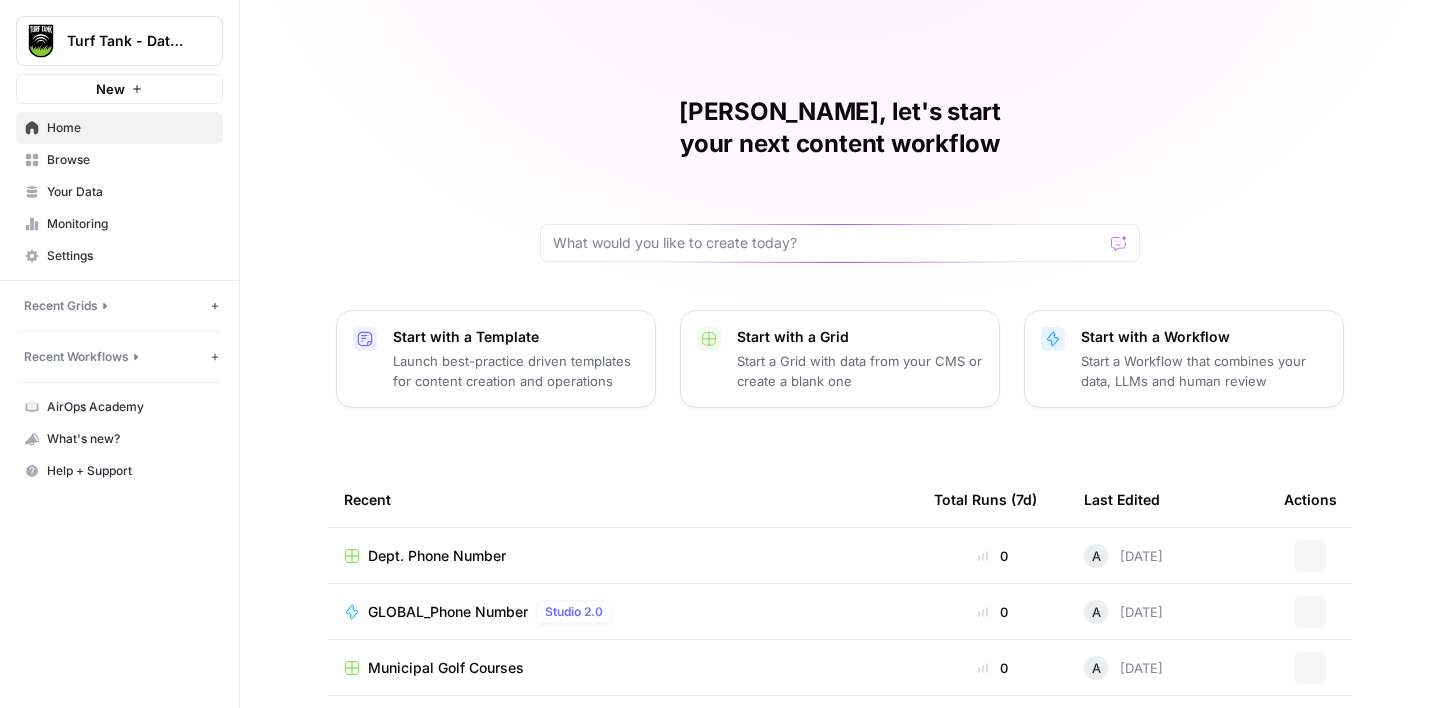 scroll, scrollTop: 0, scrollLeft: 0, axis: both 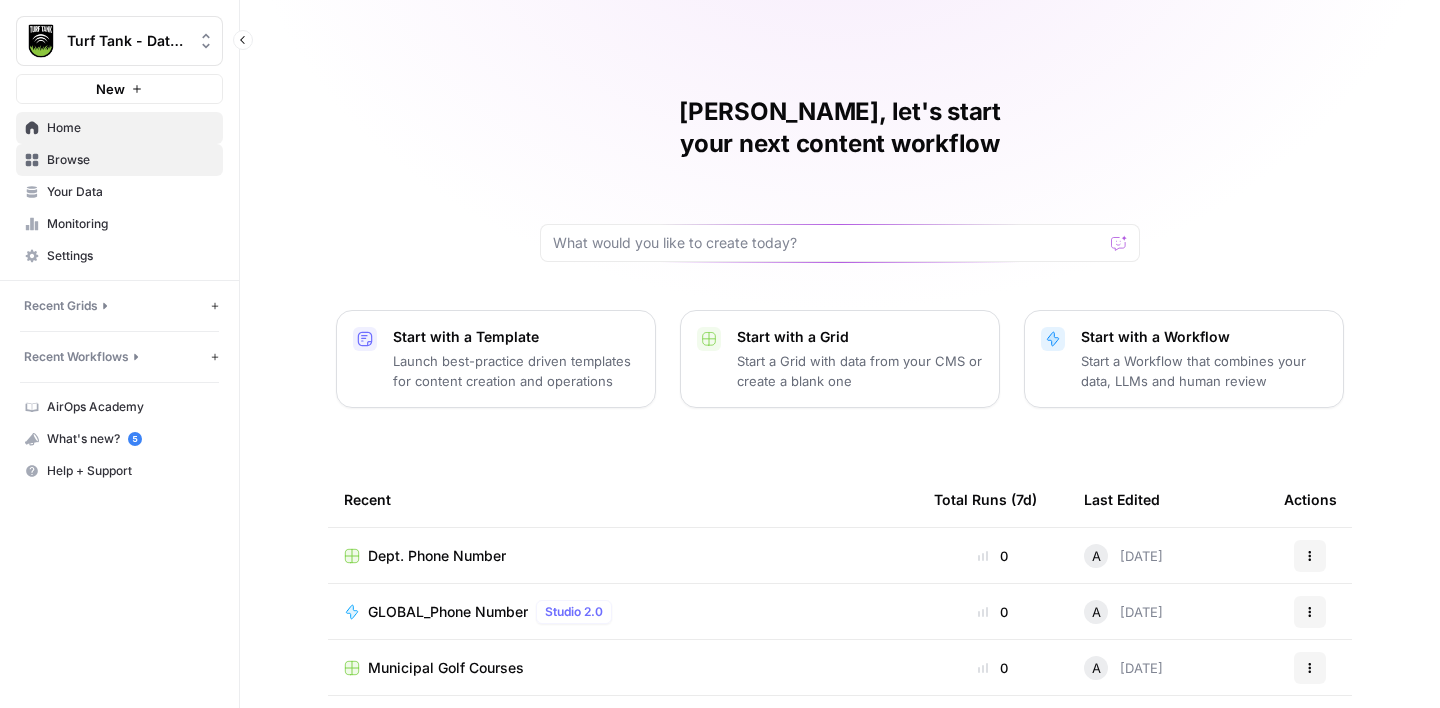 click on "Browse" at bounding box center [119, 160] 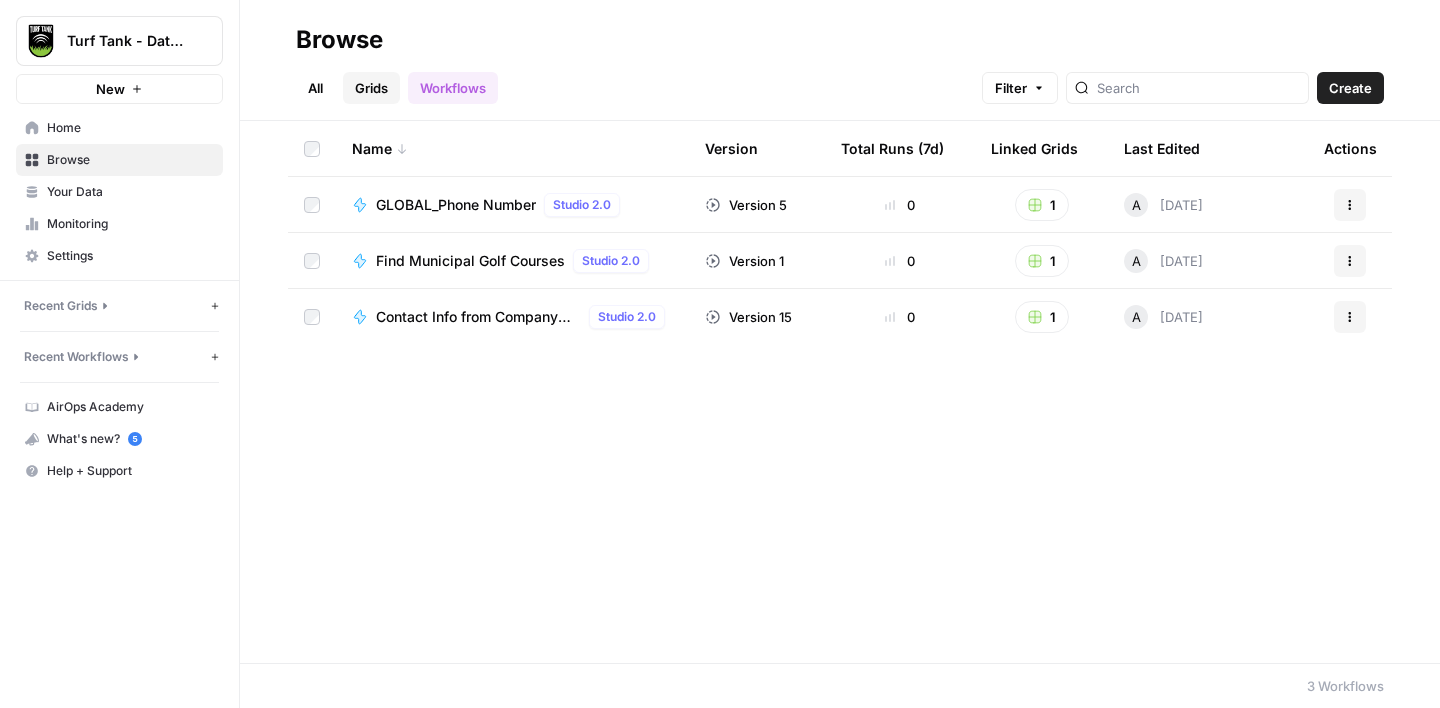click on "Grids" at bounding box center (371, 88) 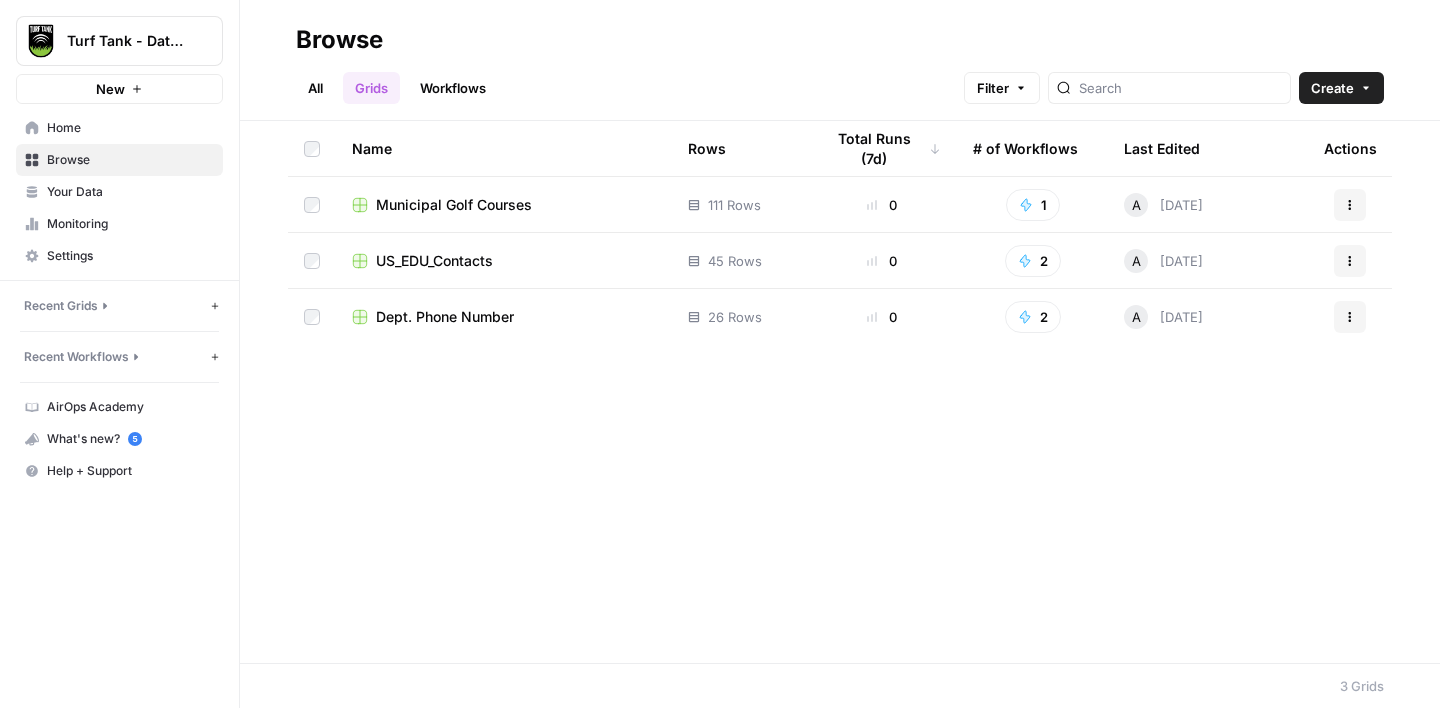 click on "US_EDU_Contacts" at bounding box center (434, 261) 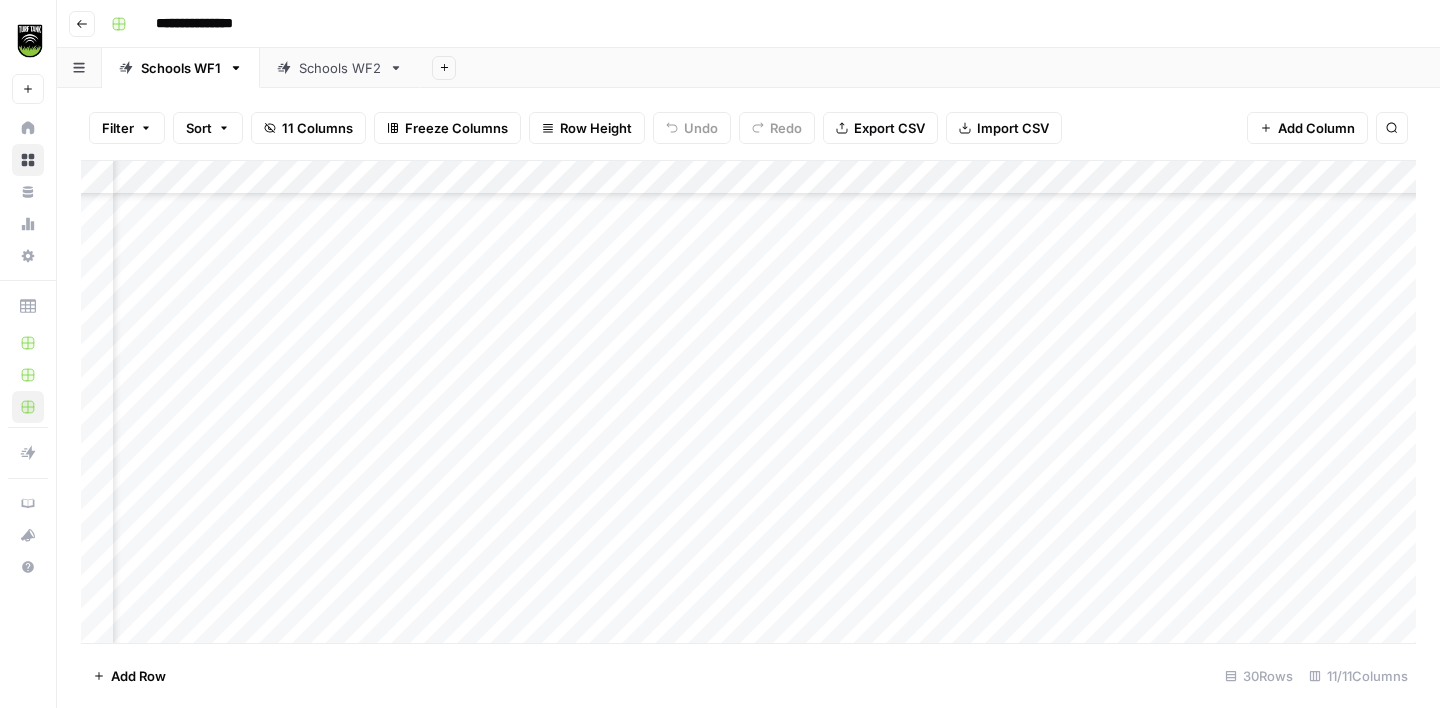 scroll, scrollTop: 376, scrollLeft: 93, axis: both 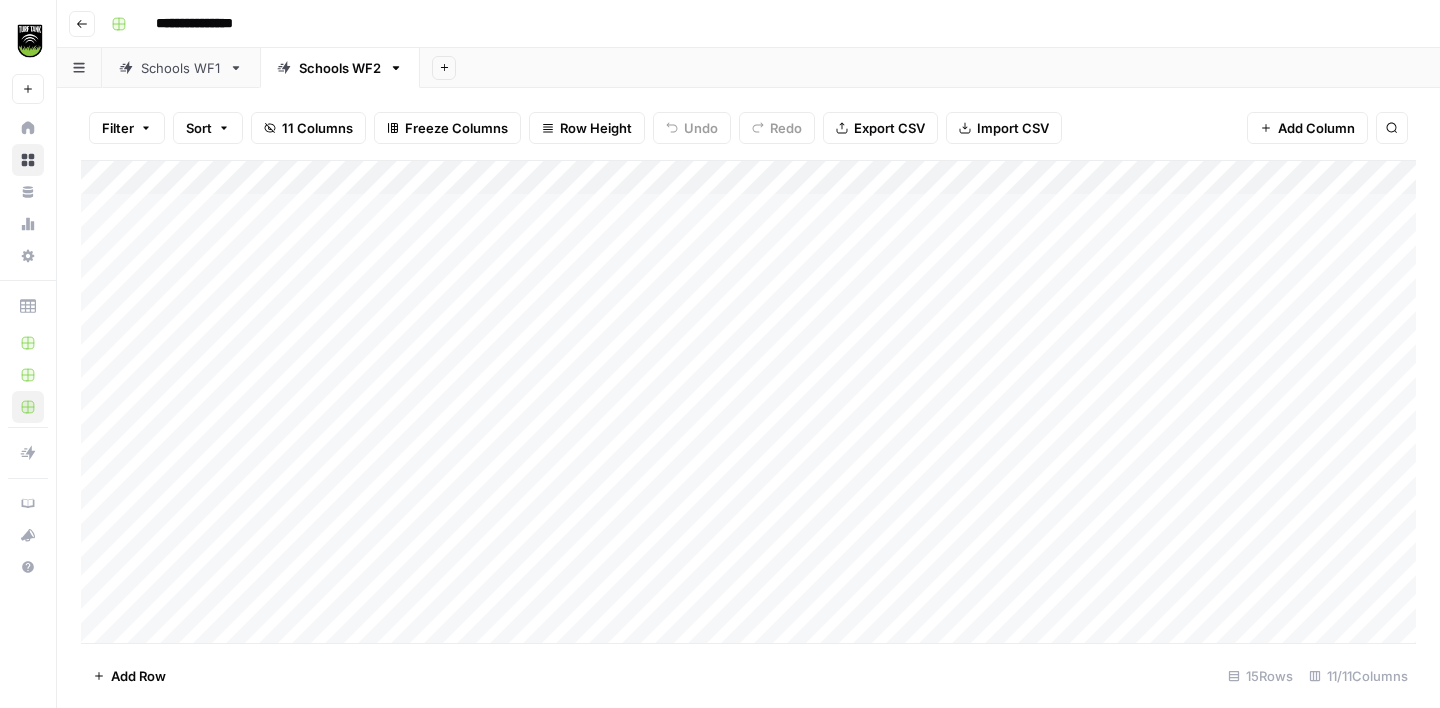 click on "Schools WF1" at bounding box center [181, 68] 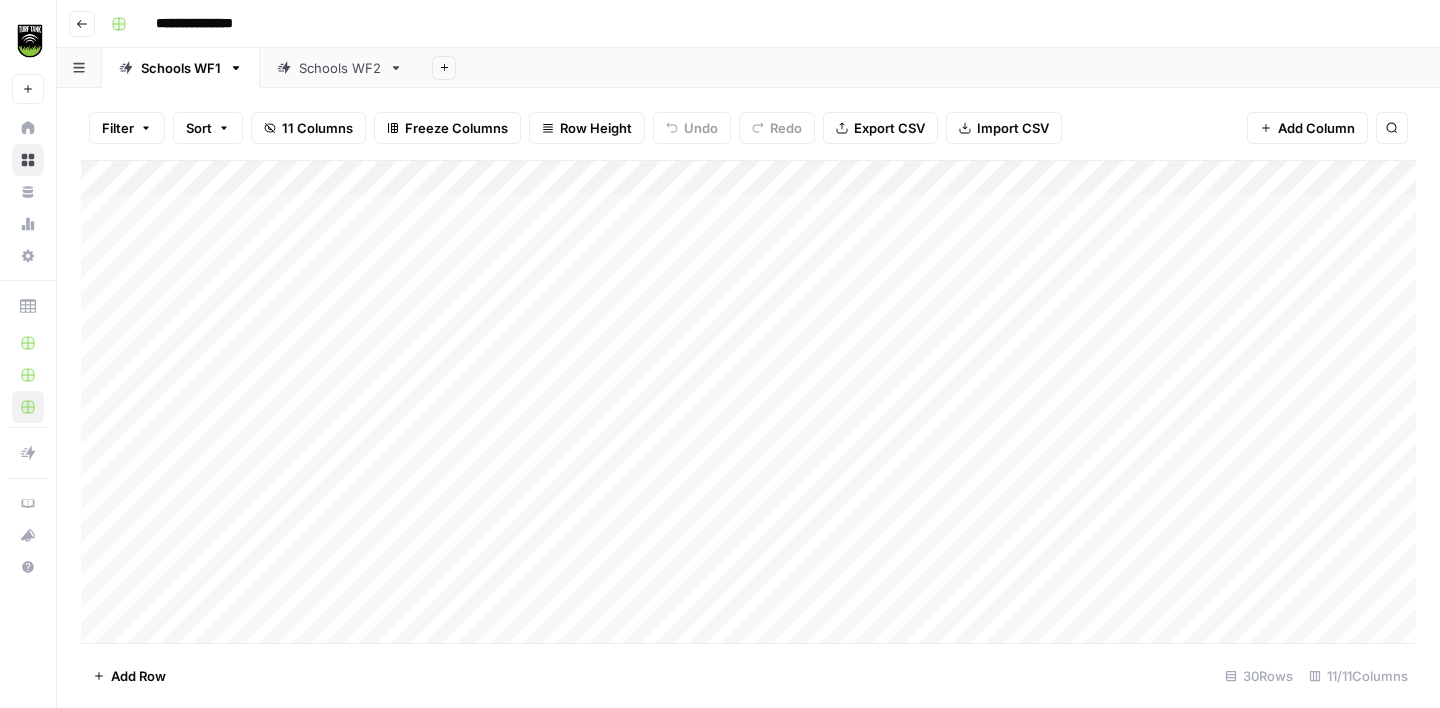 click on "Add Column" at bounding box center (748, 402) 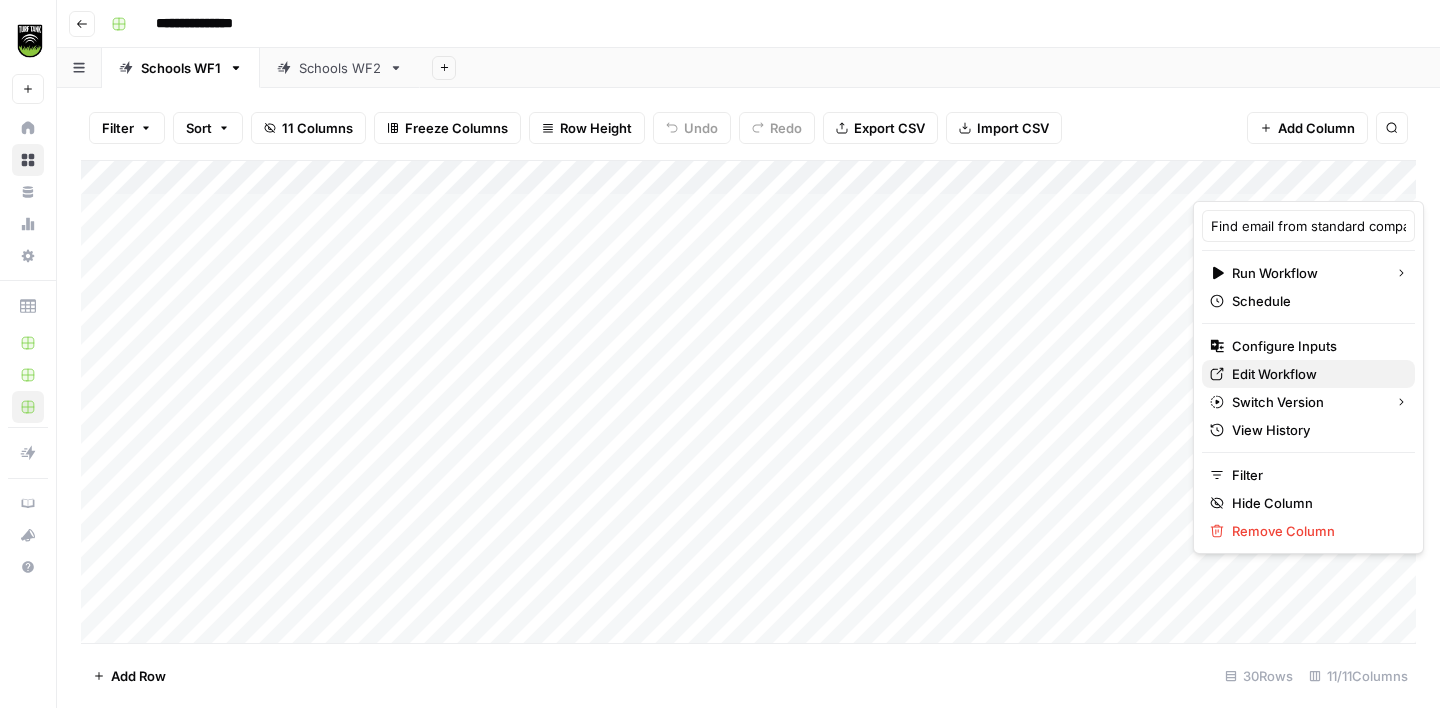 click on "Edit Workflow" at bounding box center (1274, 374) 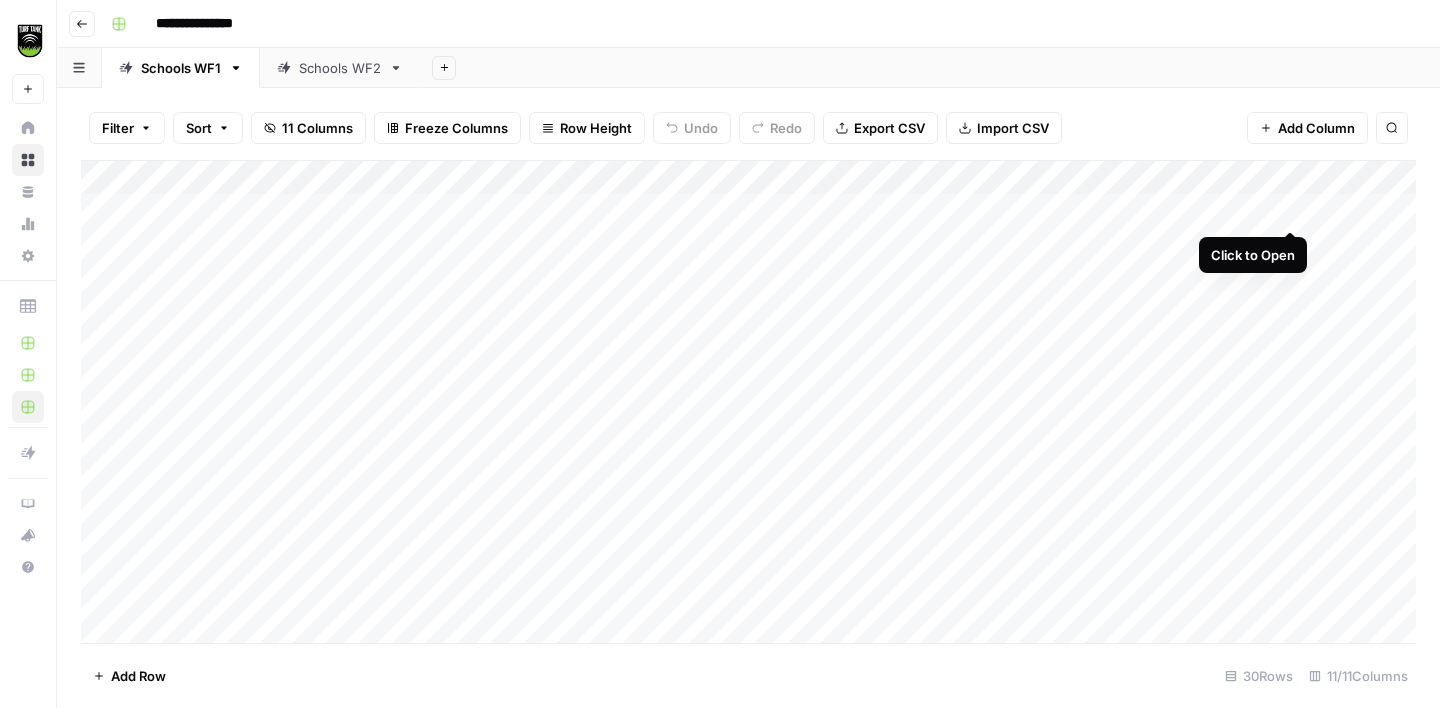 click on "Add Column" at bounding box center [748, 402] 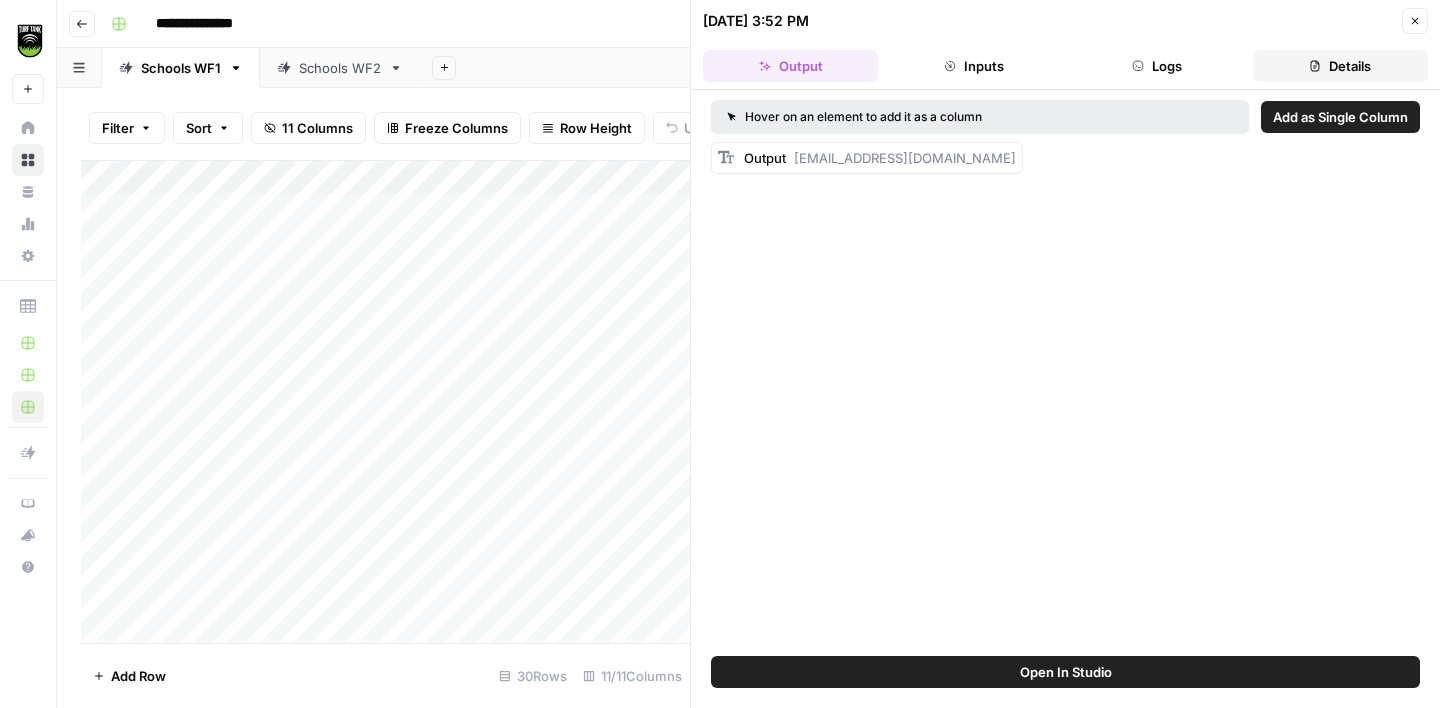 click 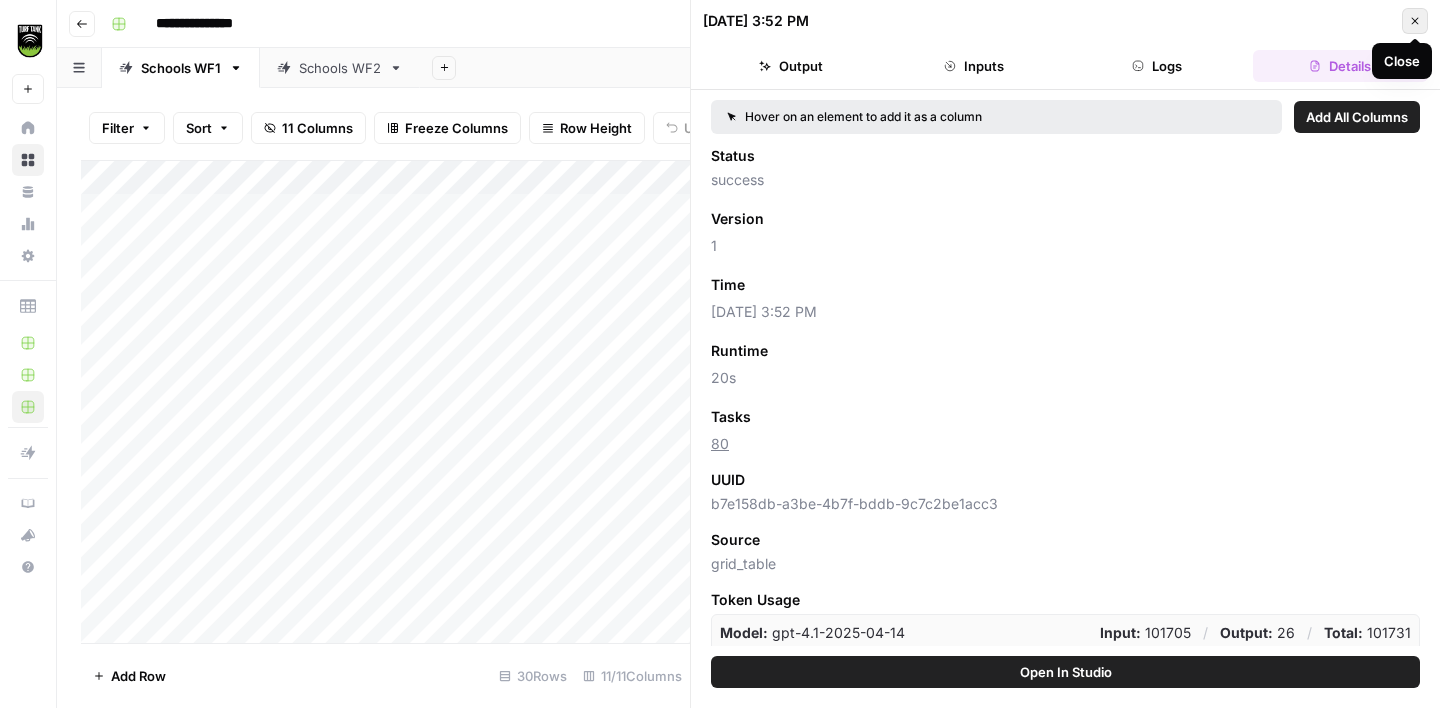 click 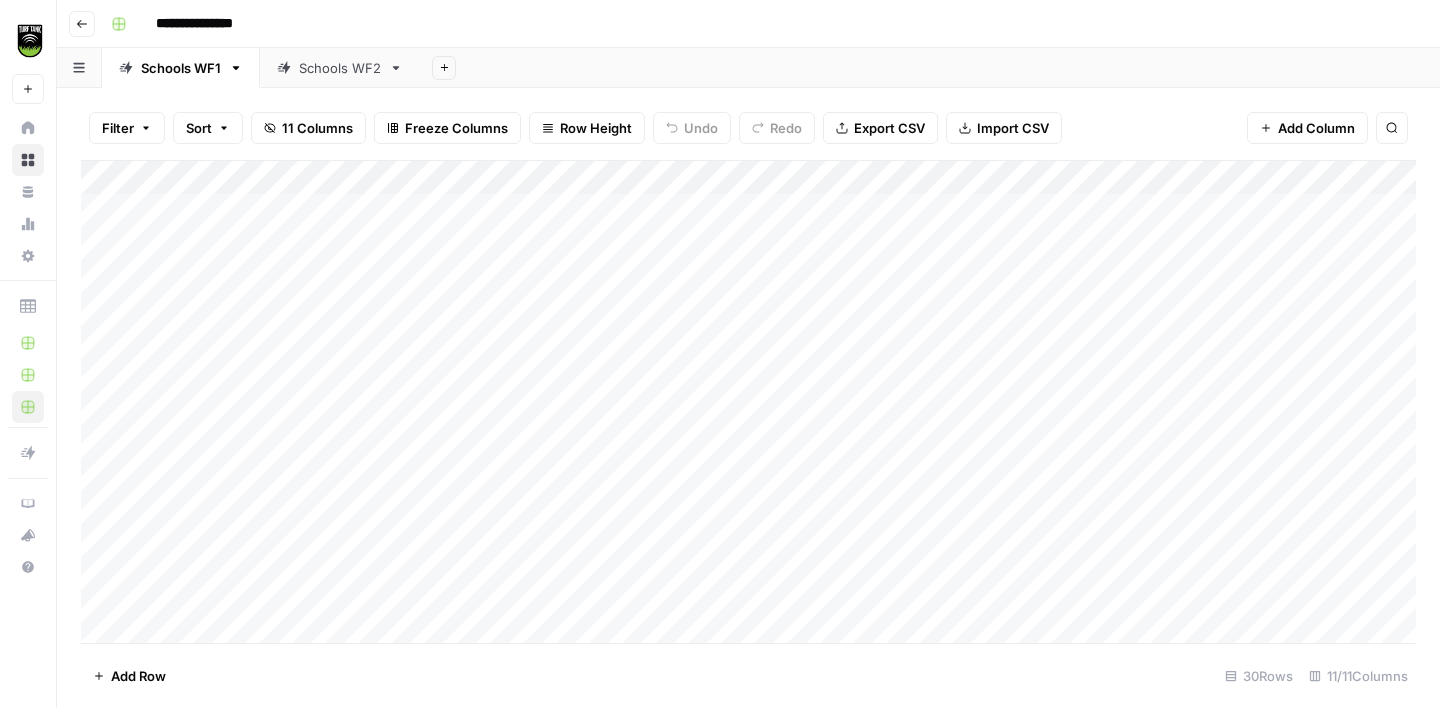 click on "Add Column" at bounding box center [748, 402] 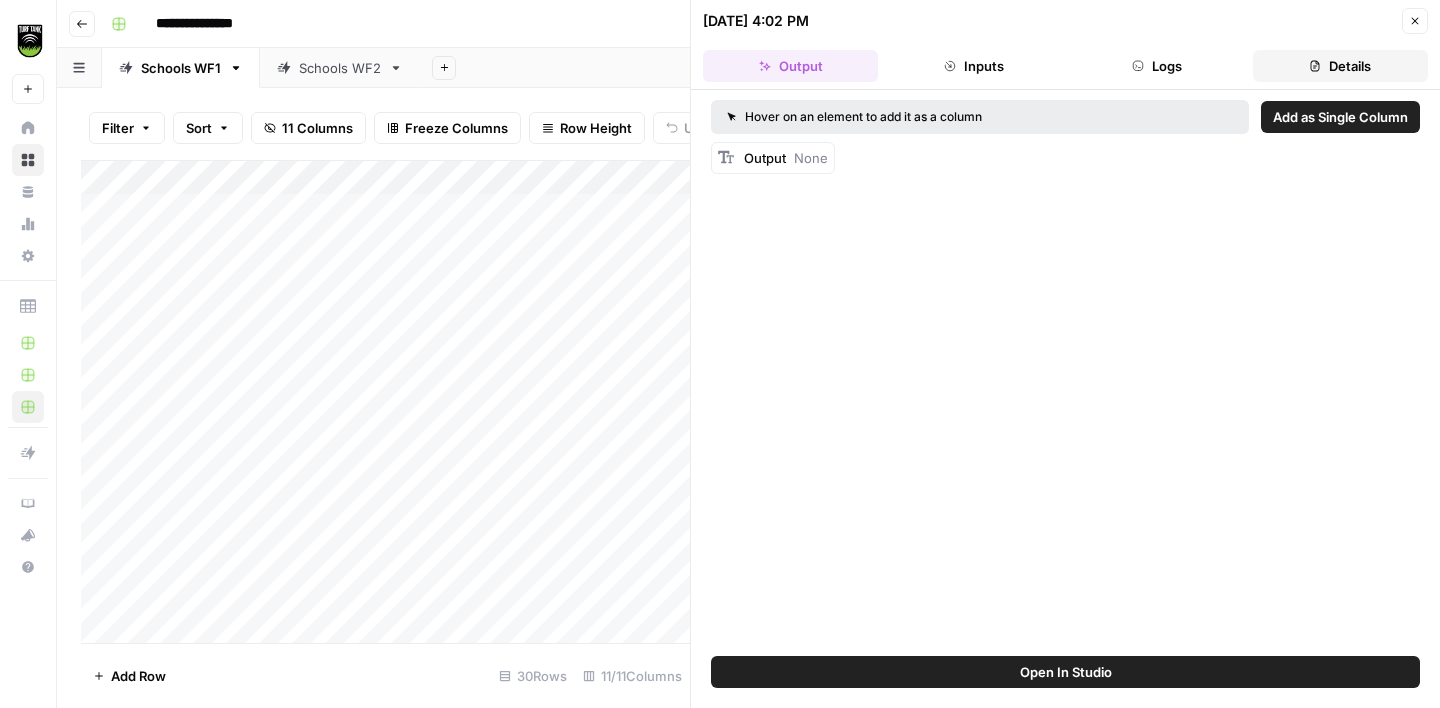 click on "Details" at bounding box center (1340, 66) 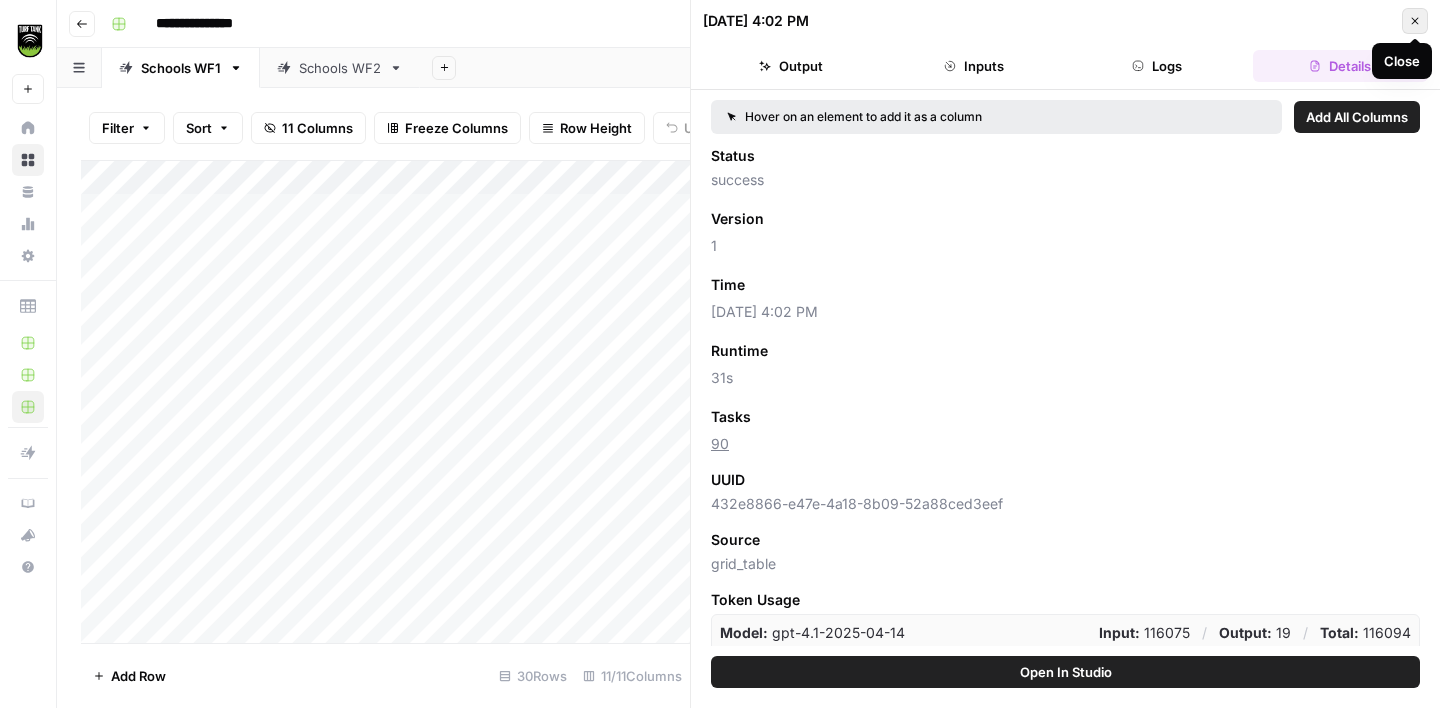click 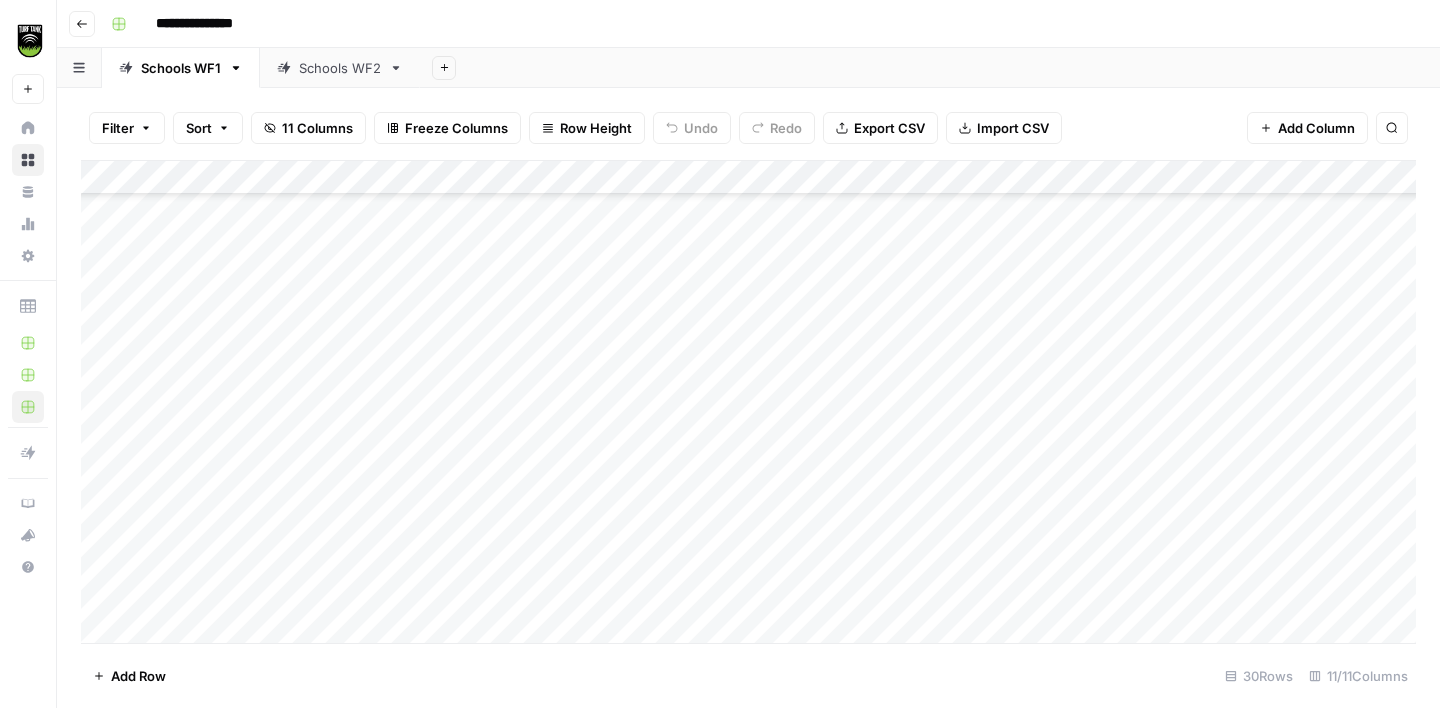 scroll, scrollTop: 0, scrollLeft: 0, axis: both 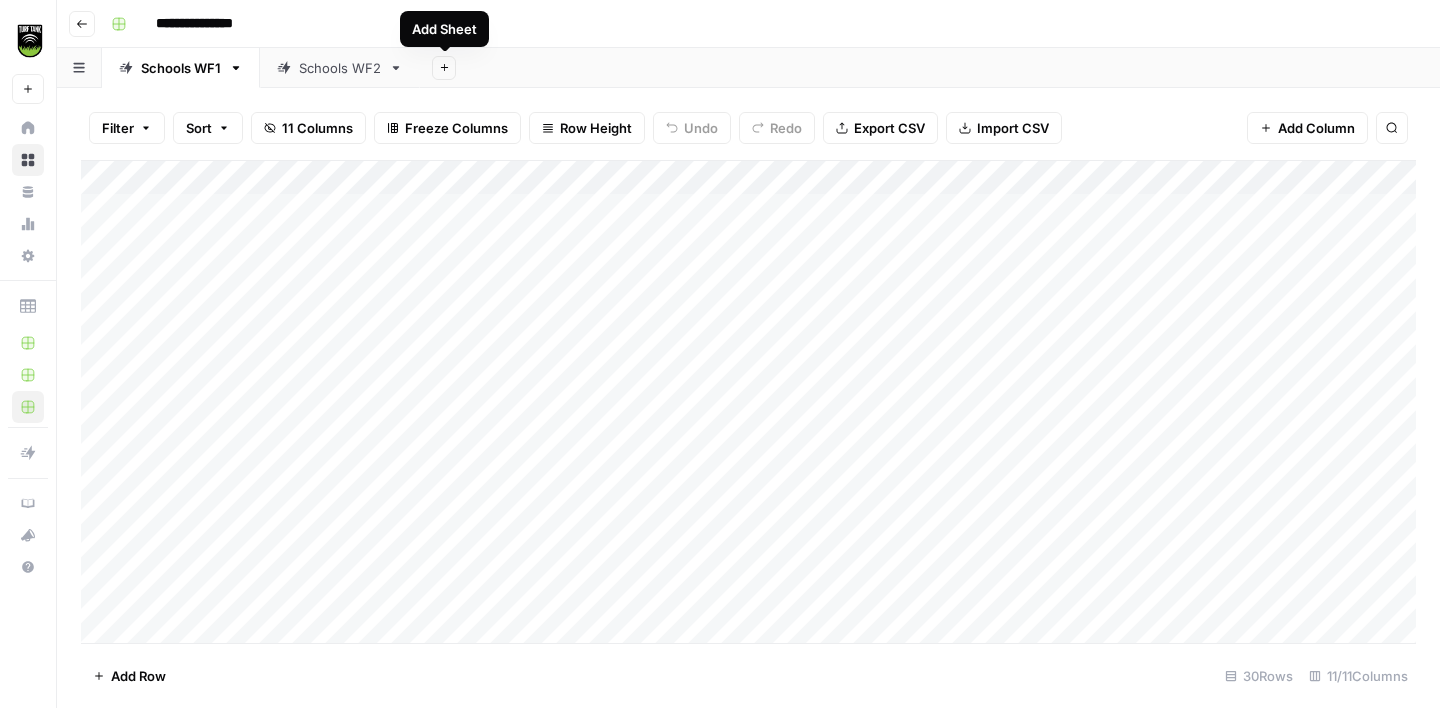 click on "Schools WF2" at bounding box center [340, 68] 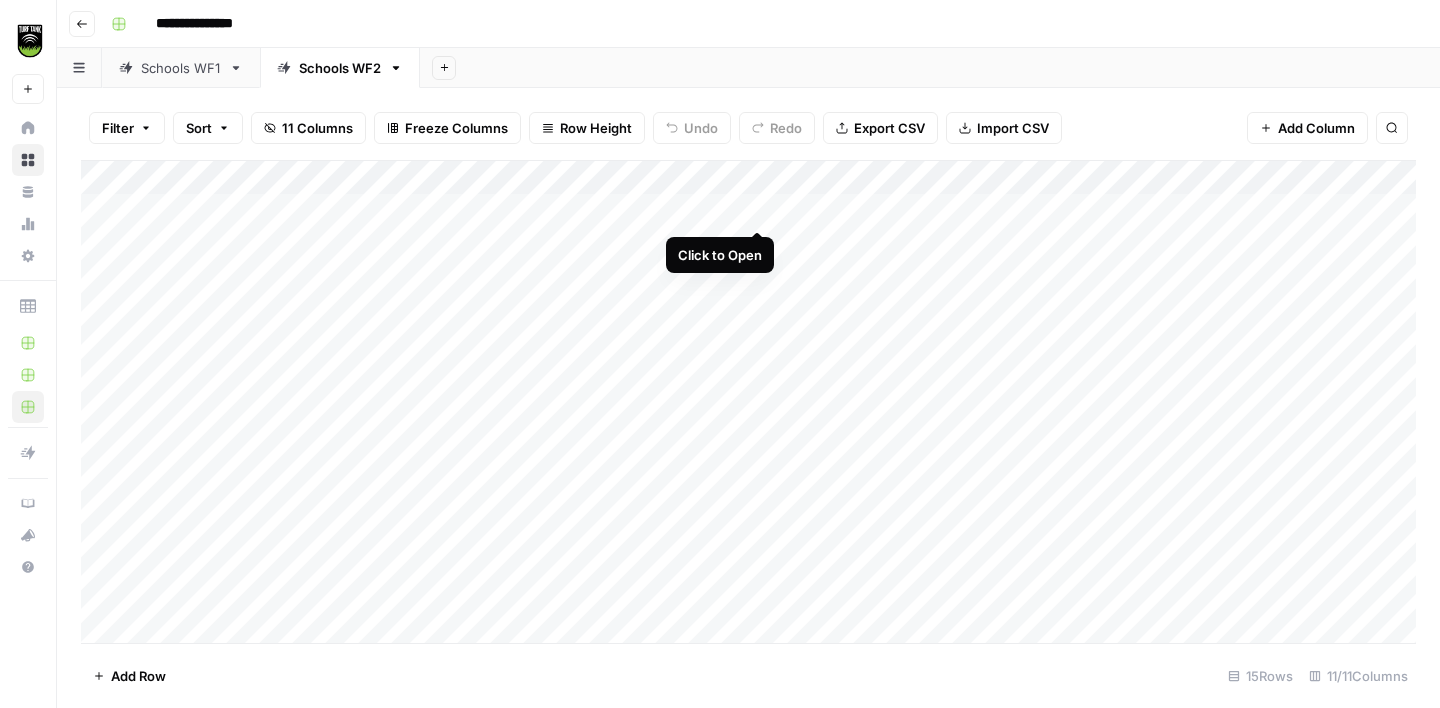 click on "Add Column" at bounding box center [748, 402] 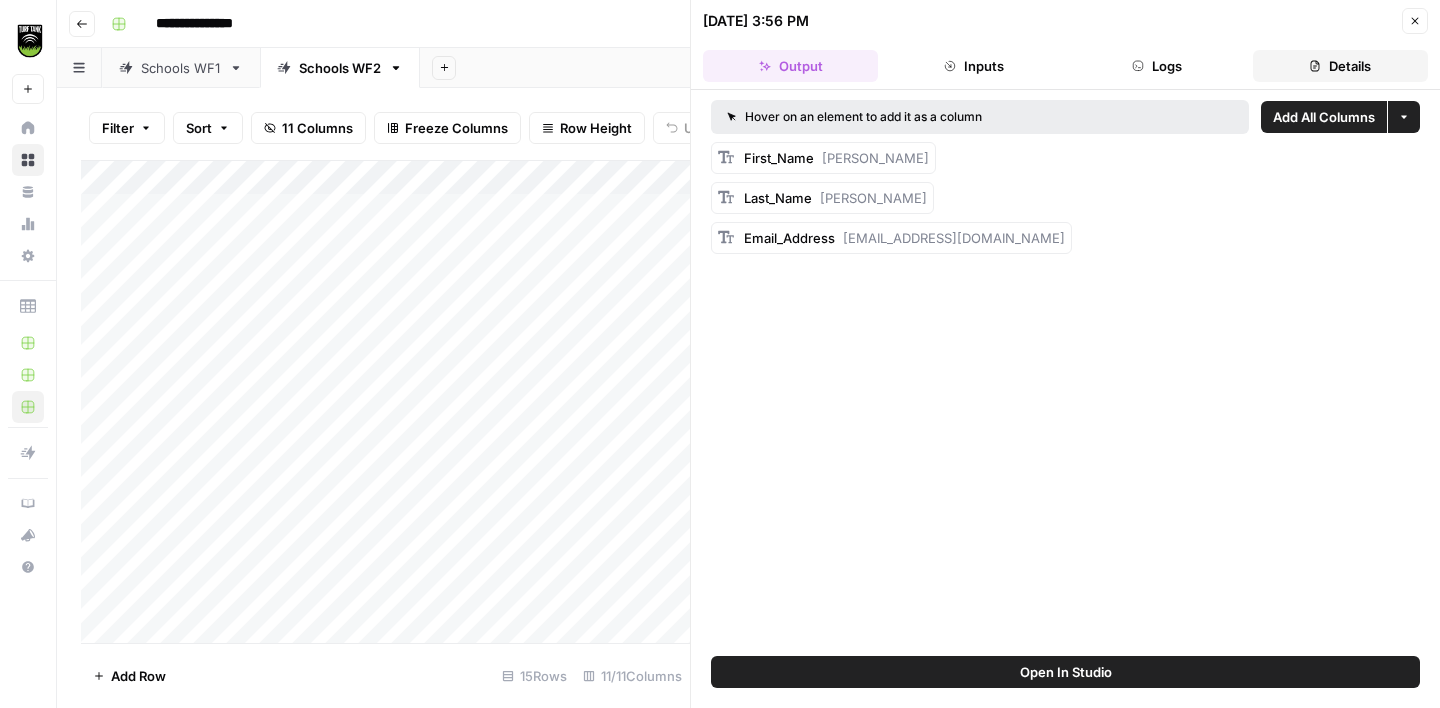click on "Details" at bounding box center (1340, 66) 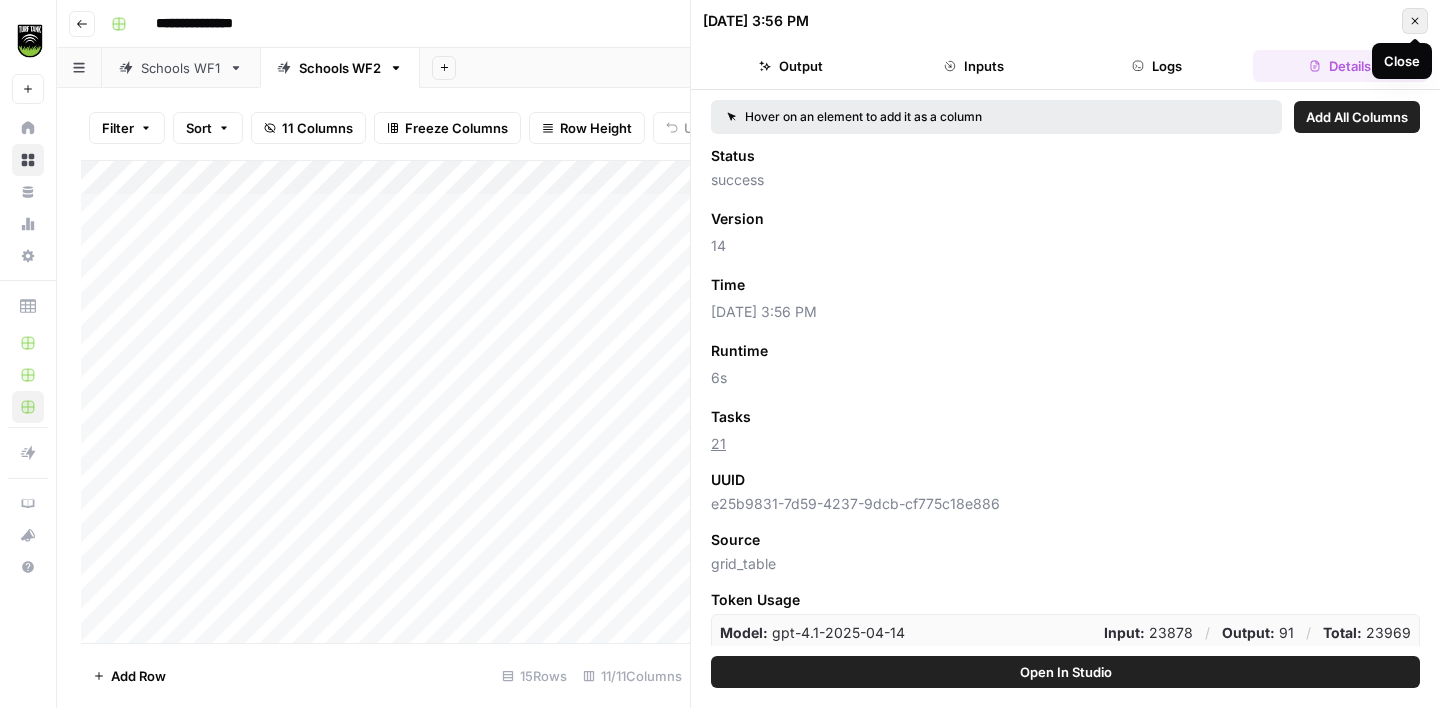 click on "Close" at bounding box center [1415, 21] 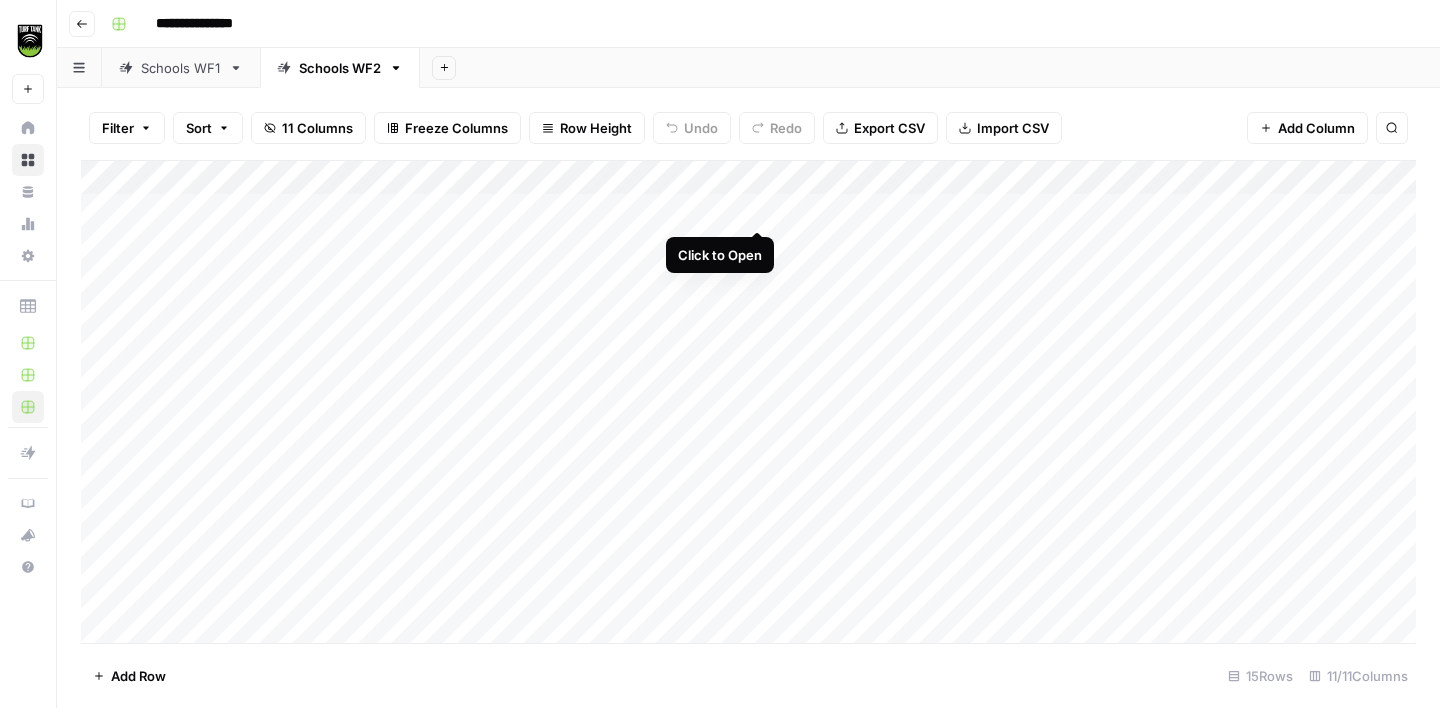 click on "Add Column" at bounding box center (748, 402) 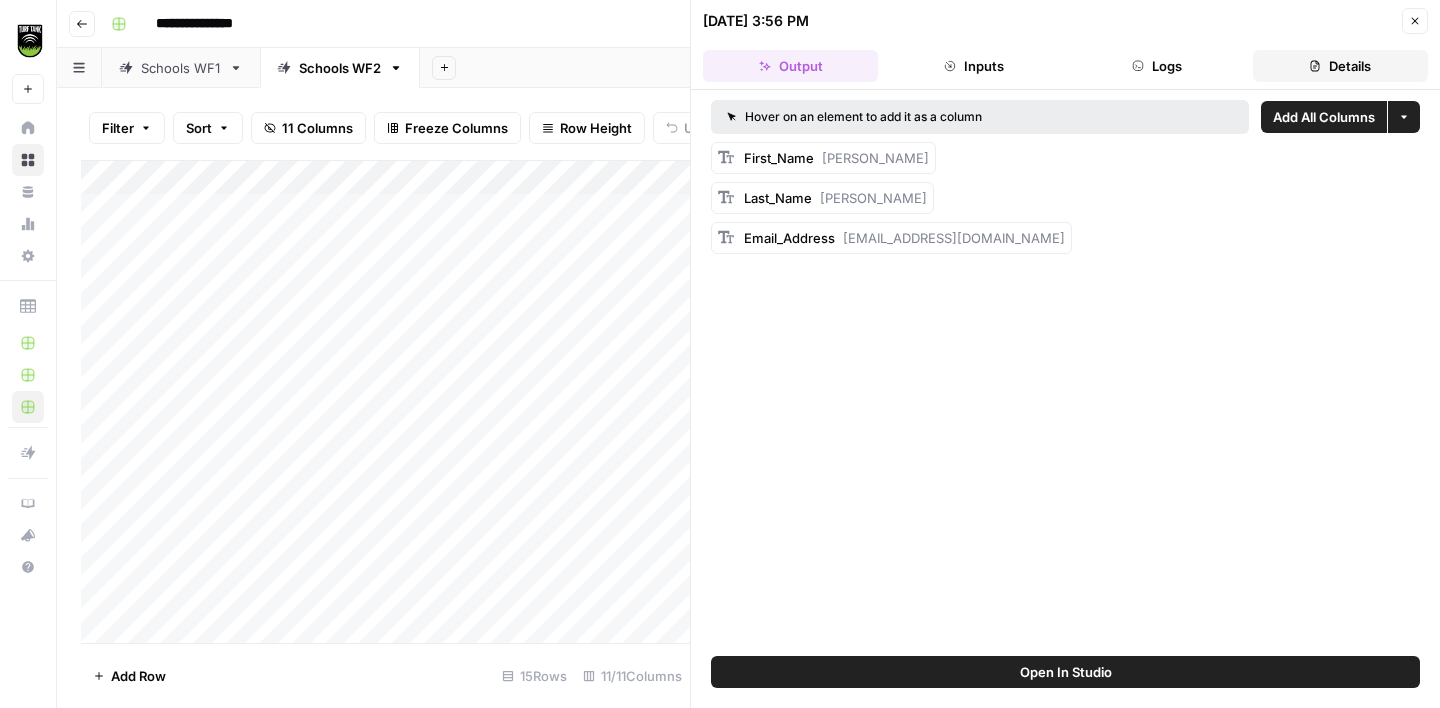 click on "Details" at bounding box center [1340, 66] 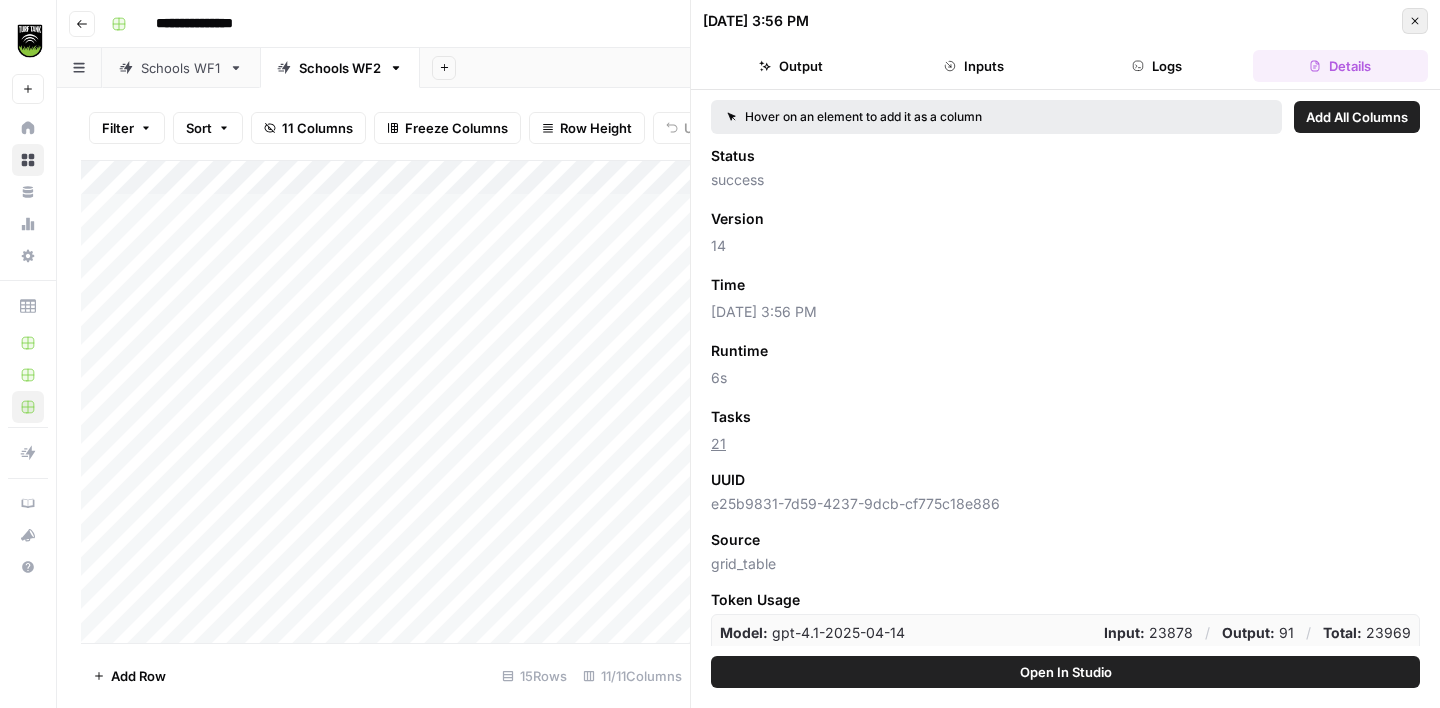 click on "Close" at bounding box center (1415, 21) 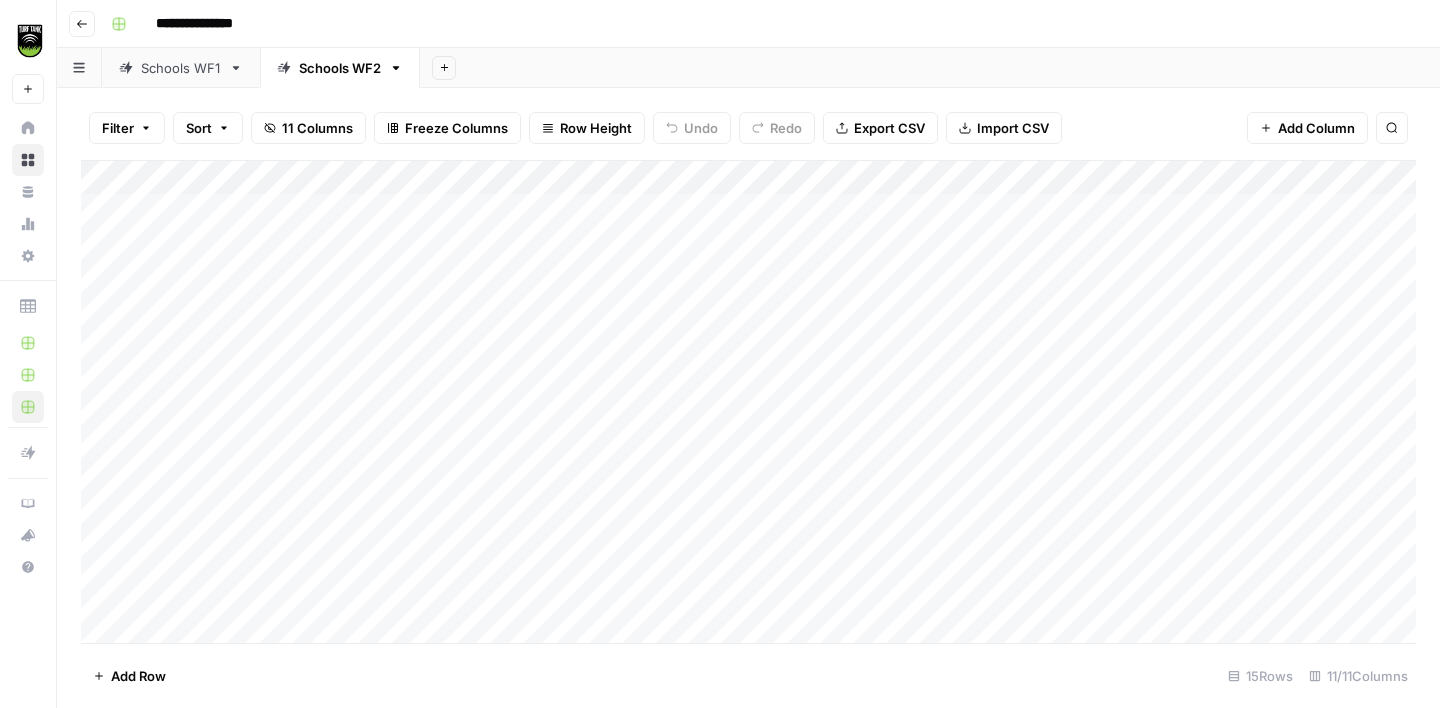 click on "Schools WF1" at bounding box center [181, 68] 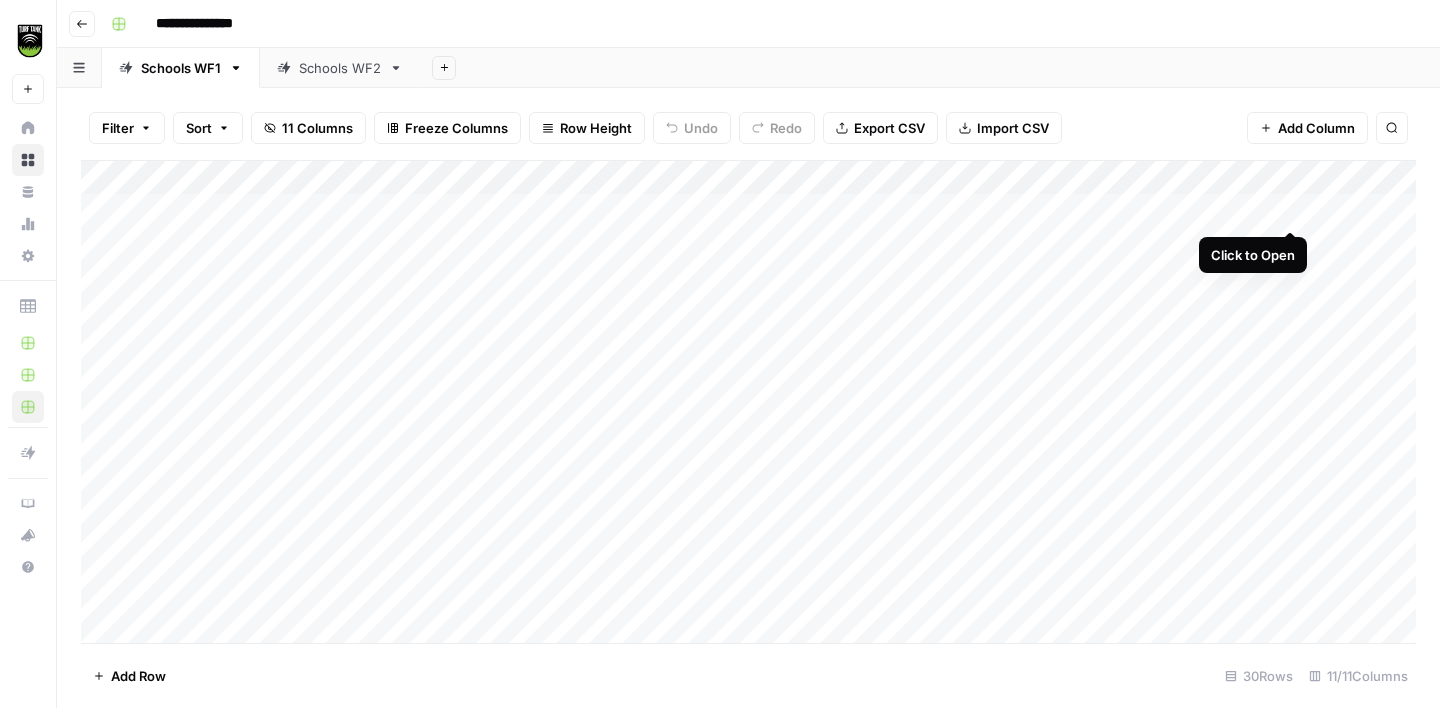 click on "Add Column" at bounding box center (748, 402) 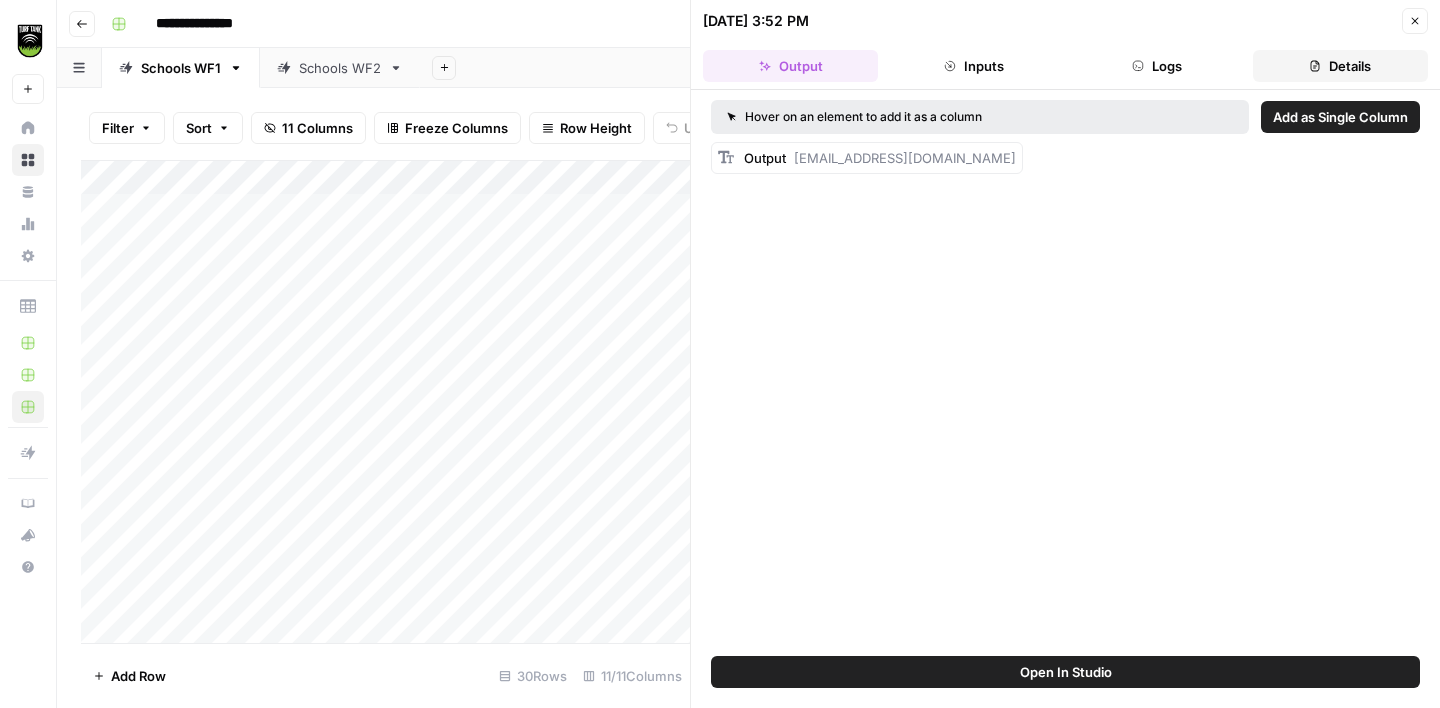 click on "Details" at bounding box center (1340, 66) 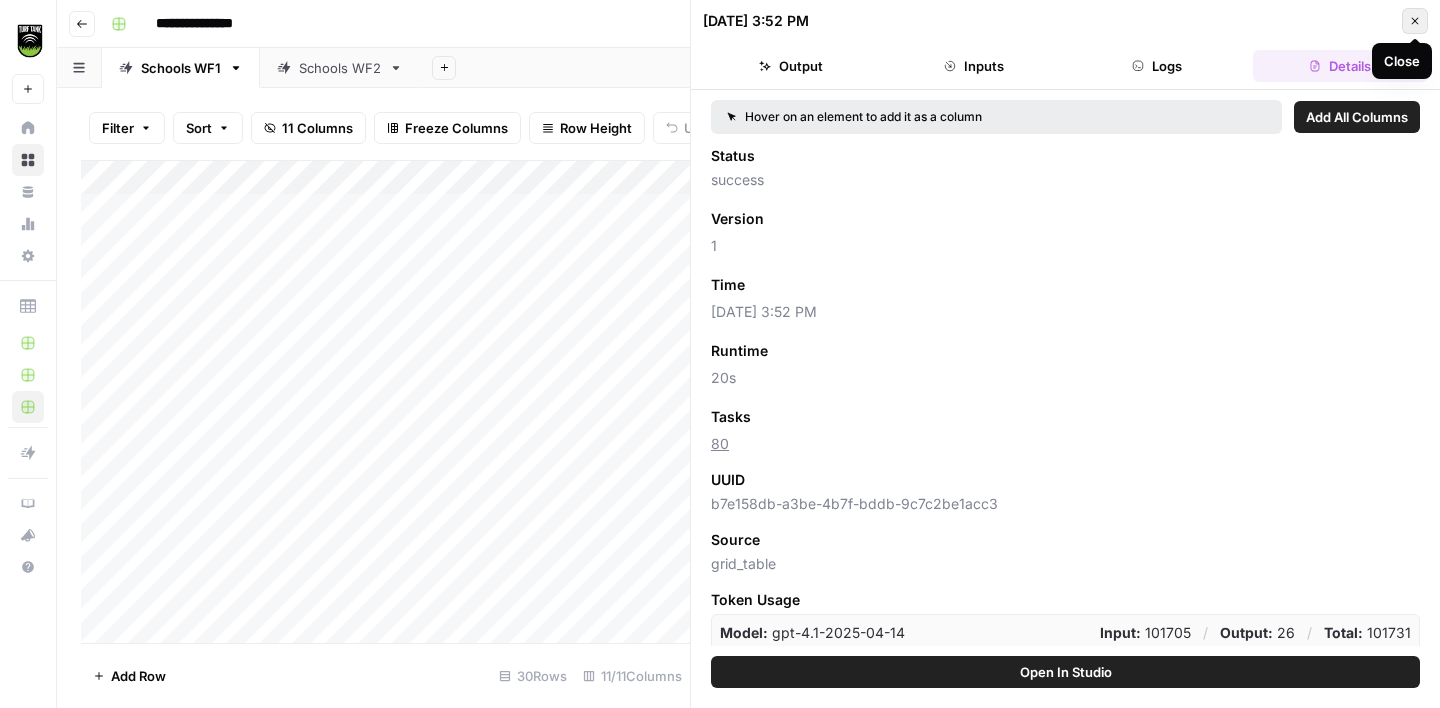 click 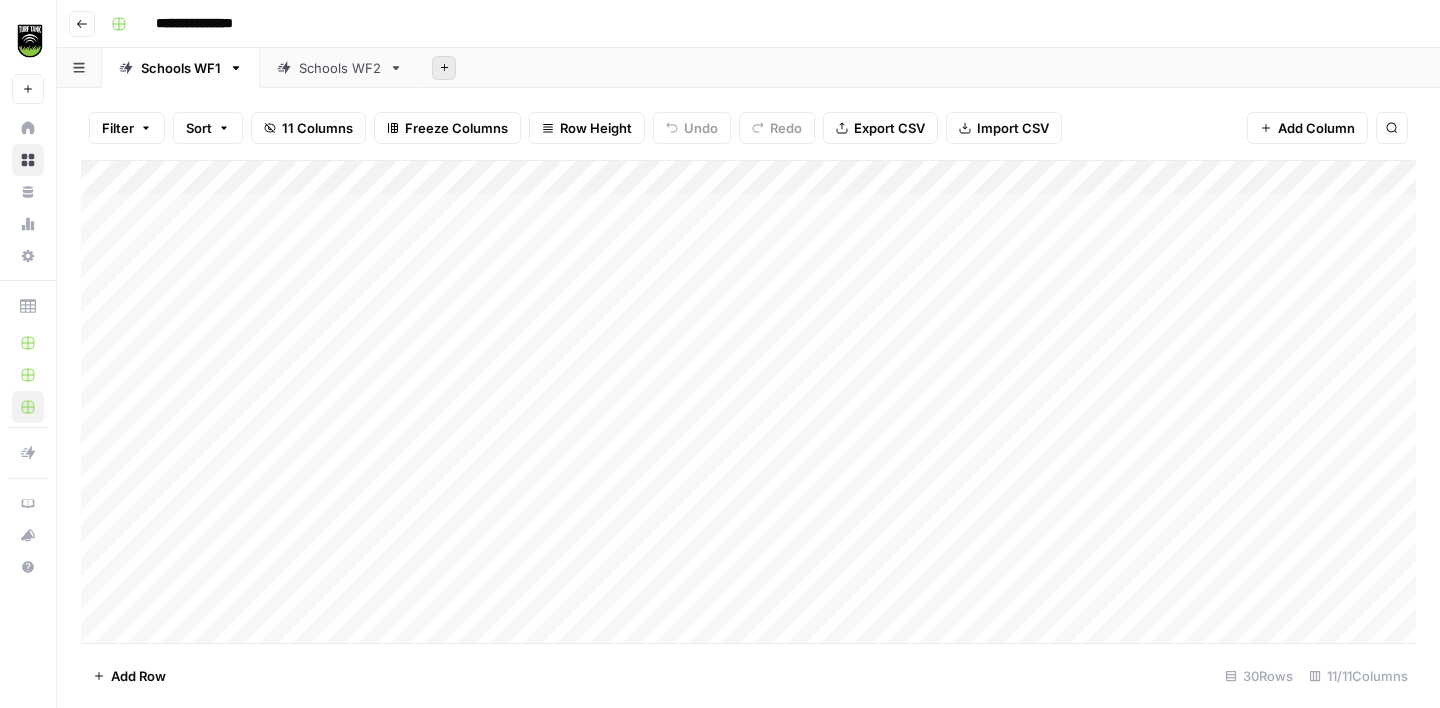 click 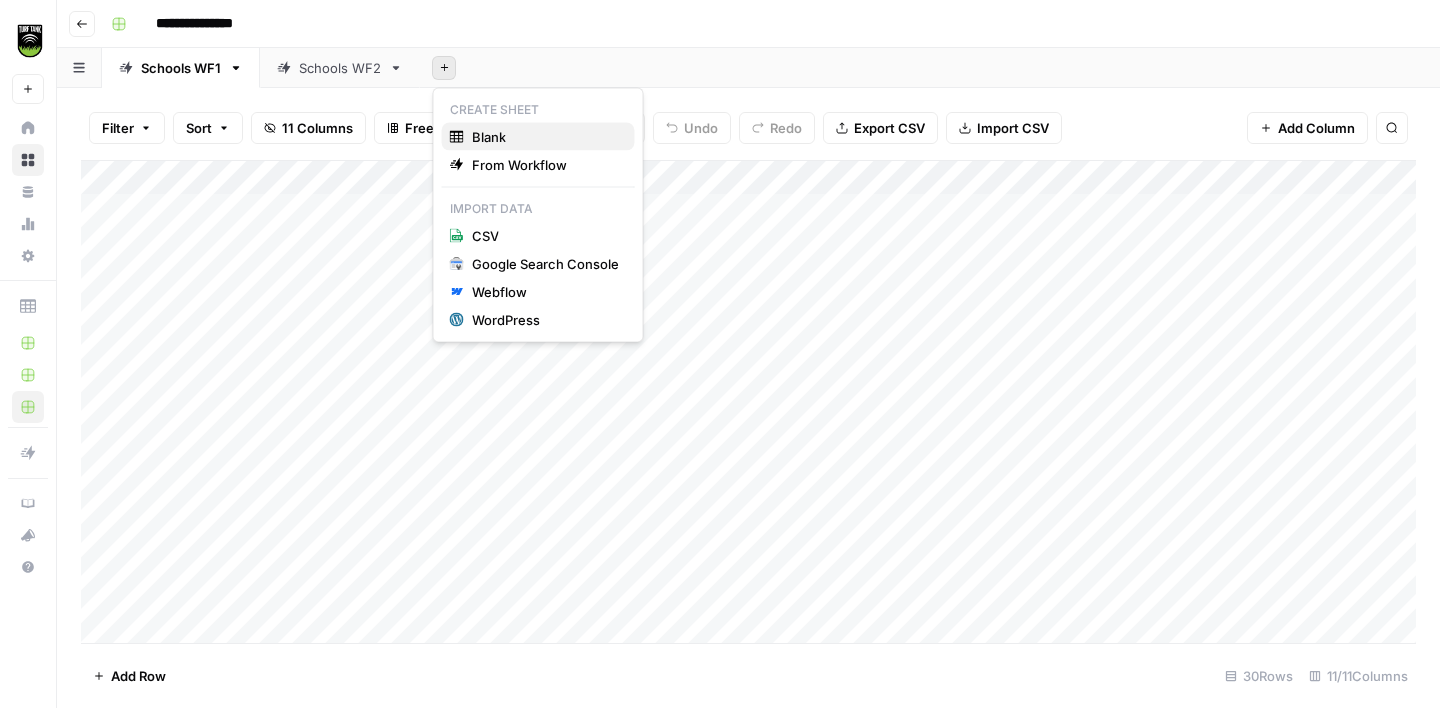 click on "Blank" at bounding box center (538, 137) 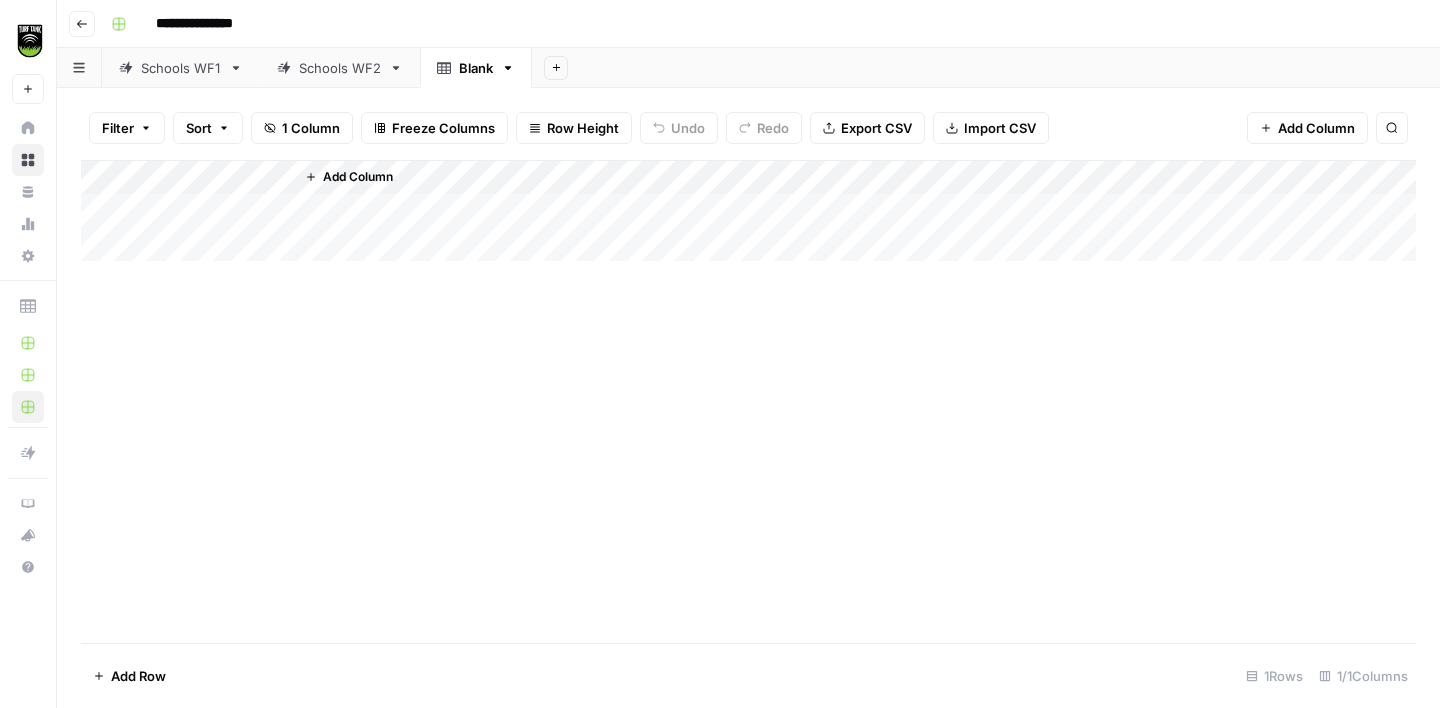 click on "Blank" at bounding box center [476, 68] 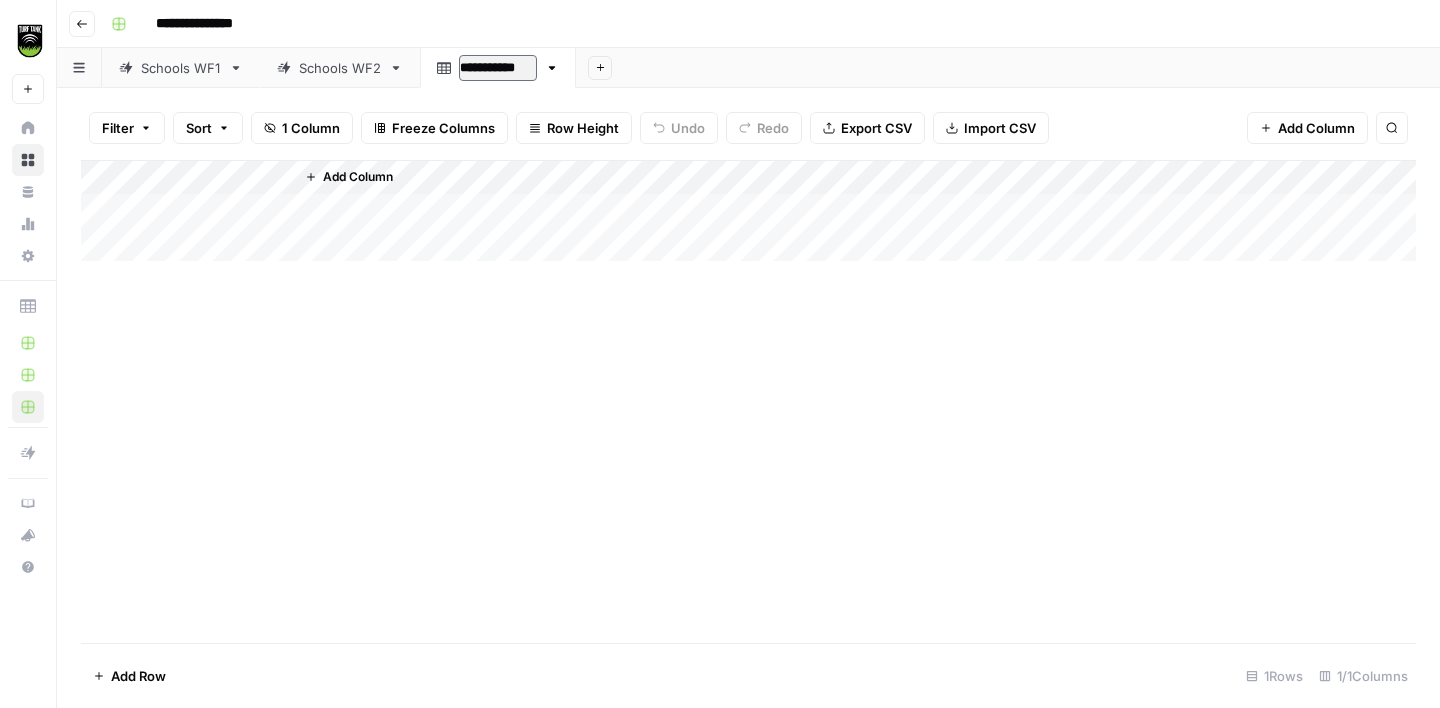 type on "**********" 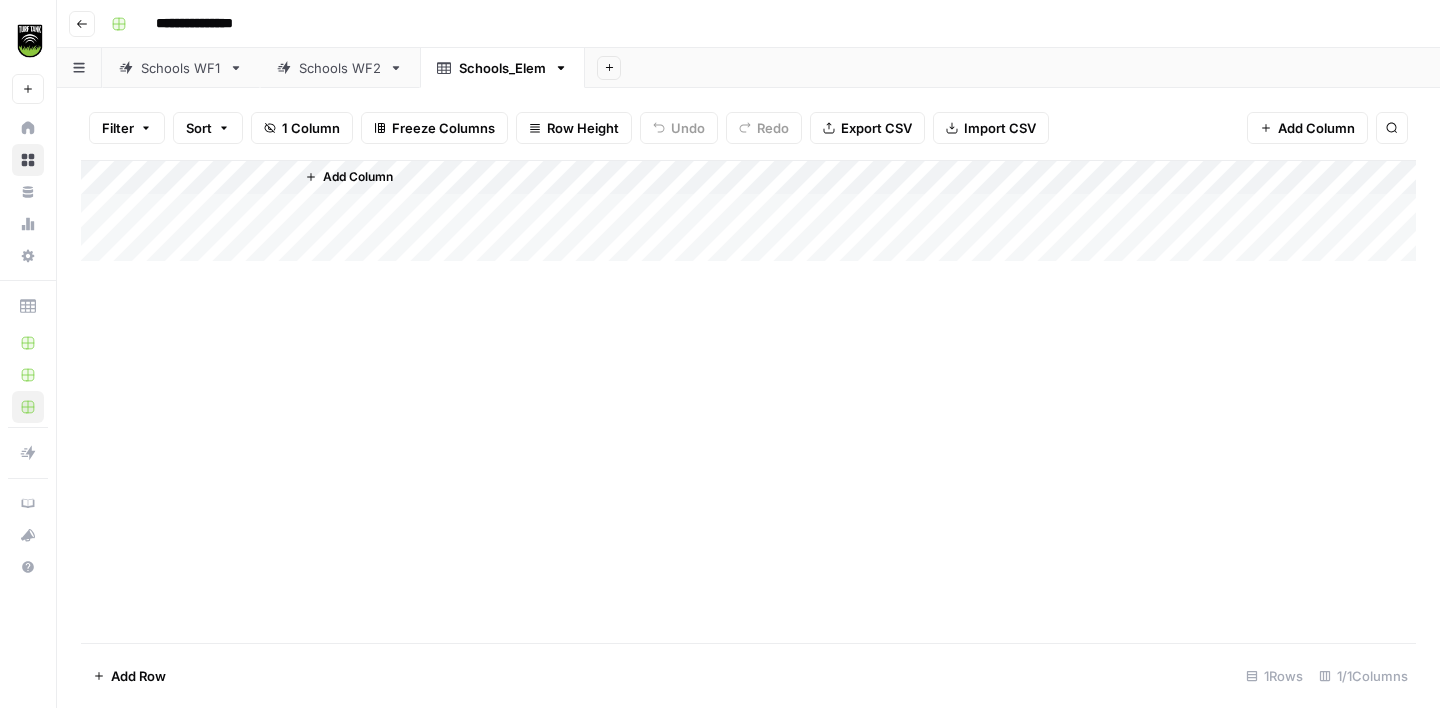 click on "Add Column" at bounding box center (748, 211) 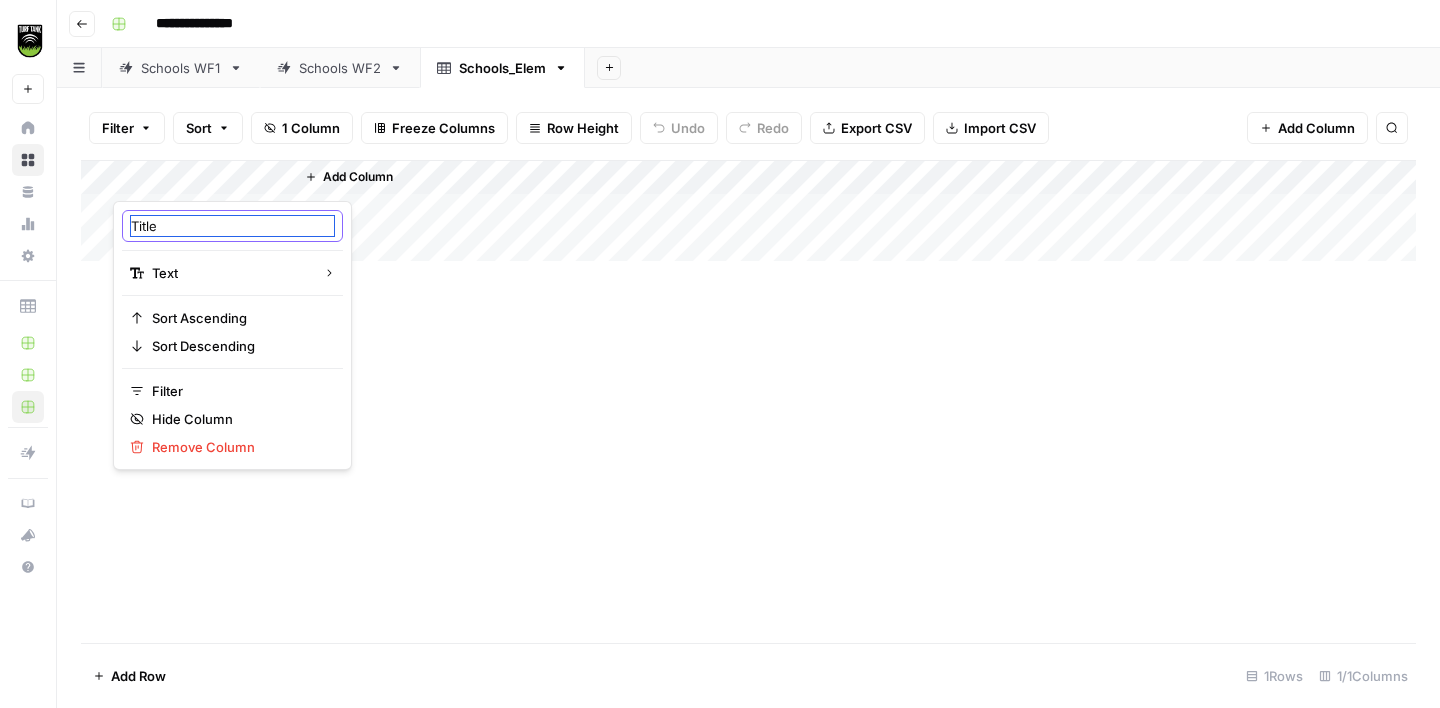 click on "Title" at bounding box center (232, 226) 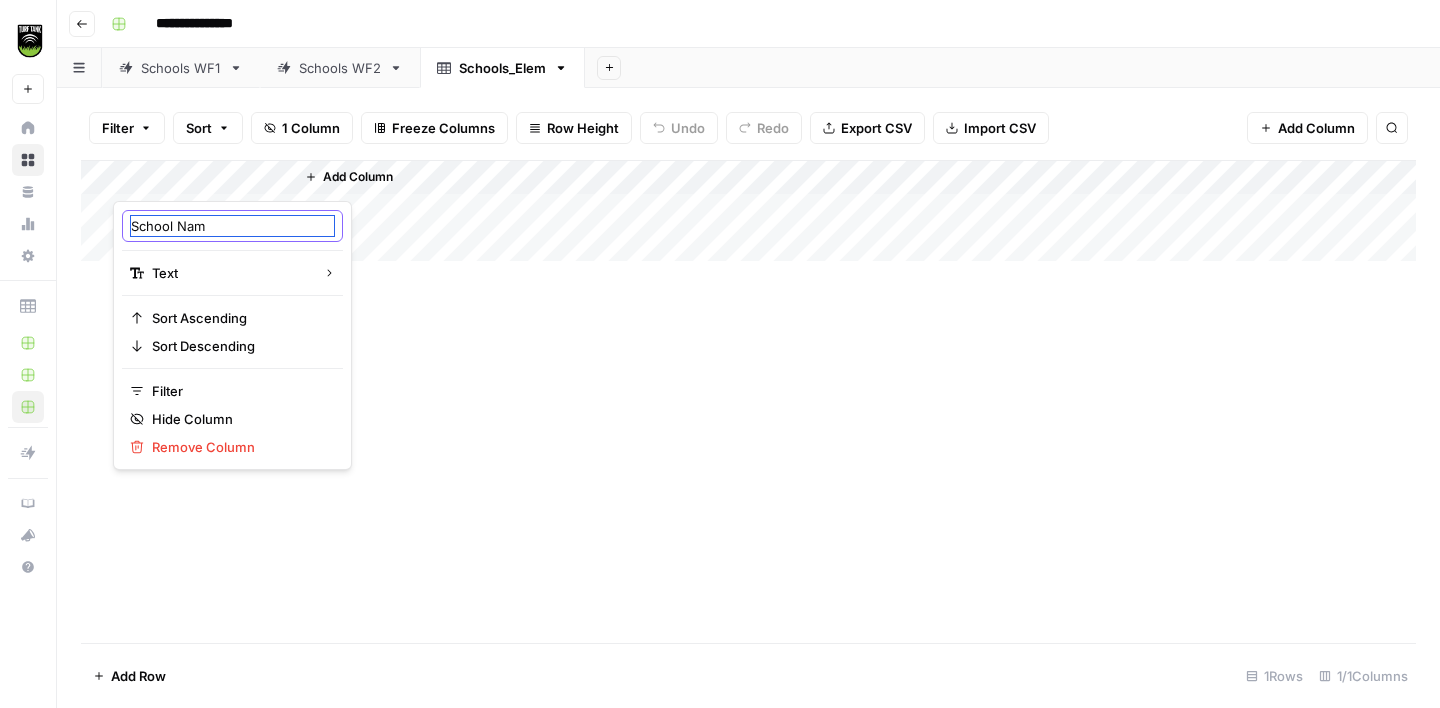 type on "School Name" 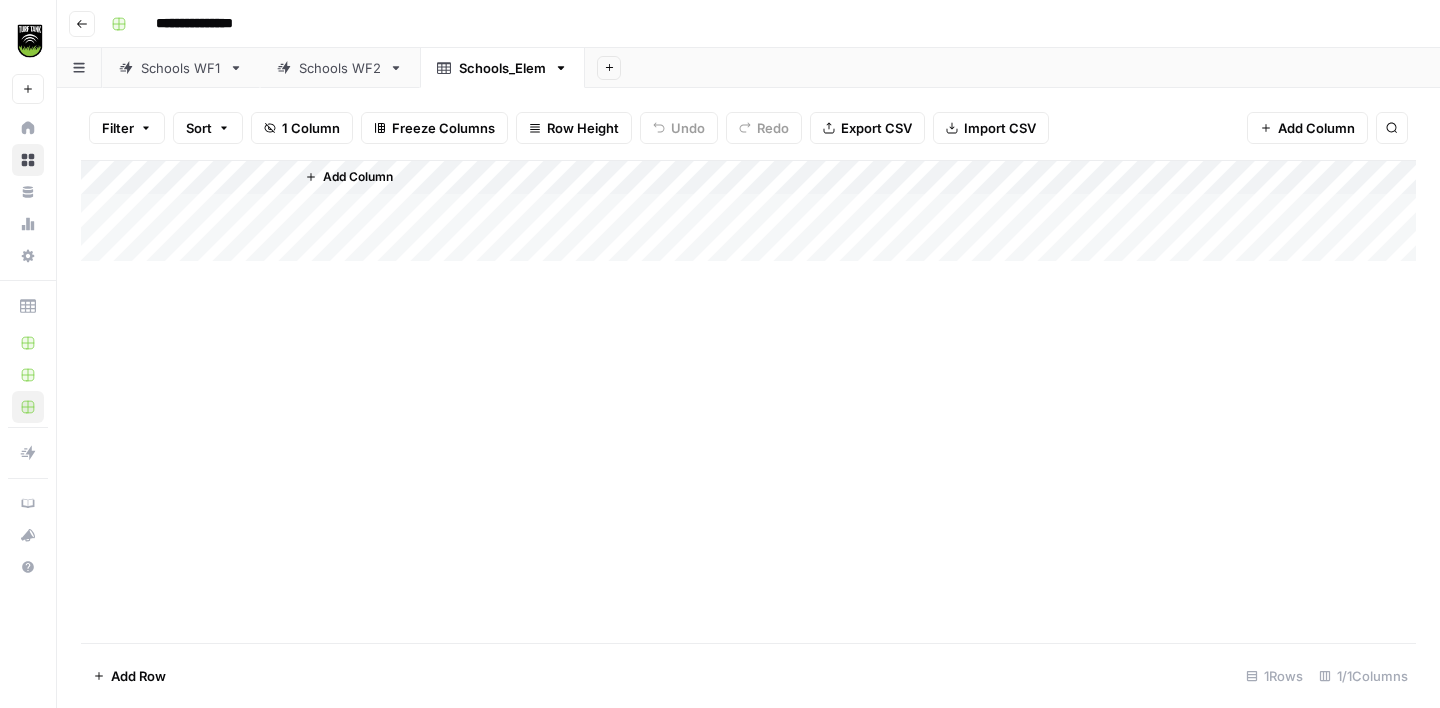 click on "Add Column" at bounding box center [748, 401] 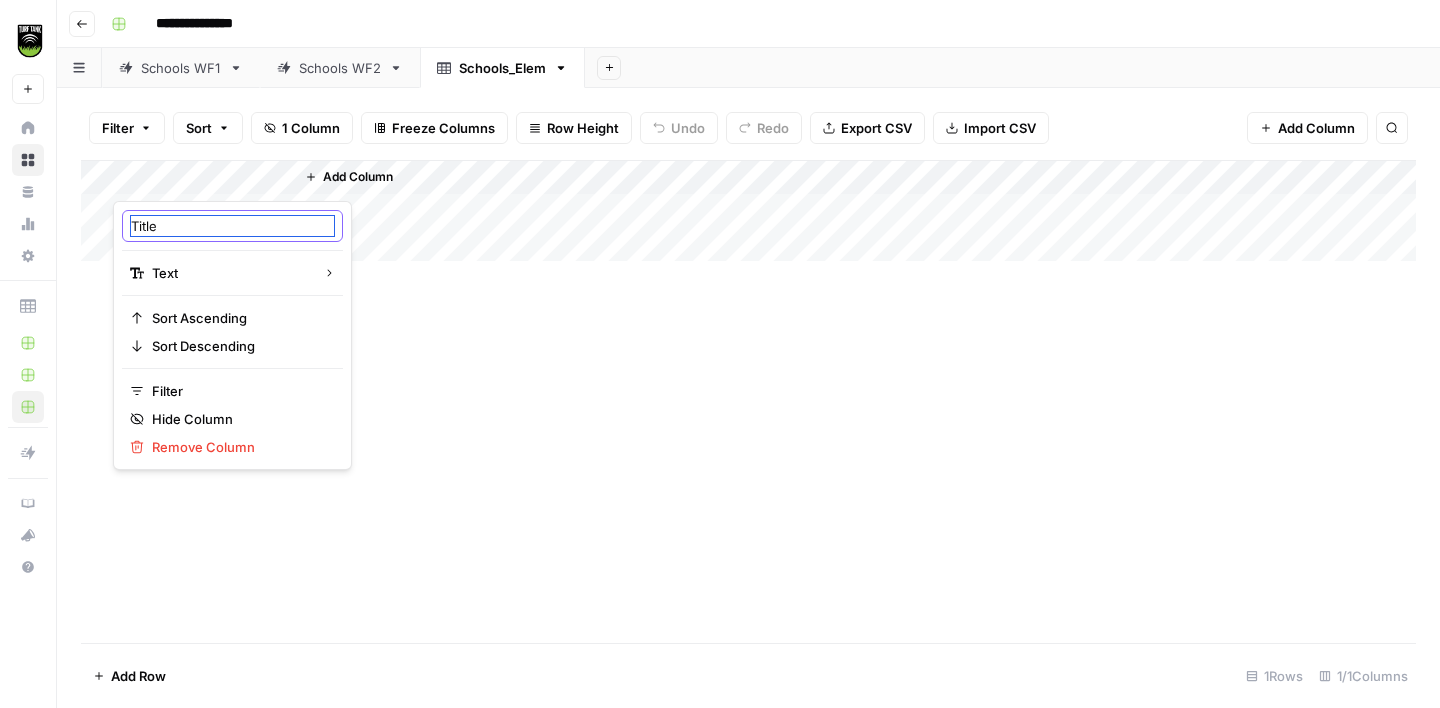 click on "Title" at bounding box center [232, 226] 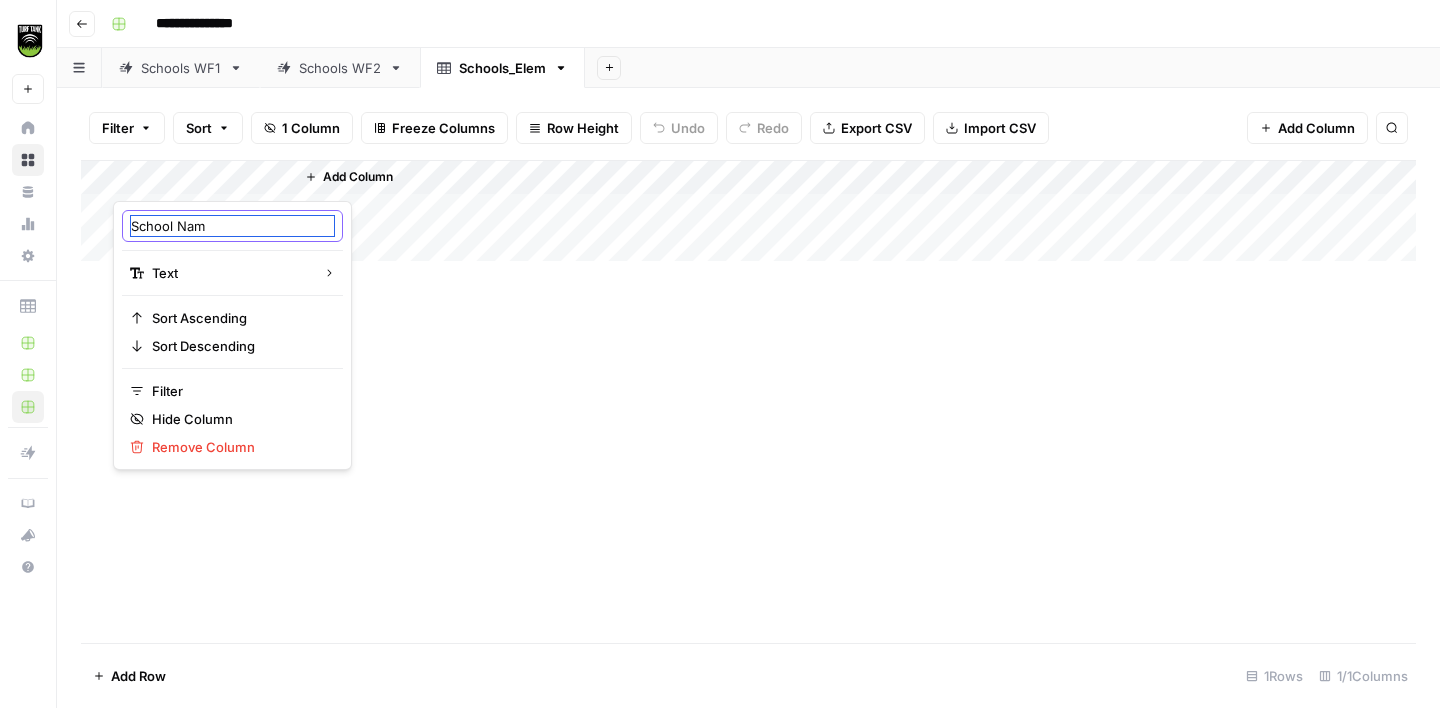 type on "School Name" 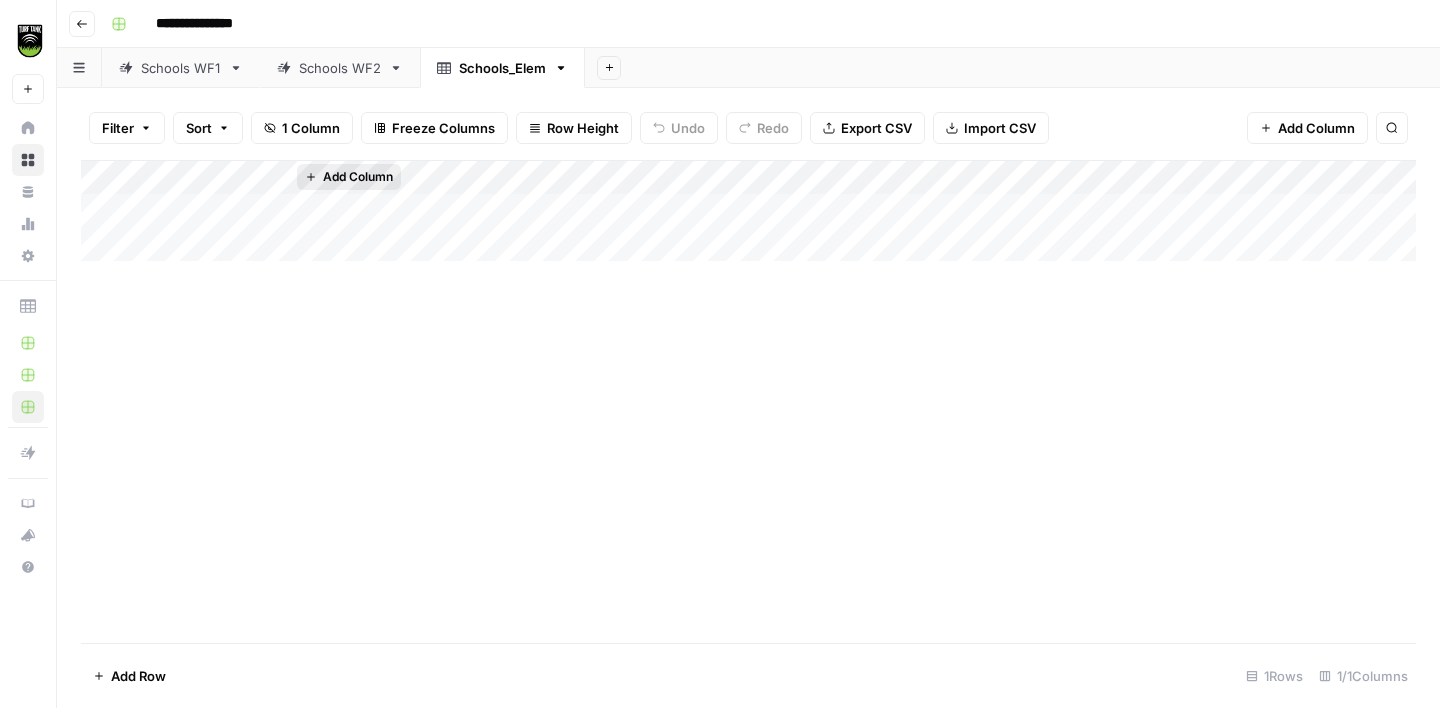click on "Add Column" at bounding box center [358, 177] 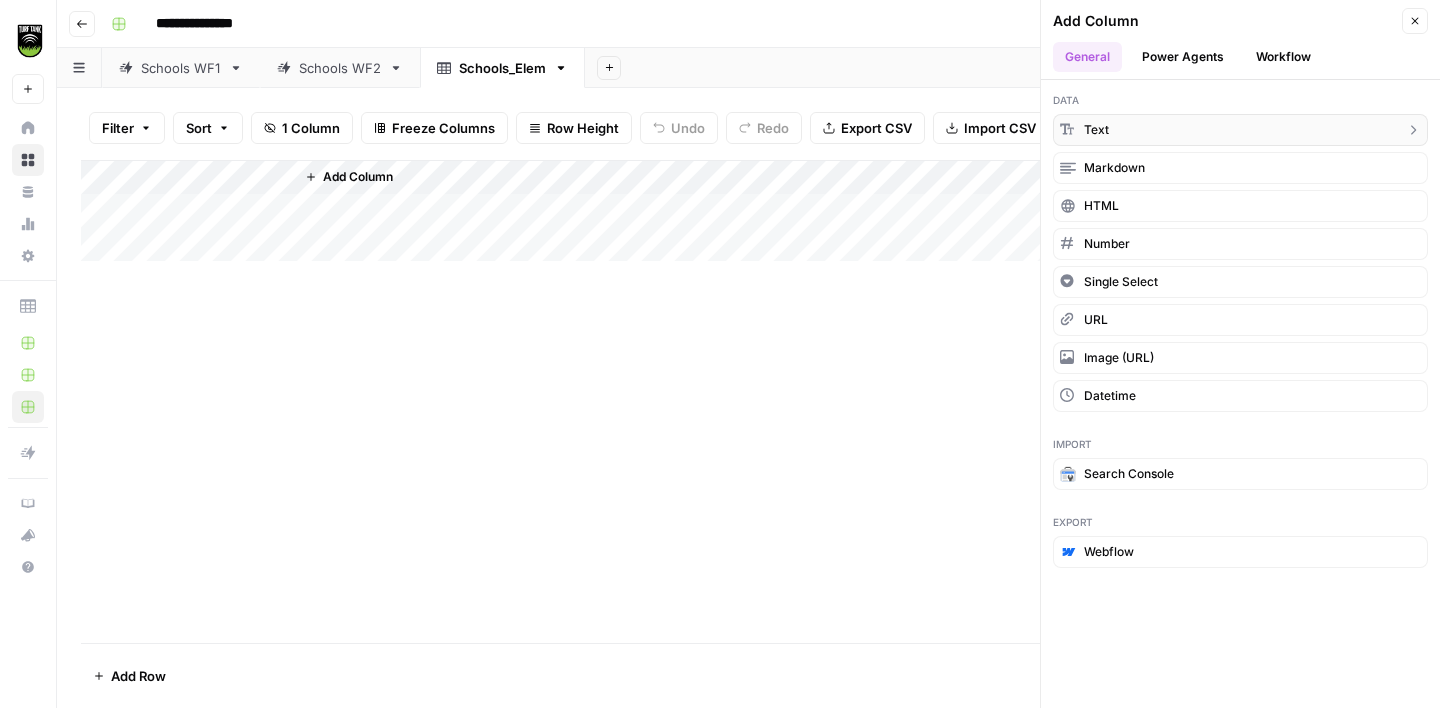 click on "text" at bounding box center (1096, 130) 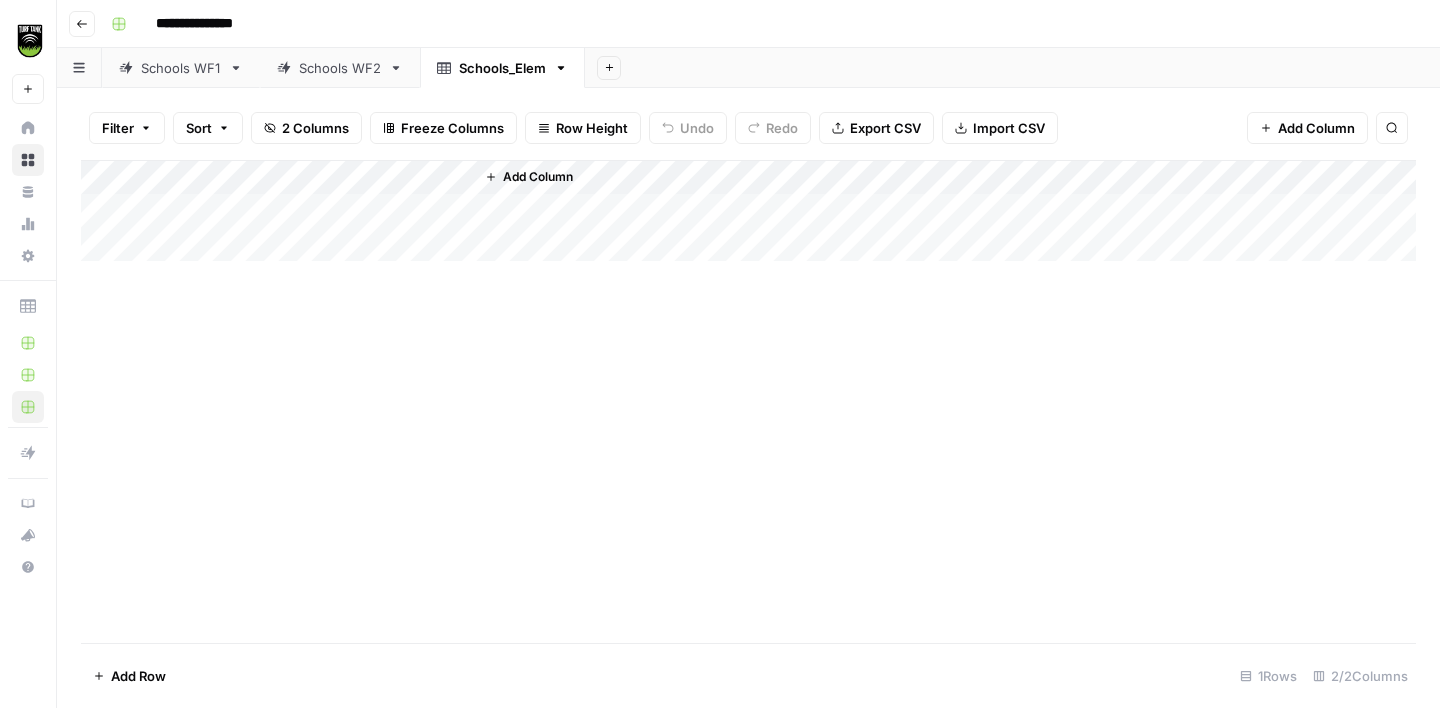 click on "Add Column" at bounding box center [748, 211] 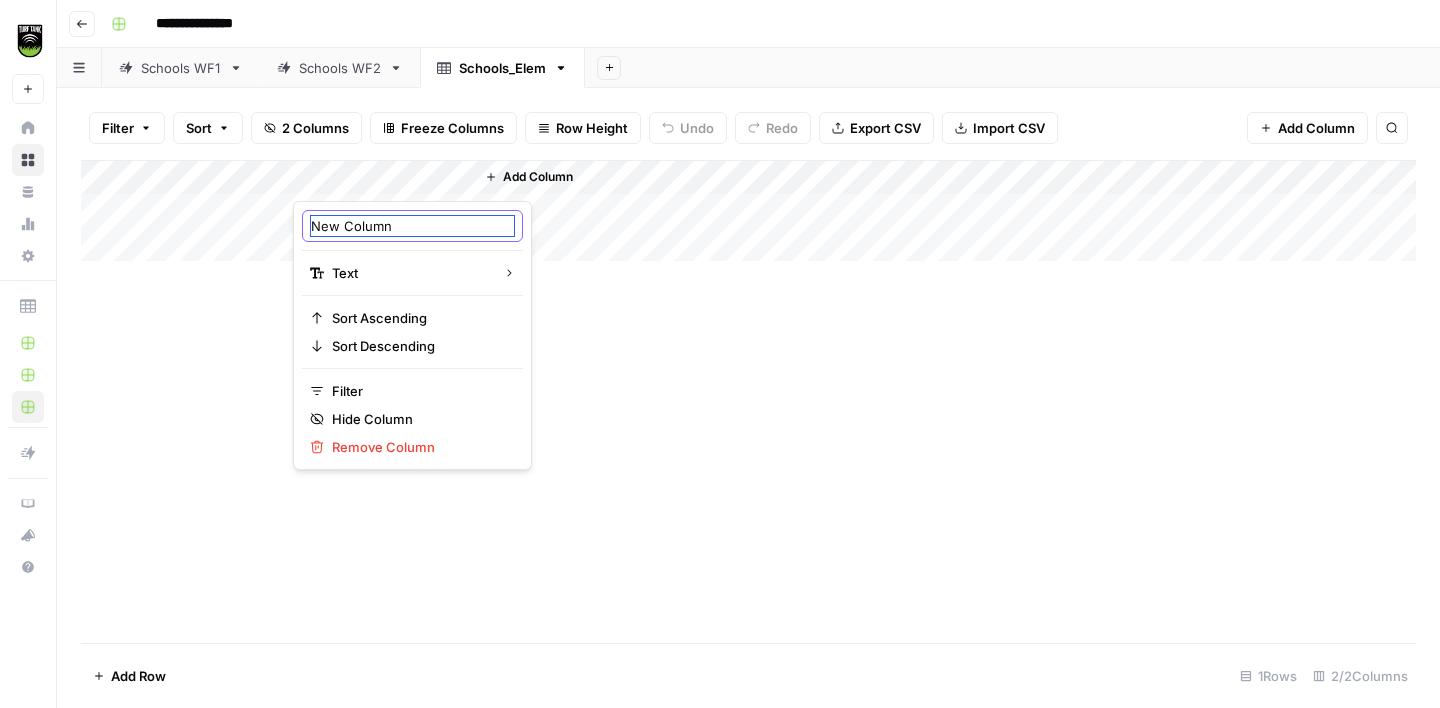 click on "New Column" at bounding box center [412, 226] 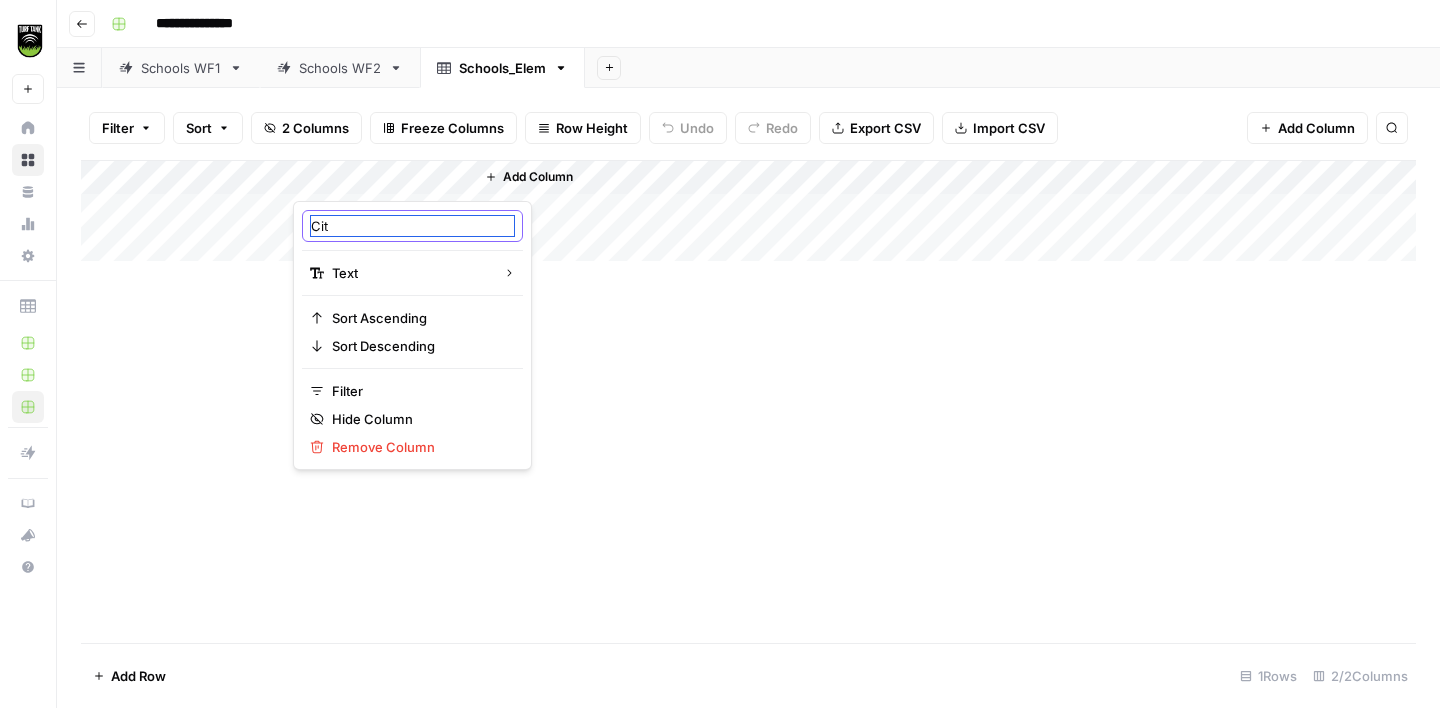 type on "City" 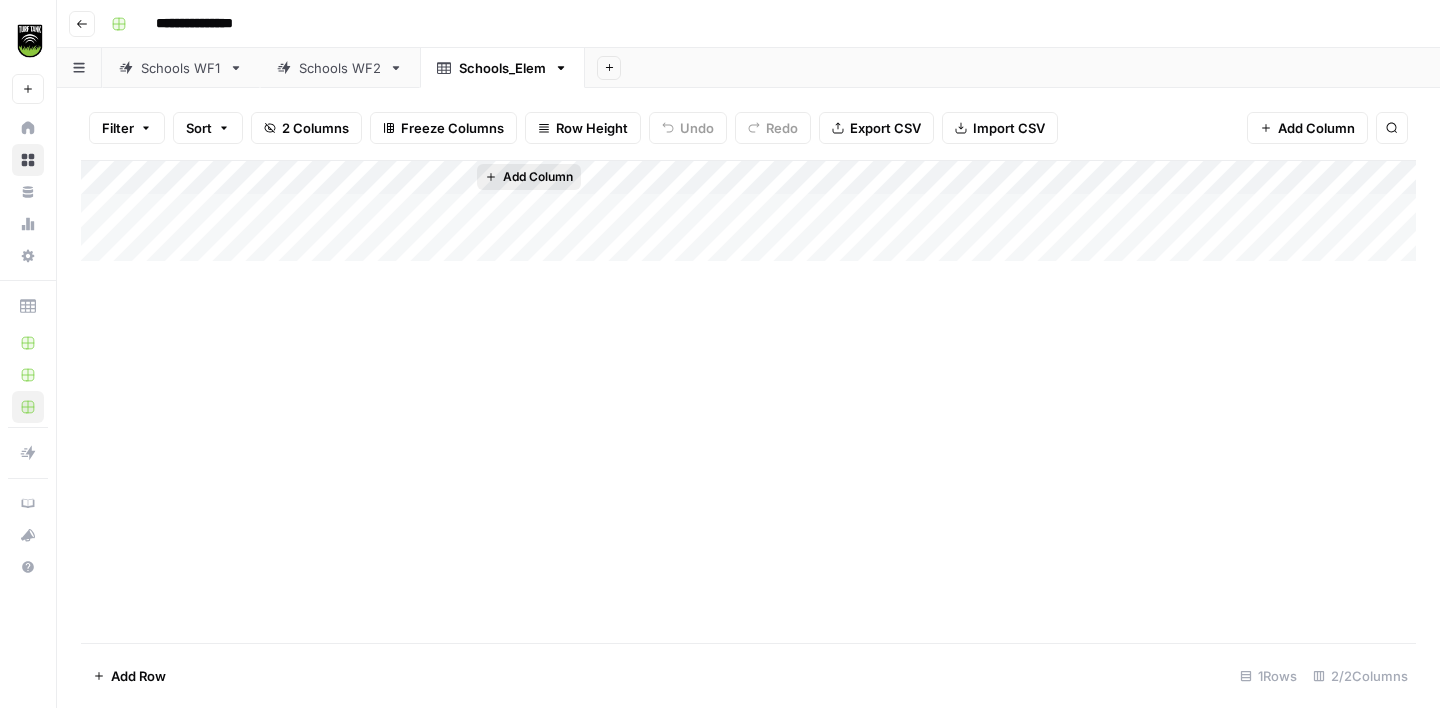 click on "Add Column" at bounding box center (538, 177) 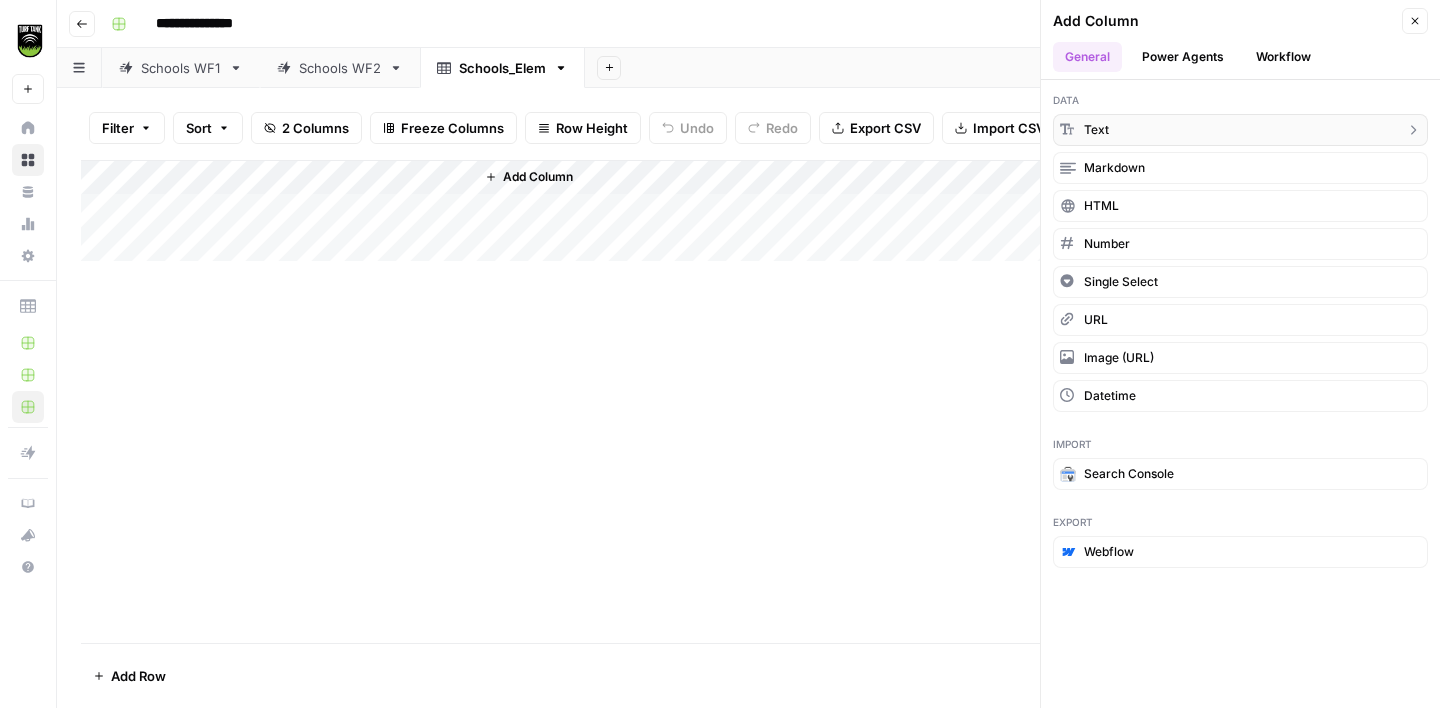 click on "text" at bounding box center (1240, 130) 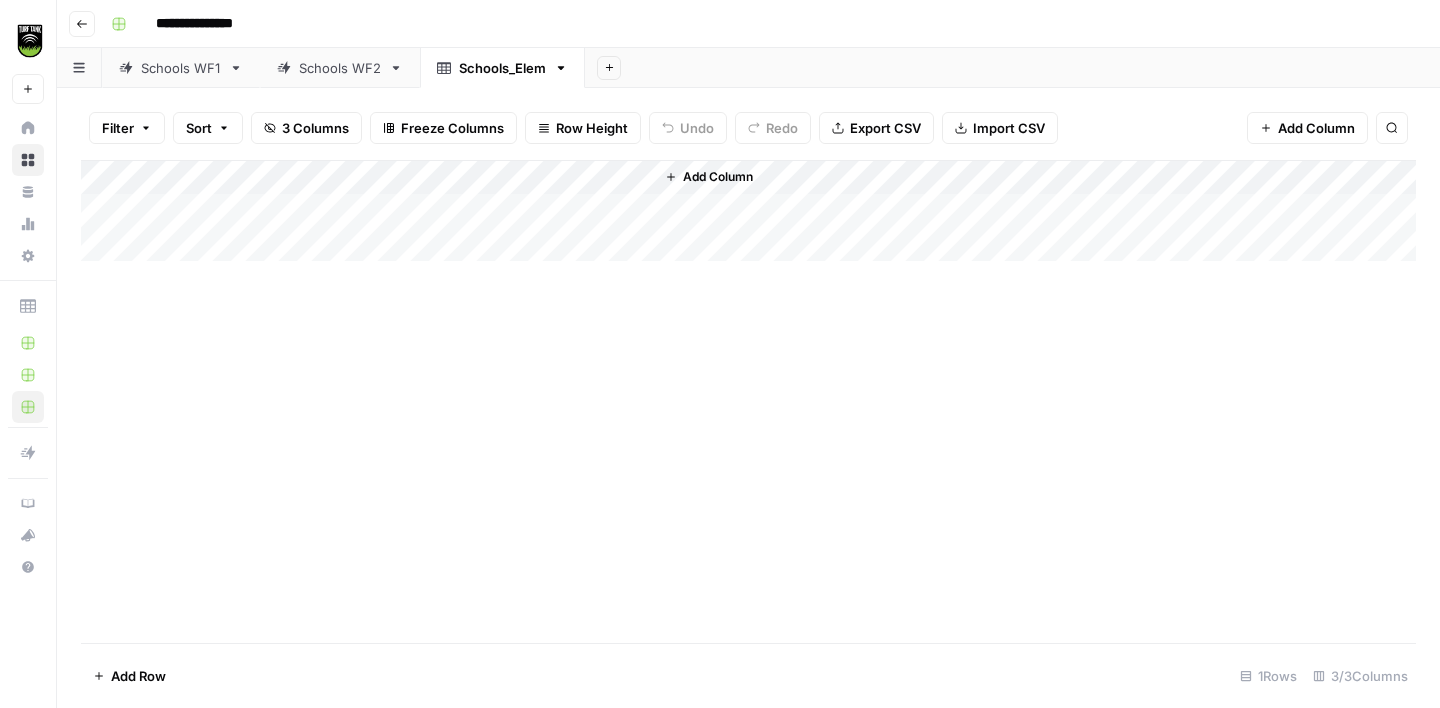 click on "Add Column" at bounding box center (748, 211) 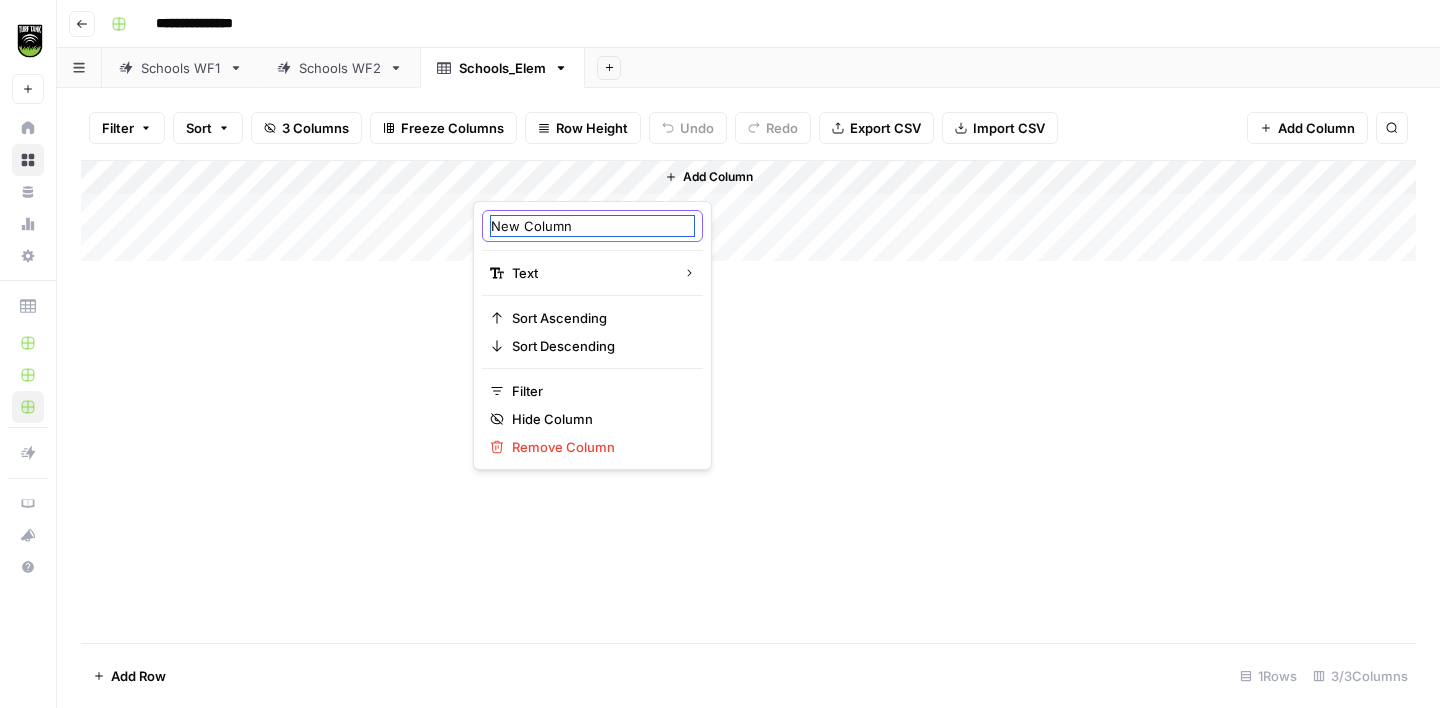 click on "New Column" at bounding box center (592, 226) 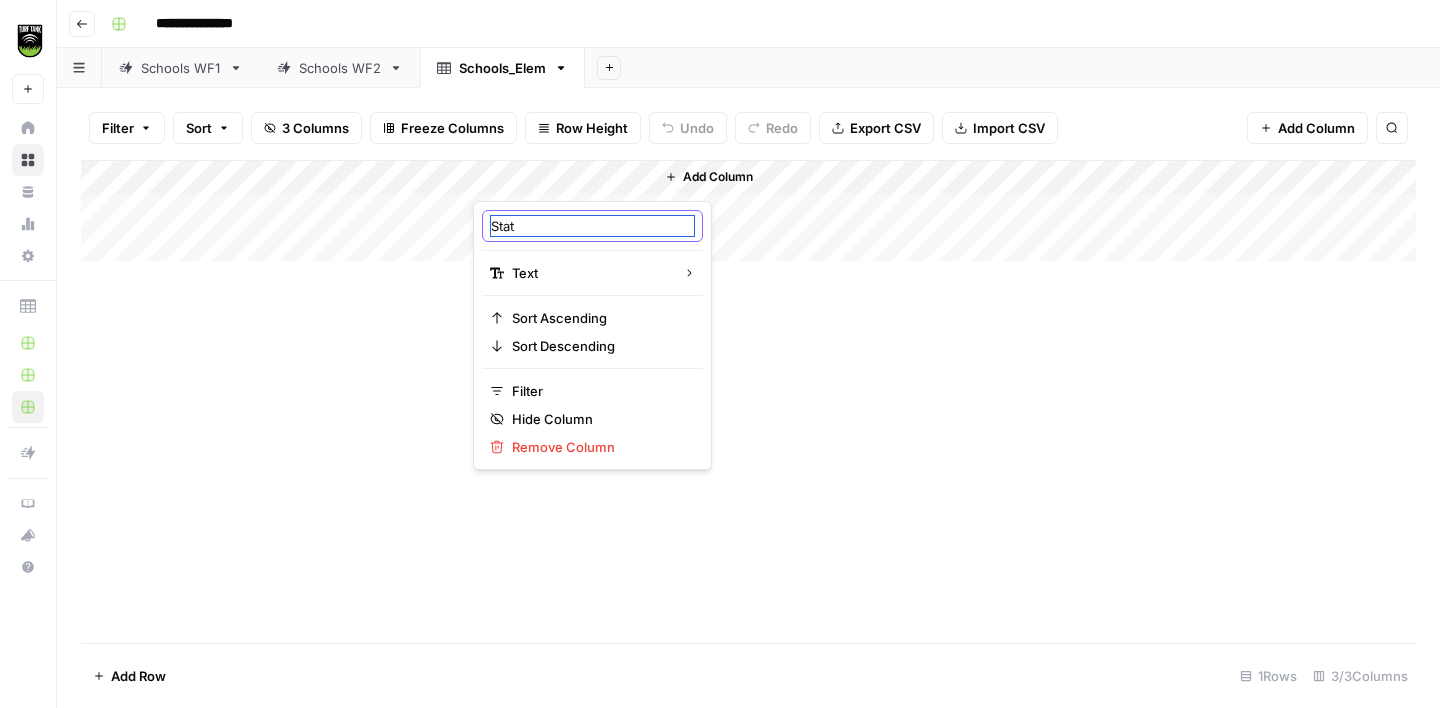 type on "State" 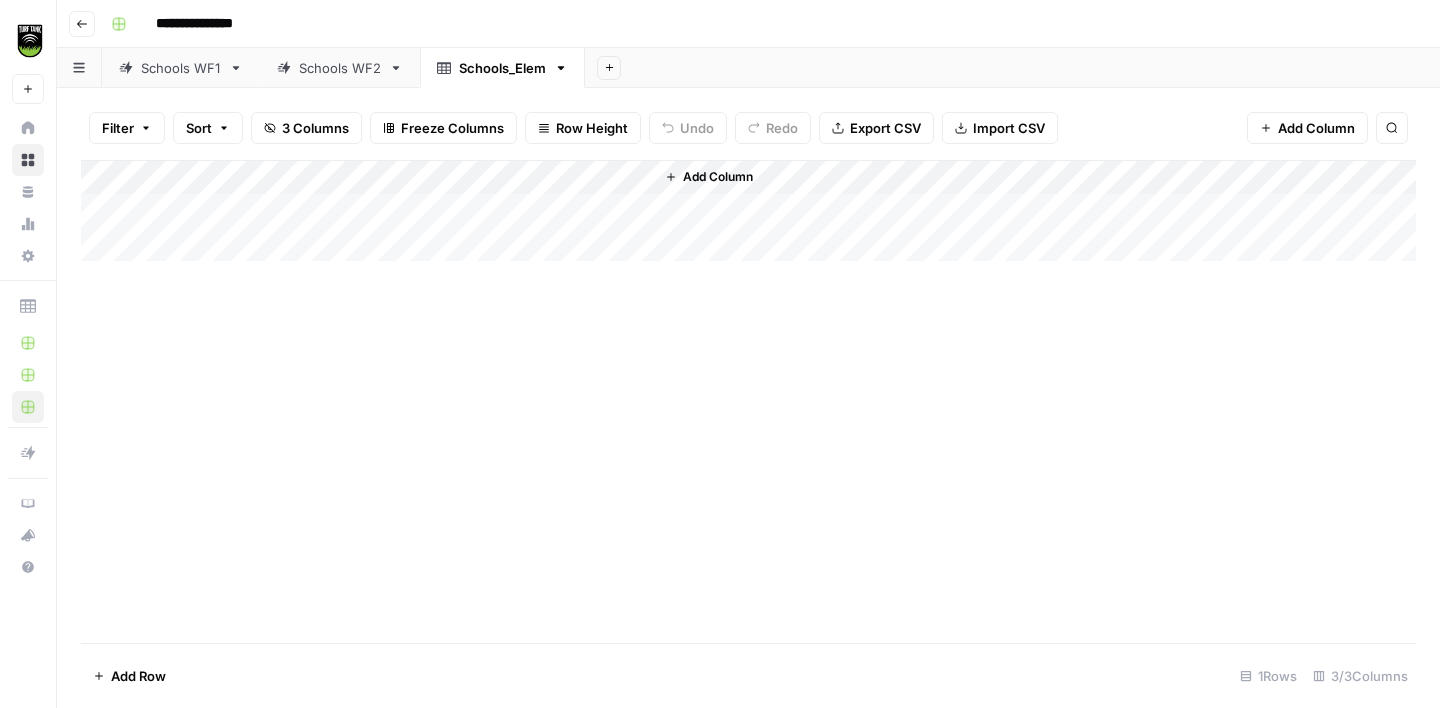 click on "Add Column" at bounding box center [748, 211] 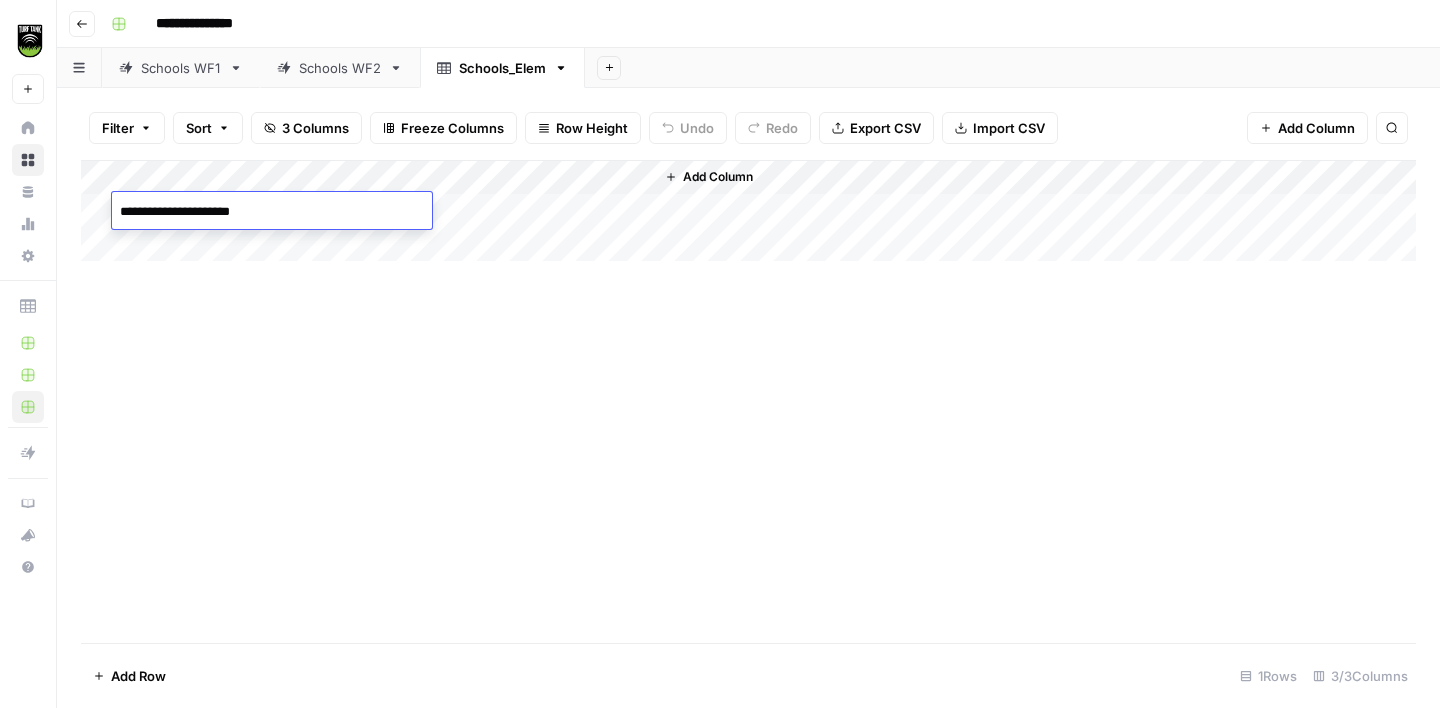 click on "**********" at bounding box center [272, 212] 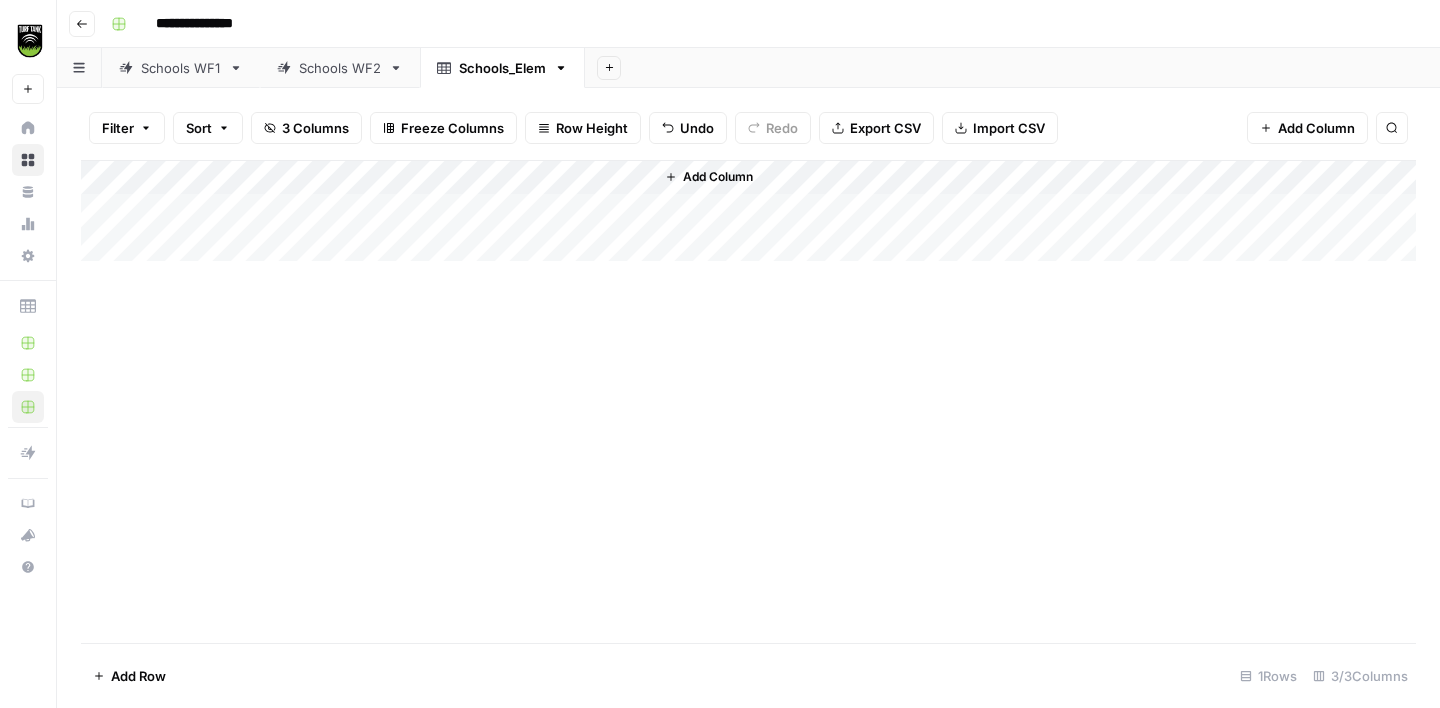 click on "Add Column" at bounding box center [748, 401] 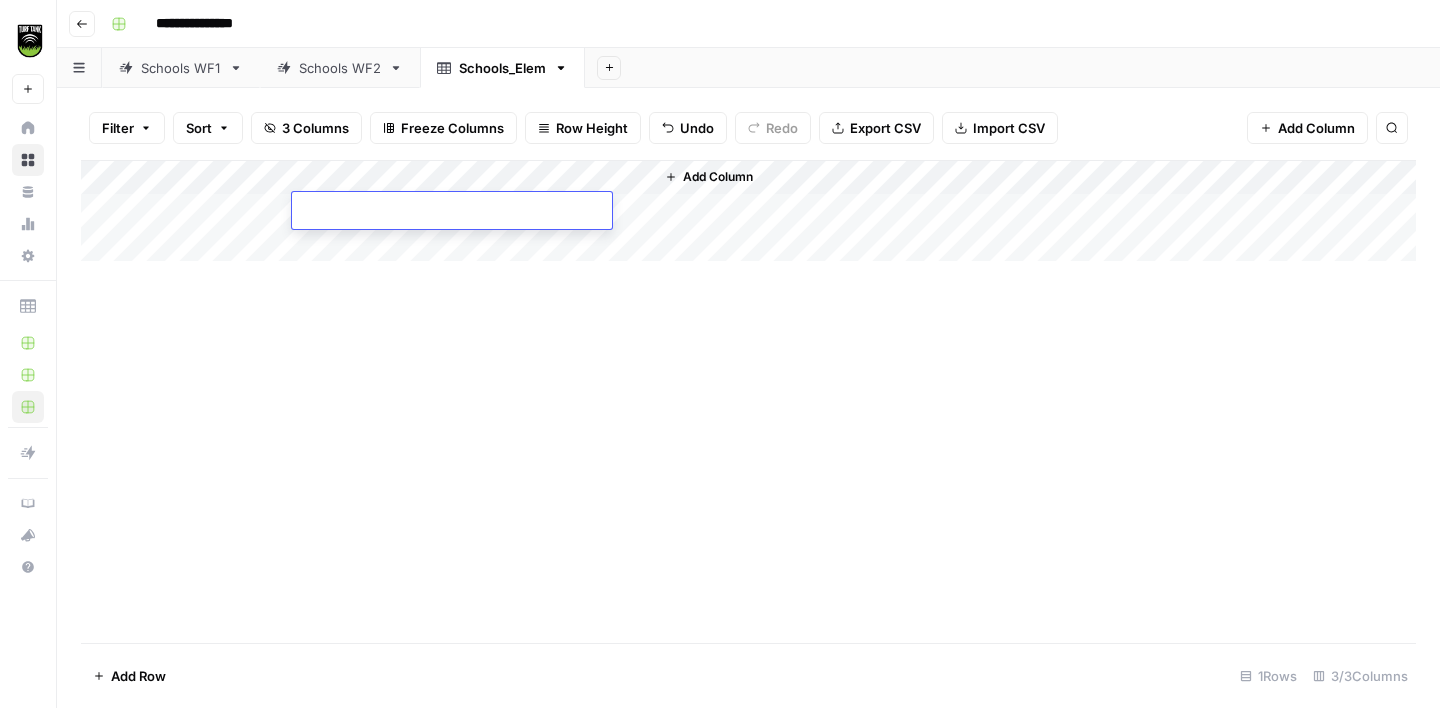 click on "Add Column" at bounding box center (748, 211) 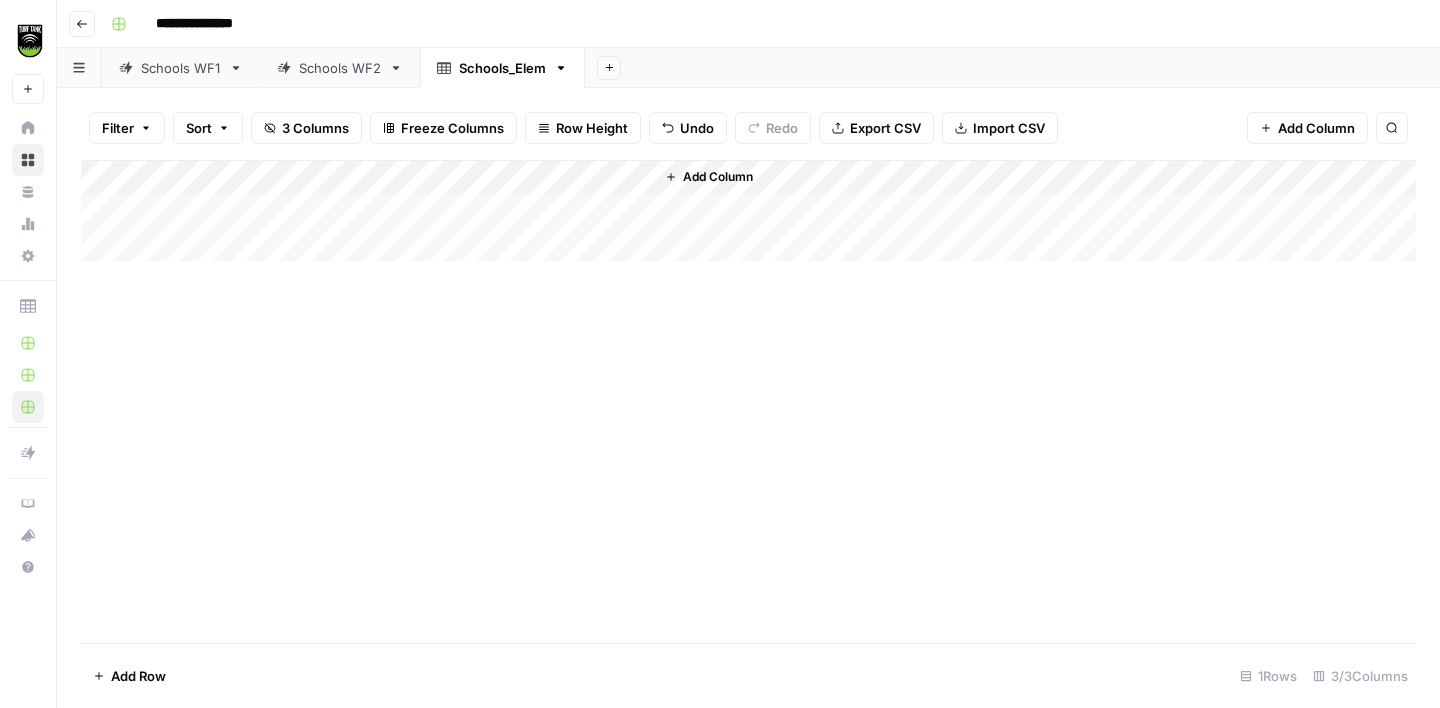 click on "Add Column" at bounding box center [748, 211] 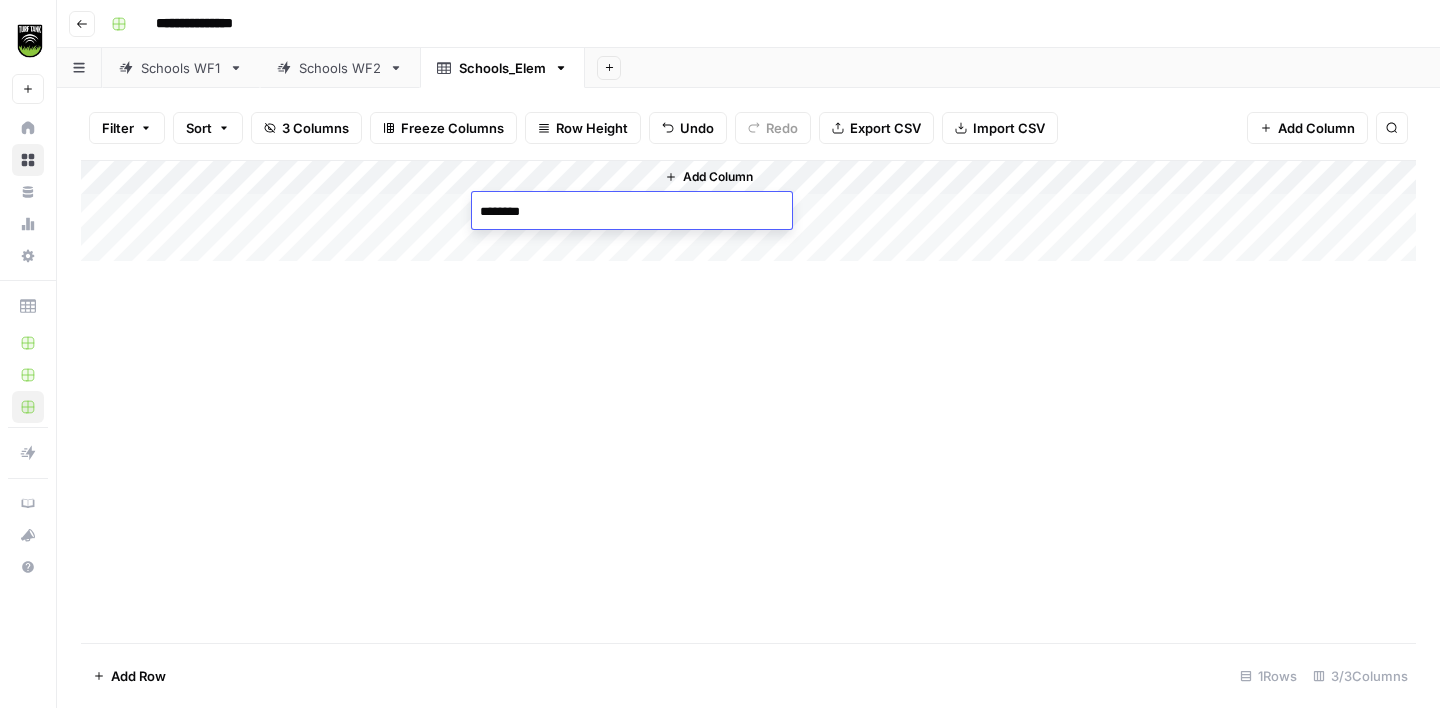 type on "*********" 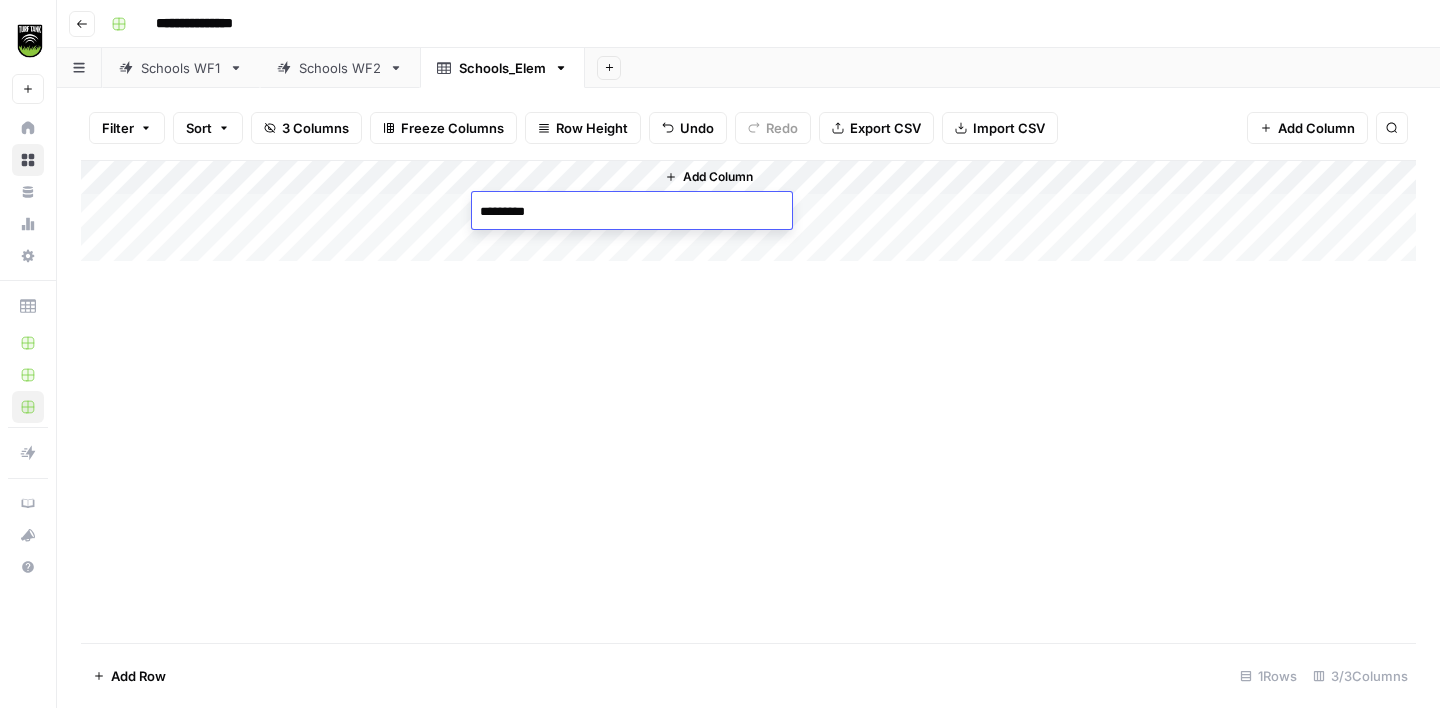 click on "Add Column" at bounding box center [748, 401] 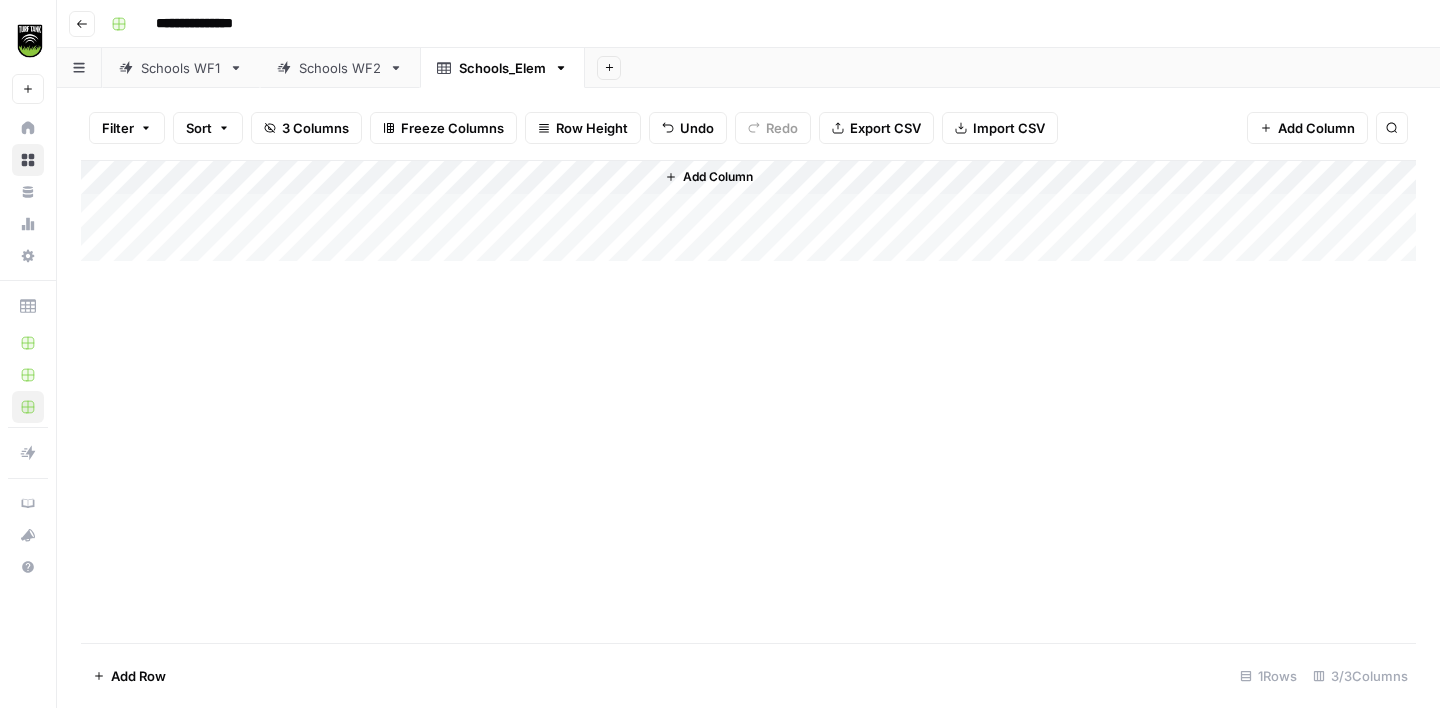 click on "Add Column" at bounding box center [748, 211] 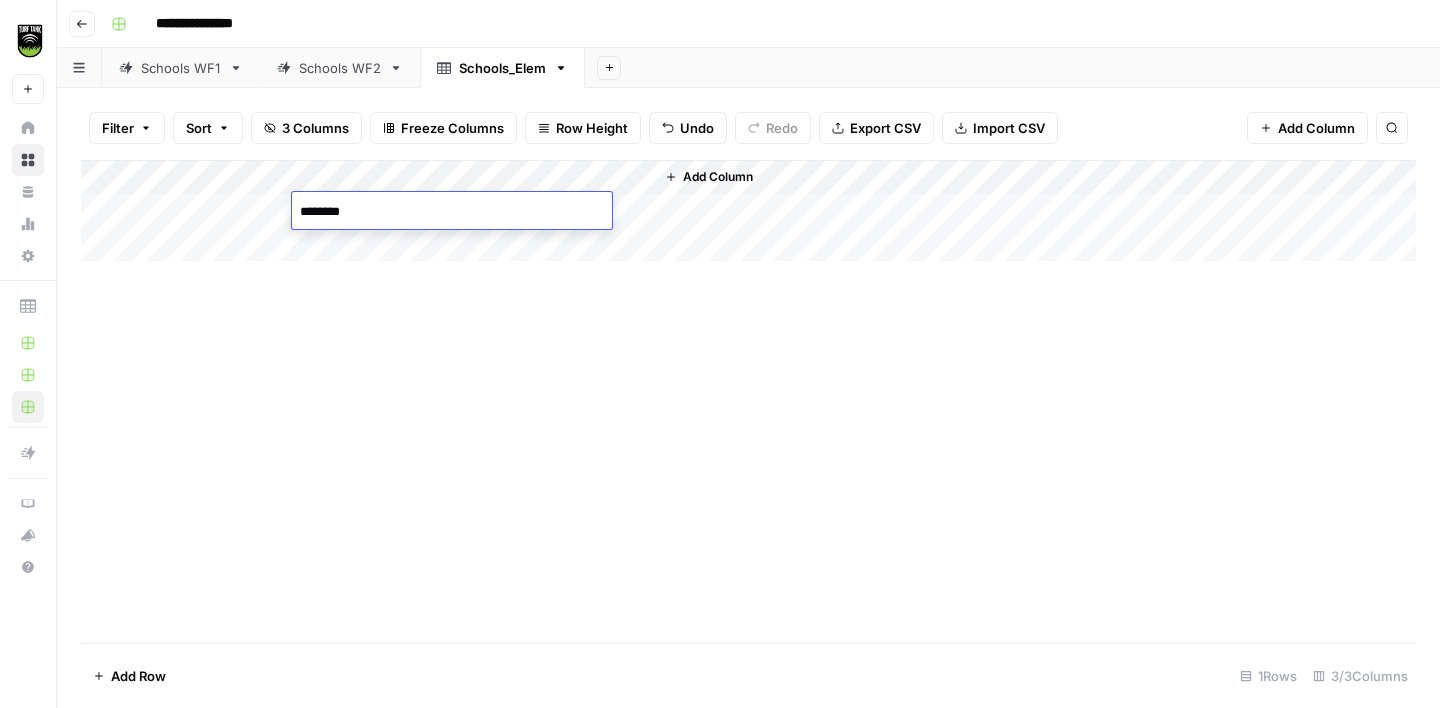 type on "*********" 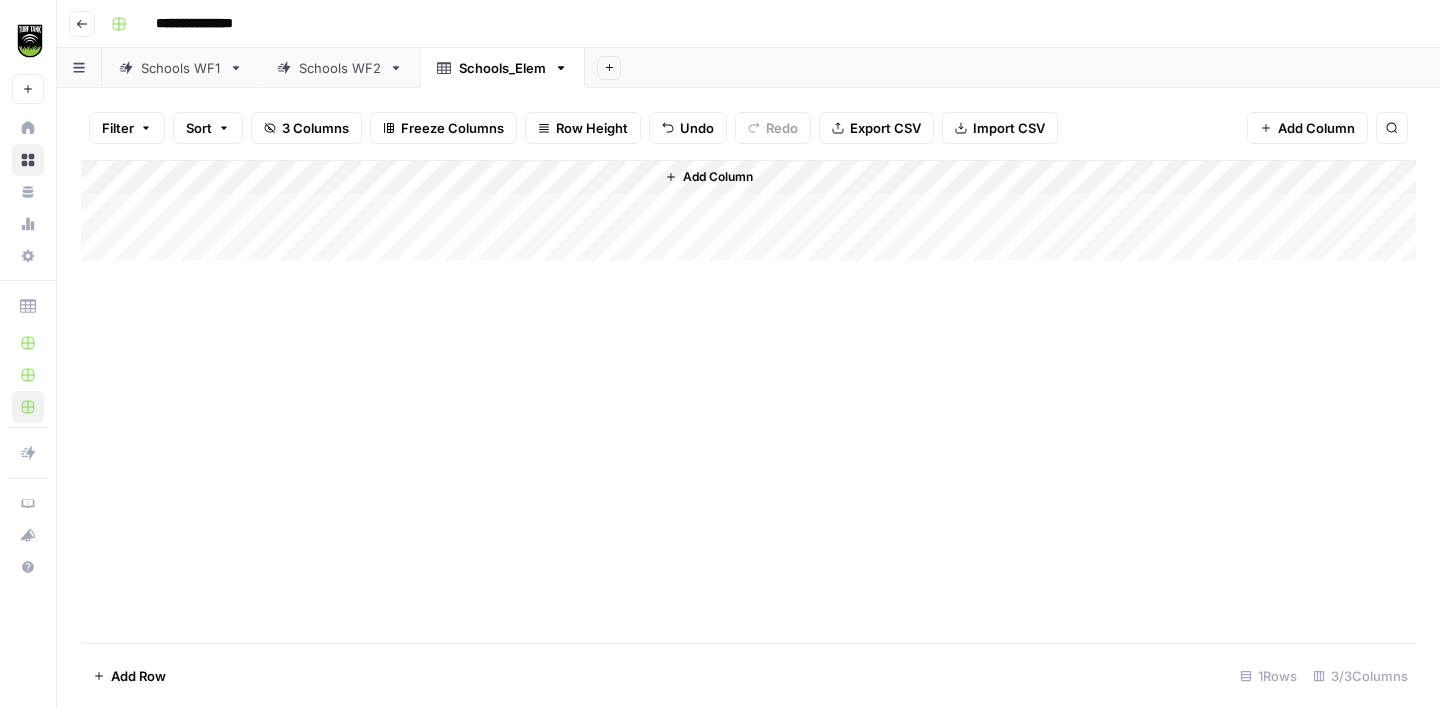 click on "Add Column" at bounding box center (748, 401) 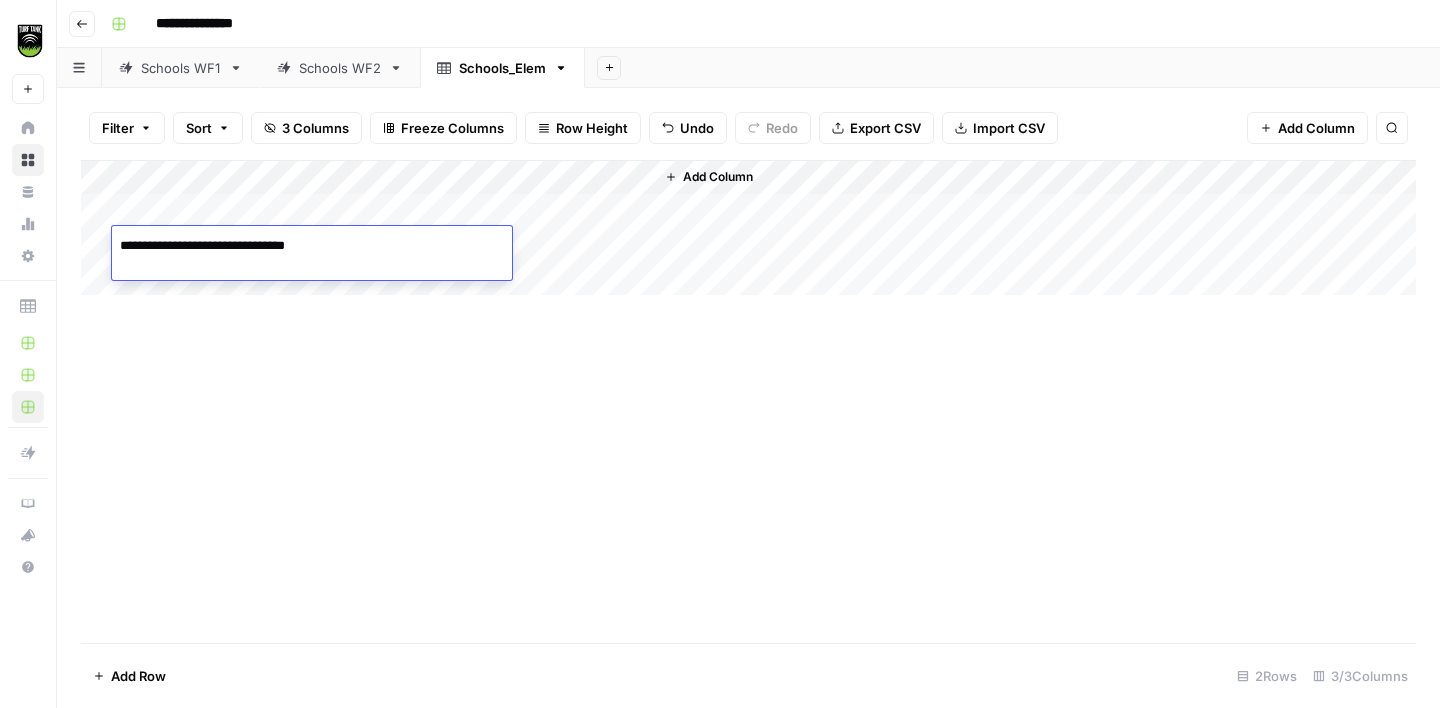 click on "**********" at bounding box center [272, 246] 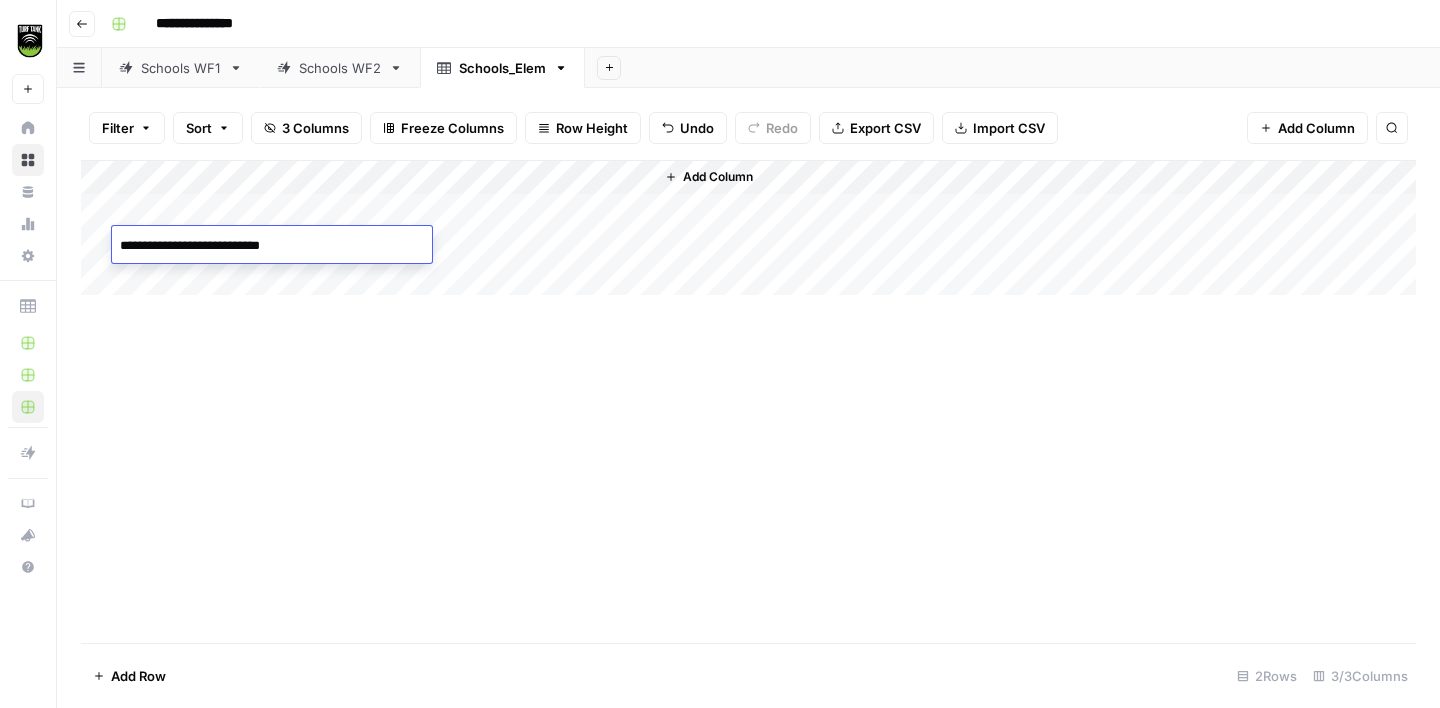 click on "Add Column" at bounding box center [748, 401] 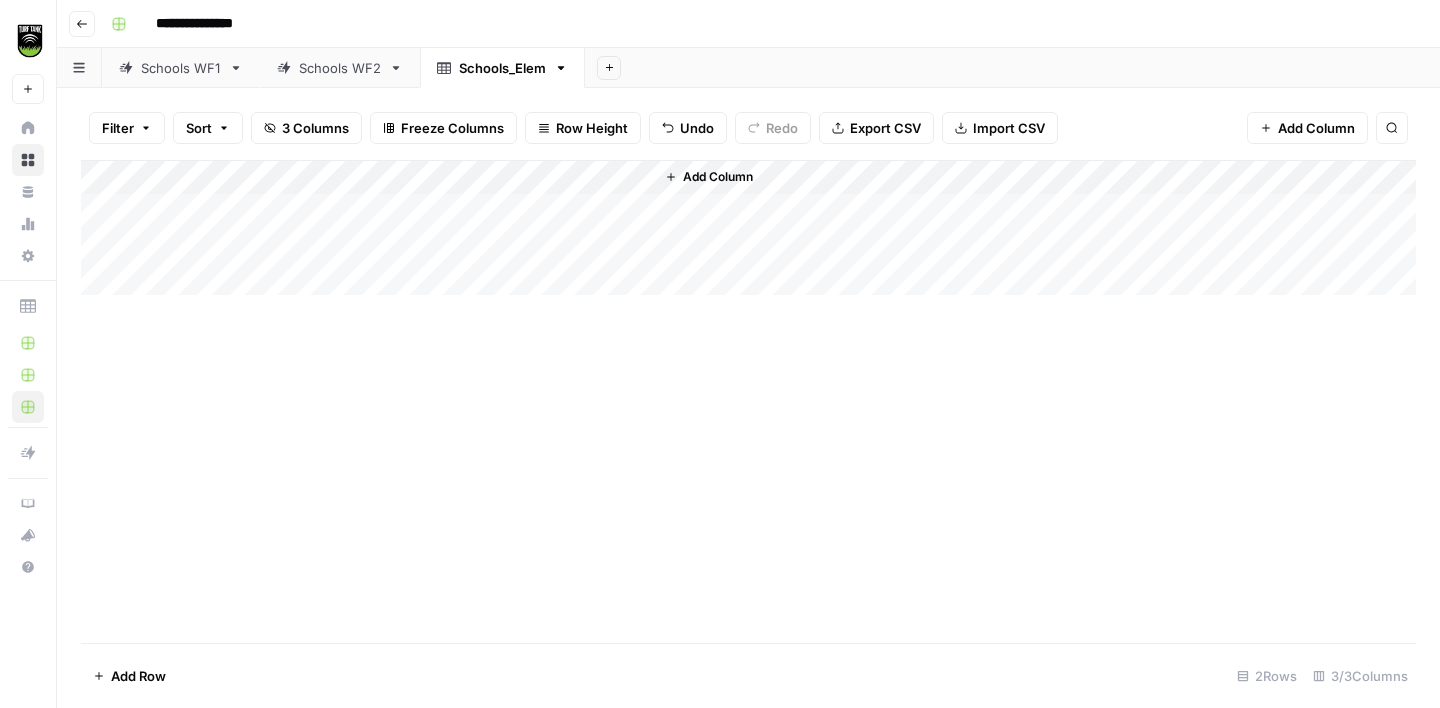 click on "Add Column" at bounding box center [748, 228] 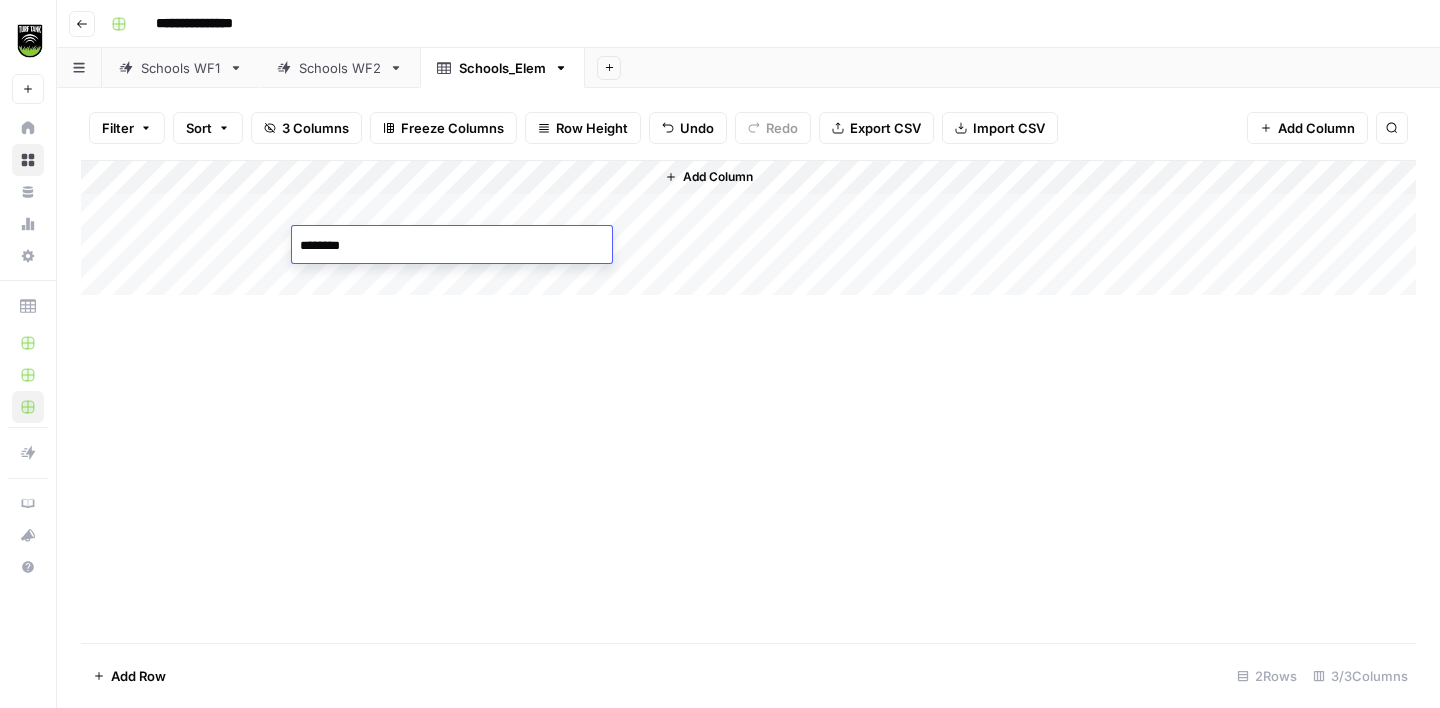 type on "*********" 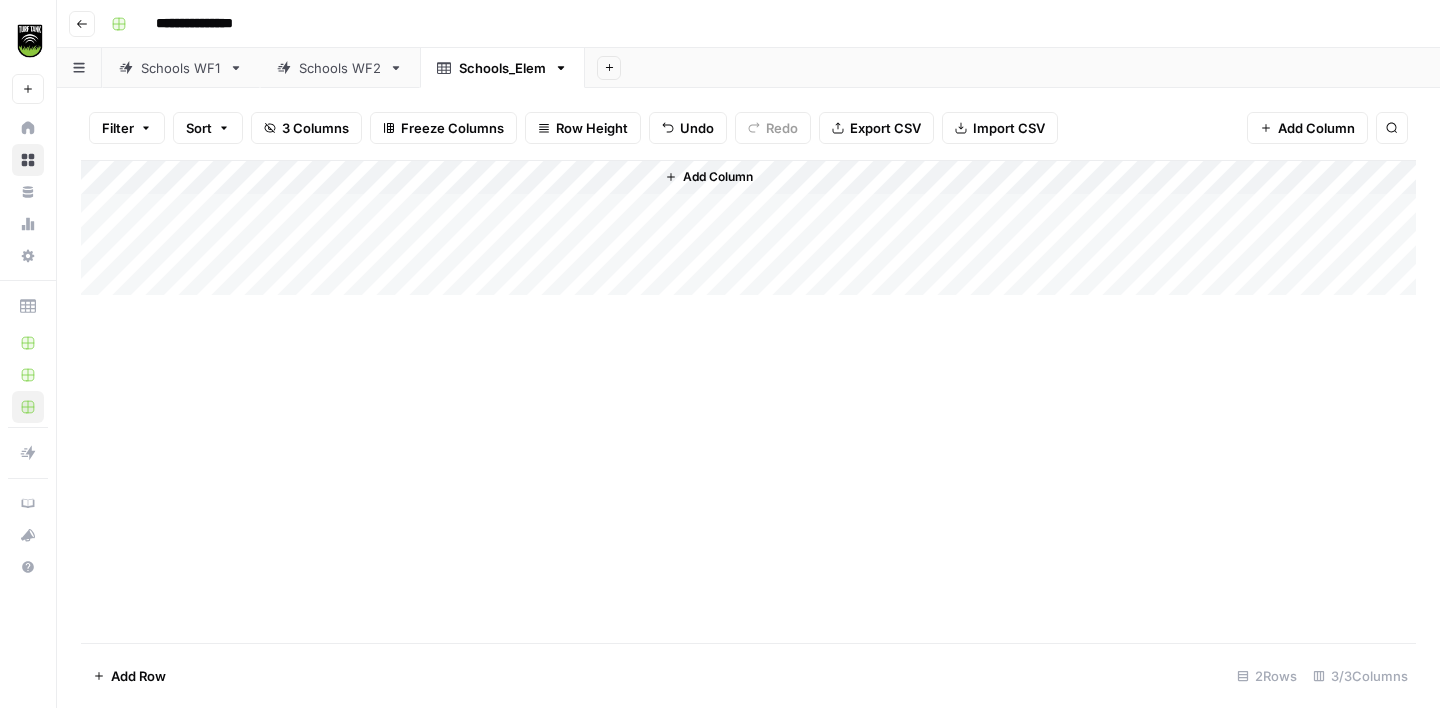 click on "Add Column" at bounding box center [748, 401] 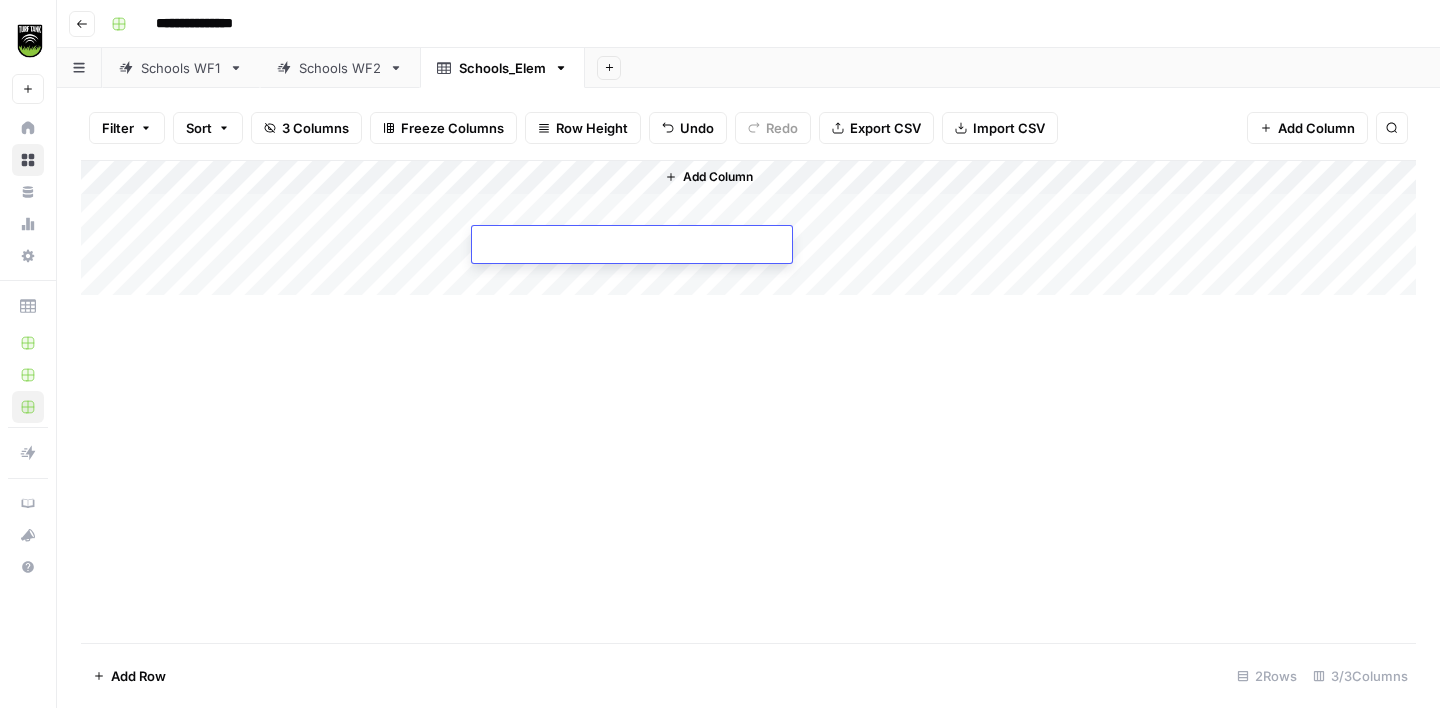 click on "Add Column" at bounding box center (748, 228) 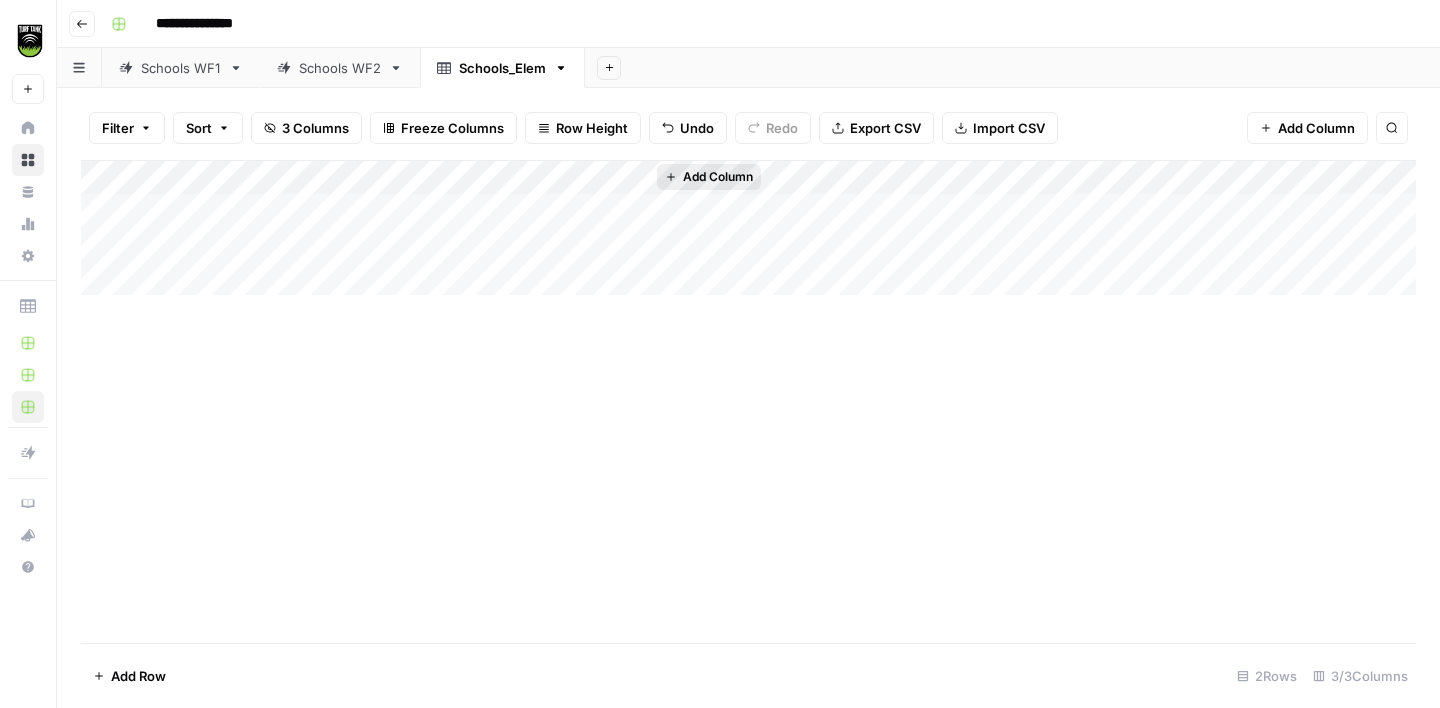 click on "Add Column" at bounding box center [718, 177] 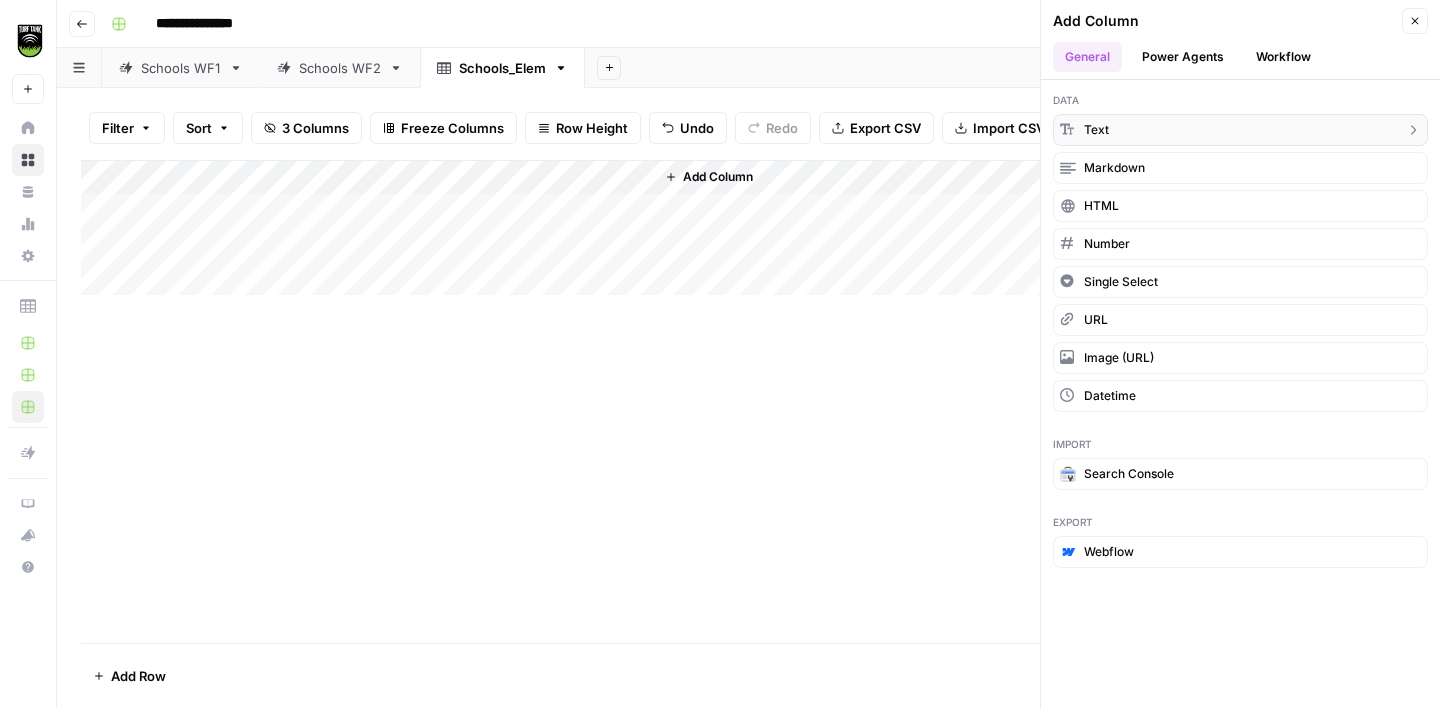 click on "text" at bounding box center [1240, 130] 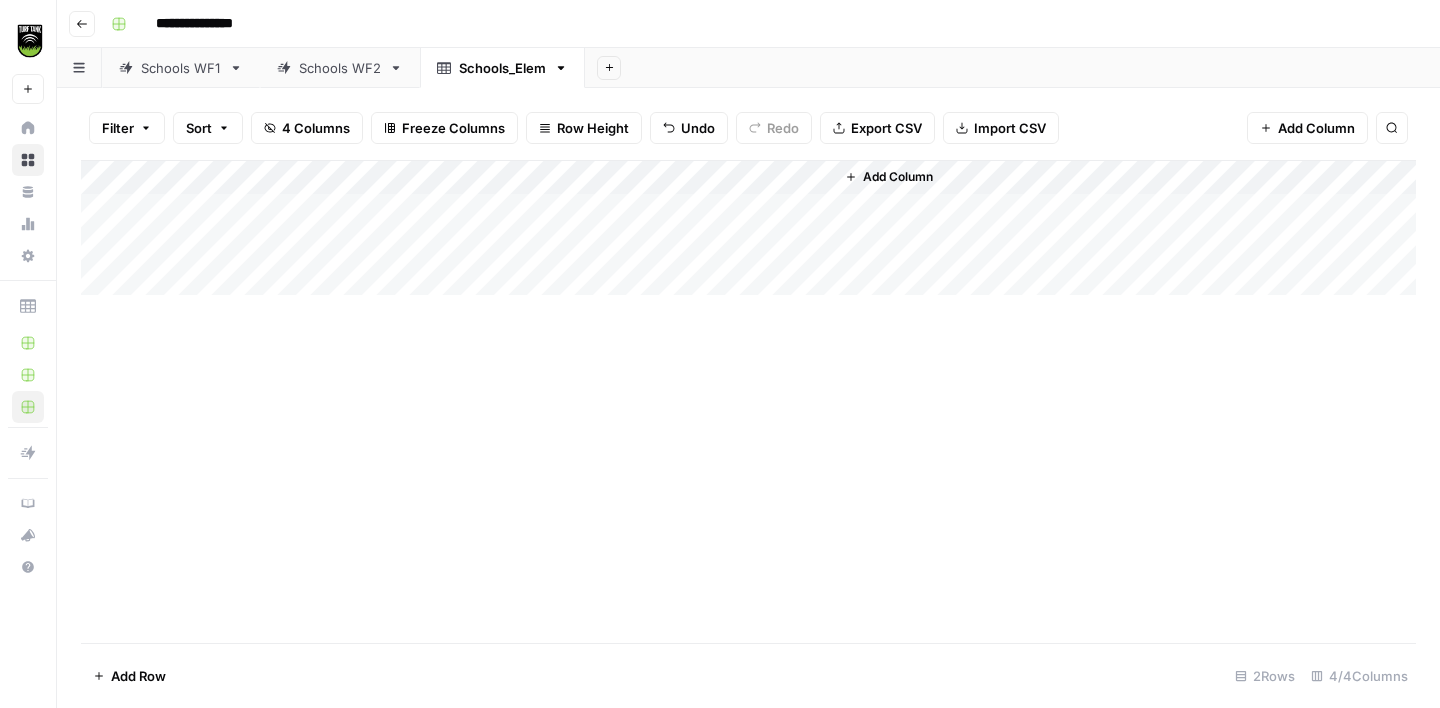 click on "Add Column" at bounding box center (748, 228) 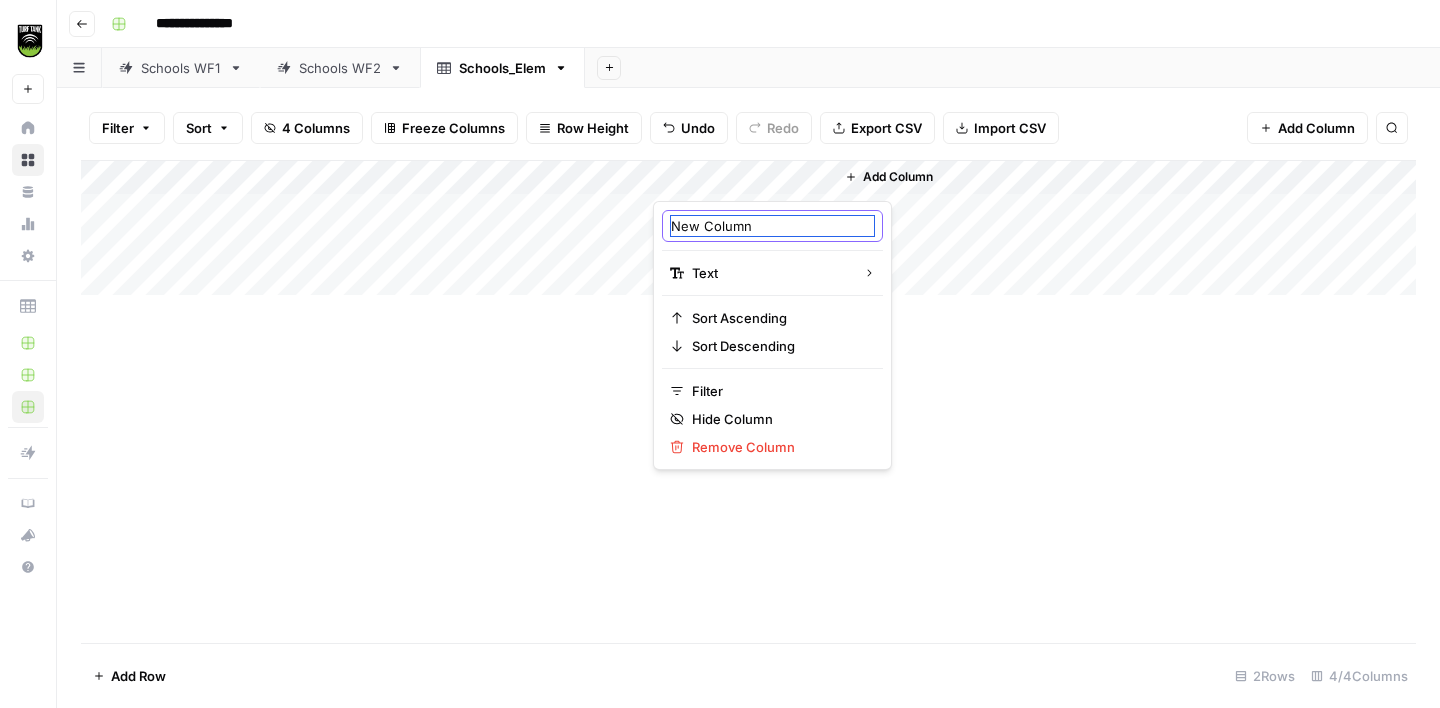 click on "New Column" at bounding box center (772, 226) 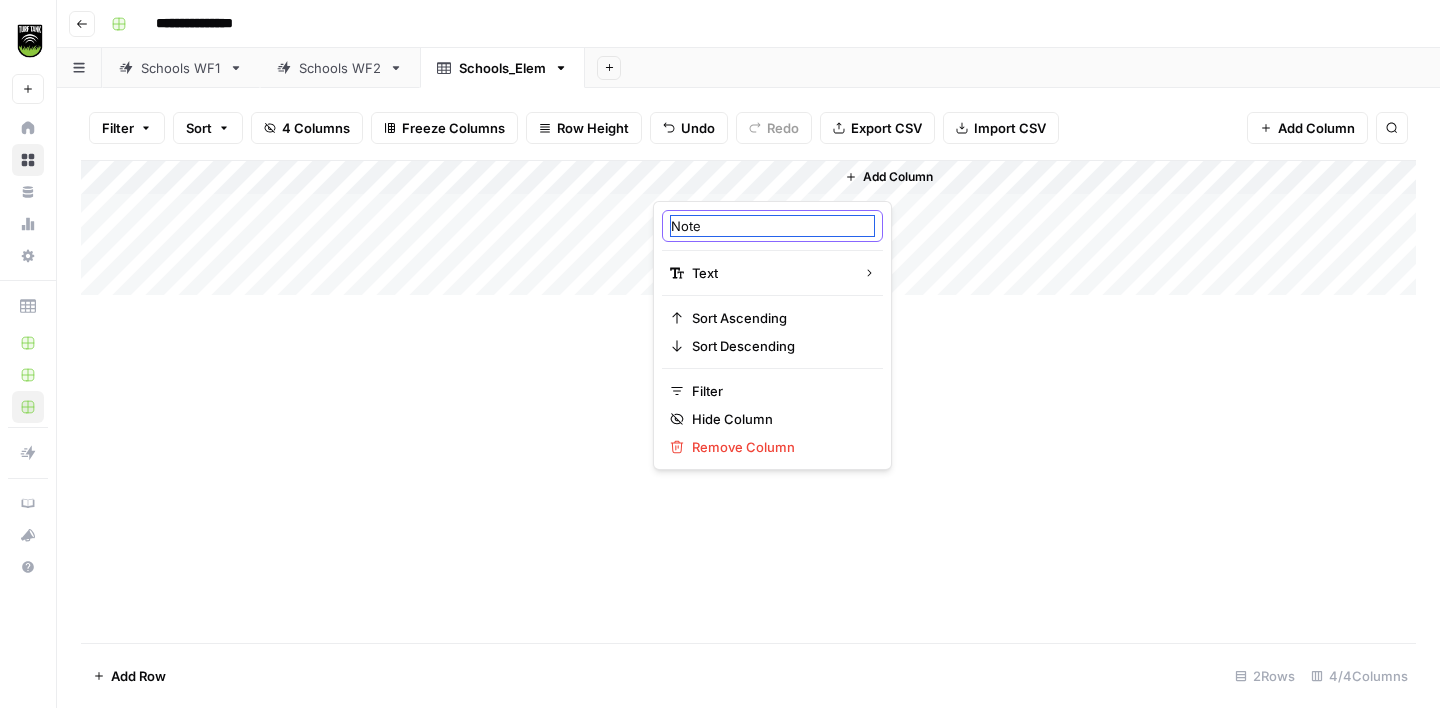 type on "Notes" 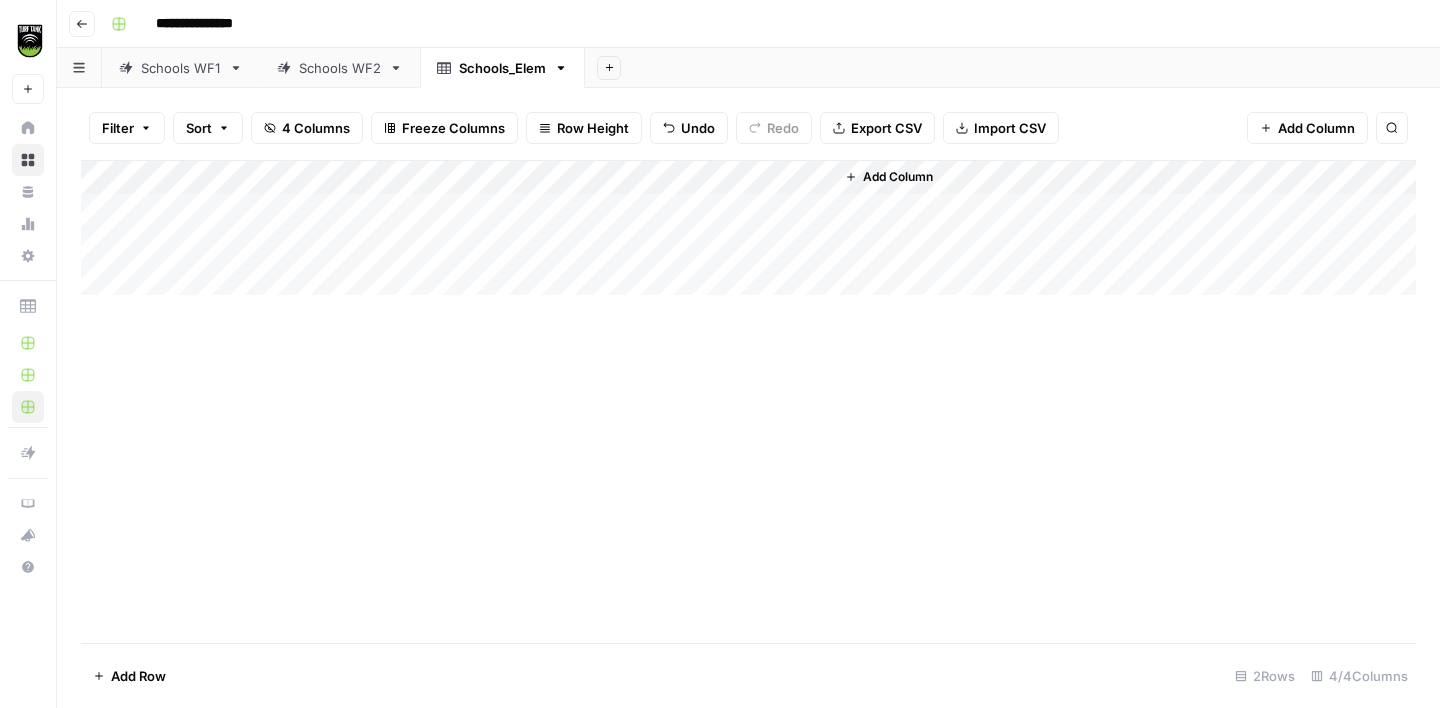 click on "Add Column" at bounding box center (748, 401) 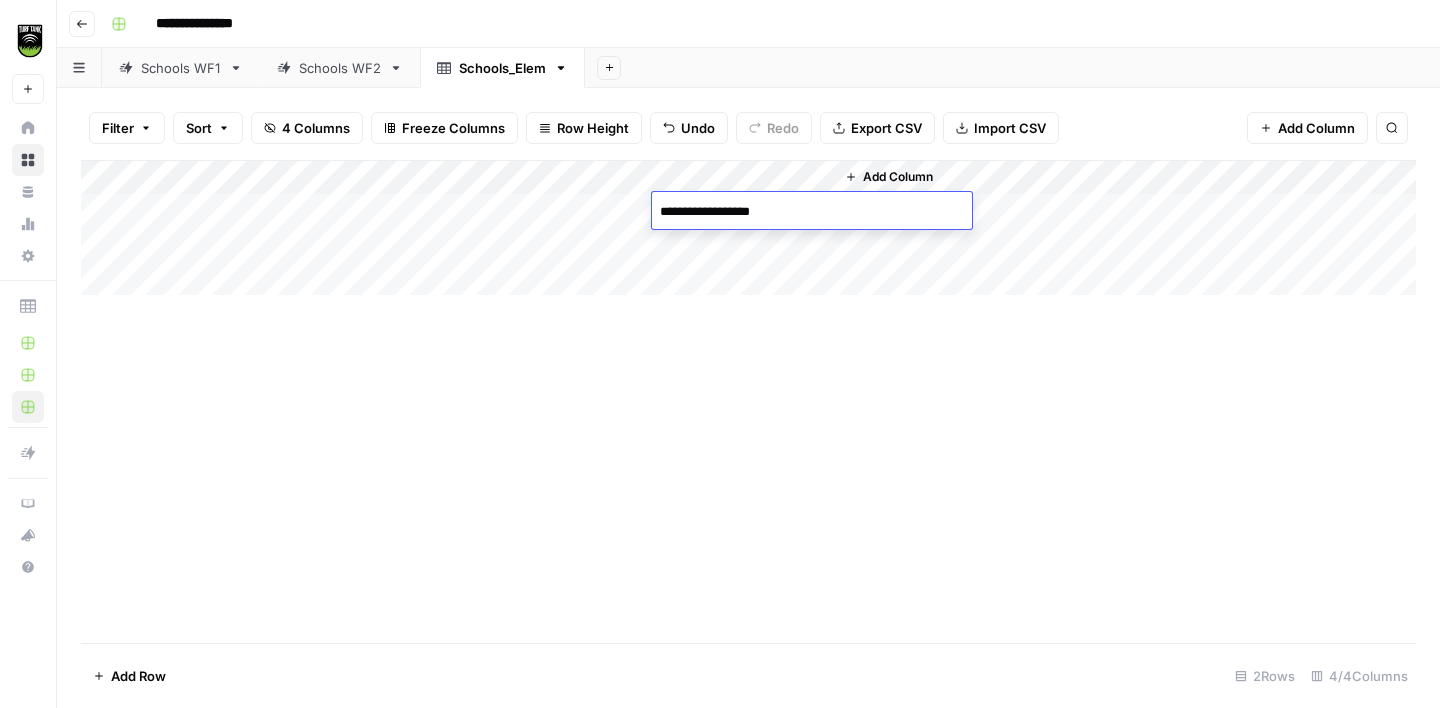type on "**********" 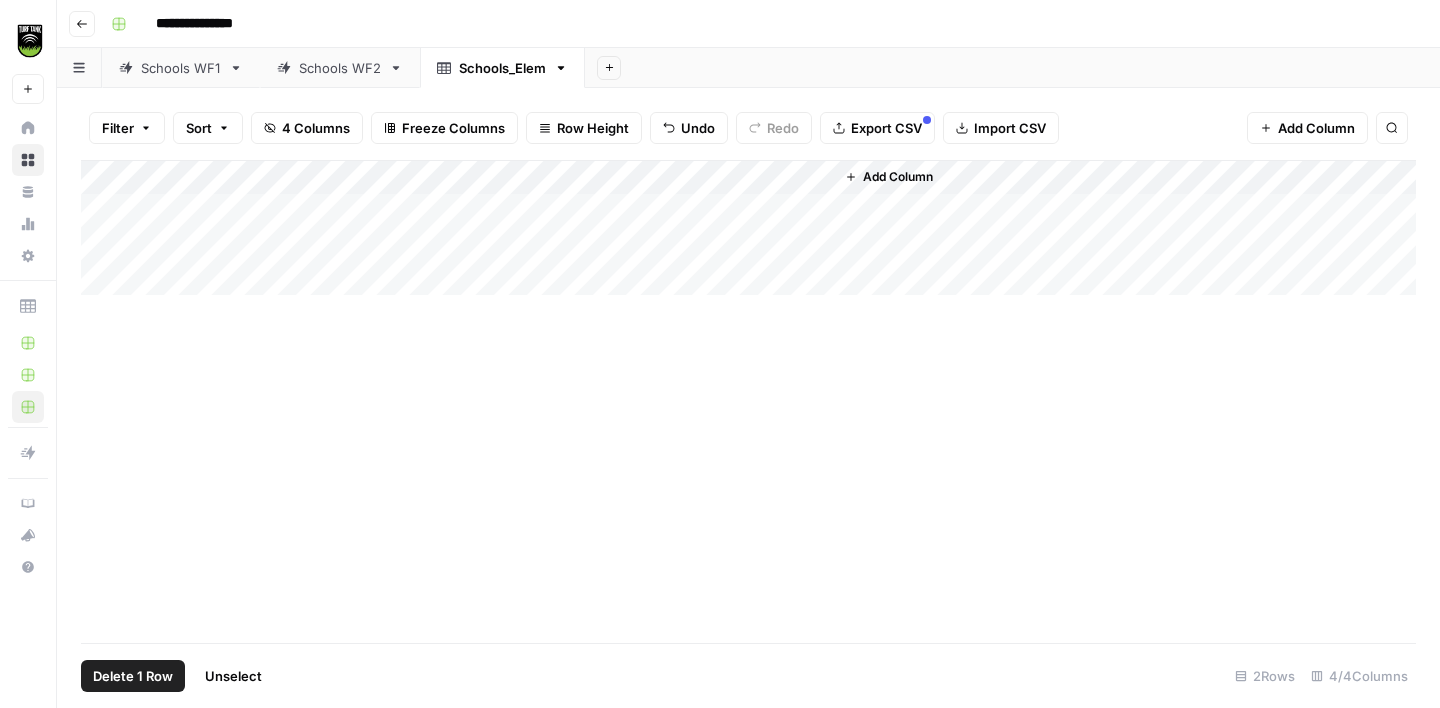 click on "Add Column" at bounding box center (748, 228) 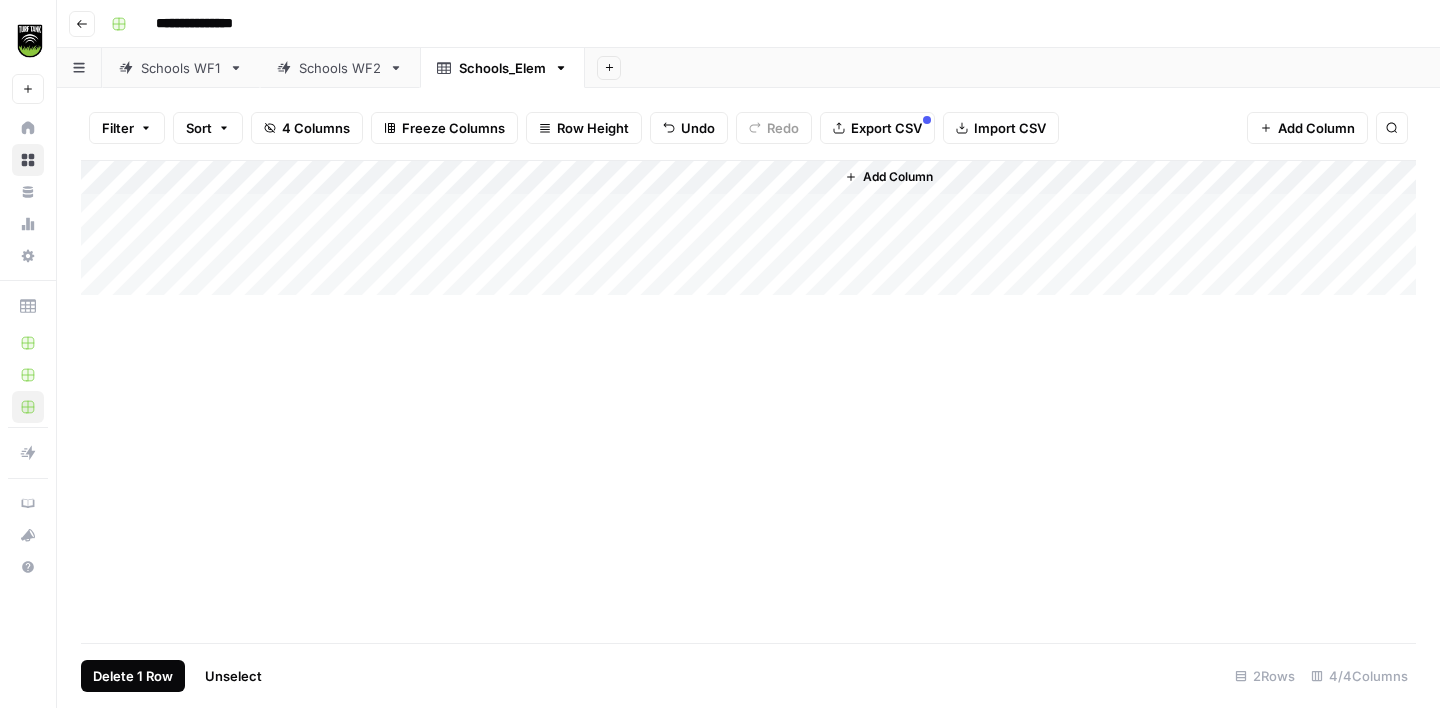 click on "Delete 1 Row" at bounding box center [133, 676] 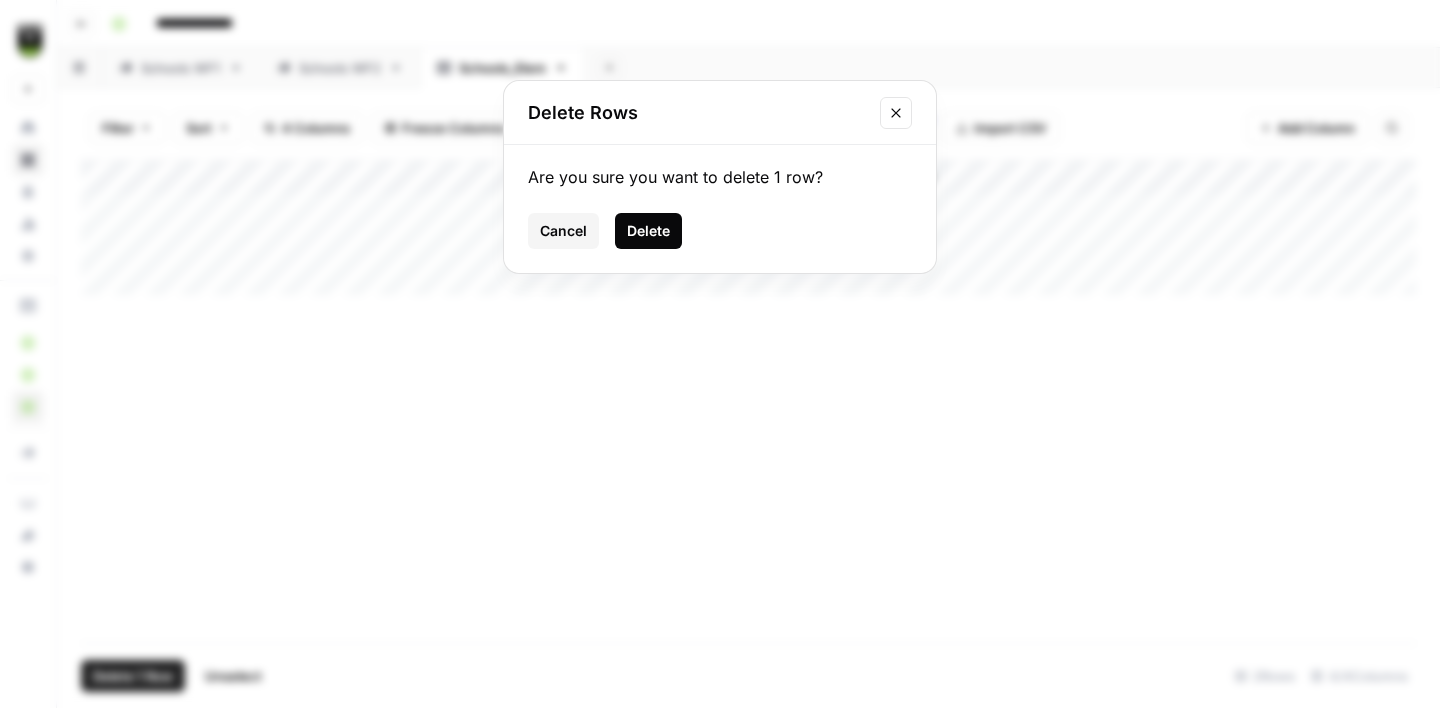 click on "Delete" at bounding box center [648, 231] 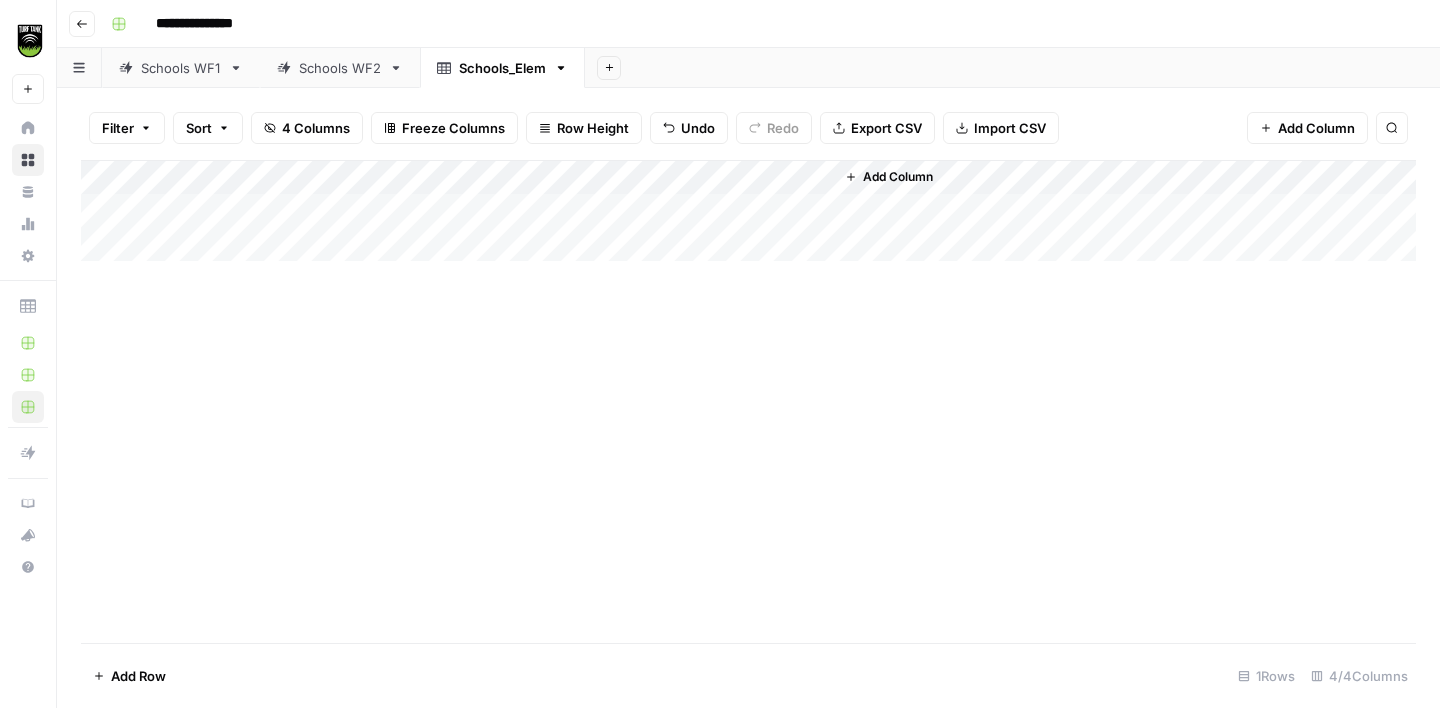click on "Add Column" at bounding box center [748, 211] 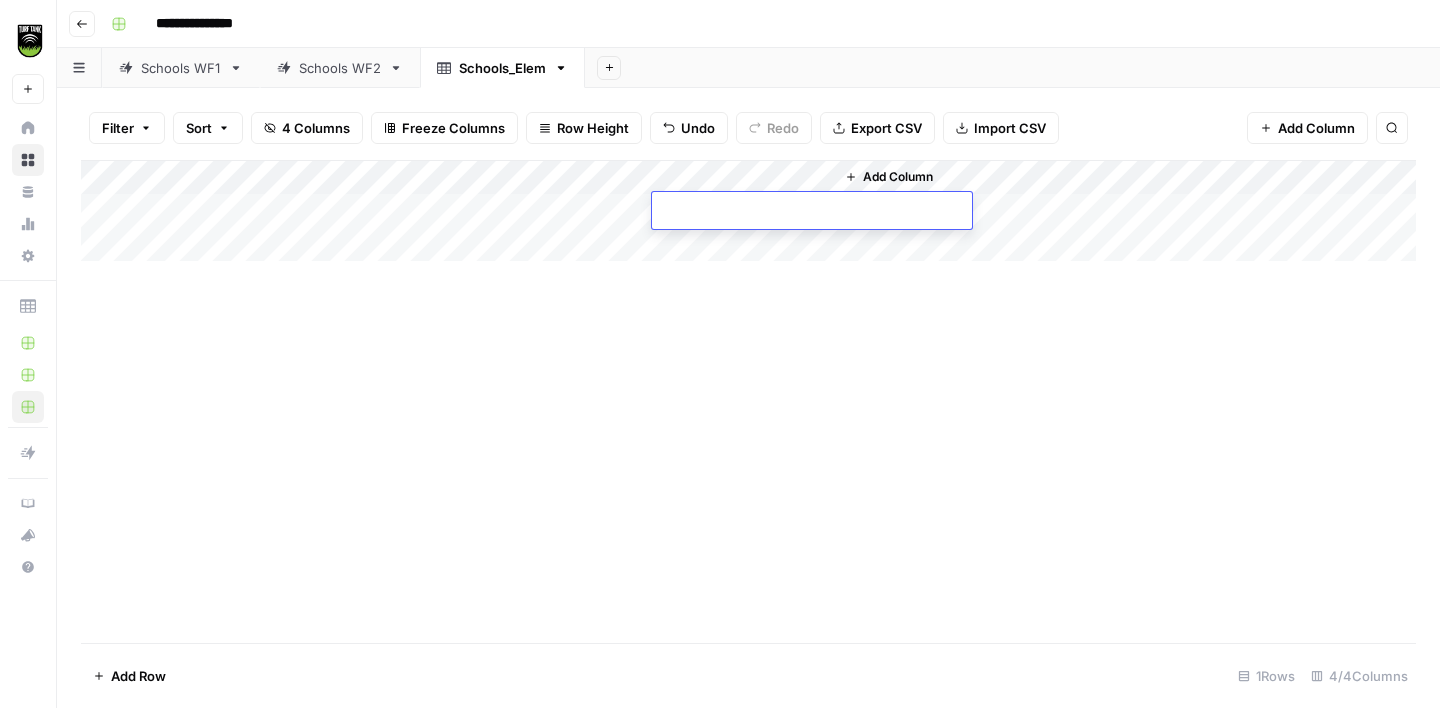 type on "**********" 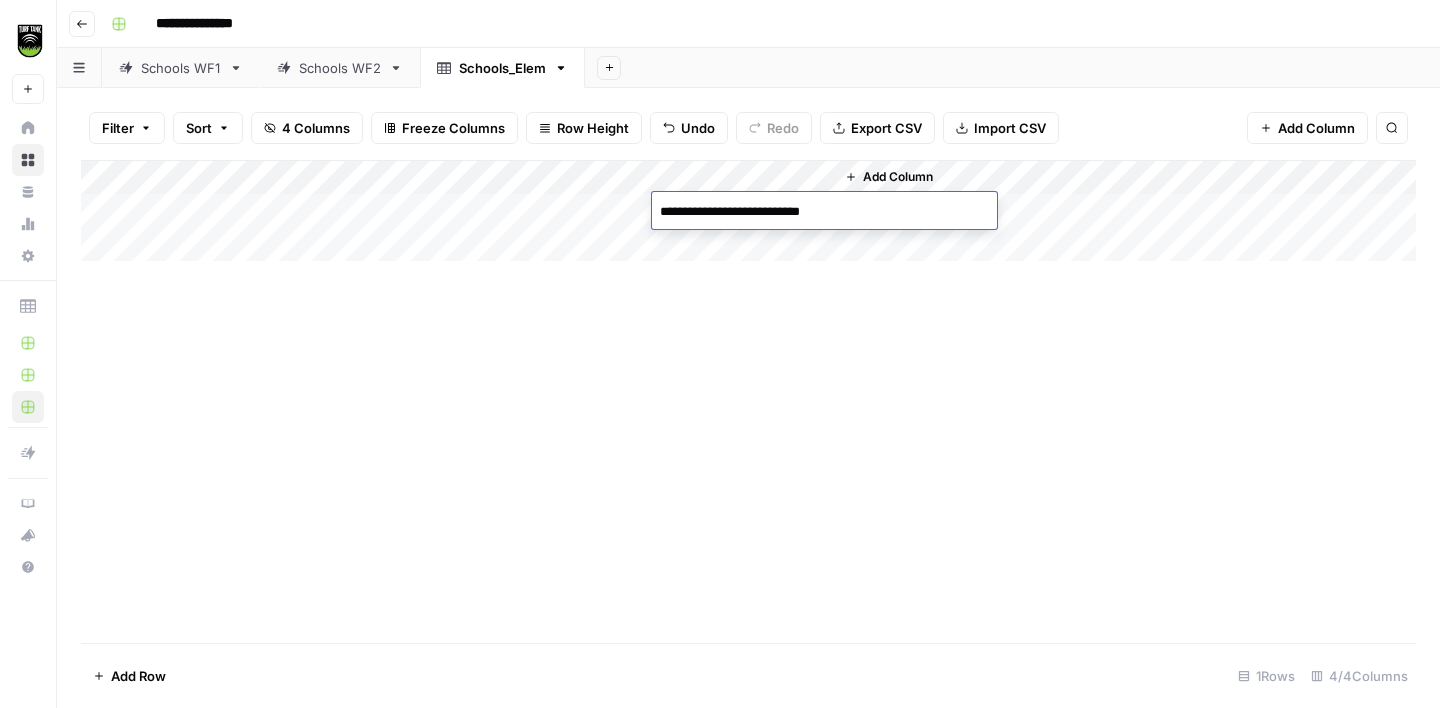 click on "Add Column" at bounding box center (748, 401) 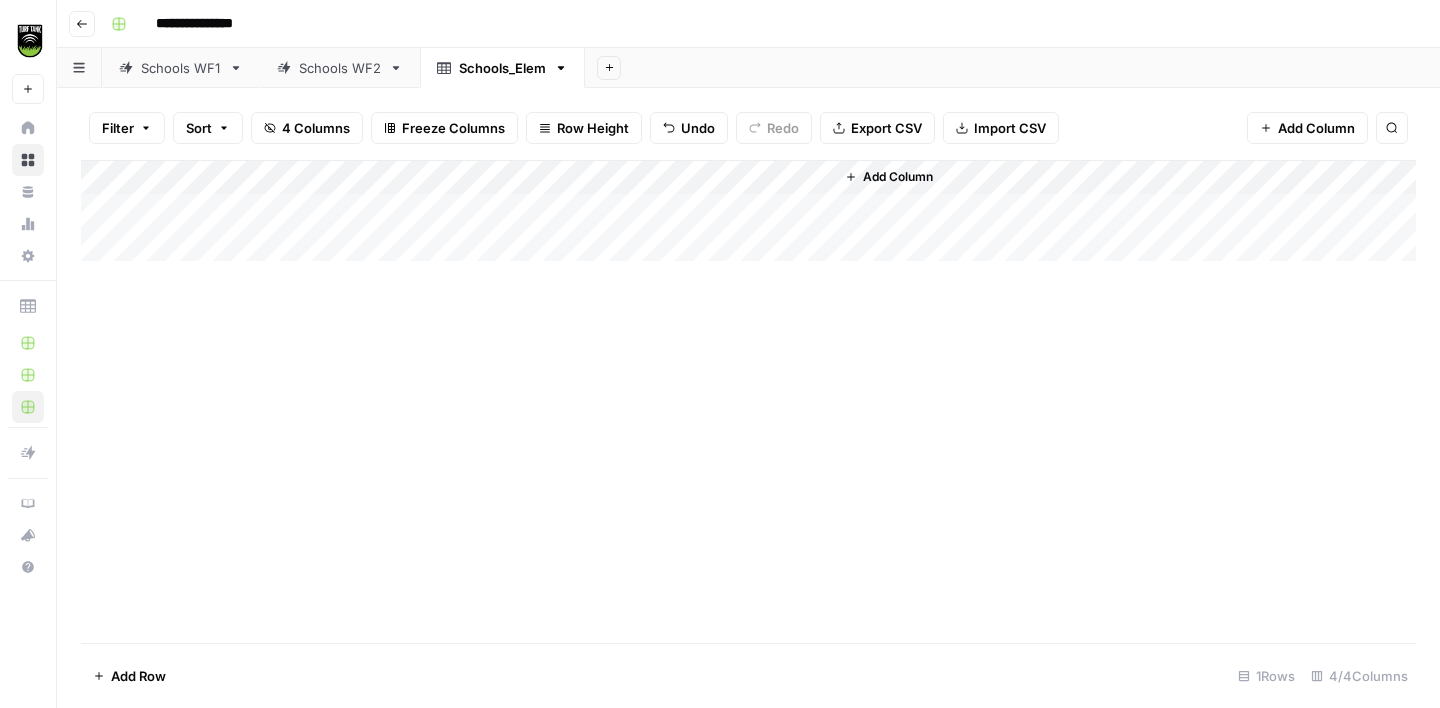 click on "Add Column" at bounding box center (748, 211) 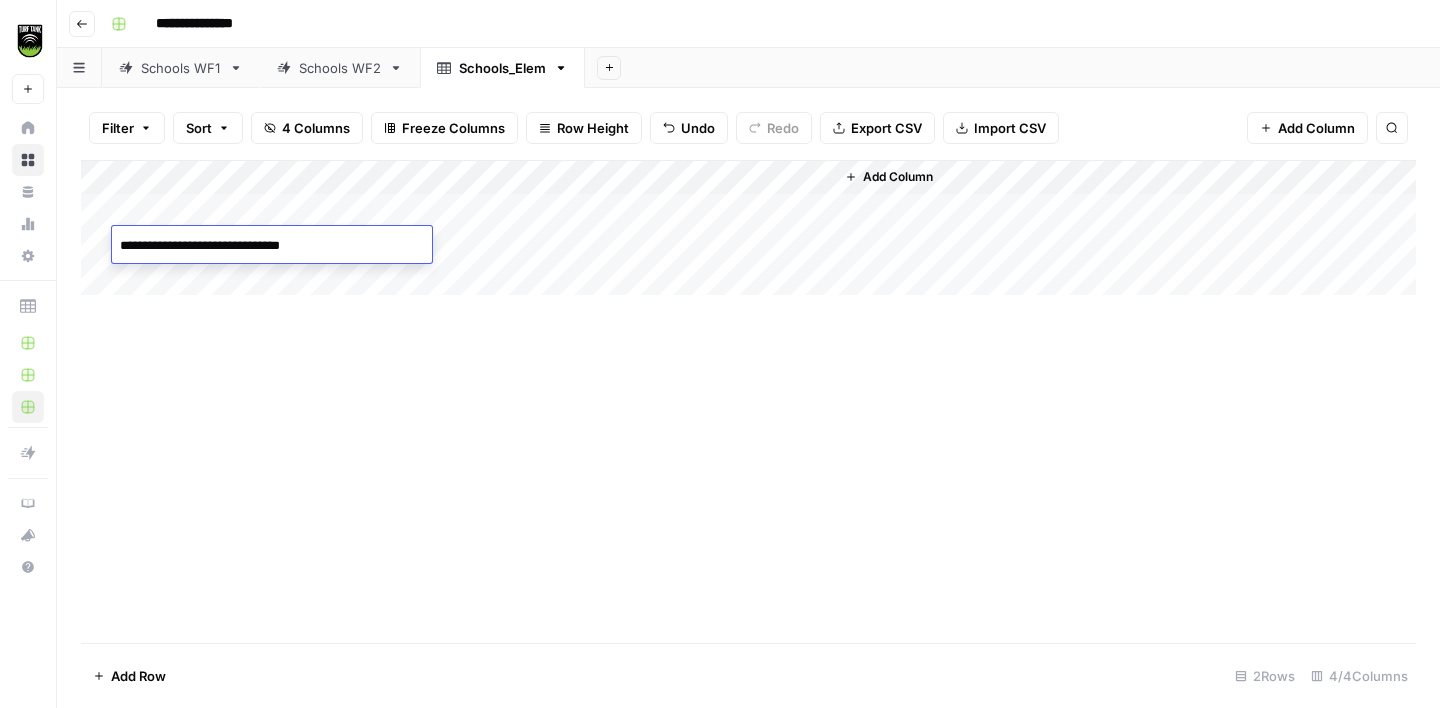 click on "**********" at bounding box center [272, 246] 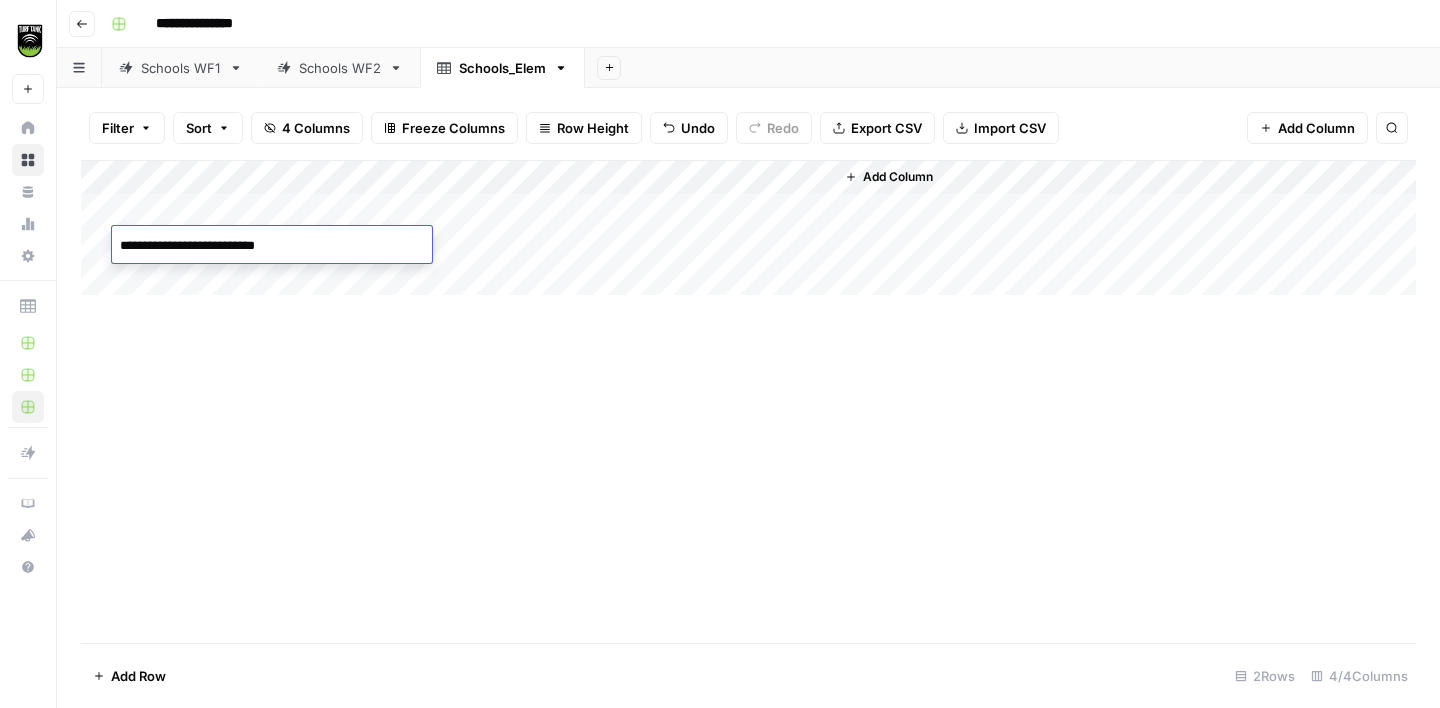 click on "**********" at bounding box center (272, 246) 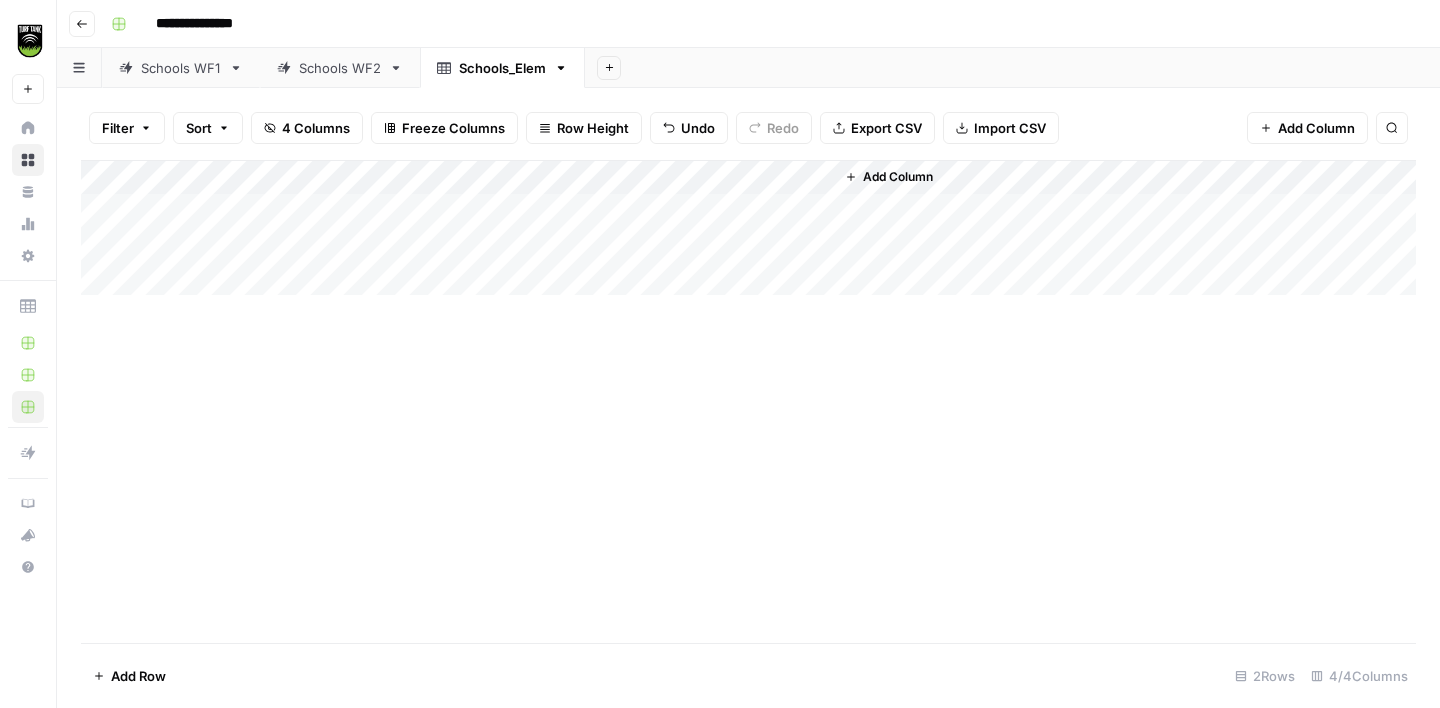 click on "Add Column" at bounding box center (748, 228) 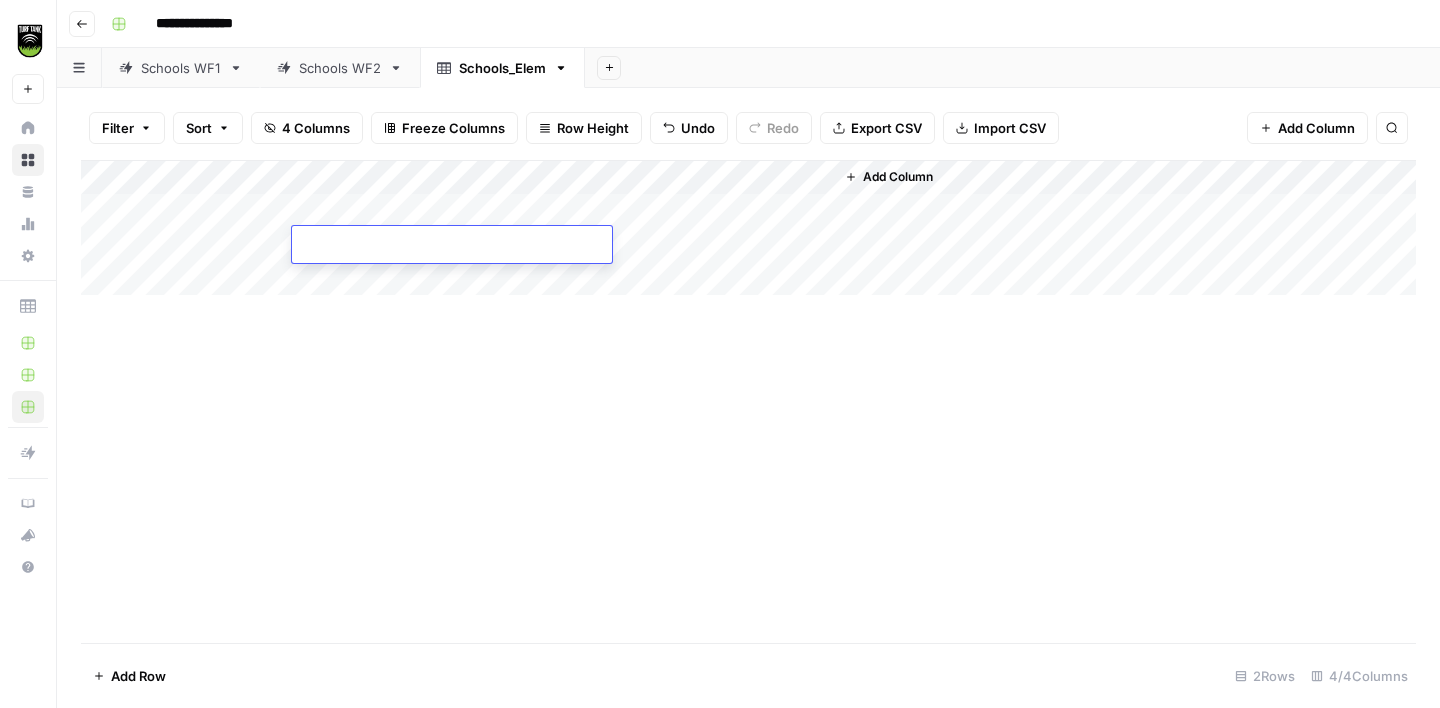 type on "*********" 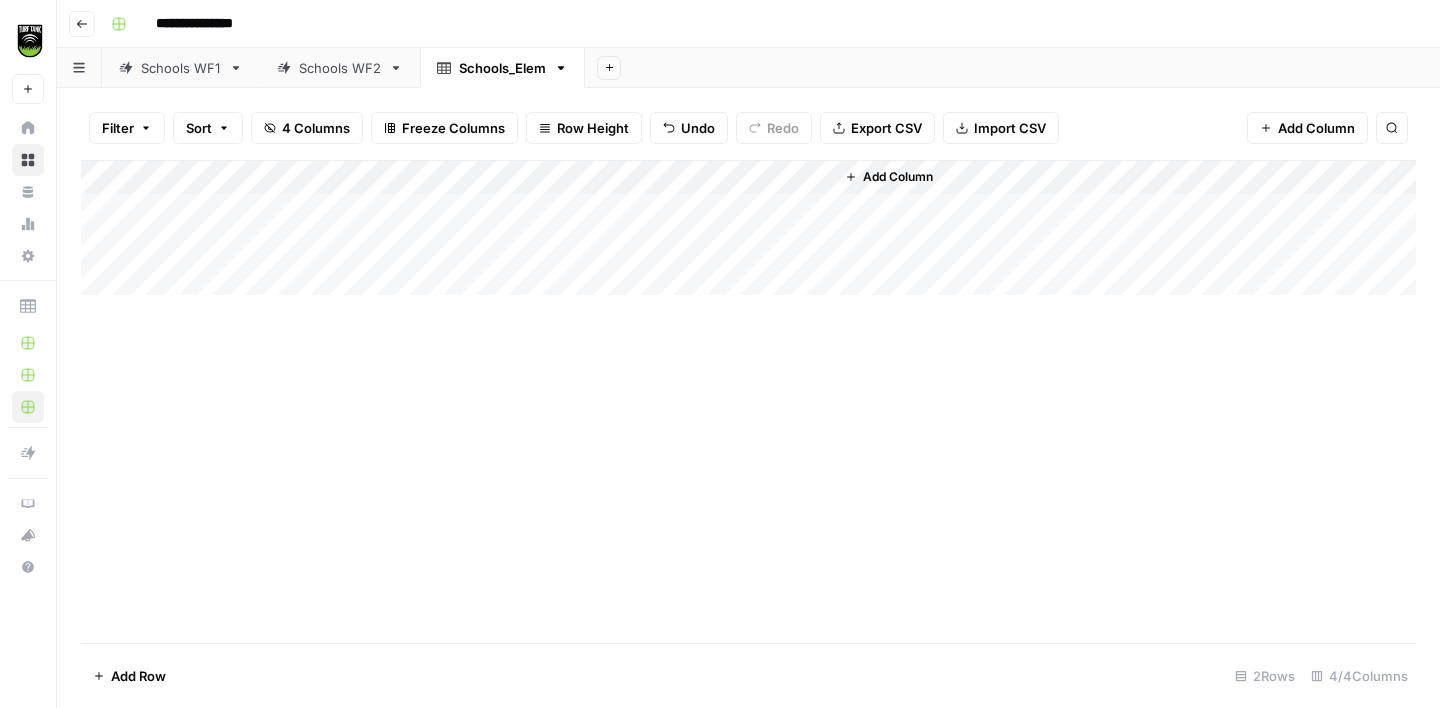 click on "Add Column" at bounding box center (748, 401) 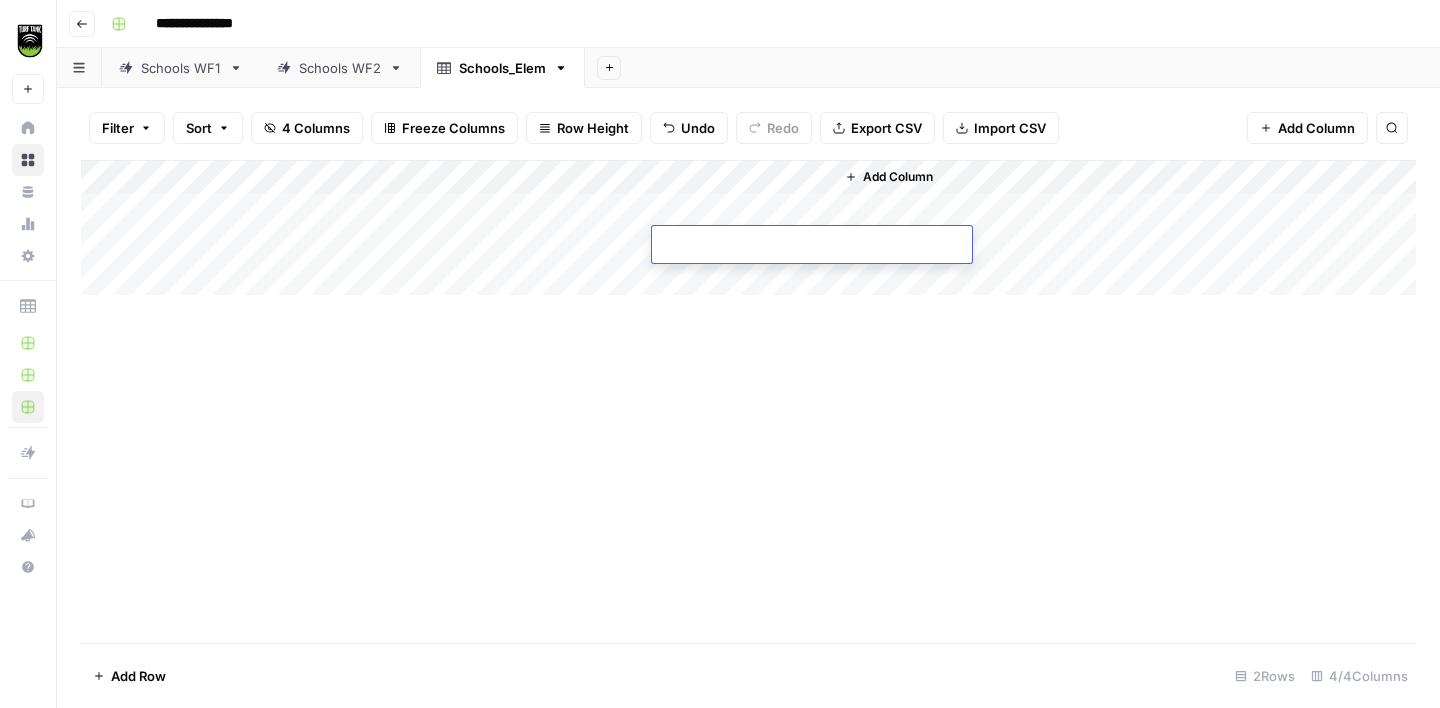 type on "**********" 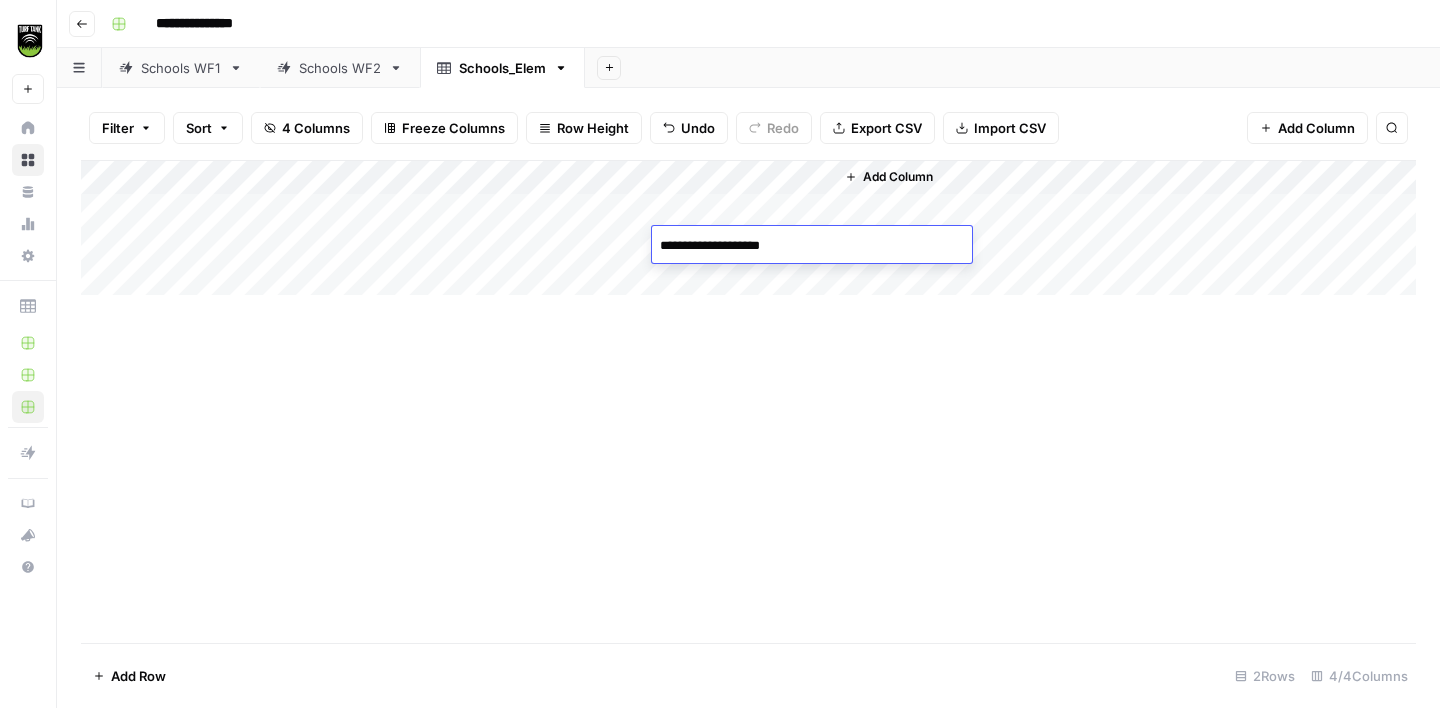 click on "Add Column" at bounding box center [748, 401] 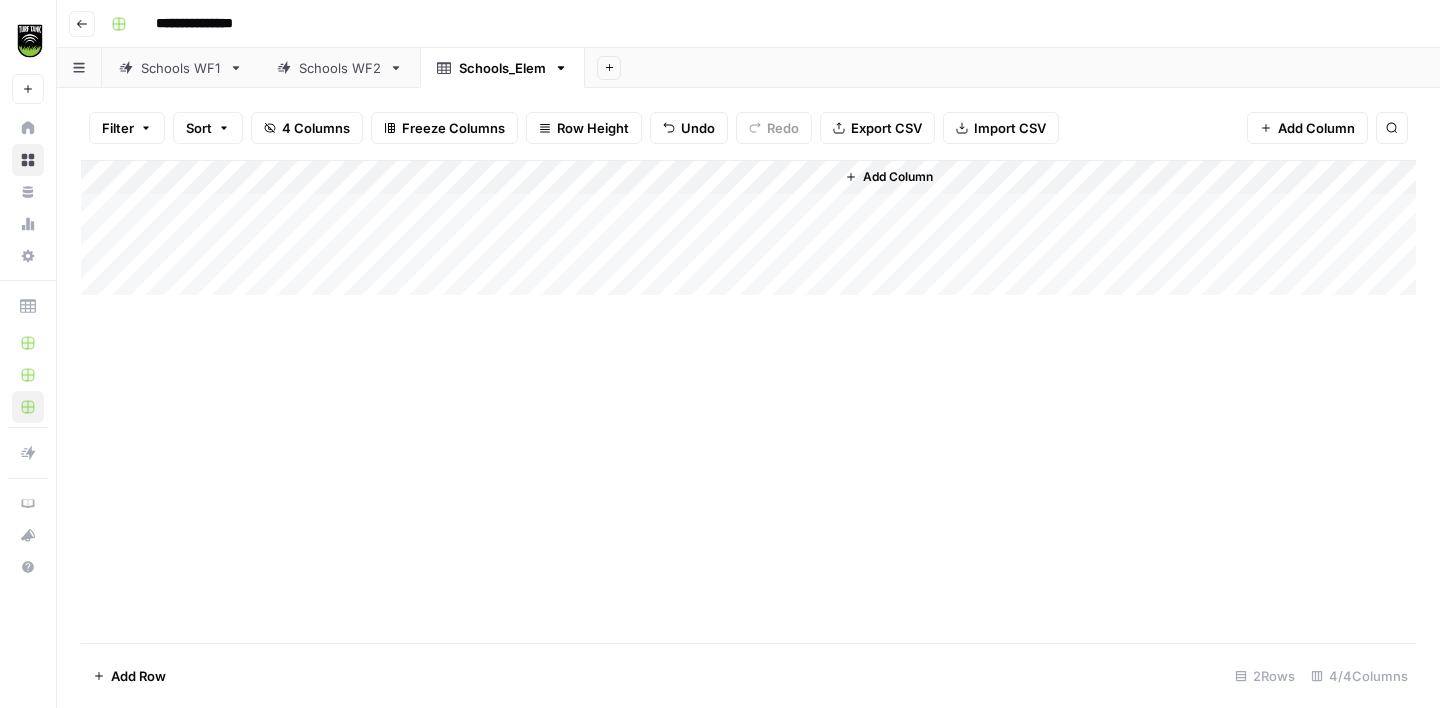 click on "Add Column" at bounding box center (748, 228) 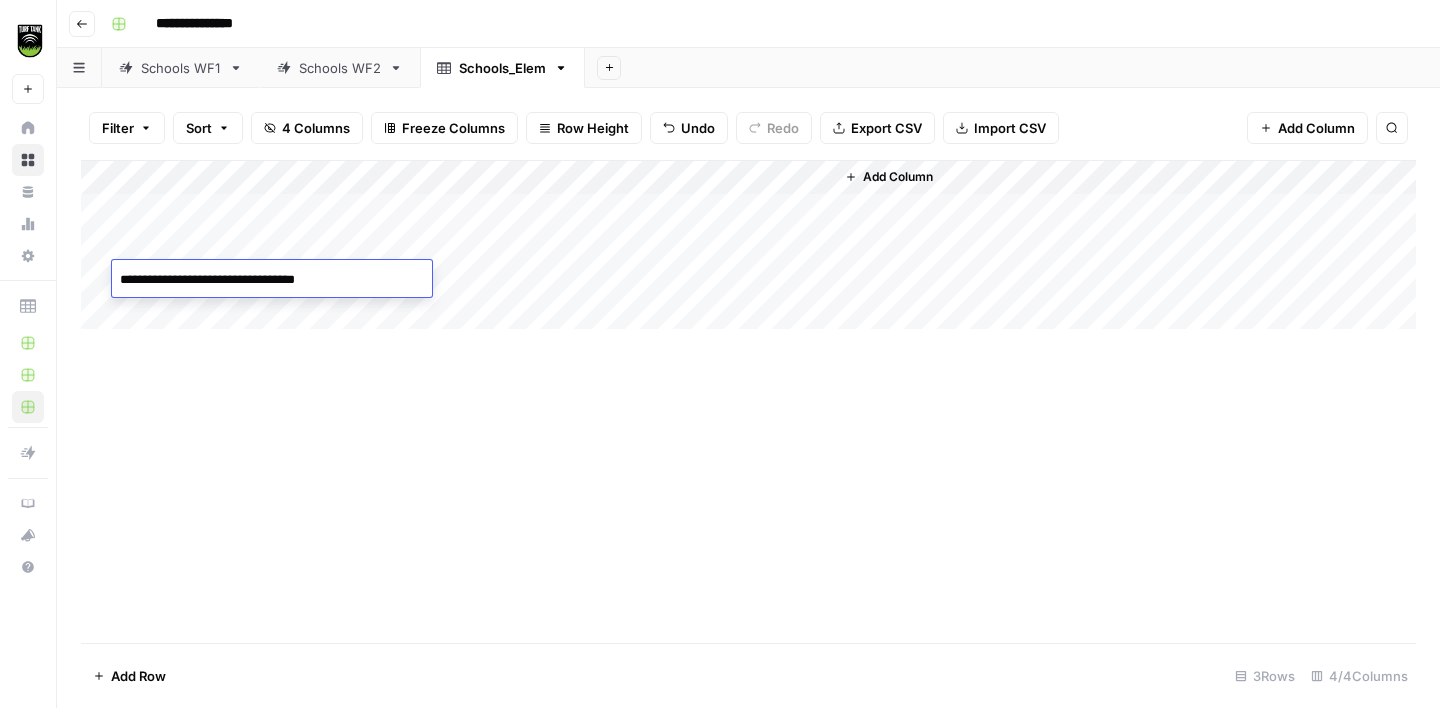 type on "**********" 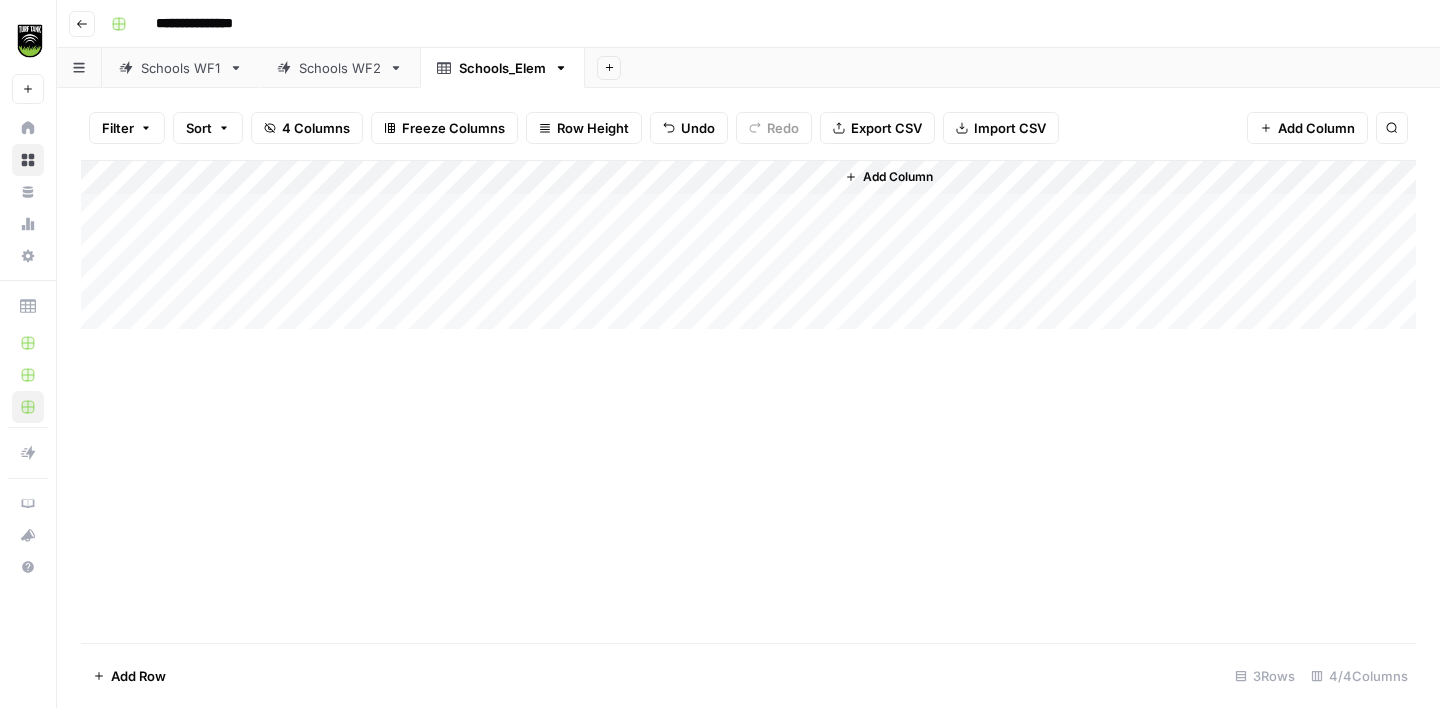 click on "Add Column" at bounding box center (748, 245) 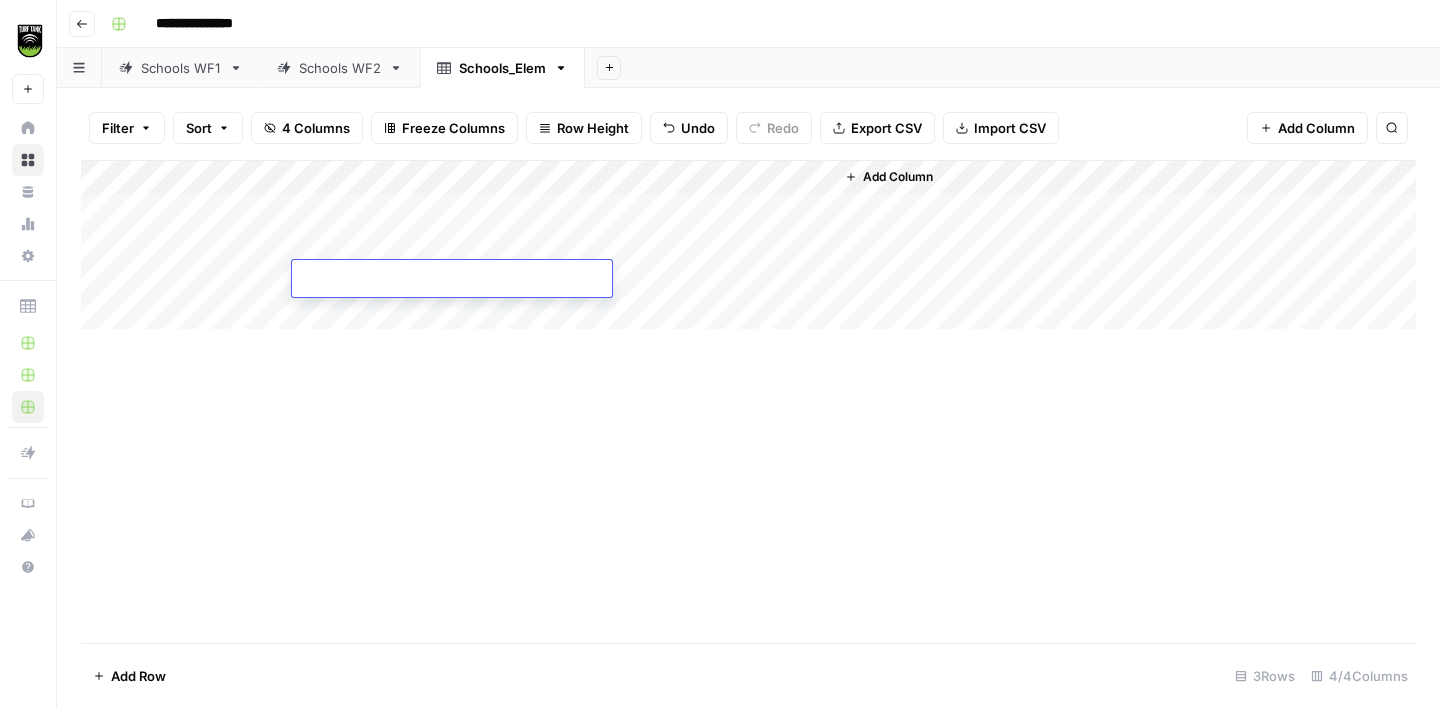 type on "**********" 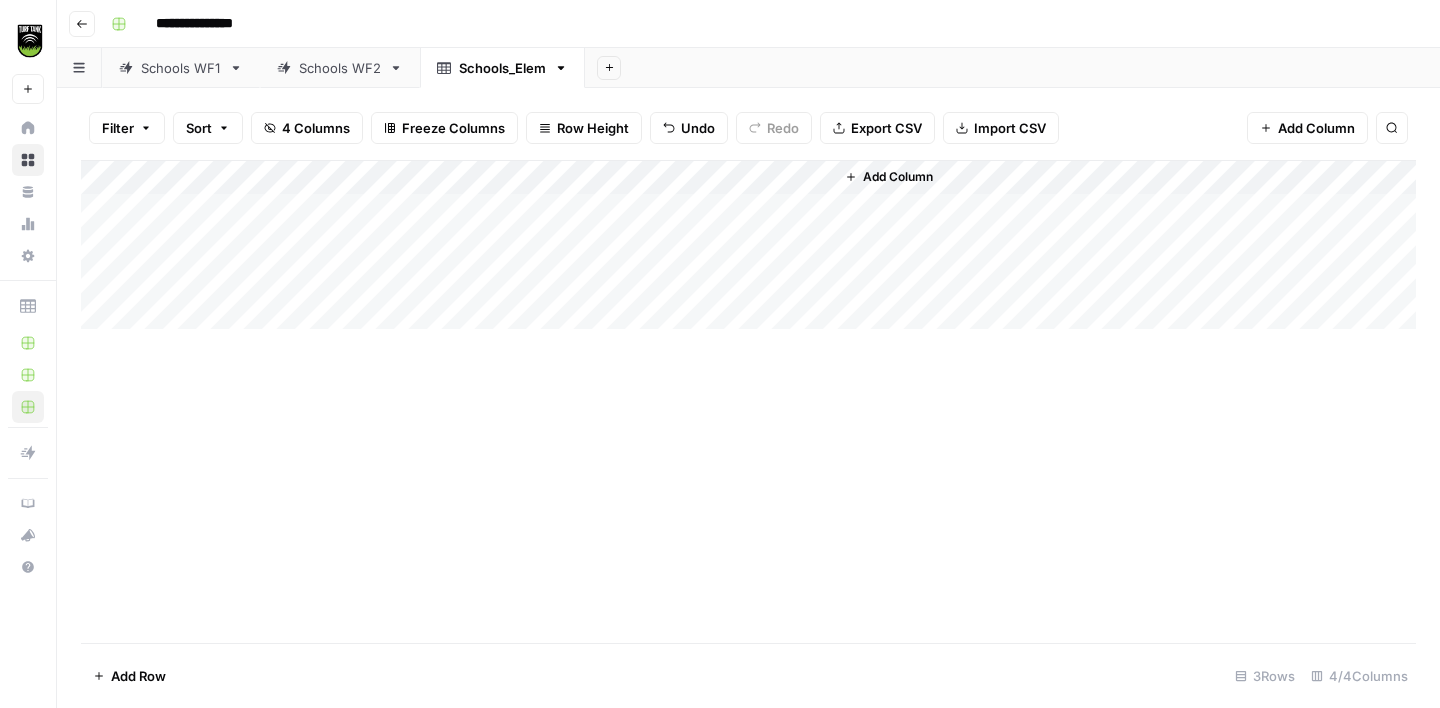 click on "Add Column" at bounding box center [748, 245] 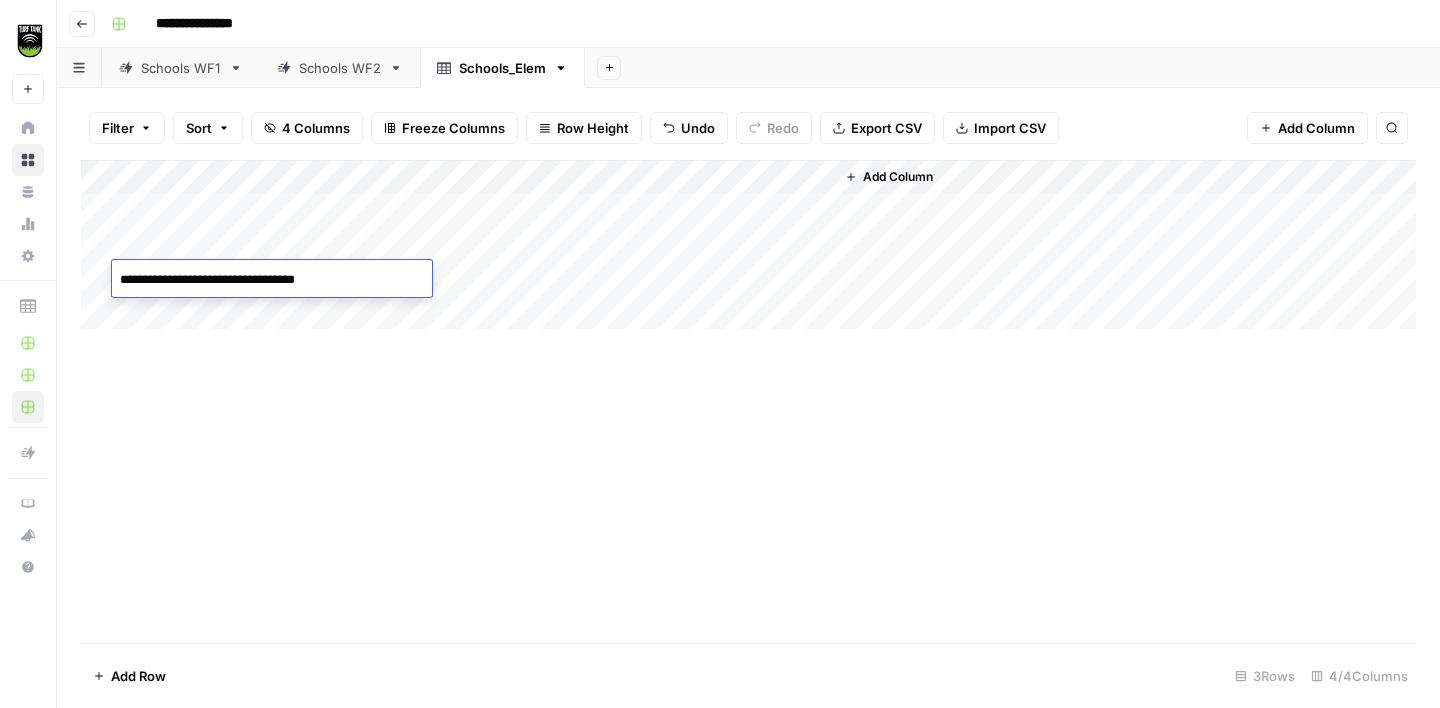 click on "**********" at bounding box center (272, 280) 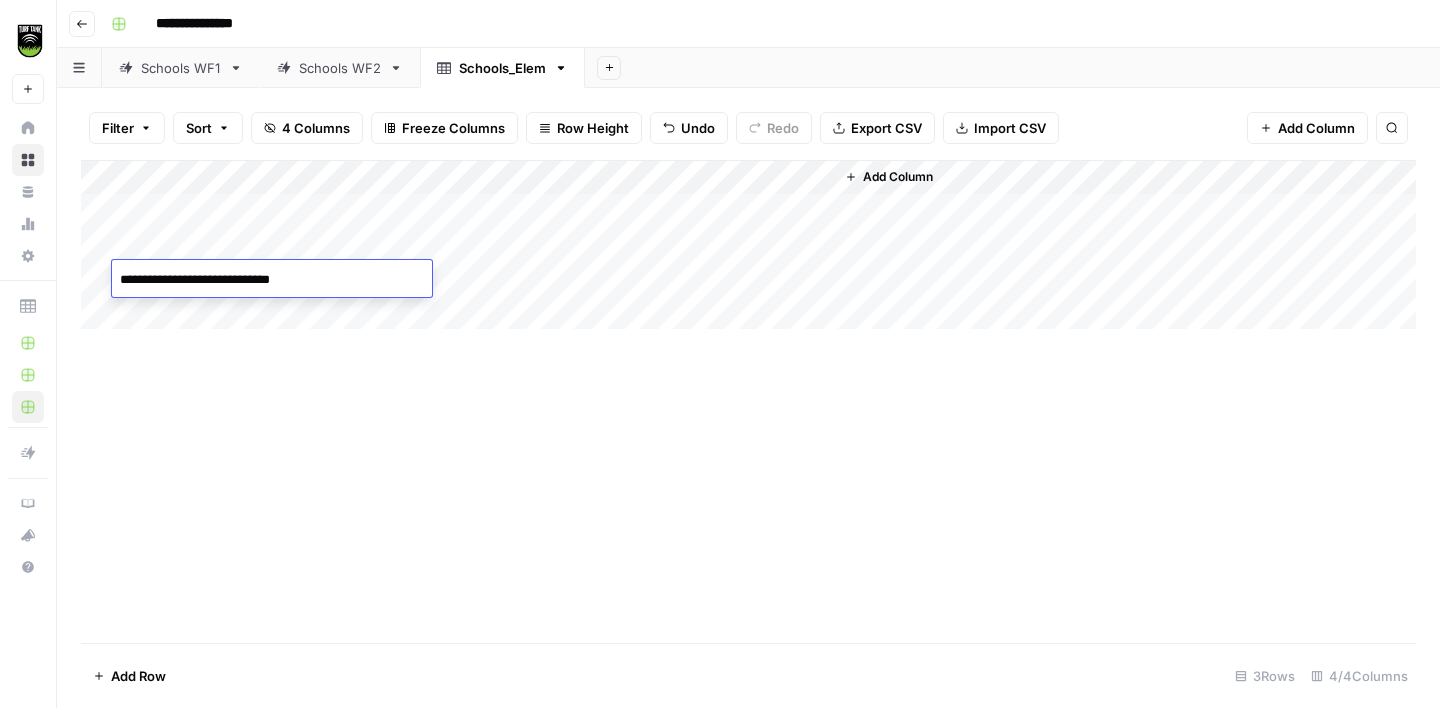 click on "Add Column" at bounding box center (748, 401) 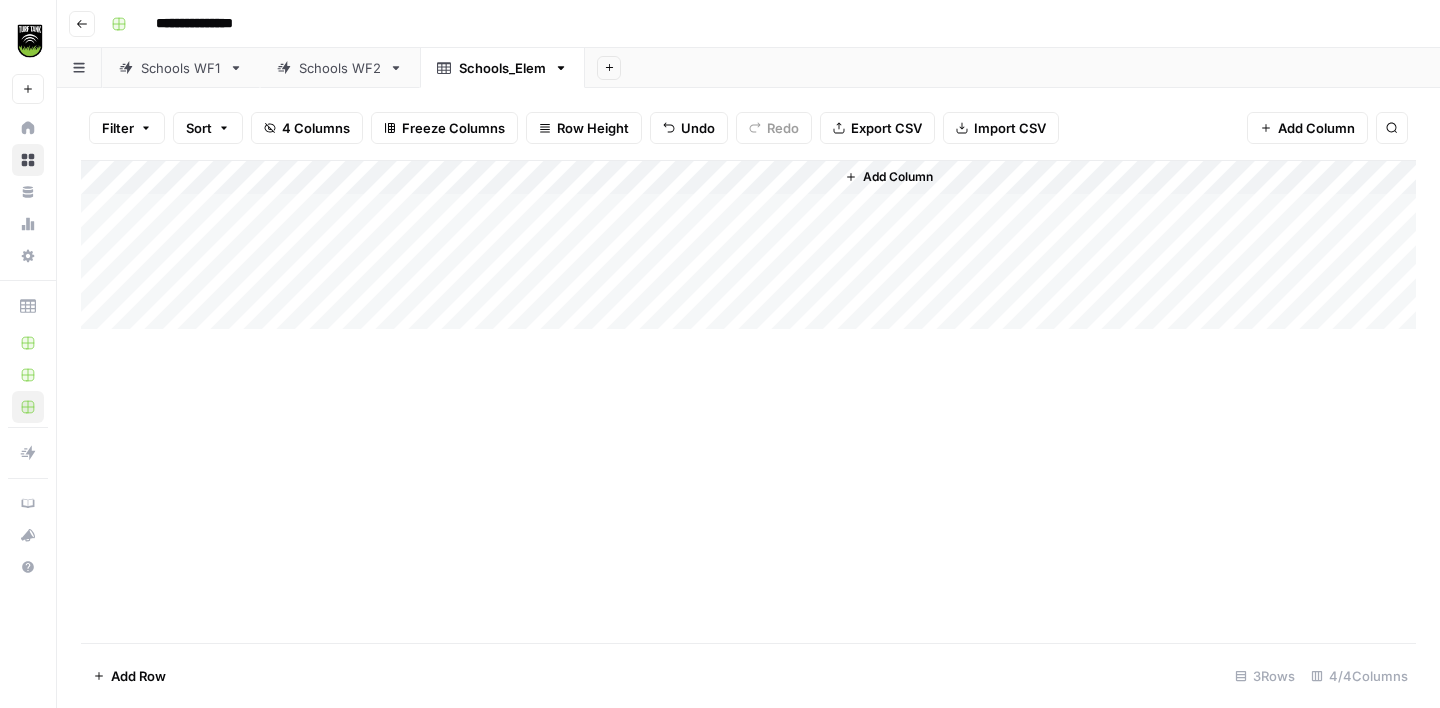 click on "Add Column" at bounding box center (748, 245) 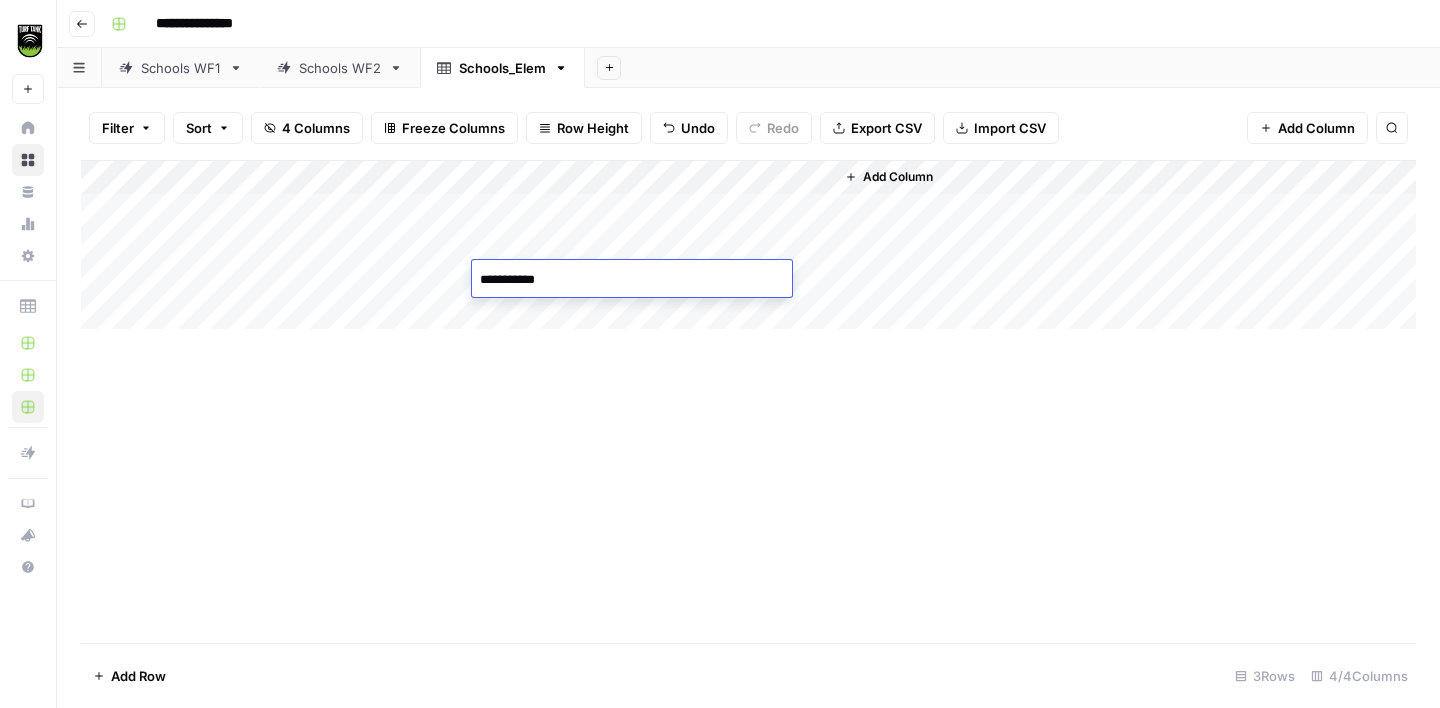 type on "**********" 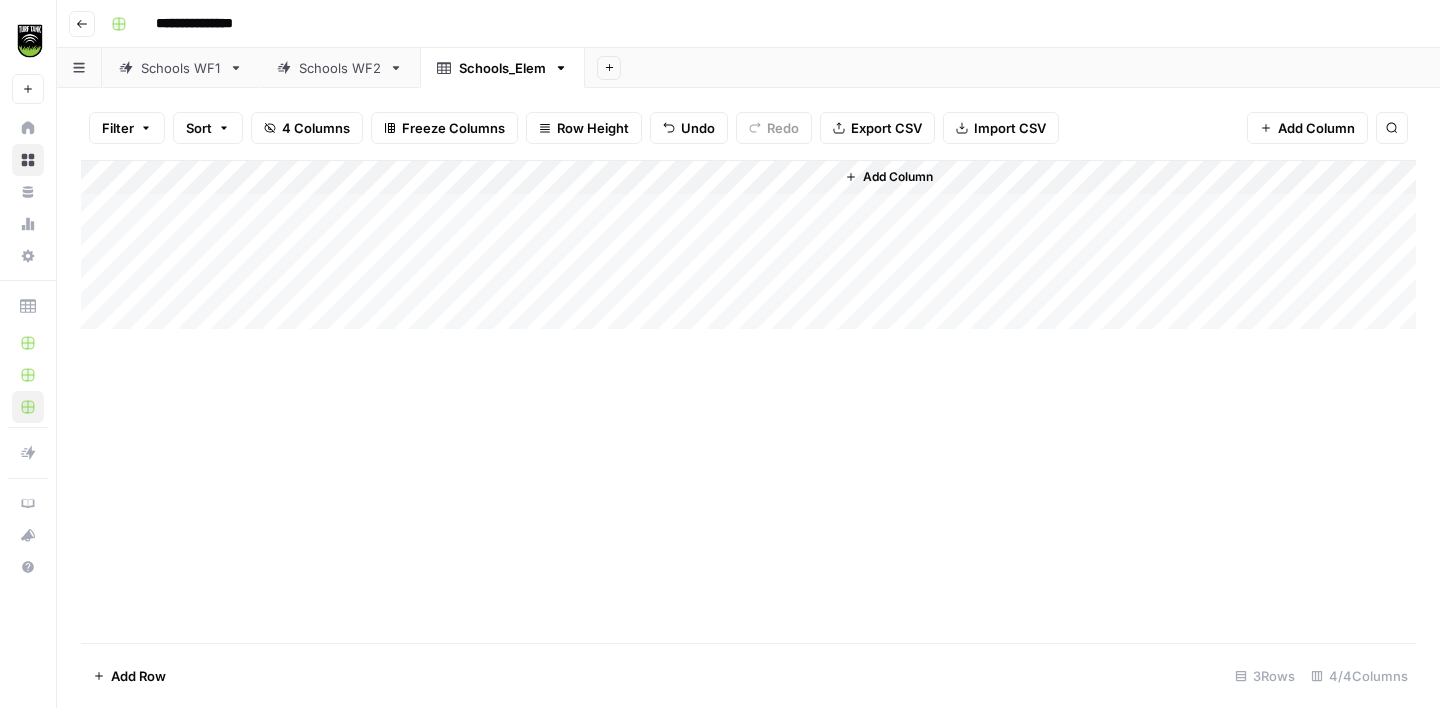 click on "Add Column" at bounding box center (748, 401) 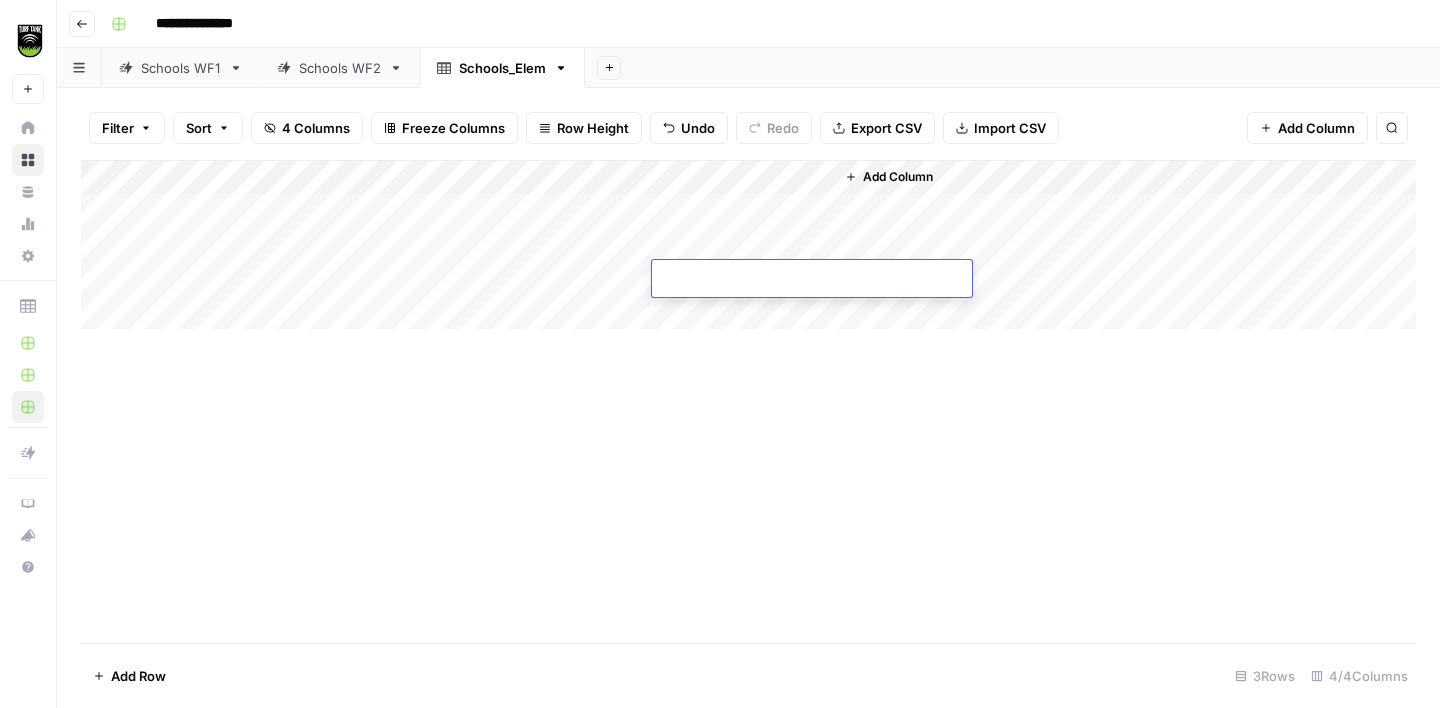 type on "**********" 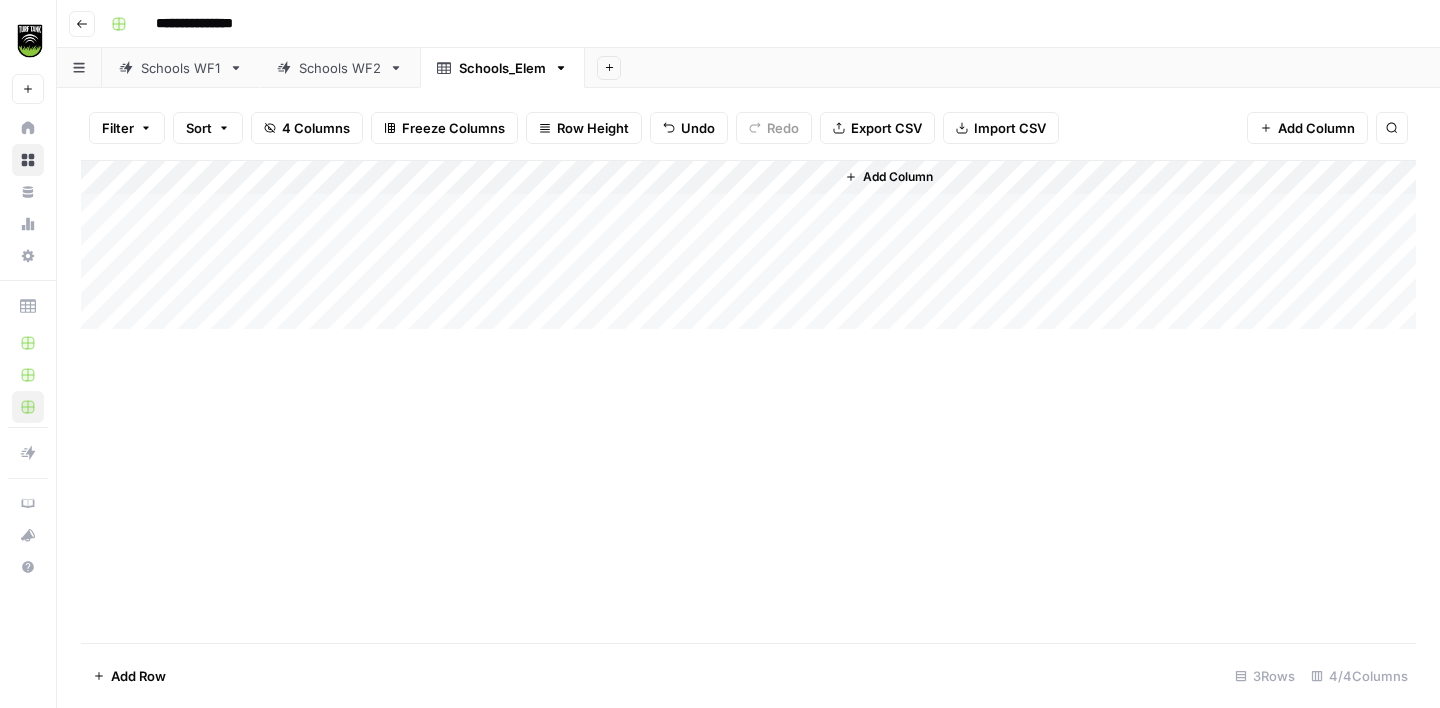 click on "Add Column" at bounding box center [748, 401] 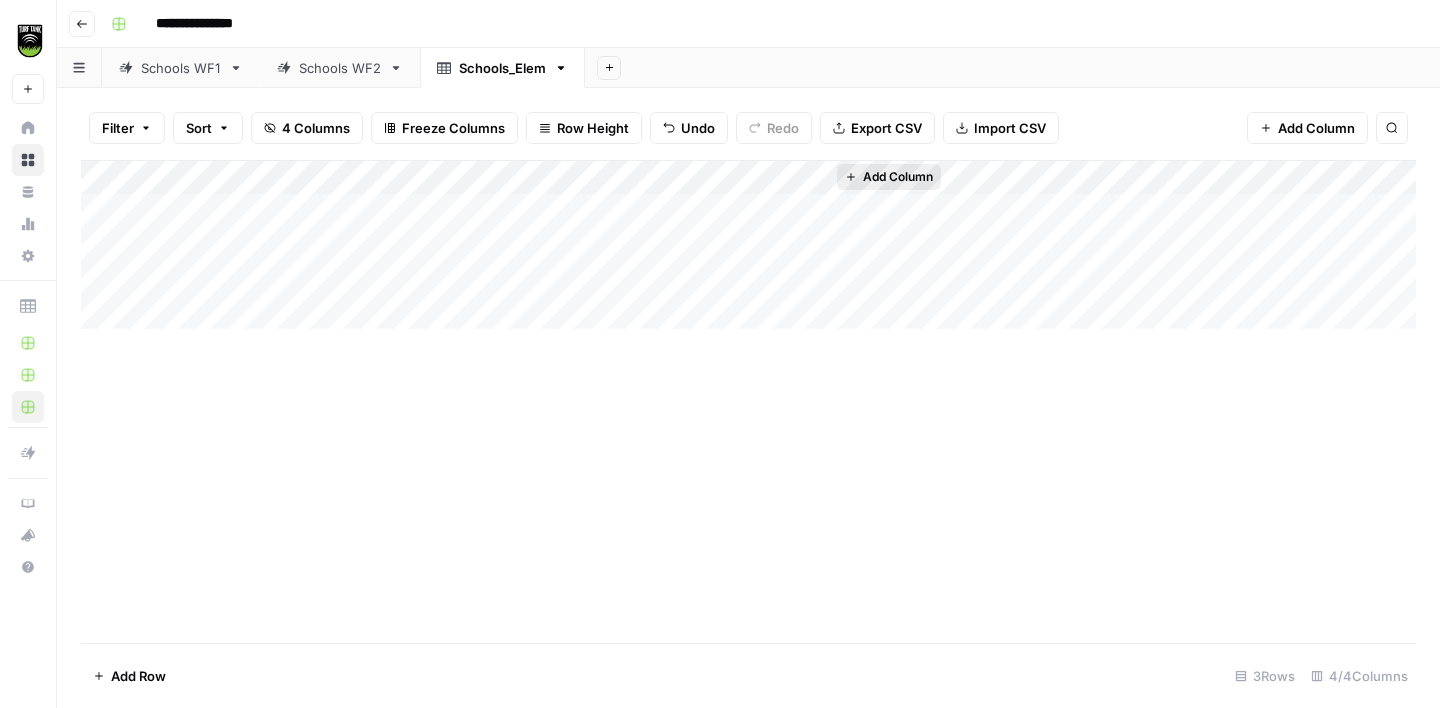 click on "Add Column" at bounding box center [898, 177] 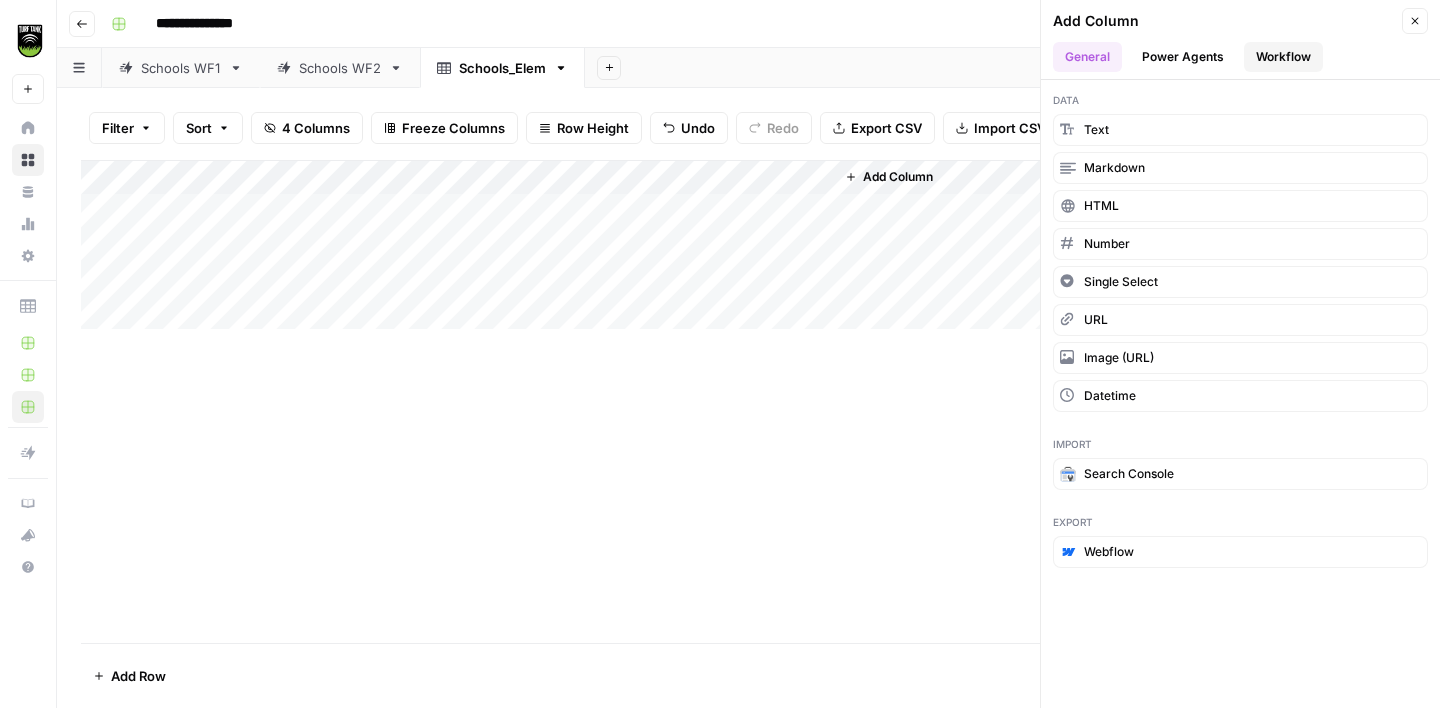 click on "Workflow" at bounding box center [1283, 57] 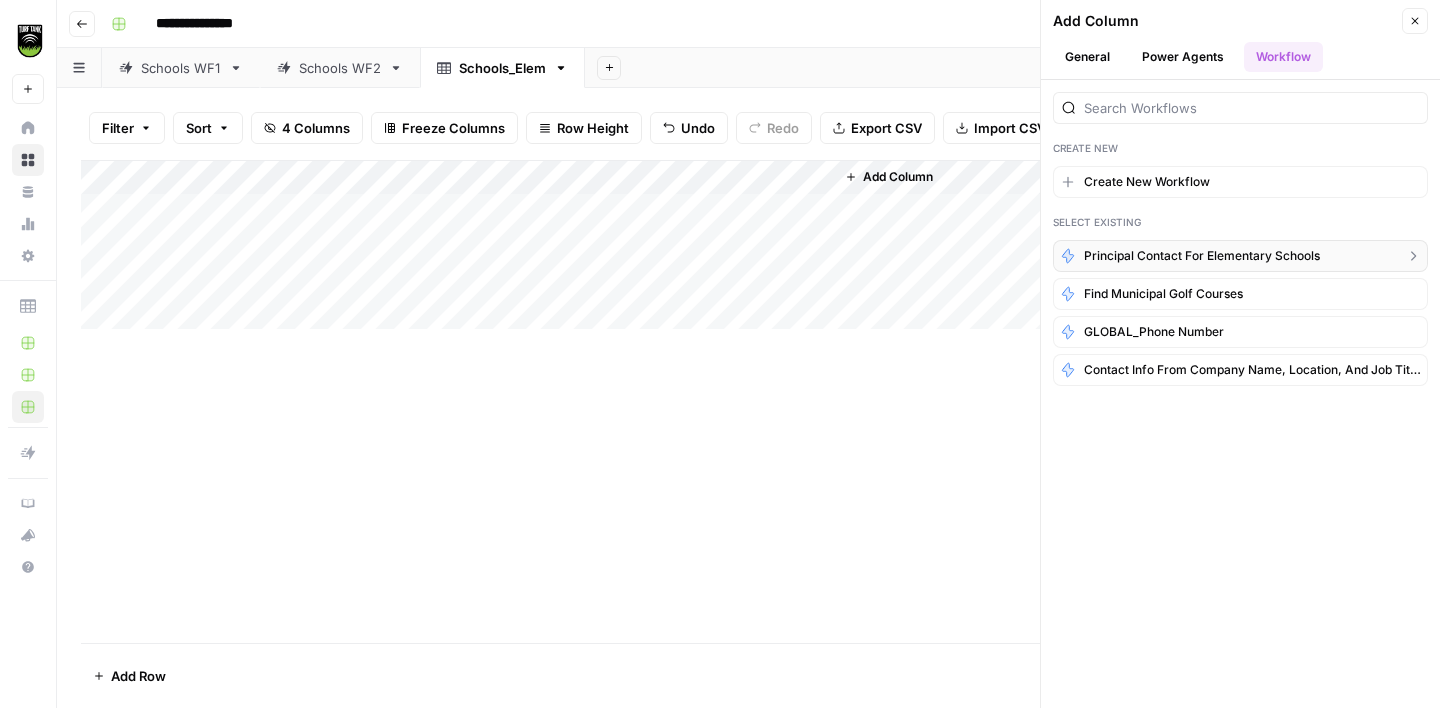 click on "Principal Contact for Elementary Schools" at bounding box center (1202, 256) 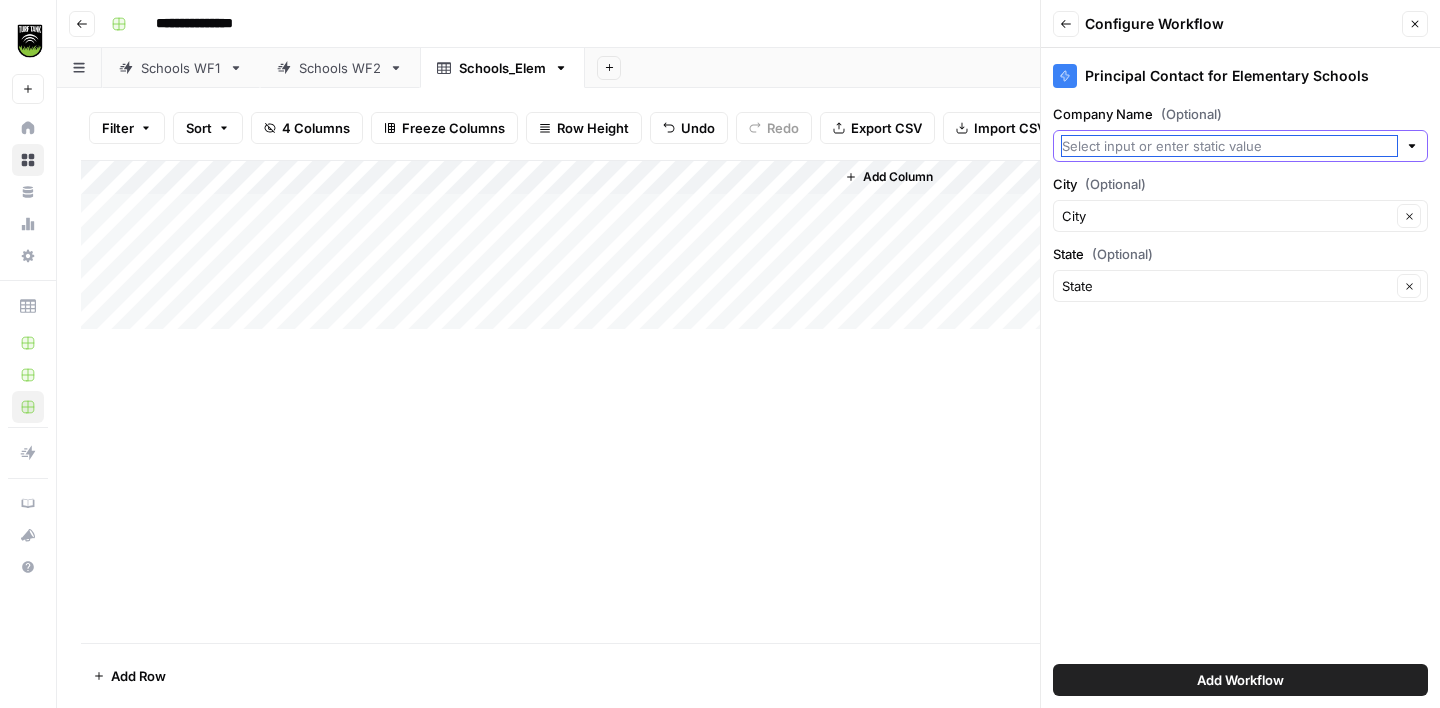 click on "Company Name   (Optional)" at bounding box center [1229, 146] 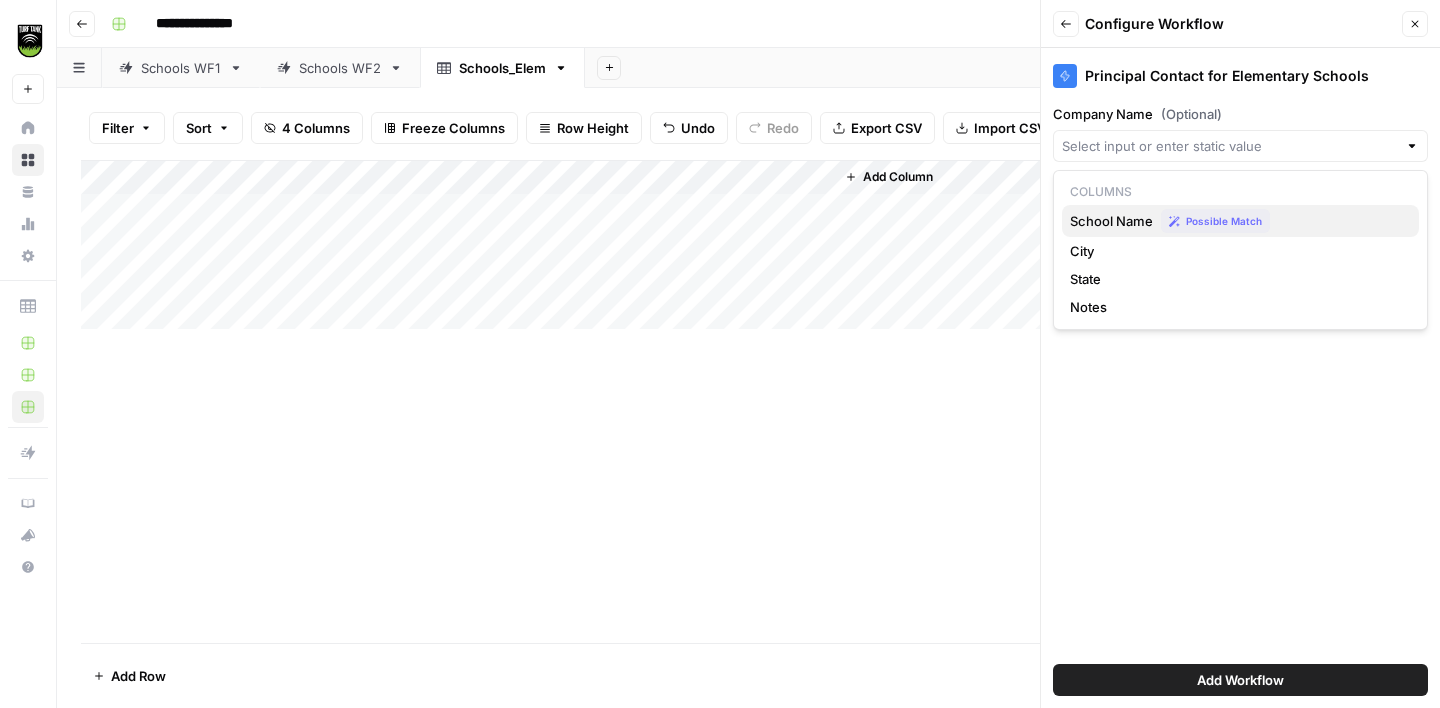 click on "School Name" at bounding box center [1111, 221] 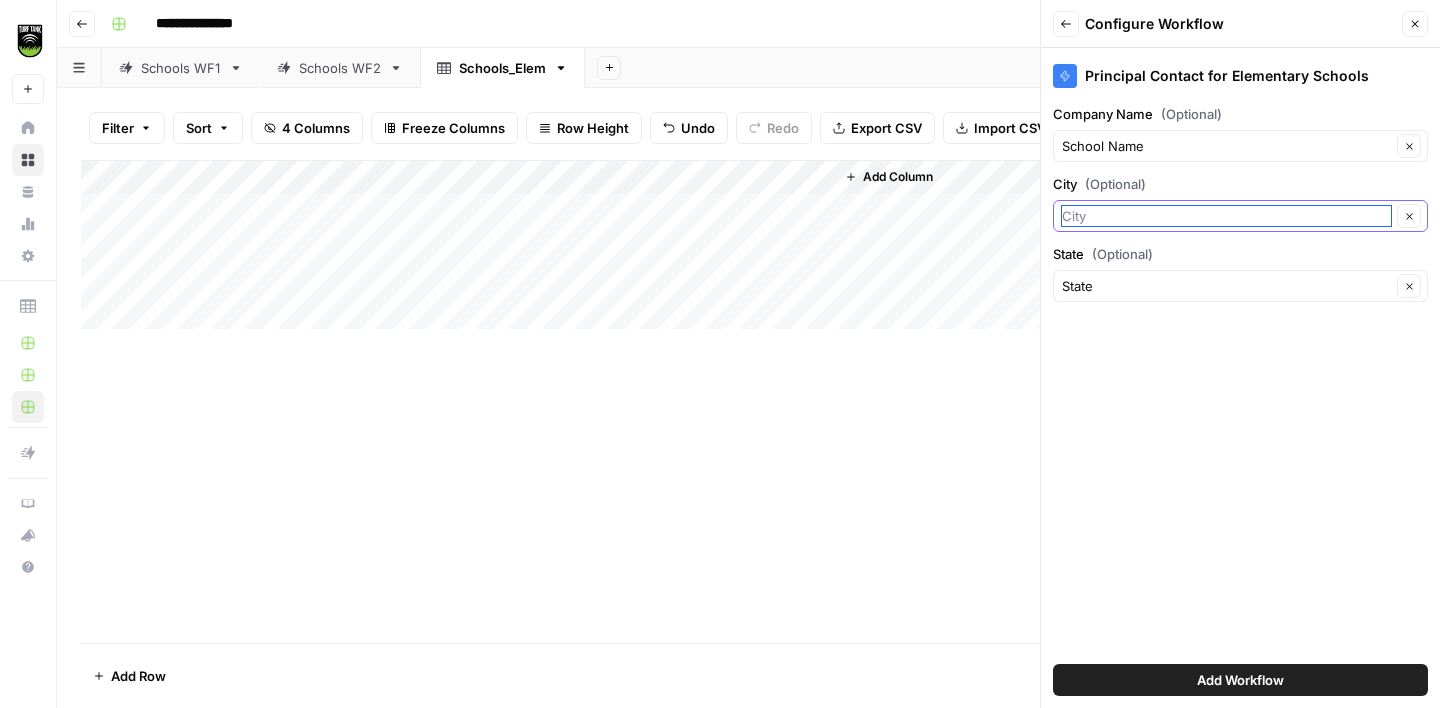 click on "City   (Optional)" at bounding box center [1226, 216] 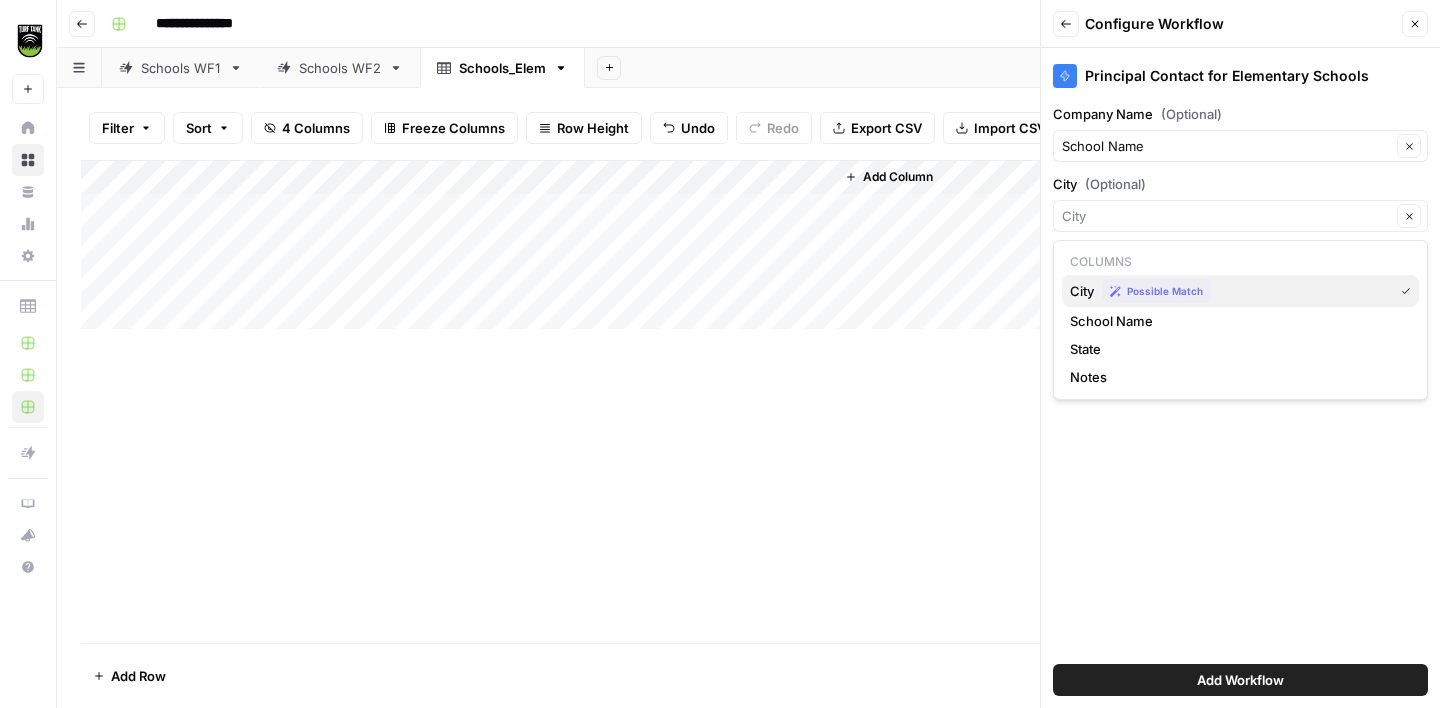click on "City" at bounding box center [1082, 291] 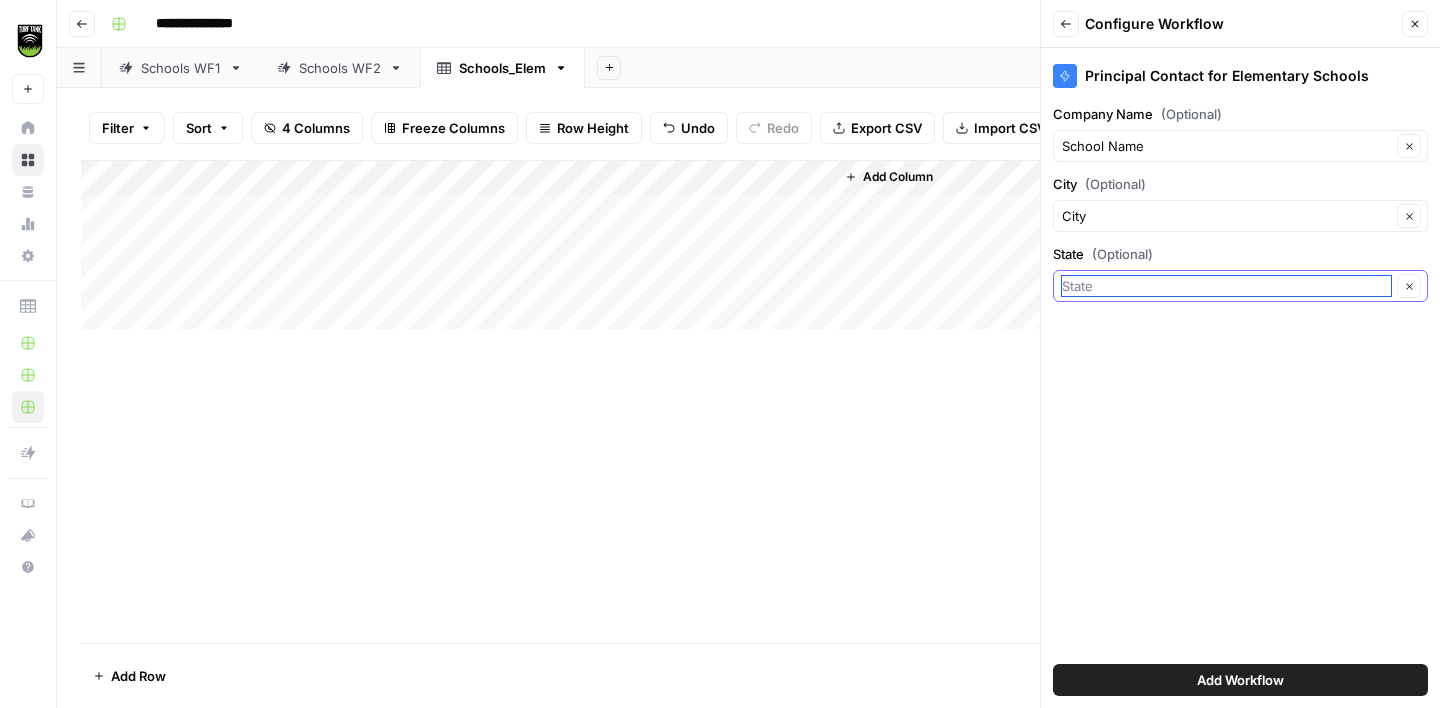 click on "State   (Optional)" at bounding box center (1226, 286) 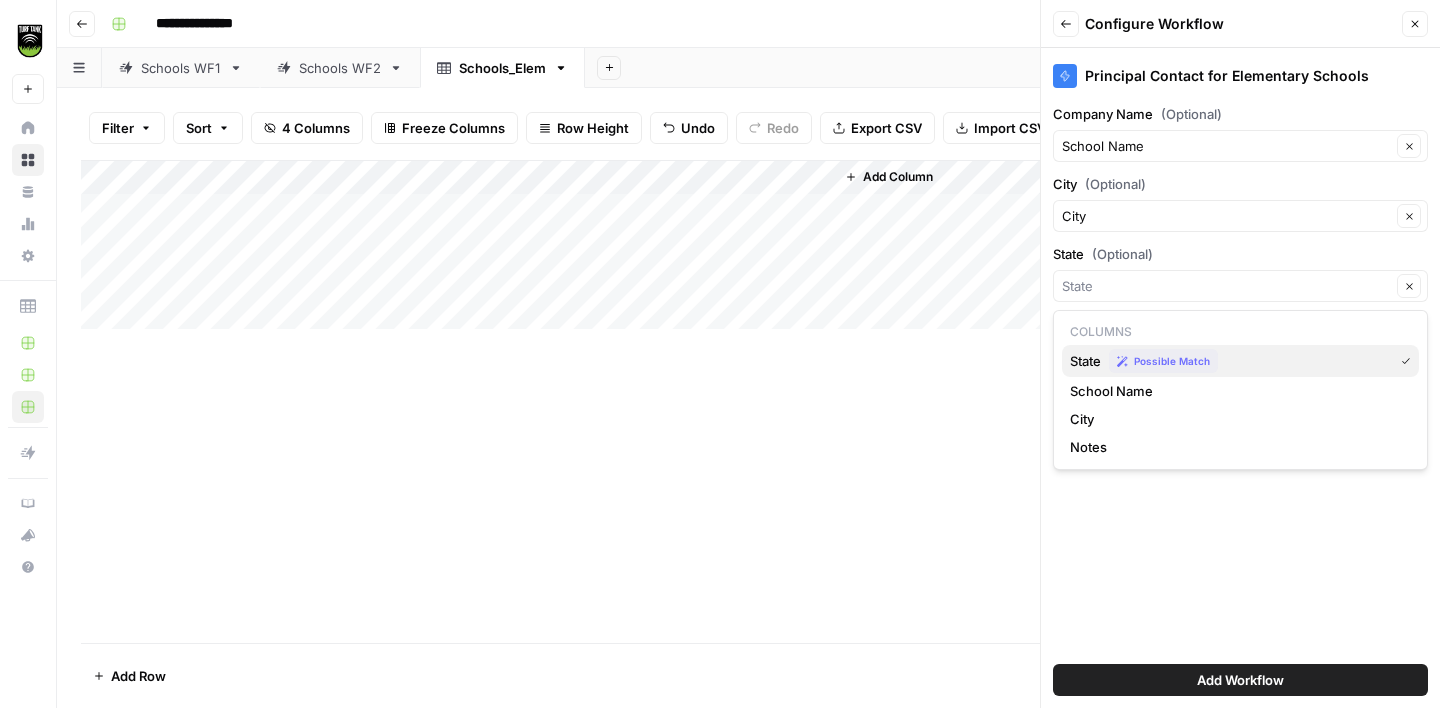 click on "State" at bounding box center [1085, 361] 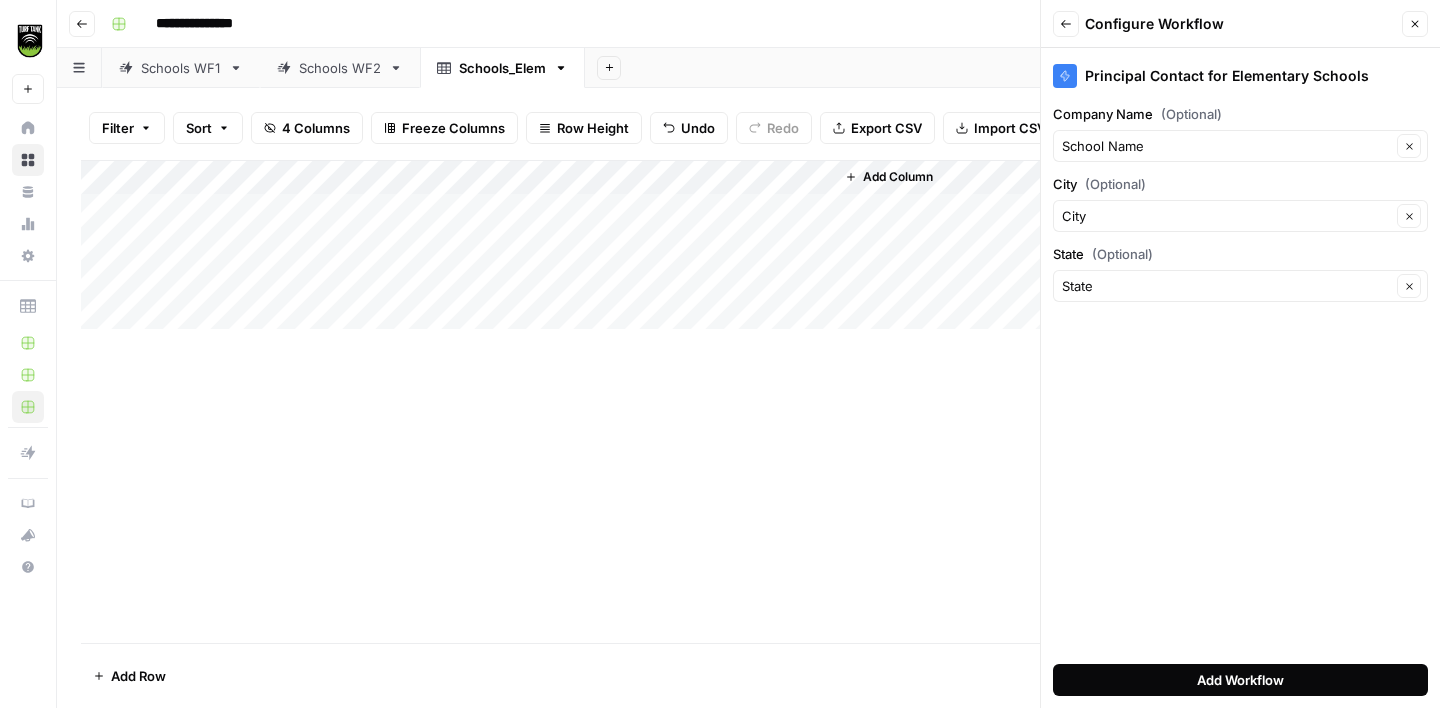 click on "Add Workflow" at bounding box center [1240, 680] 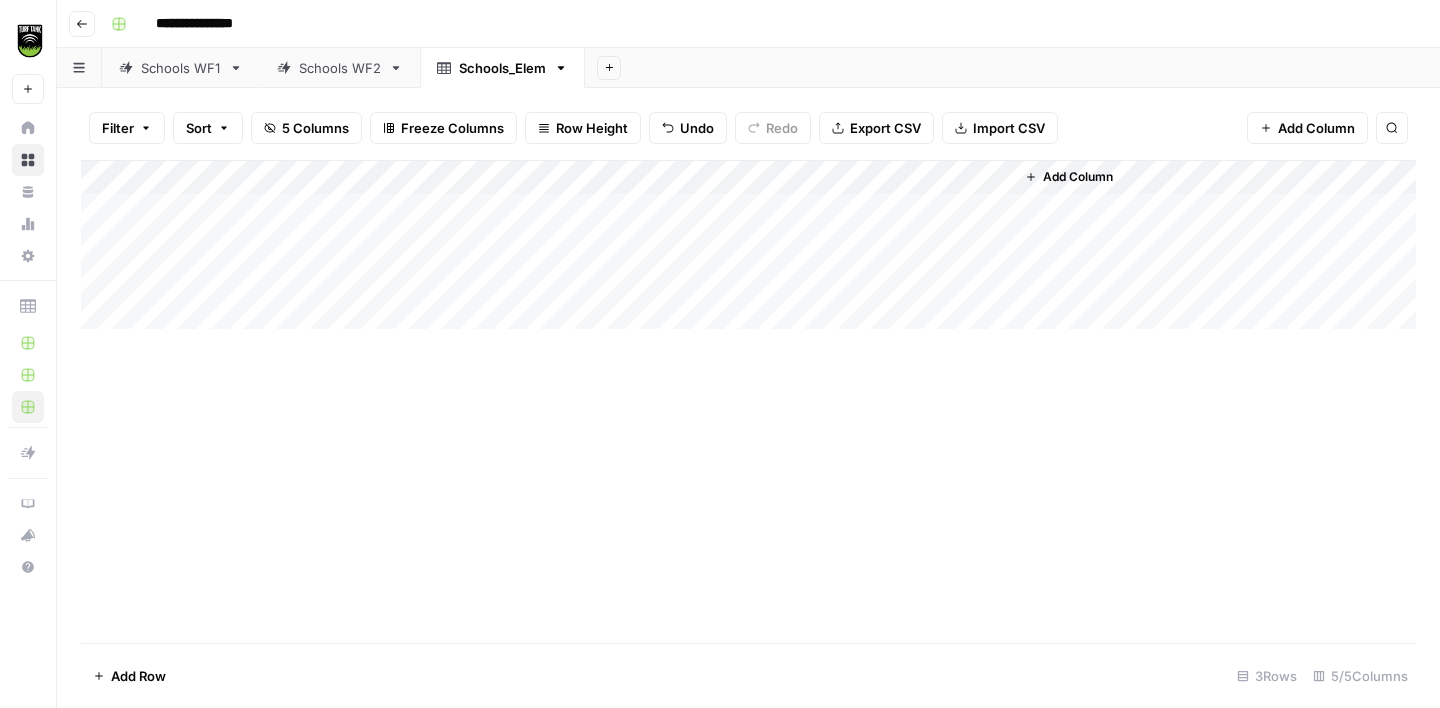 drag, startPoint x: 856, startPoint y: 177, endPoint x: 743, endPoint y: 179, distance: 113.0177 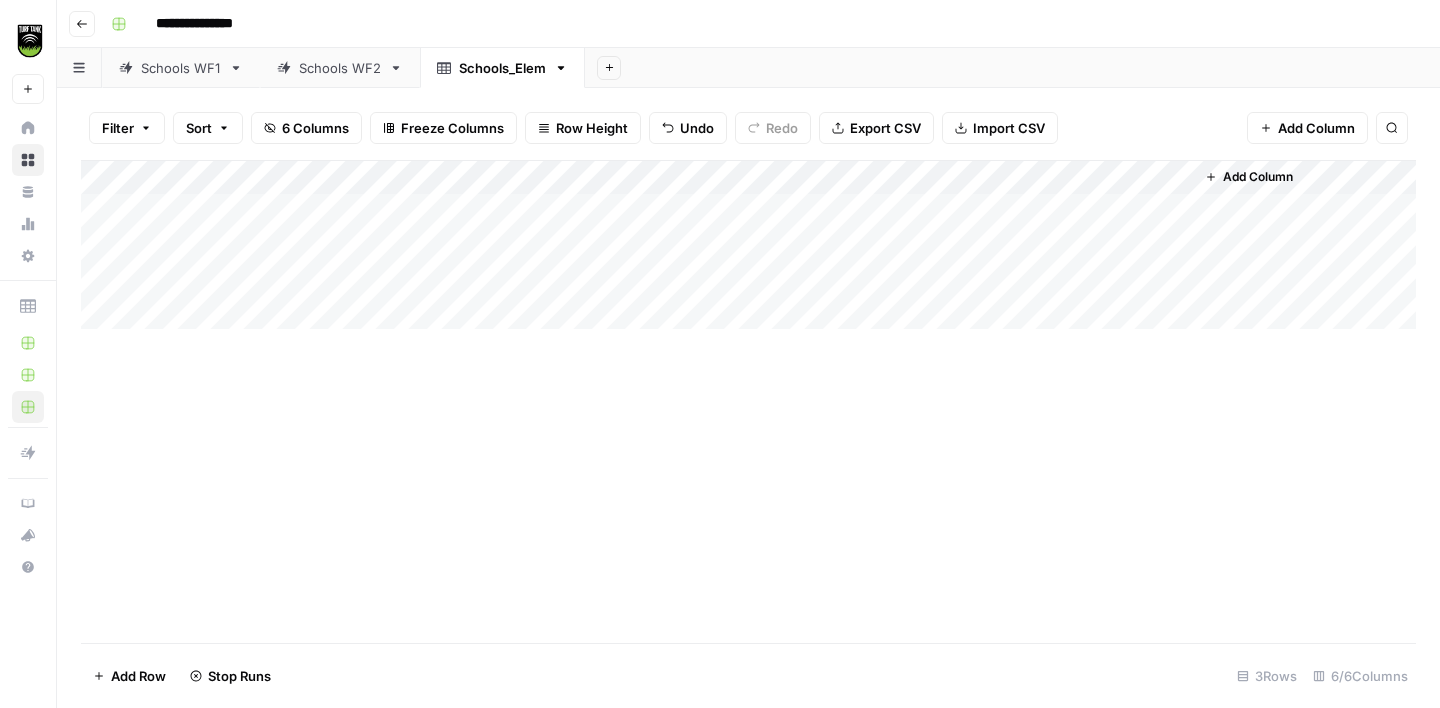 click on "Add Column" at bounding box center (748, 245) 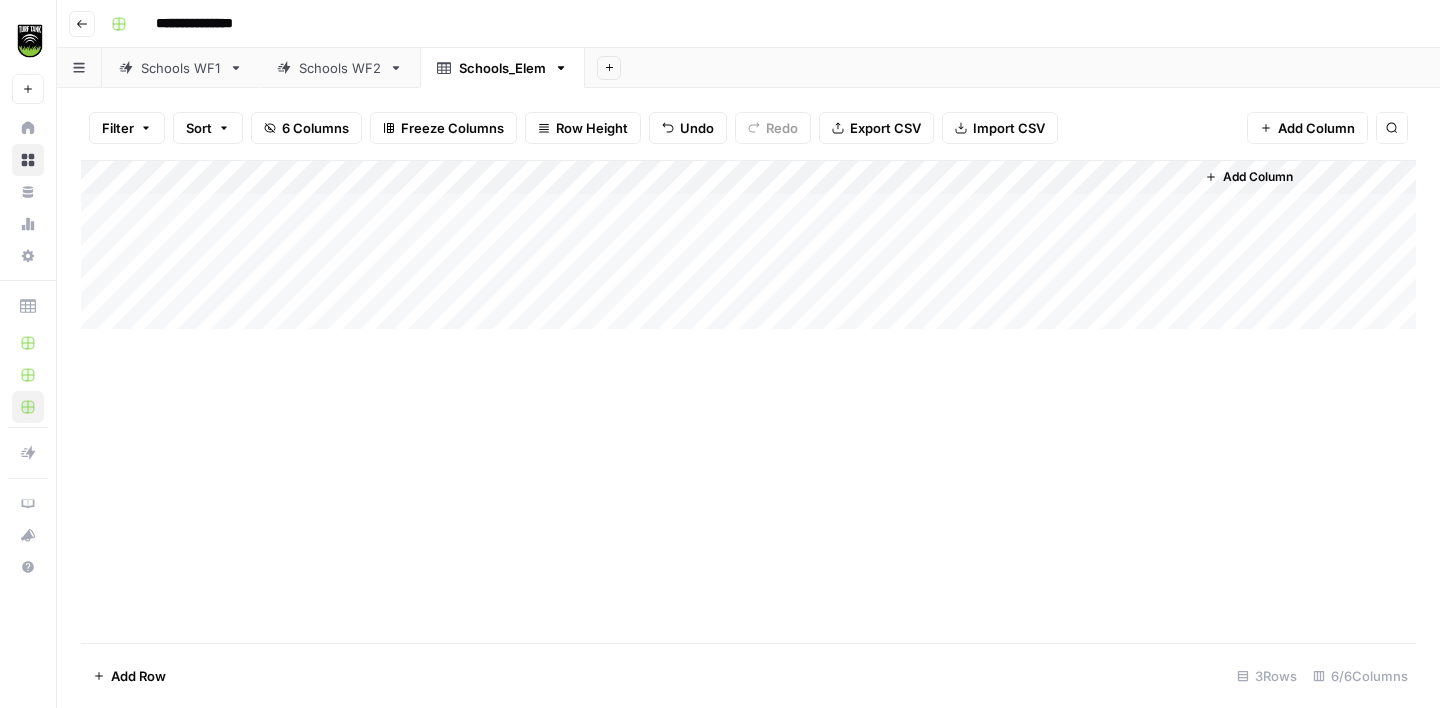 click on "Add Column" at bounding box center (748, 245) 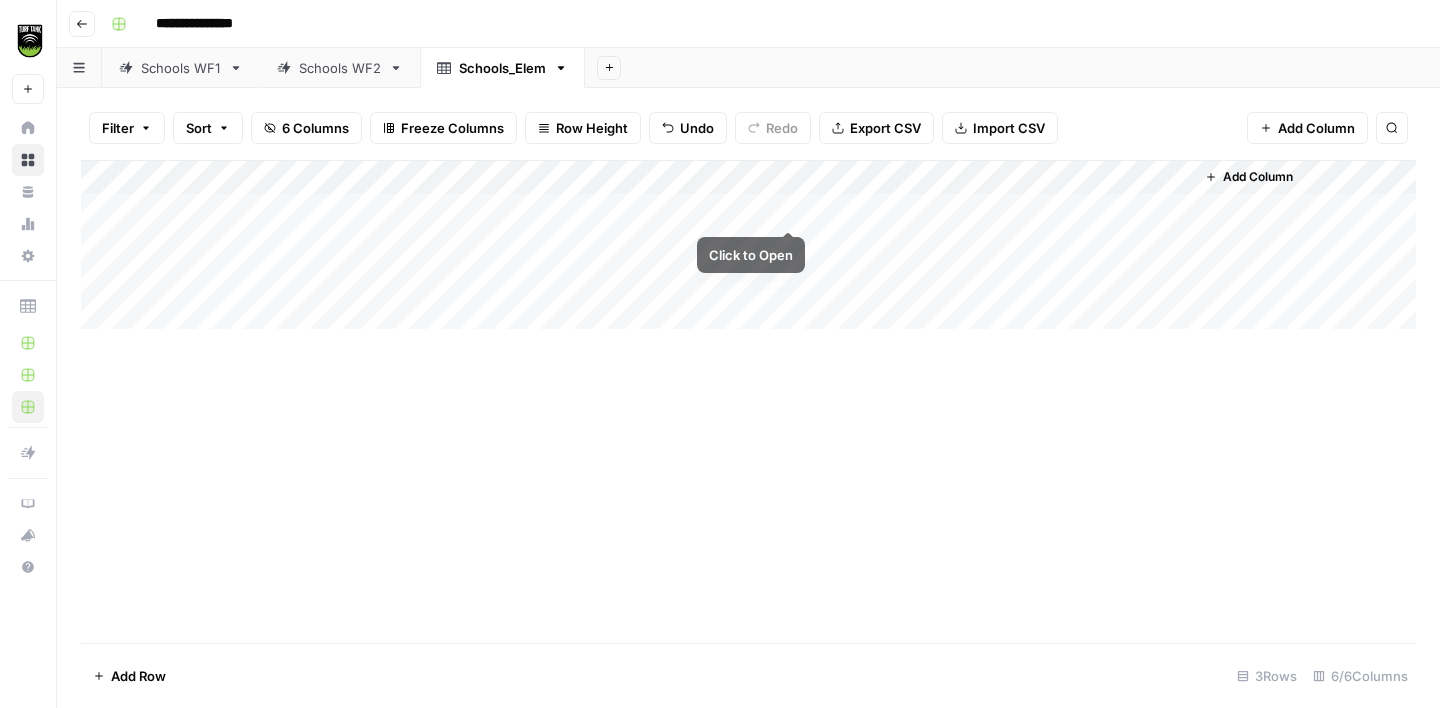 click on "Add Column" at bounding box center (748, 245) 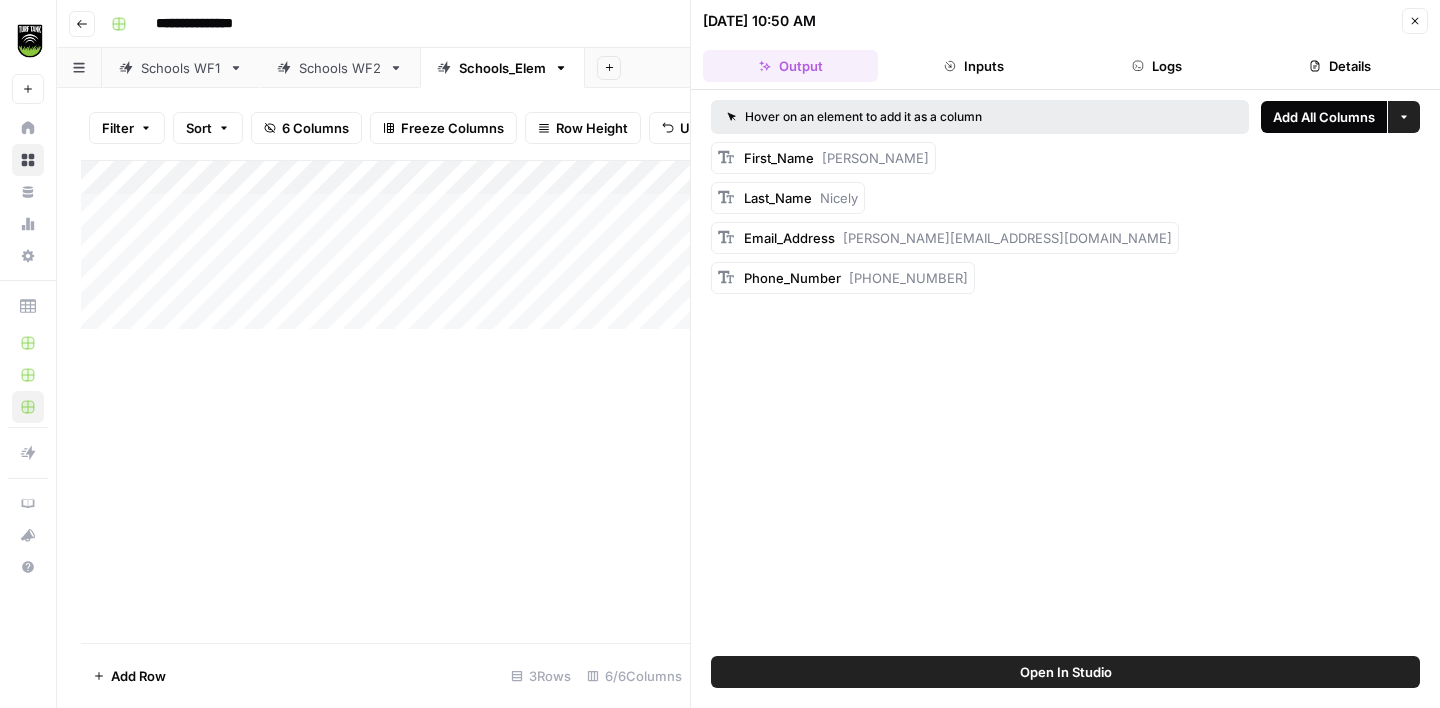 click on "Add All Columns" at bounding box center (1324, 117) 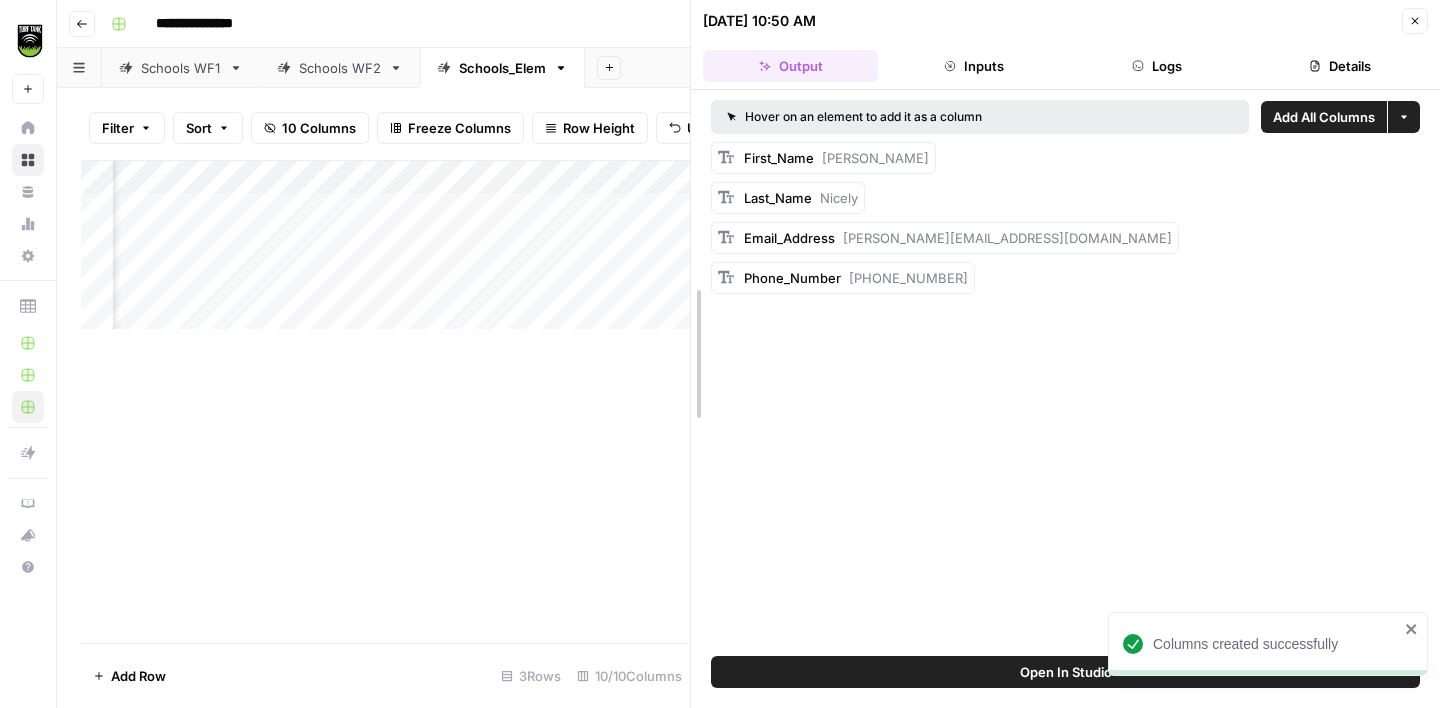 scroll, scrollTop: 0, scrollLeft: 474, axis: horizontal 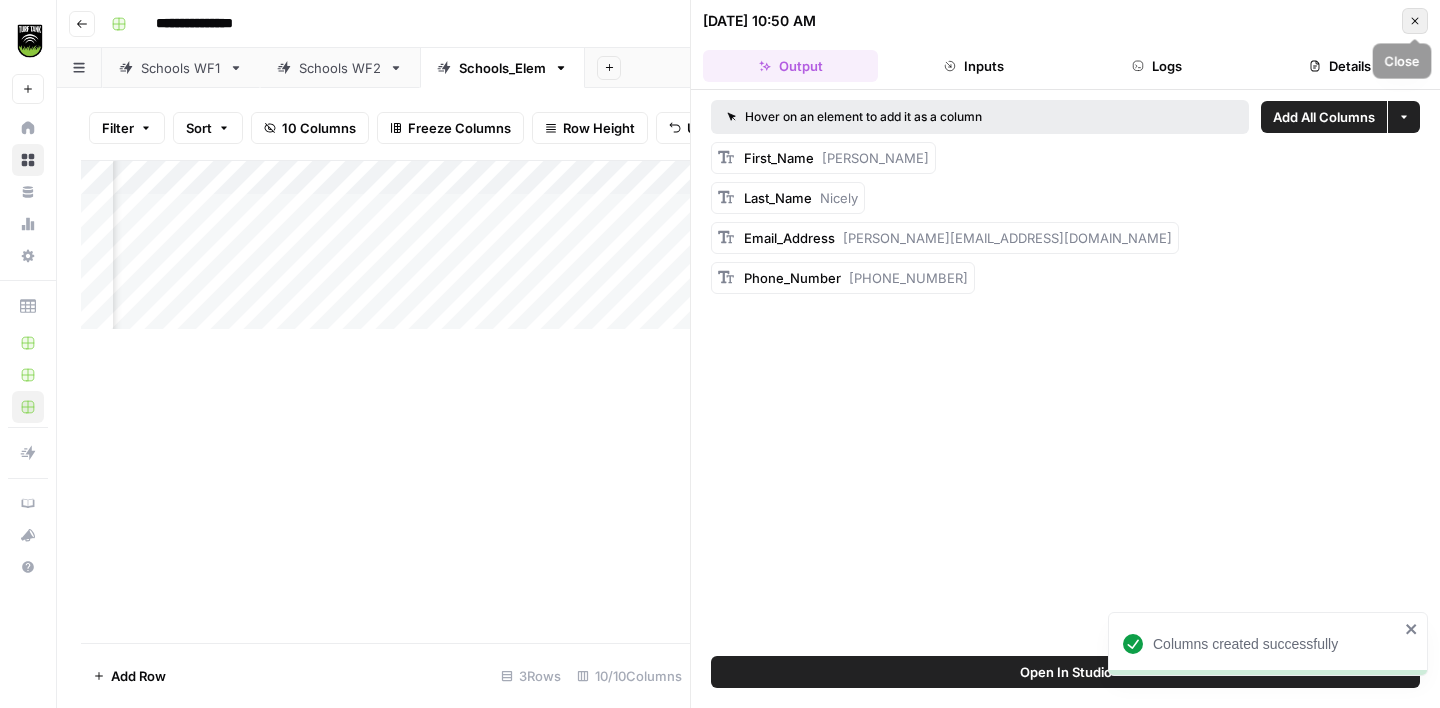 click on "Close" at bounding box center (1415, 21) 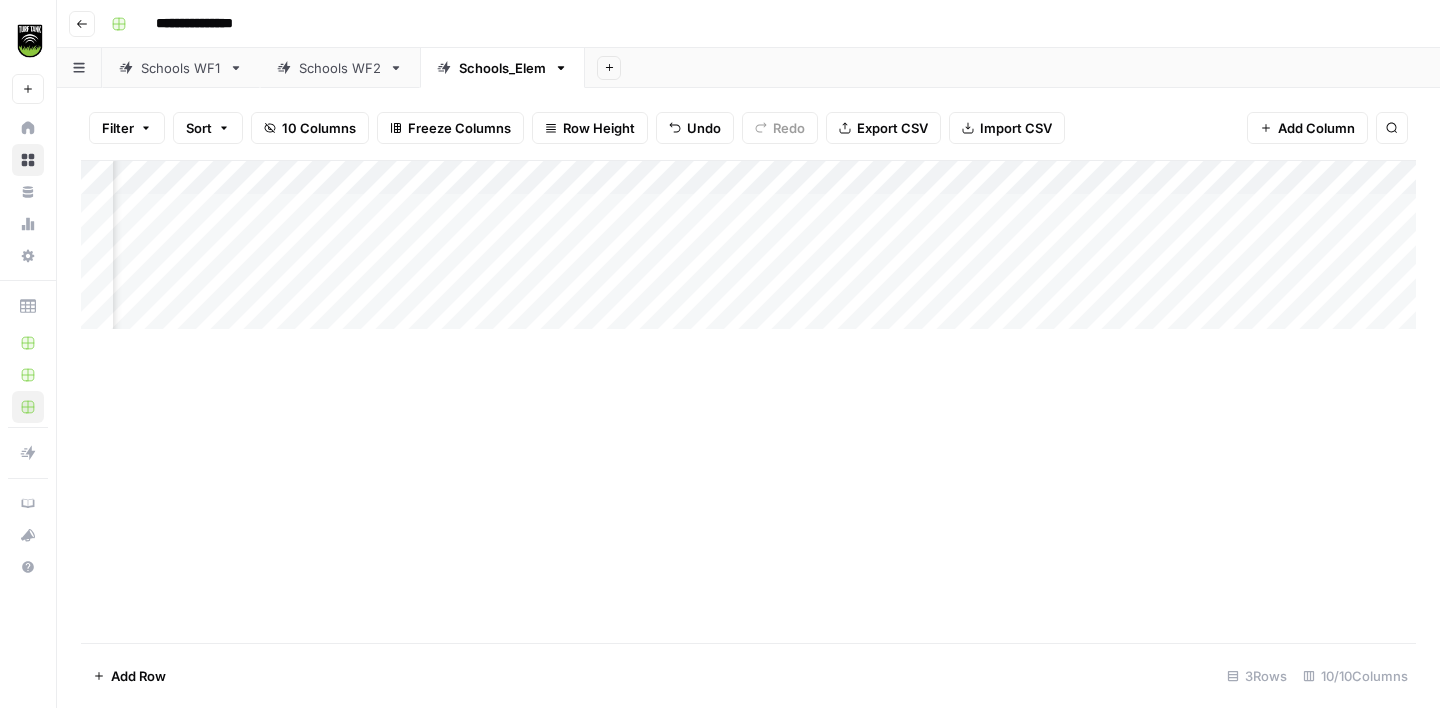 click on "Add Column" at bounding box center [748, 245] 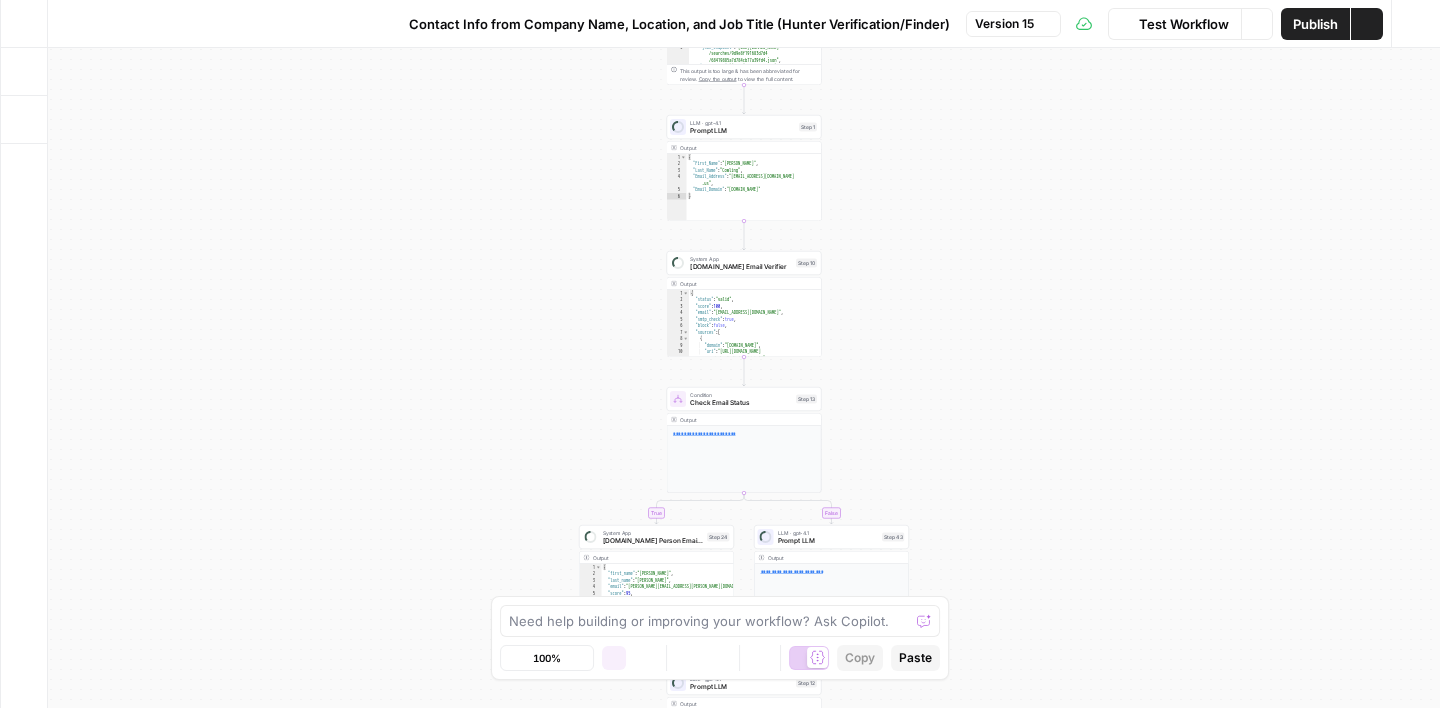 scroll, scrollTop: 0, scrollLeft: 0, axis: both 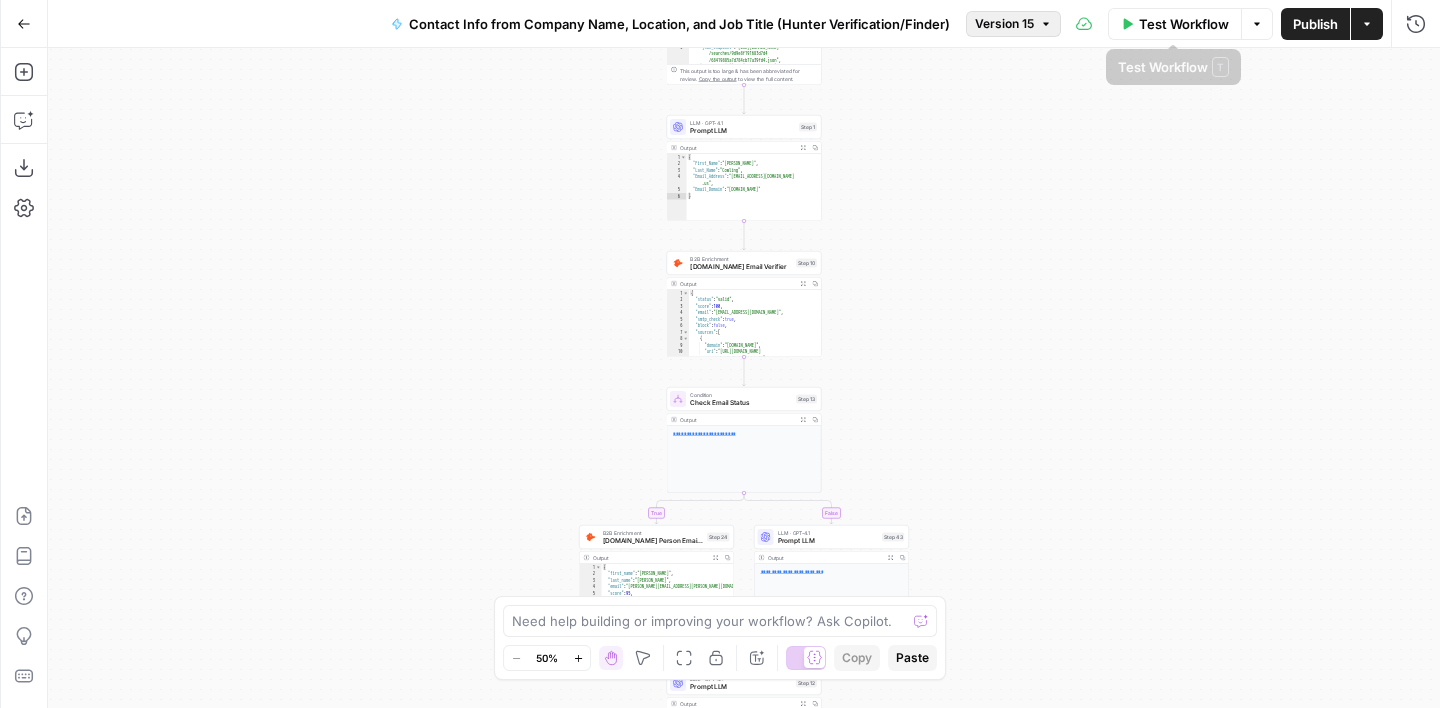 click on "Version 15" at bounding box center (1004, 24) 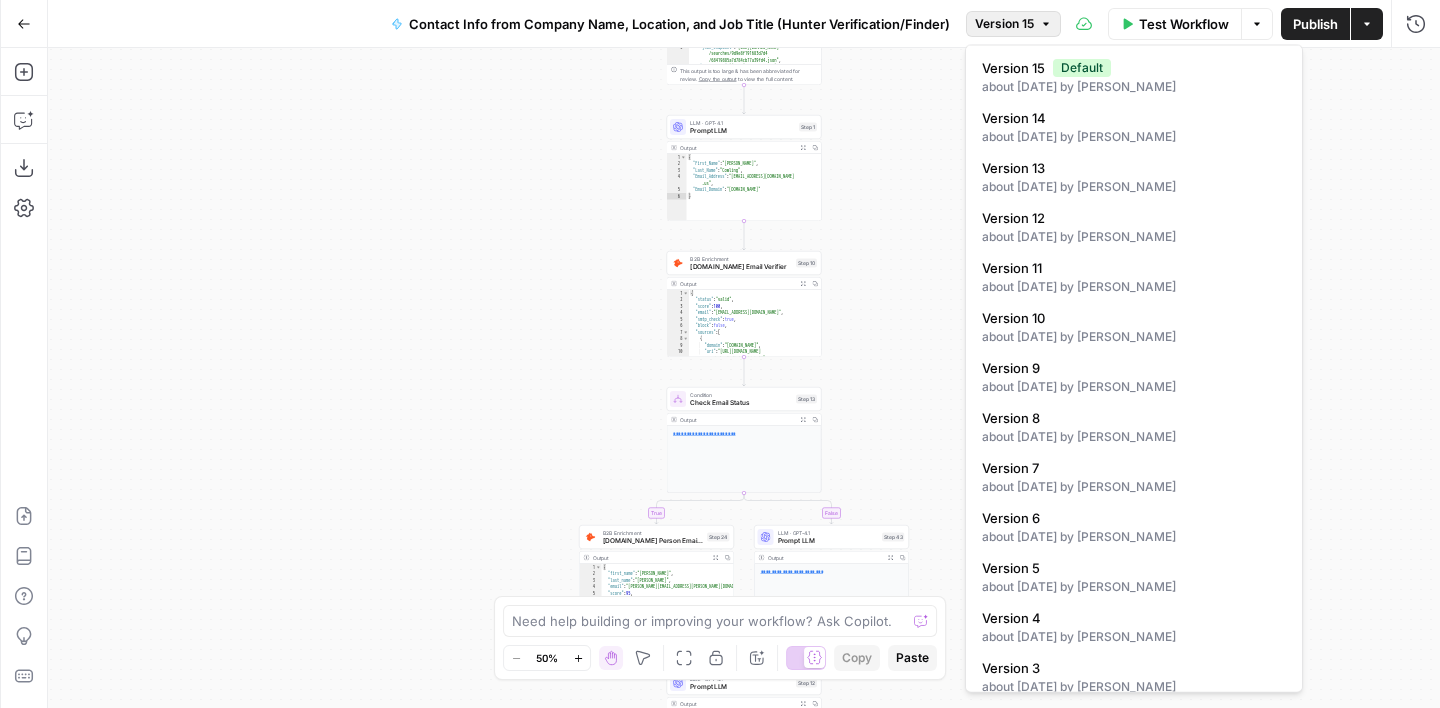 click on "true false Workflow Set Inputs Inputs Google Search Google Search Step 2 Output Expand Output Copy 1 2 3 4 5 6 7 {    "search_metadata" :  {      "id" :  "68419885a7d784cb77a39fd4" ,      "status" :  "Success" ,      "json_endpoint" :  "[URL][DOMAIN_NAME]          /searches/9d9e8f191683d7d4          /68419885a7d784cb77a39fd4.json" ,      "created_at" :  "[DATE] 13:15:49 UTC" ,      "processed_at" :  "[DATE] 13:15:49 UTC" ,     XXXXXXXXXXXXXXXXXXXXXXXXXXXXXXXXXXXXXXXXXXXXXXXXXXXXXXXXXXXXXXXXXXXXXXXXXXXXXXXXXXXXXXXXXXXXXXXXXXXXXXXXXXXXXXXXXXXXXXXXXXXXXXXXXXXXXXXXXXXXXXXXXXXXXXXXXXXXXXXXXXXXXXXXXXXXXXXXXXXXXXXXXXXXXXXXXXXXXXXXXXXXXXXXXXXXXXXXXXXXXXXXXXXXXXXXXXXXXXXXXXXXXXXXXXXXXXXXXXXXXXXXXXXXXXXXXXXXXXXXXXXXXXXXXXXXXXXXXXXXXXXXXXXXXXXXXXXXXXXXXXXXXXXXXXXXXXXXXXXXXXXXXXXXXXXXXXXXXXXXXXXXXXXXXXXXXXXXXXXXXXXXXXXXXXXXXXXXXXXXXXXXXXXXXXXXXXXXXXXXXXXXXXXXXXXXXXXXXXXXXXXXXXXXXXXXXXXXXXXXXXXXXXXXXXXXXXXXXXXXXXXXXXXXXXXXXXXXXXXXXXXXXXXXXXXX   Copy the output   to view the full content. Step 1" at bounding box center [744, 378] 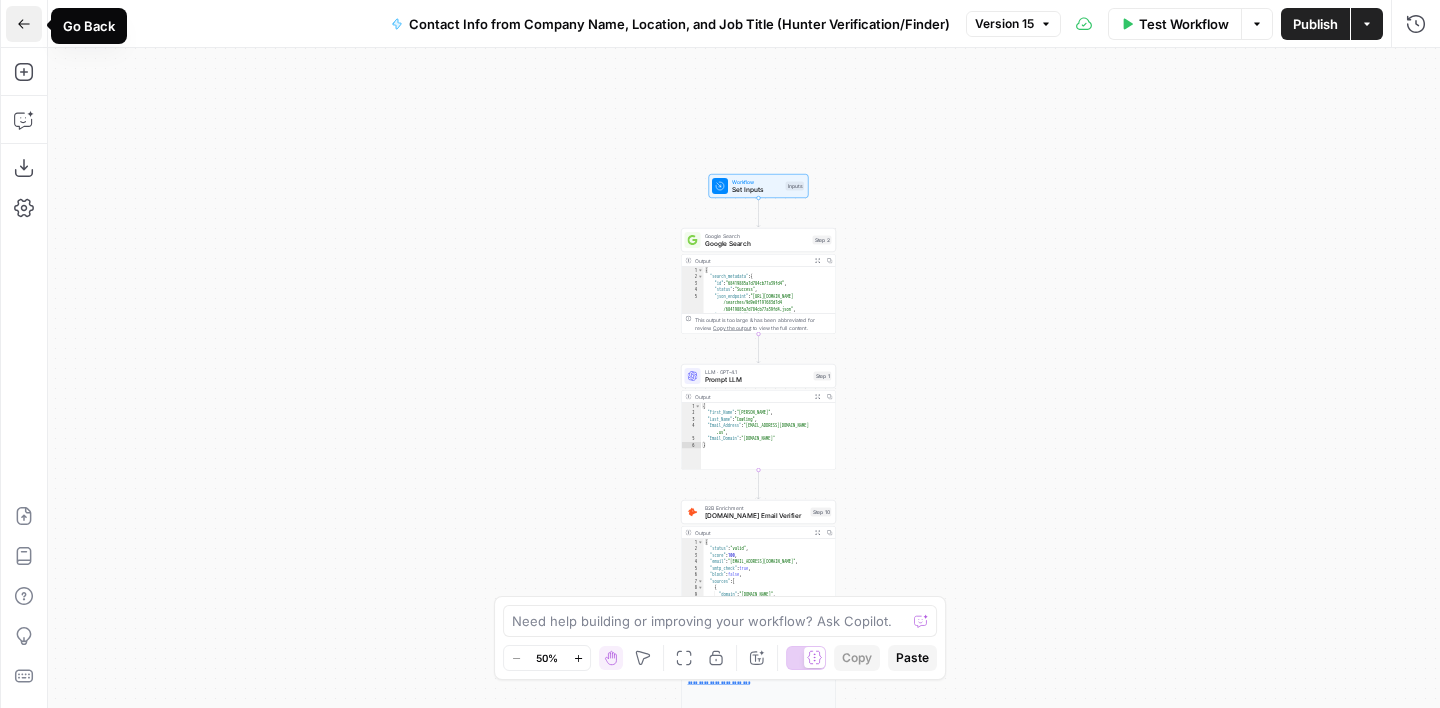 click on "Go Back" at bounding box center [24, 24] 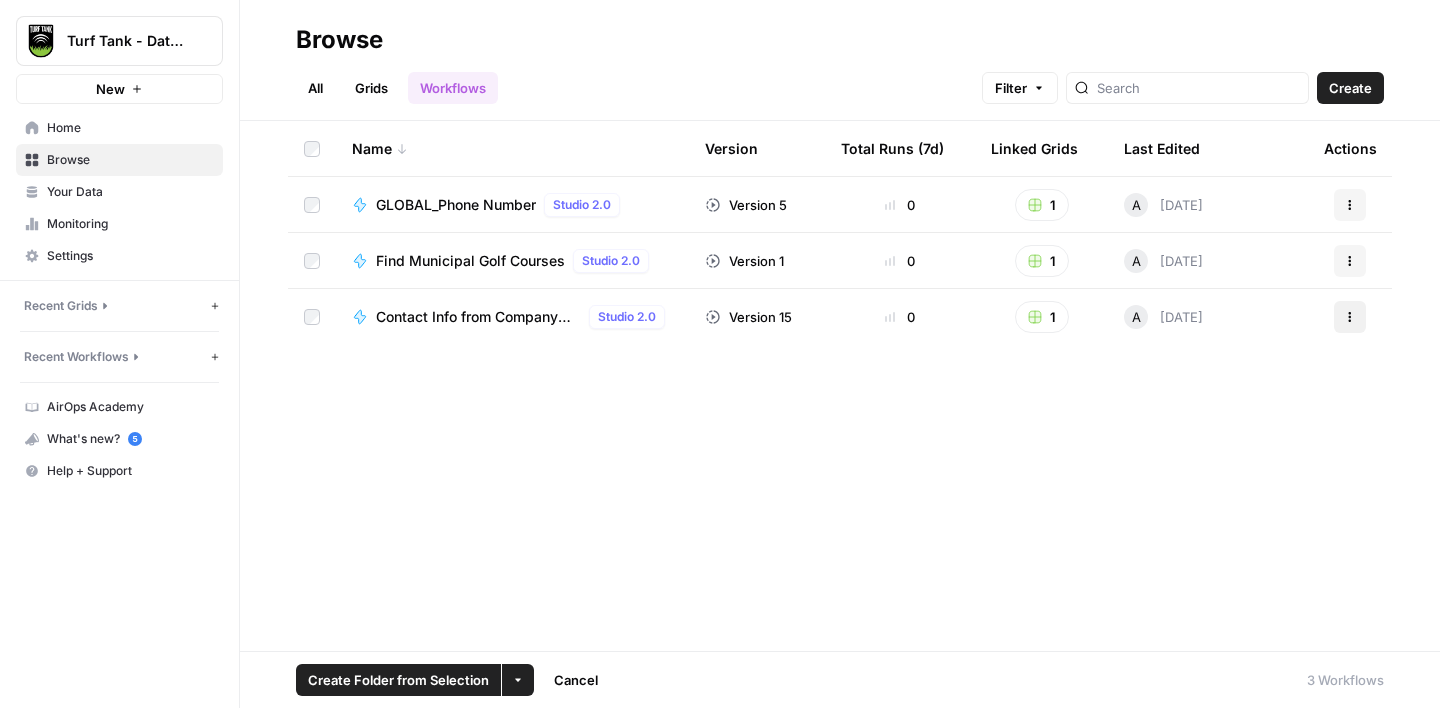 click 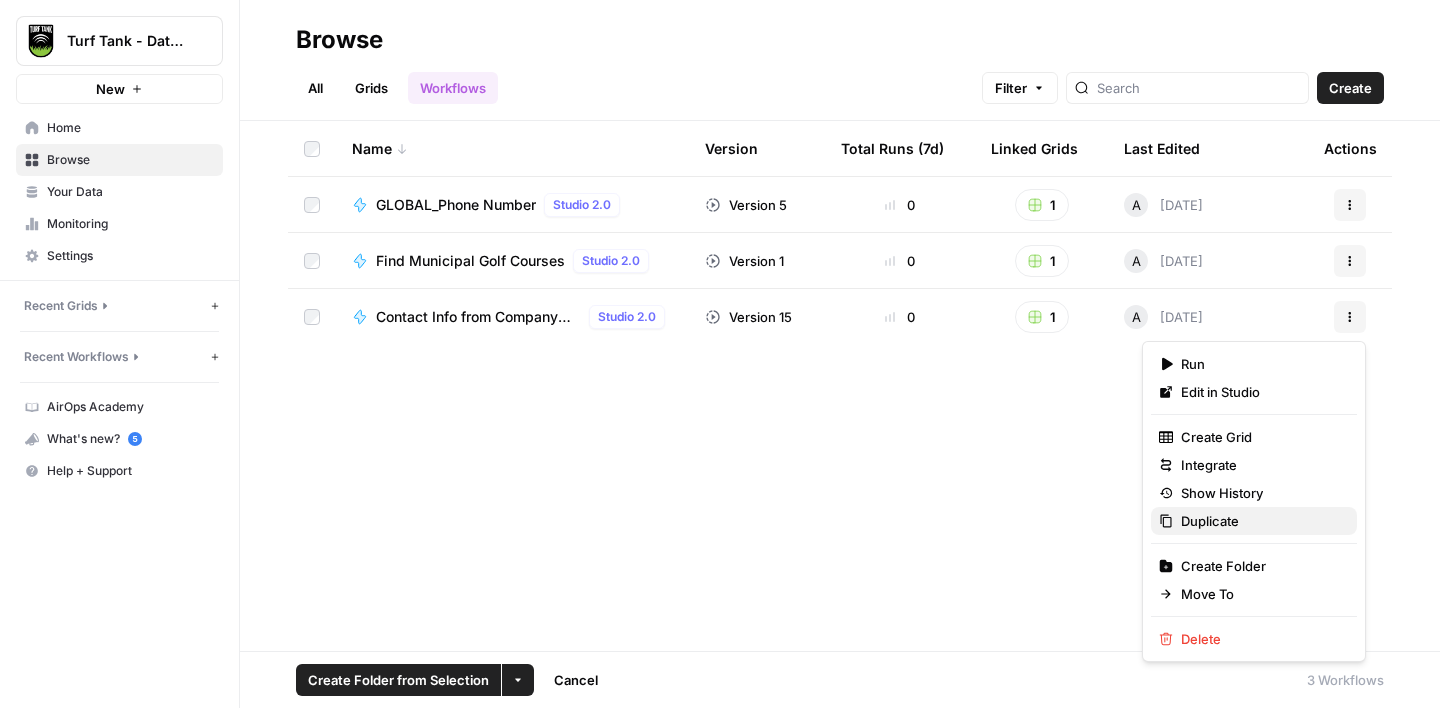 click on "Duplicate" at bounding box center [1210, 521] 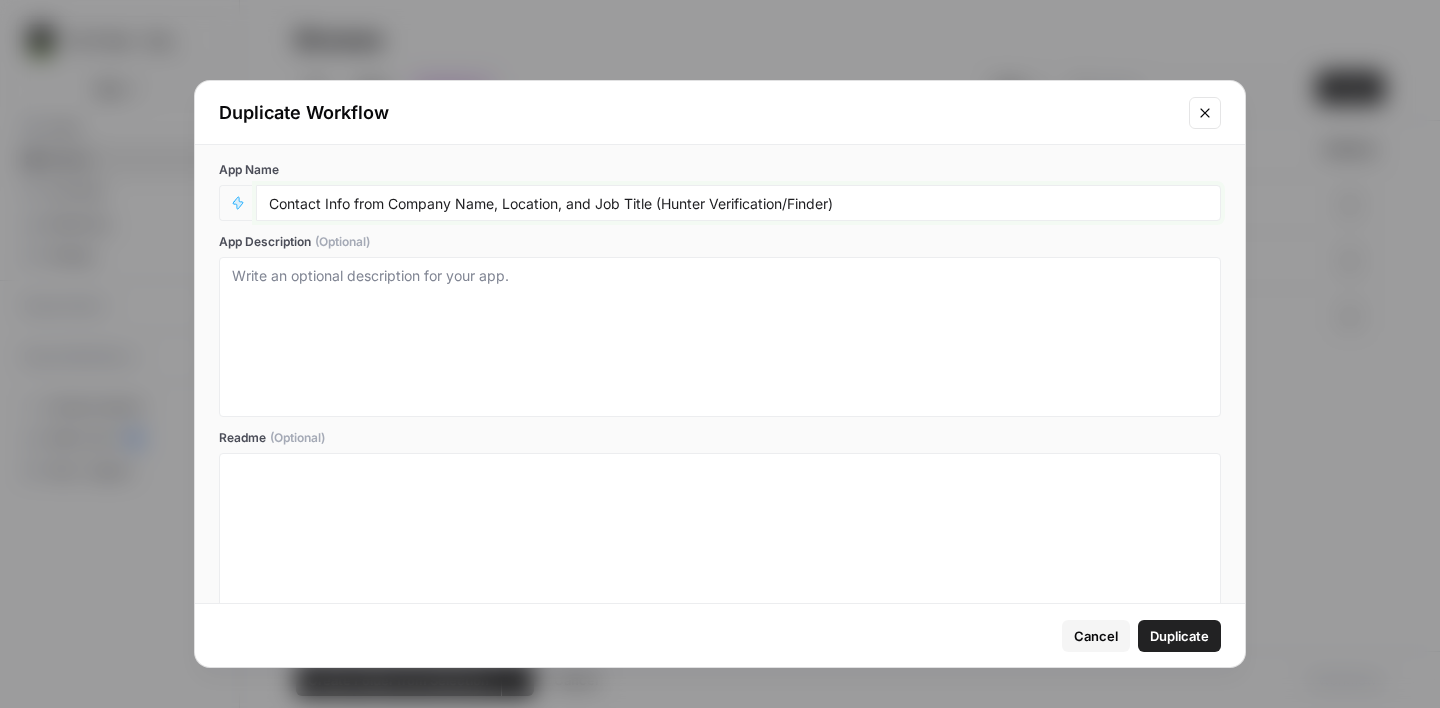 click on "Contact Info from Company Name, Location, and Job Title (Hunter Verification/Finder)" at bounding box center (738, 203) 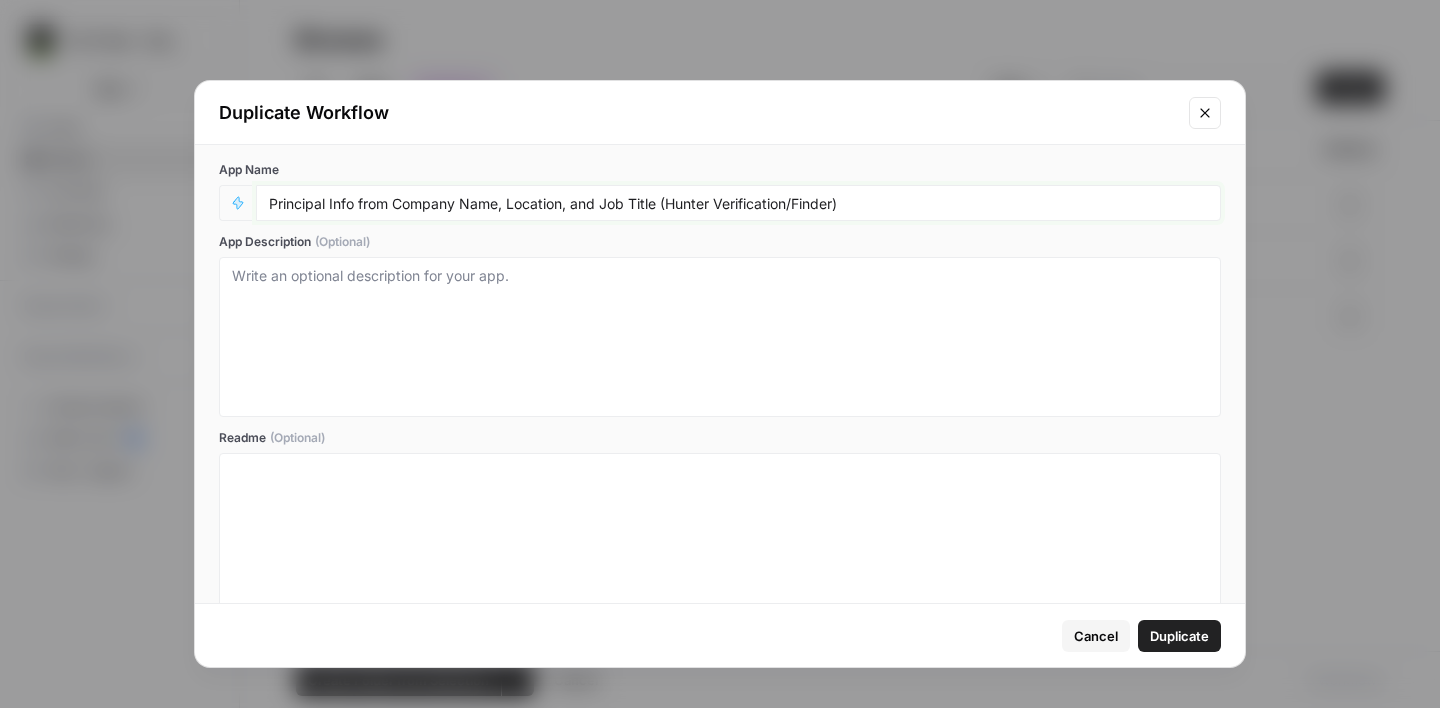 click on "Principal Info from Company Name, Location, and Job Title (Hunter Verification/Finder)" at bounding box center [738, 203] 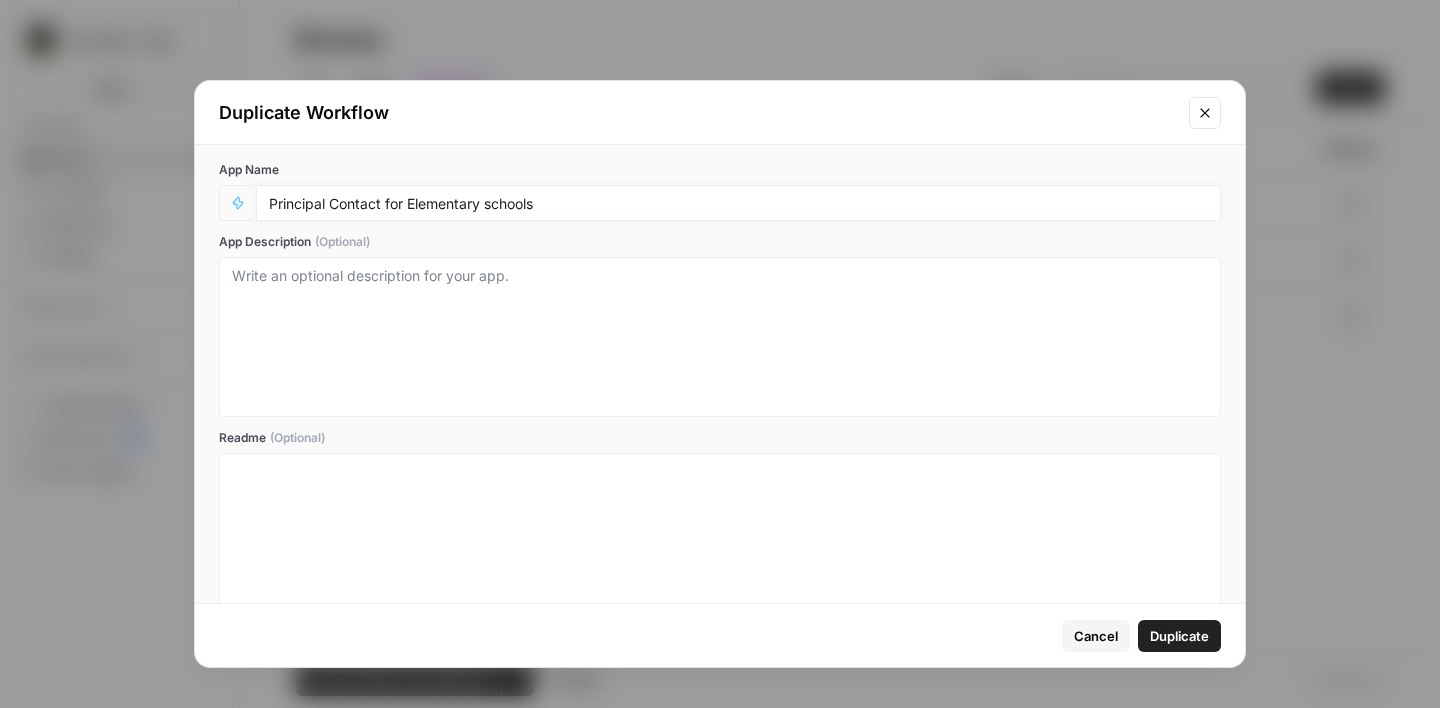 click on "Principal Contact for Elementary schools" at bounding box center (738, 203) 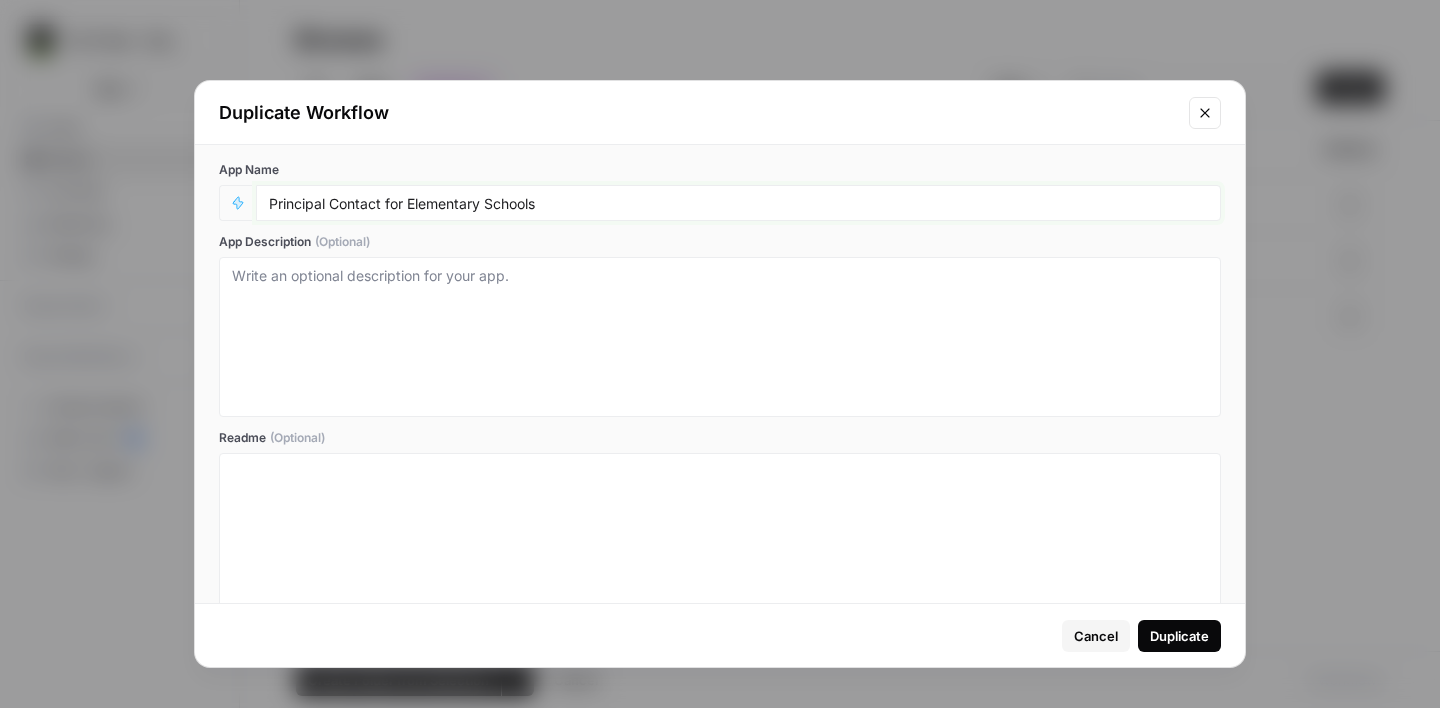 type on "Principal Contact for Elementary Schools" 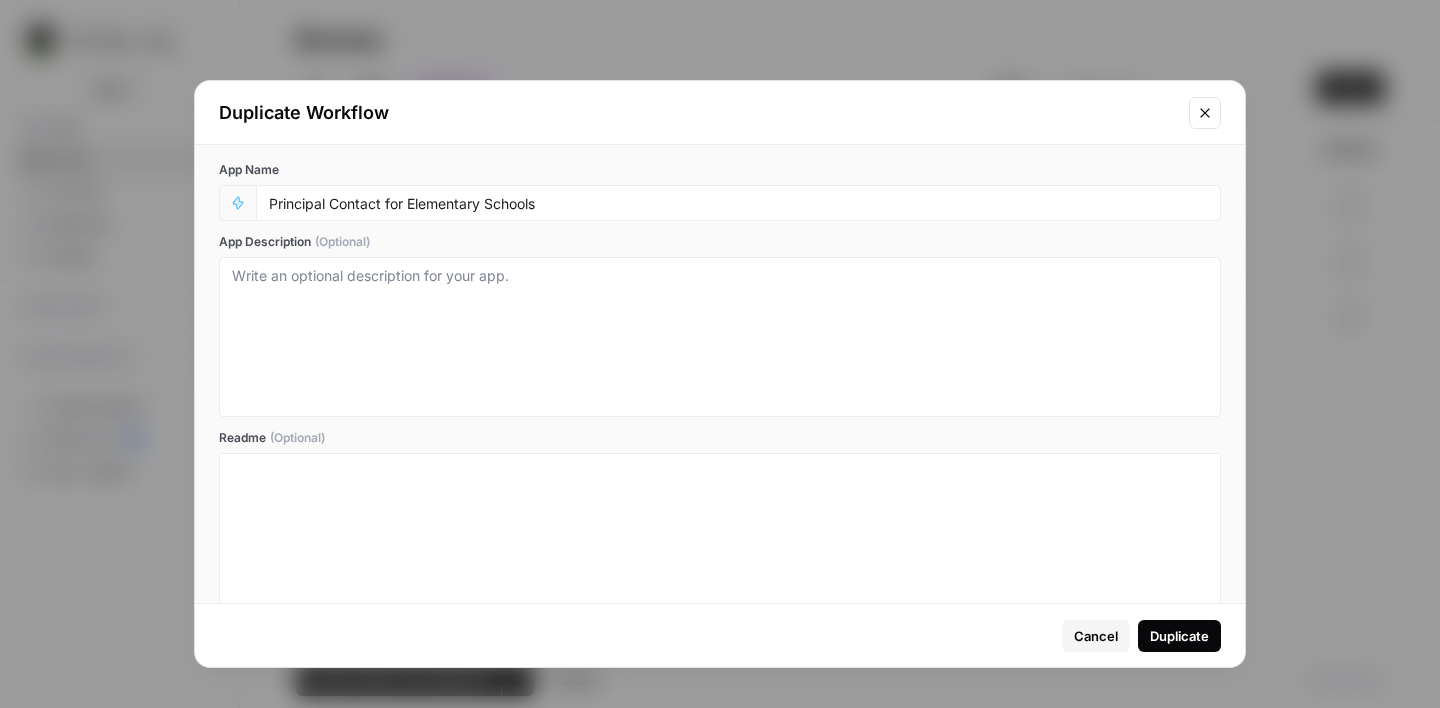 click on "Duplicate" at bounding box center (1179, 636) 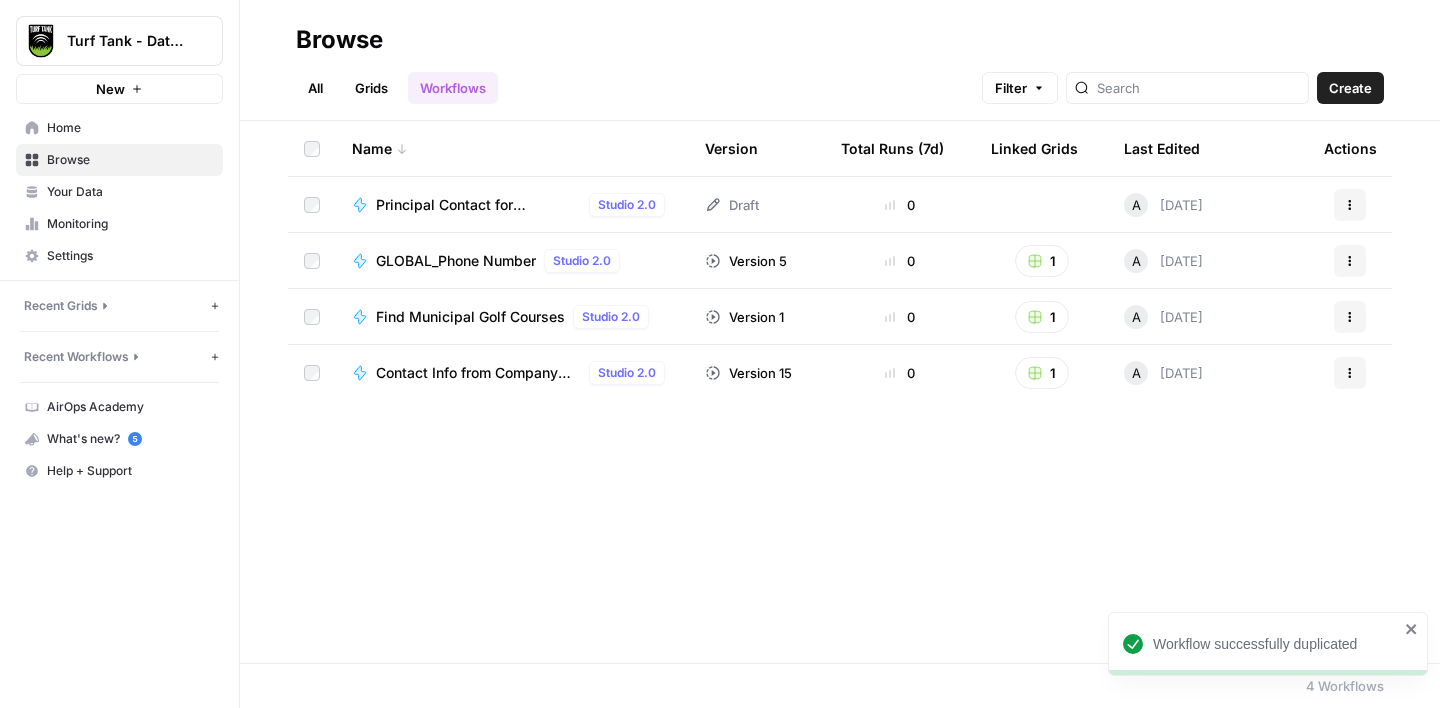 click on "Principal Contact for Elementary Schools" at bounding box center (478, 205) 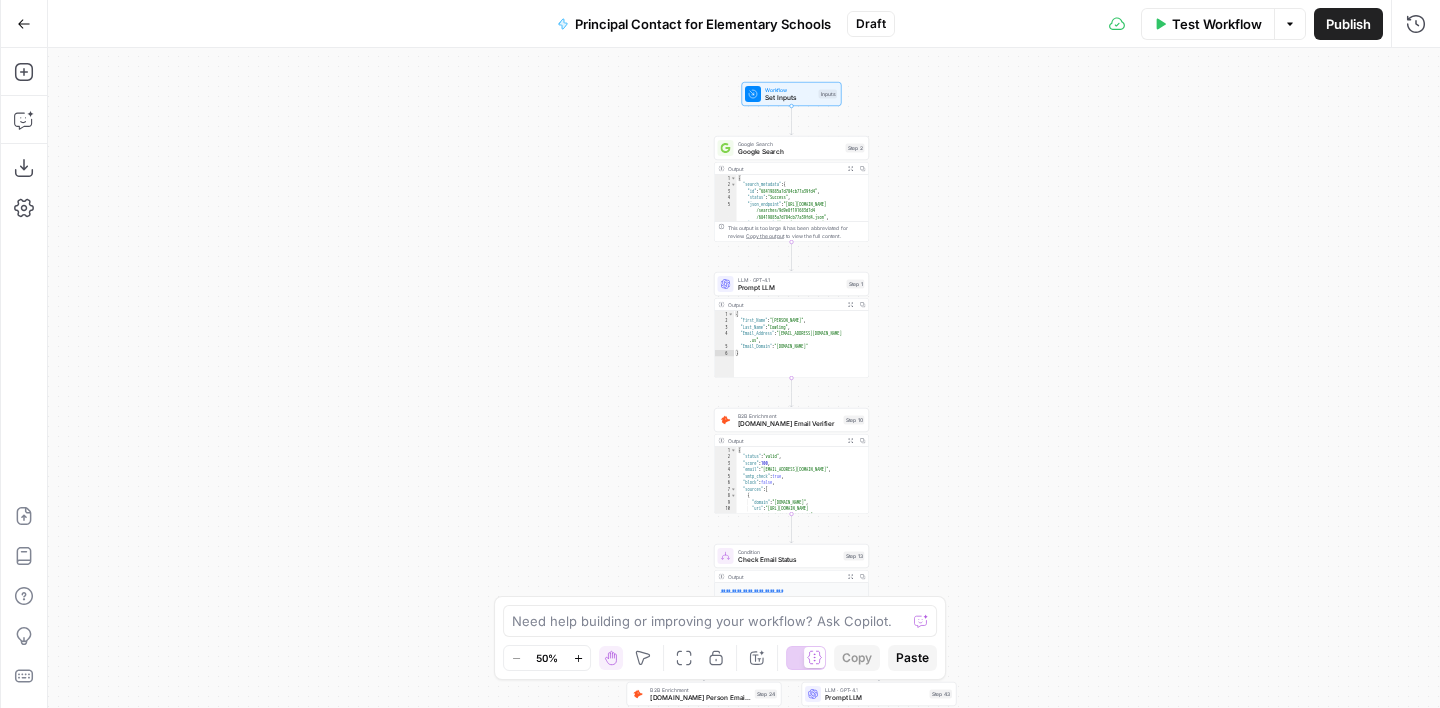 click on "Set Inputs" at bounding box center (790, 98) 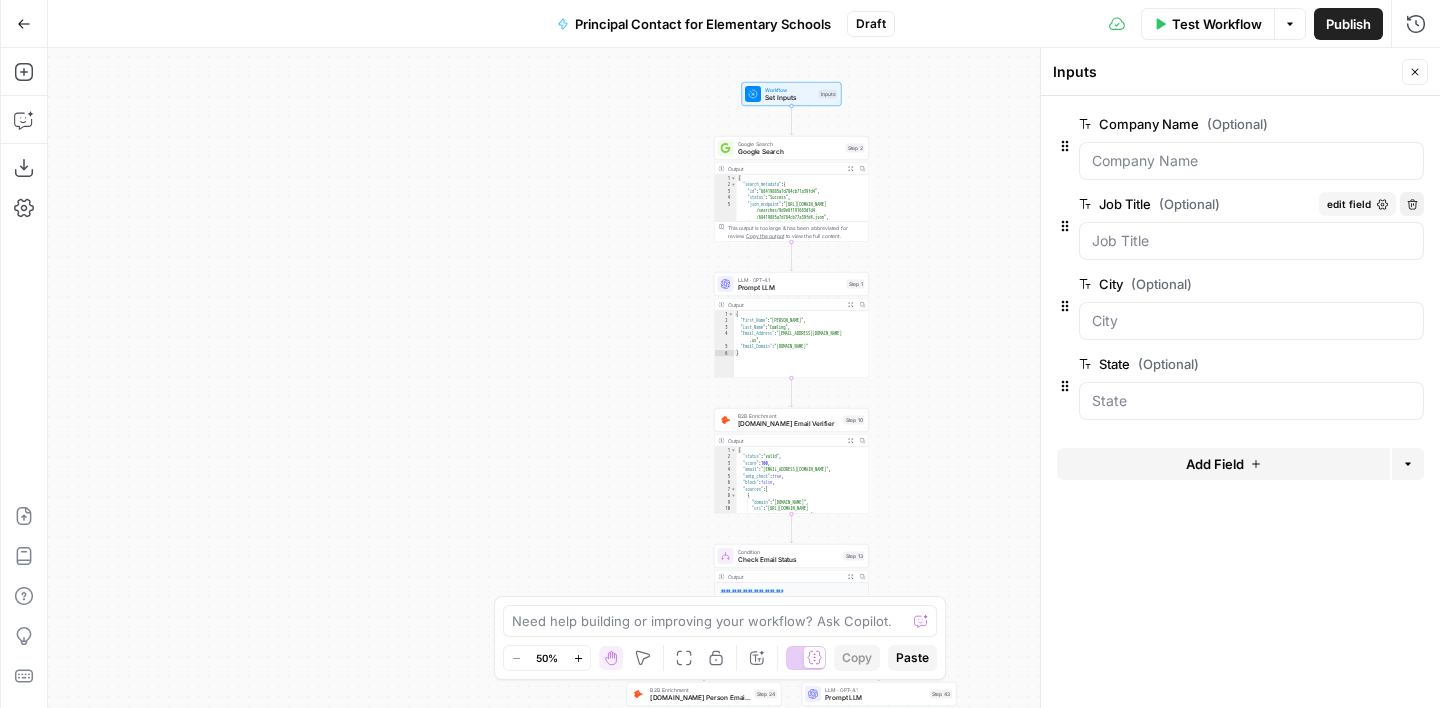 click 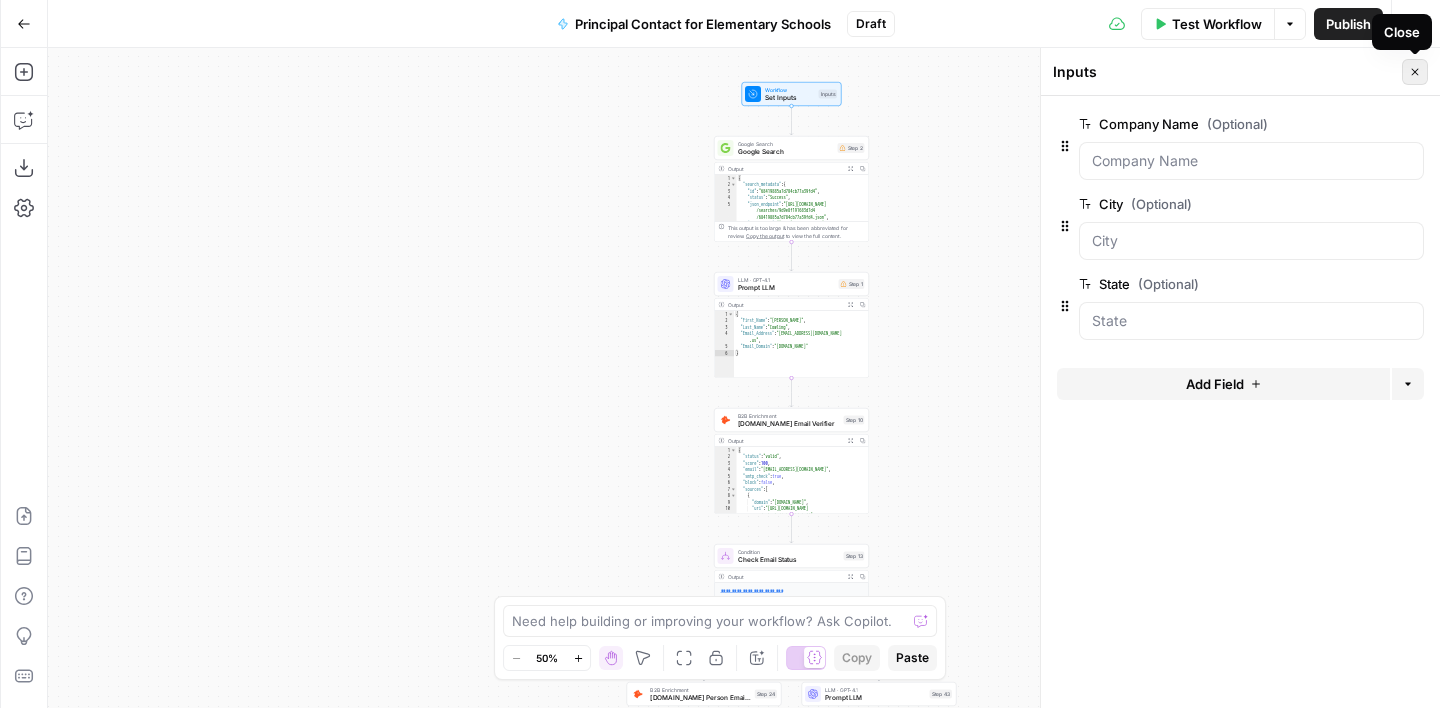 click on "Close" at bounding box center [1415, 72] 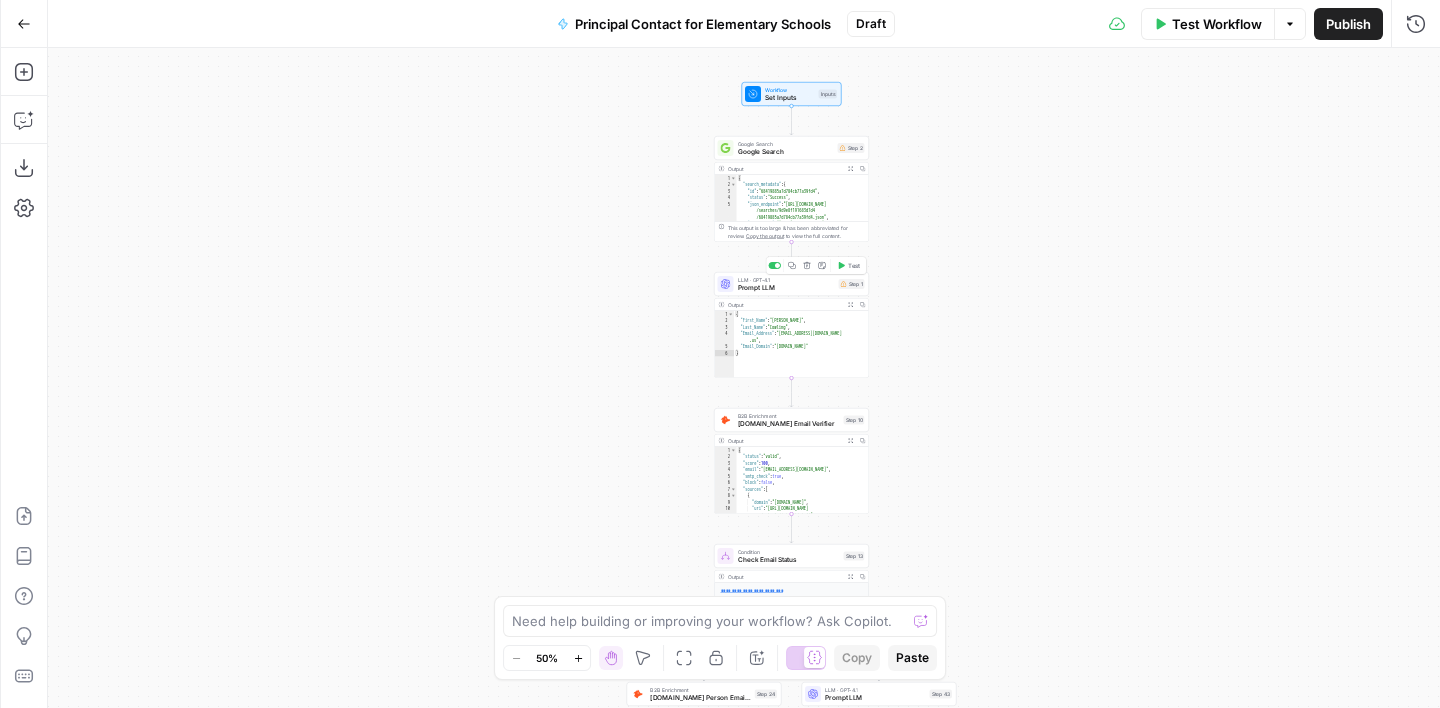 click on "Prompt LLM" at bounding box center [786, 288] 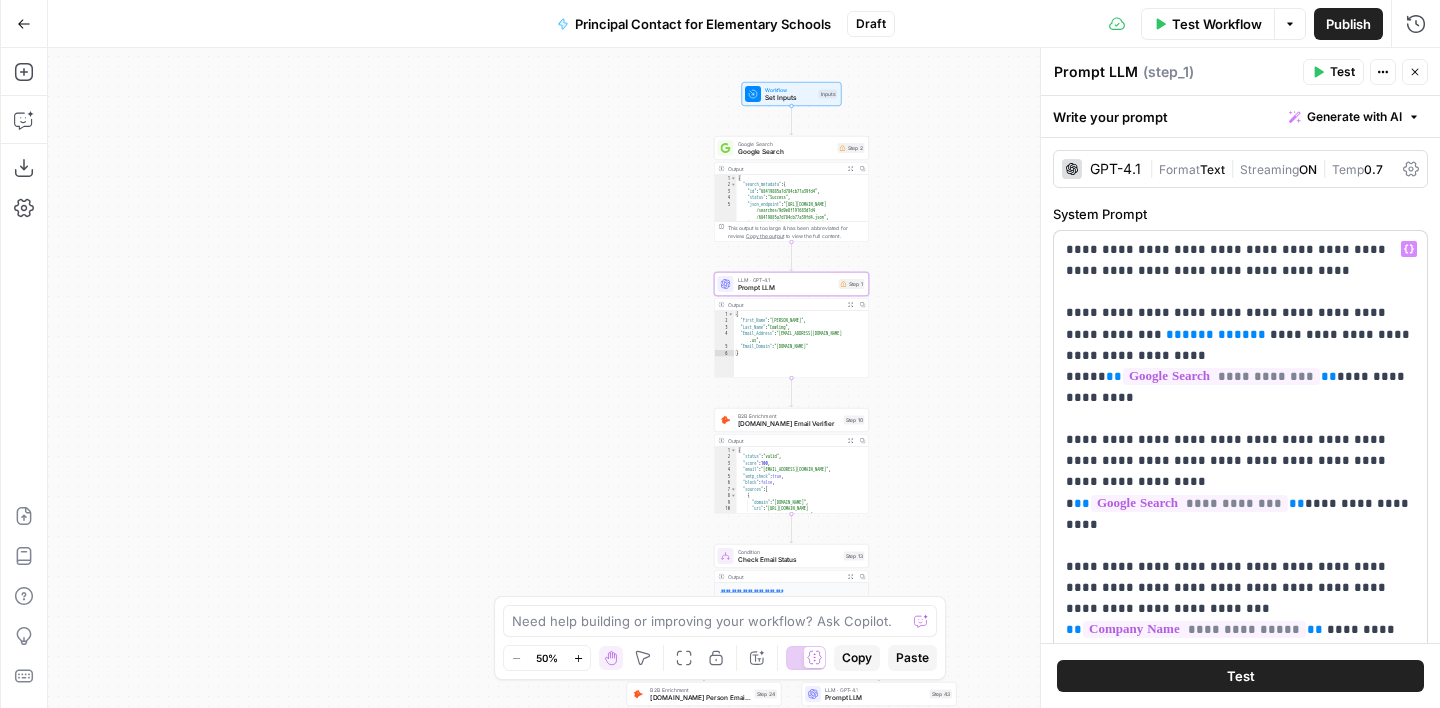 scroll, scrollTop: 61, scrollLeft: 0, axis: vertical 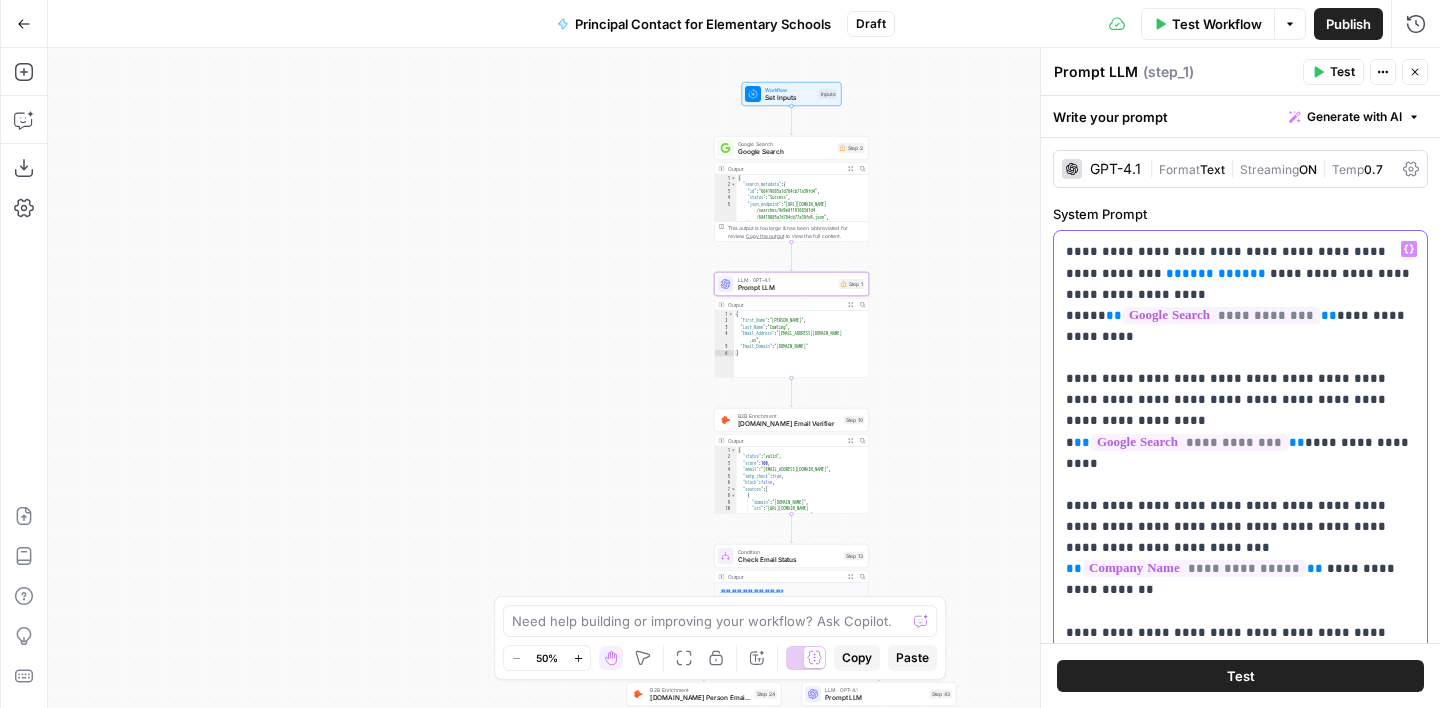 drag, startPoint x: 1132, startPoint y: 275, endPoint x: 1066, endPoint y: 279, distance: 66.1211 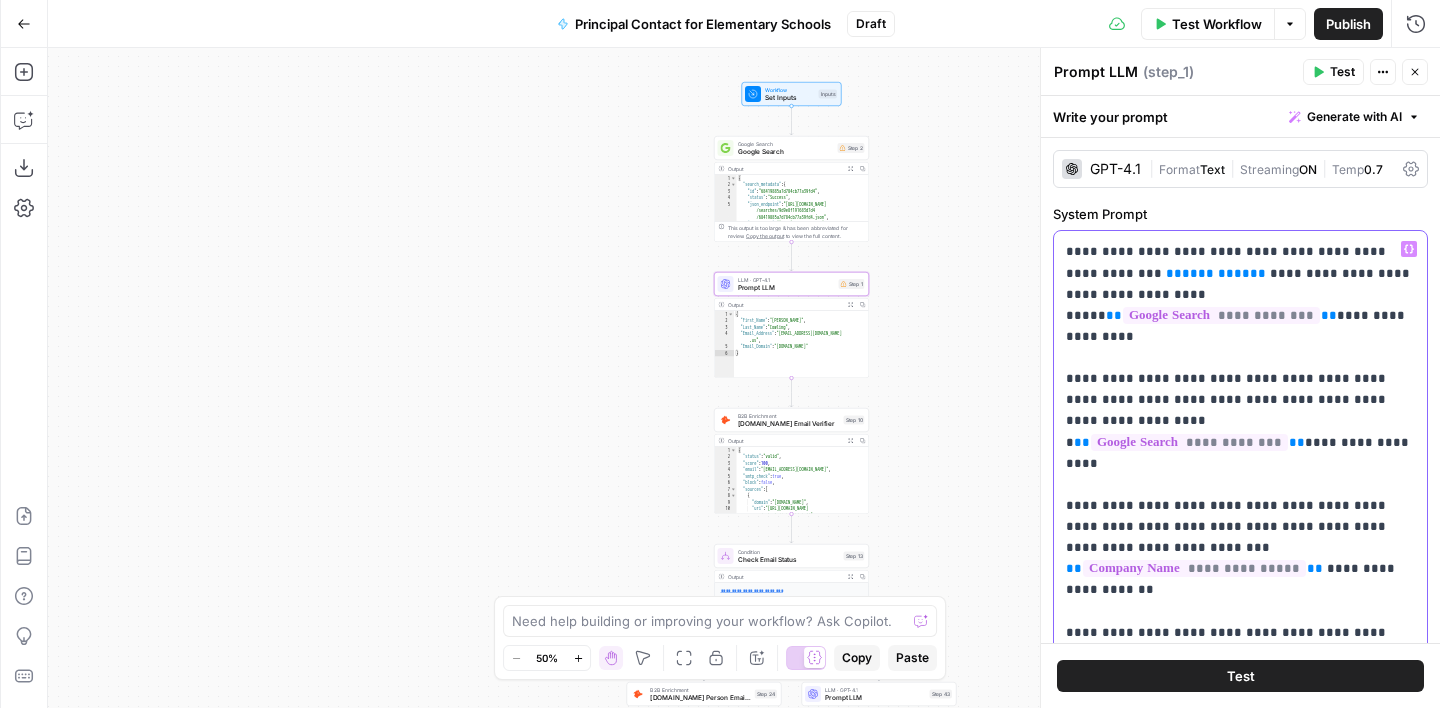 click on "**********" at bounding box center [1240, 632] 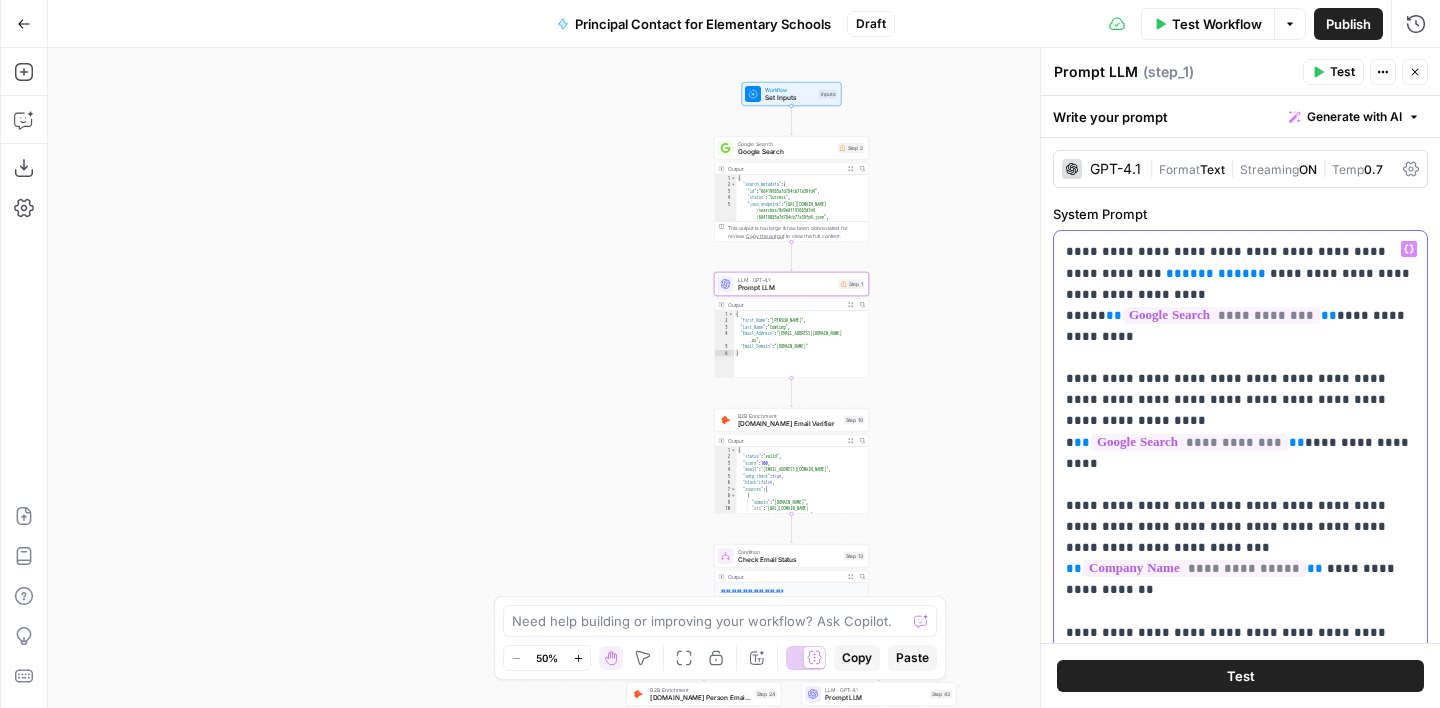 type 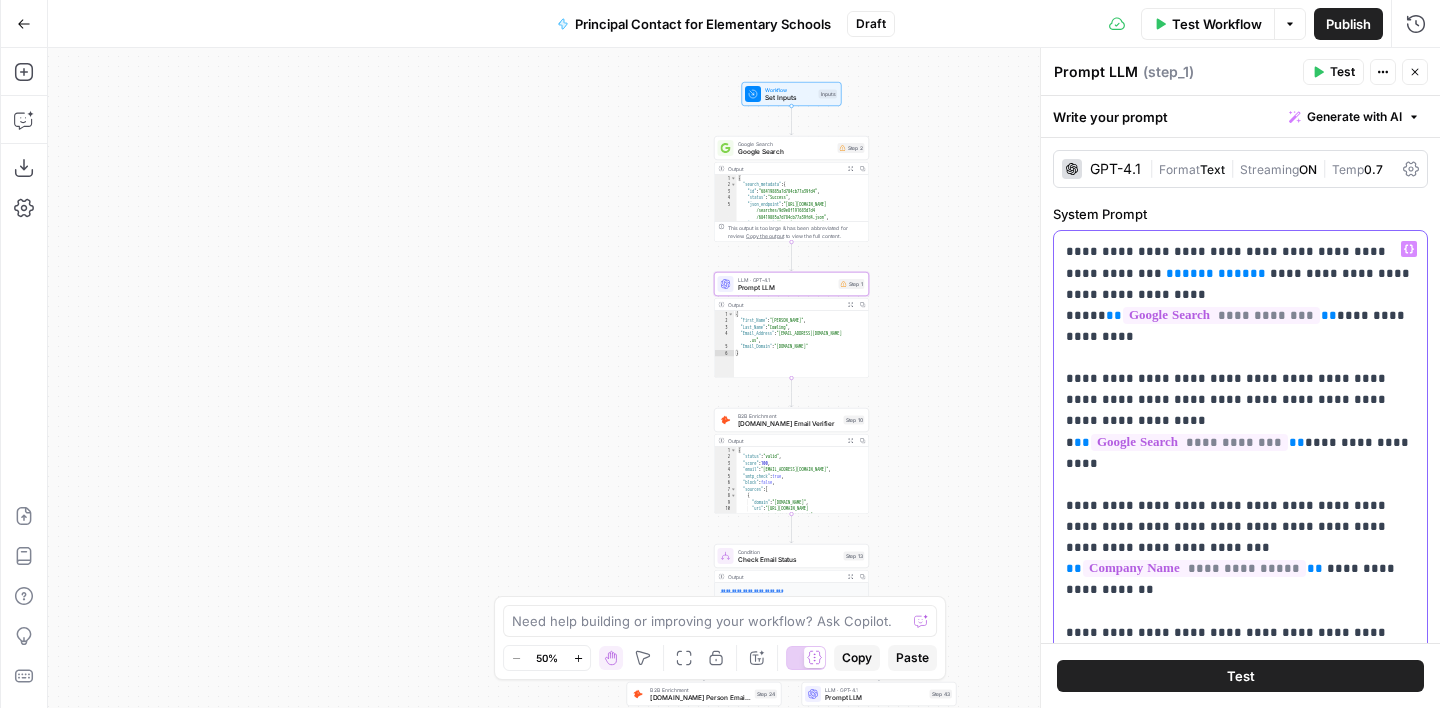 scroll, scrollTop: 82, scrollLeft: 0, axis: vertical 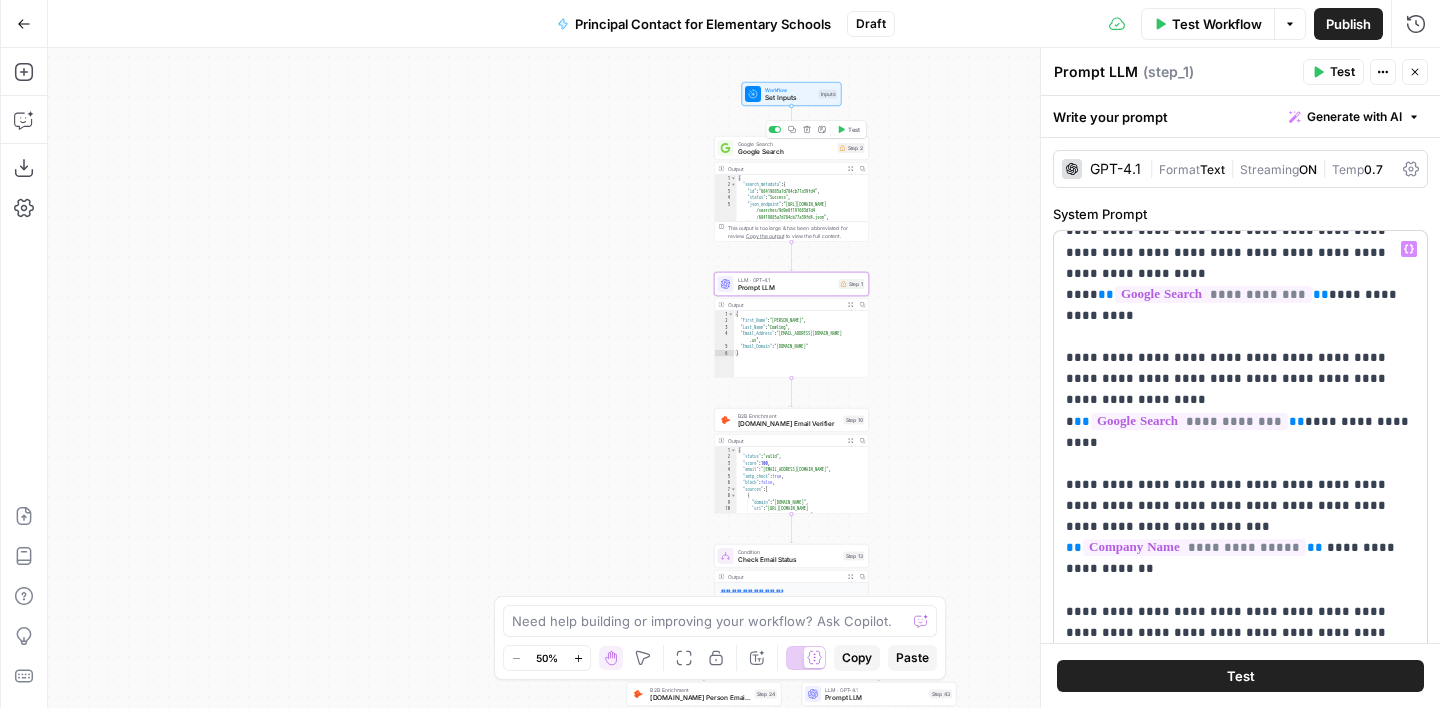 click on "Google Search" at bounding box center (786, 152) 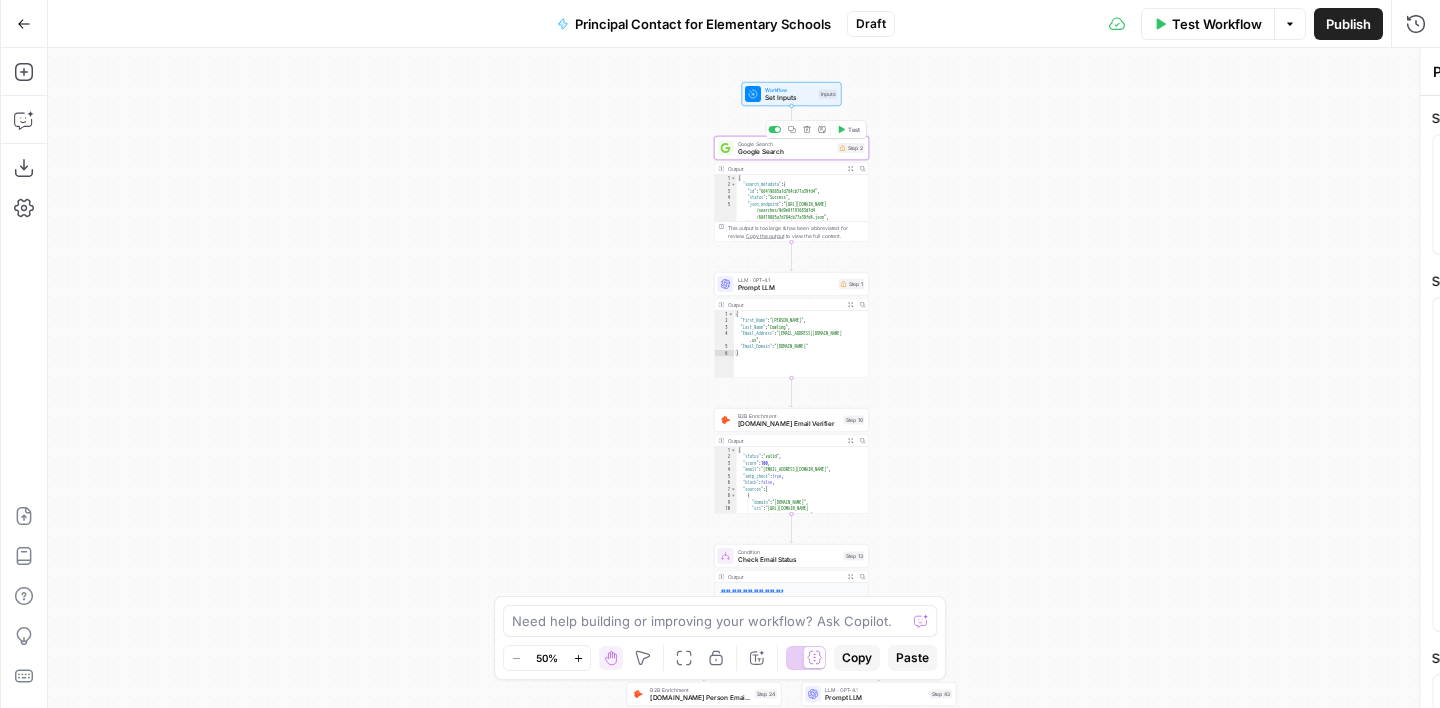 type on "Google Search" 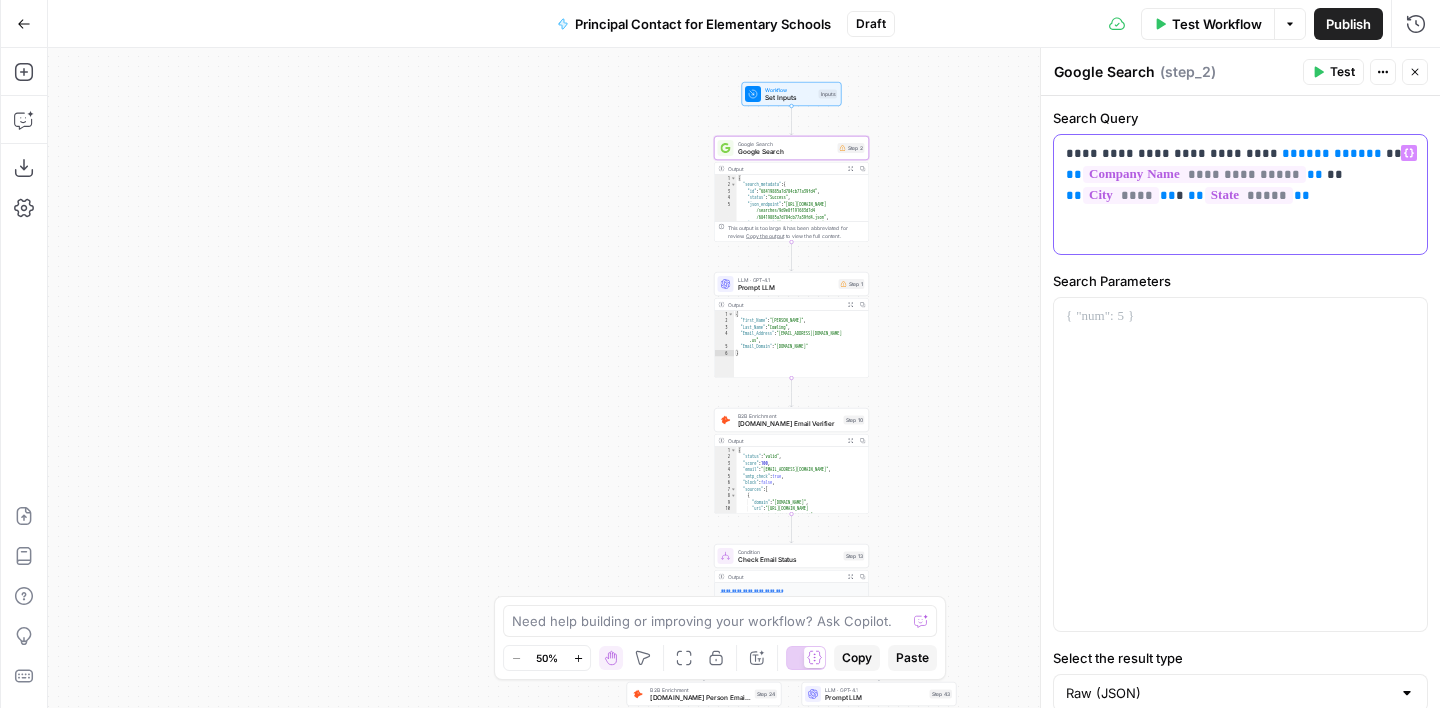 drag, startPoint x: 1250, startPoint y: 153, endPoint x: 1315, endPoint y: 155, distance: 65.03076 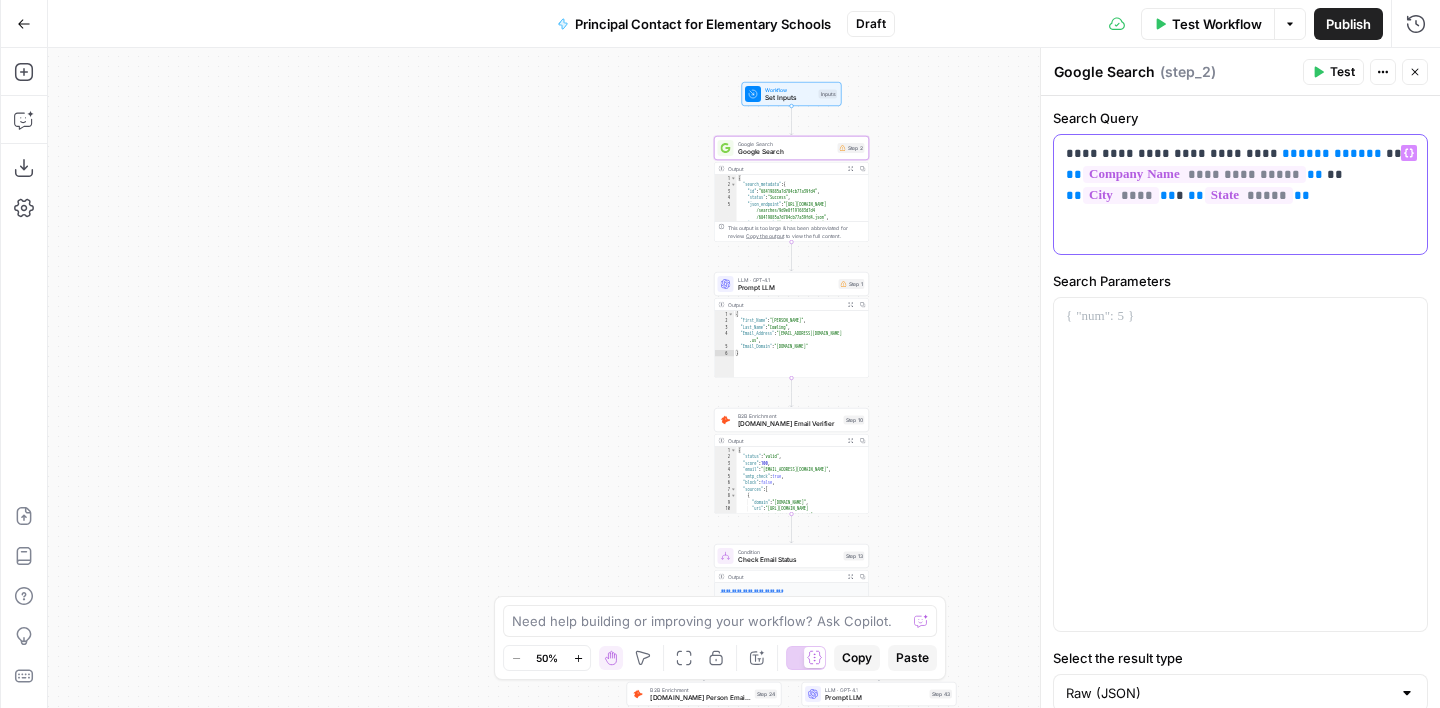click on "**********" at bounding box center (1240, 174) 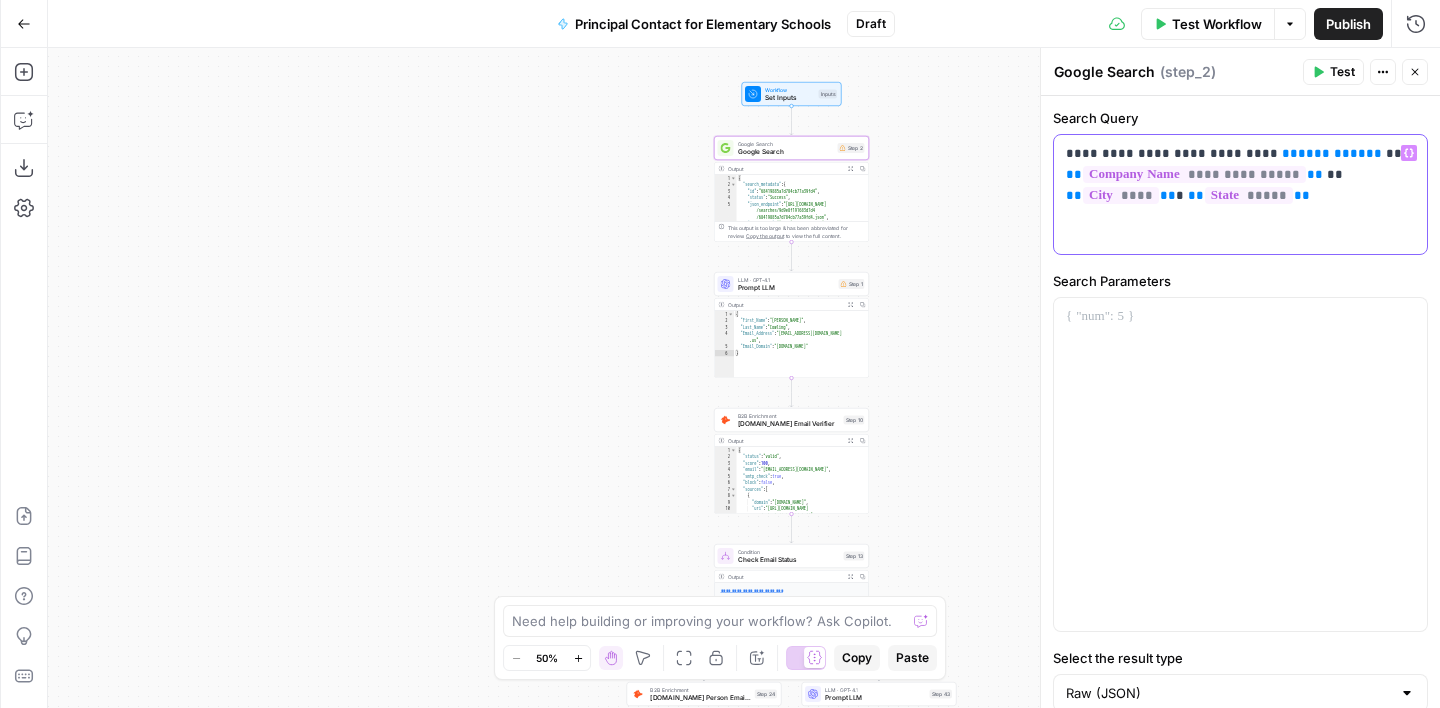 type 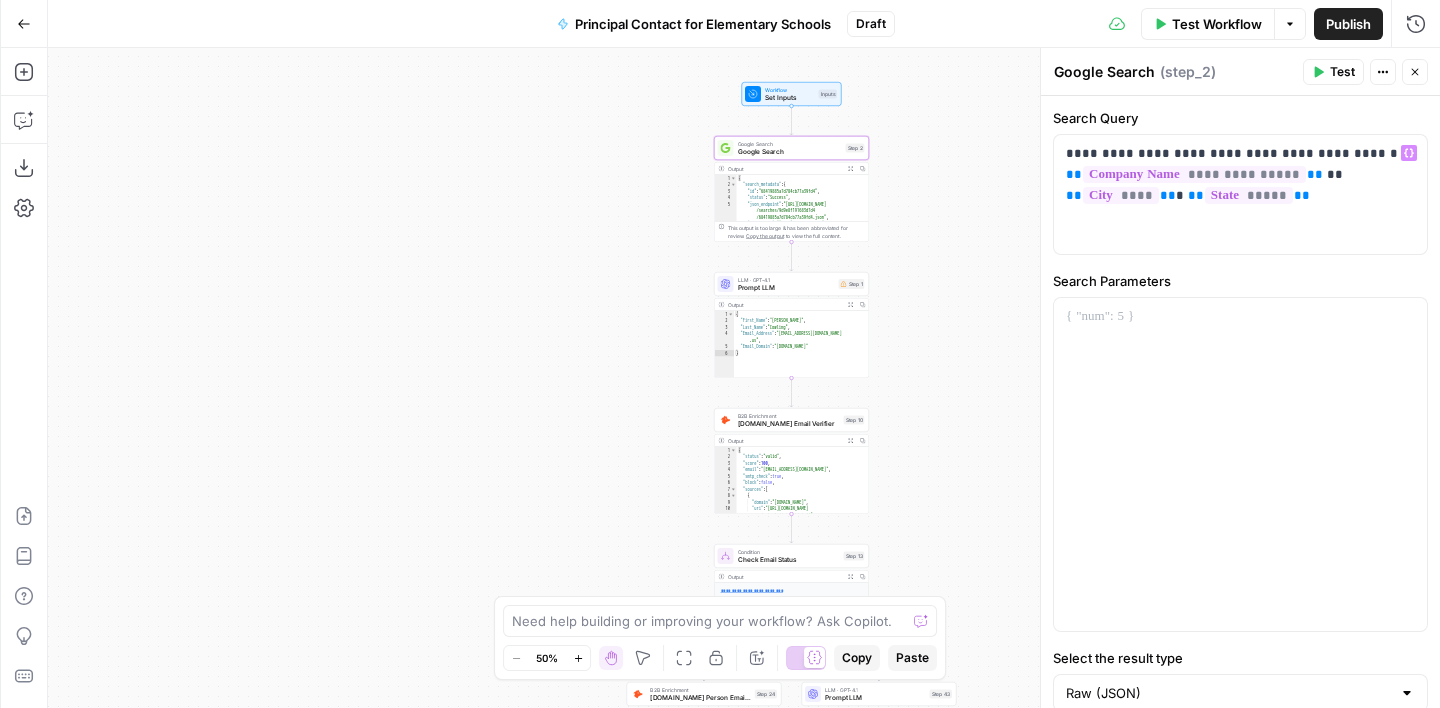 click on "true false Workflow Set Inputs Inputs Google Search Google Search Step 2 Output Expand Output Copy 1 2 3 4 5 6 7 {    "search_metadata" :  {      "id" :  "68419885a7d784cb77a39fd4" ,      "status" :  "Success" ,      "json_endpoint" :  "[URL][DOMAIN_NAME]          /searches/9d9e8f191683d7d4          /68419885a7d784cb77a39fd4.json" ,      "created_at" :  "[DATE] 13:15:49 UTC" ,      "processed_at" :  "[DATE] 13:15:49 UTC" ,     XXXXXXXXXXXXXXXXXXXXXXXXXXXXXXXXXXXXXXXXXXXXXXXXXXXXXXXXXXXXXXXXXXXXXXXXXXXXXXXXXXXXXXXXXXXXXXXXXXXXXXXXXXXXXXXXXXXXXXXXXXXXXXXXXXXXXXXXXXXXXXXXXXXXXXXXXXXXXXXXXXXXXXXXXXXXXXXXXXXXXXXXXXXXXXXXXXXXXXXXXXXXXXXXXXXXXXXXXXXXXXXXXXXXXXXXXXXXXXXXXXXXXXXXXXXXXXXXXXXXXXXXXXXXXXXXXXXXXXXXXXXXXXXXXXXXXXXXXXXXXXXXXXXXXXXXXXXXXXXXXXXXXXXXXXXXXXXXXXXXXXXXXXXXXXXXXXXXXXXXXXXXXXXXXXXXXXXXXXXXXXXXXXXXXXXXXXXXXXXXXXXXXXXXXXXXXXXXXXXXXXXXXXXXXXXXXXXXXXXXXXXXXXXXXXXXXXXXXXXXXXXXXXXXXXXXXXXXXXXXXXXXXXXXXXXXXXXXXXXXXXXXXXXXXXXX   Copy the output   to view the full content. Step 1" at bounding box center (744, 378) 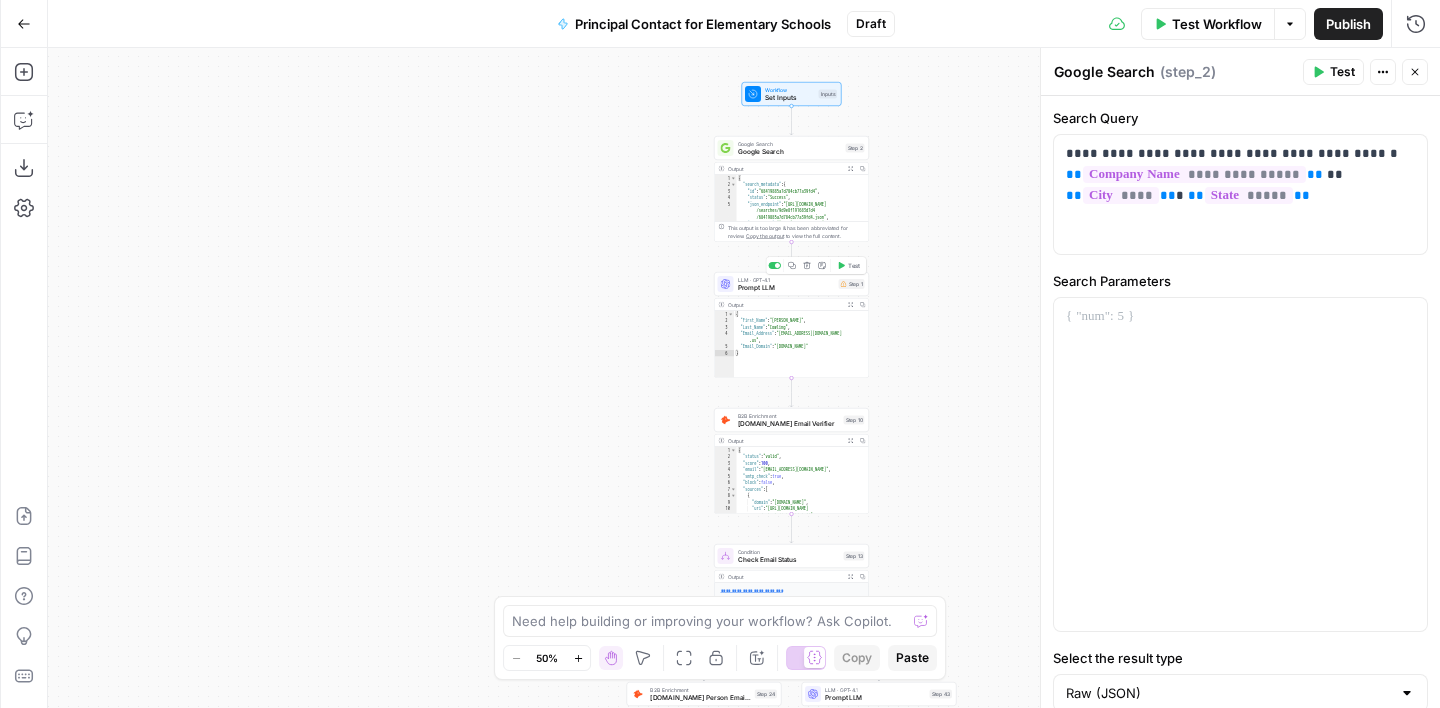 click on "Prompt LLM" at bounding box center (786, 288) 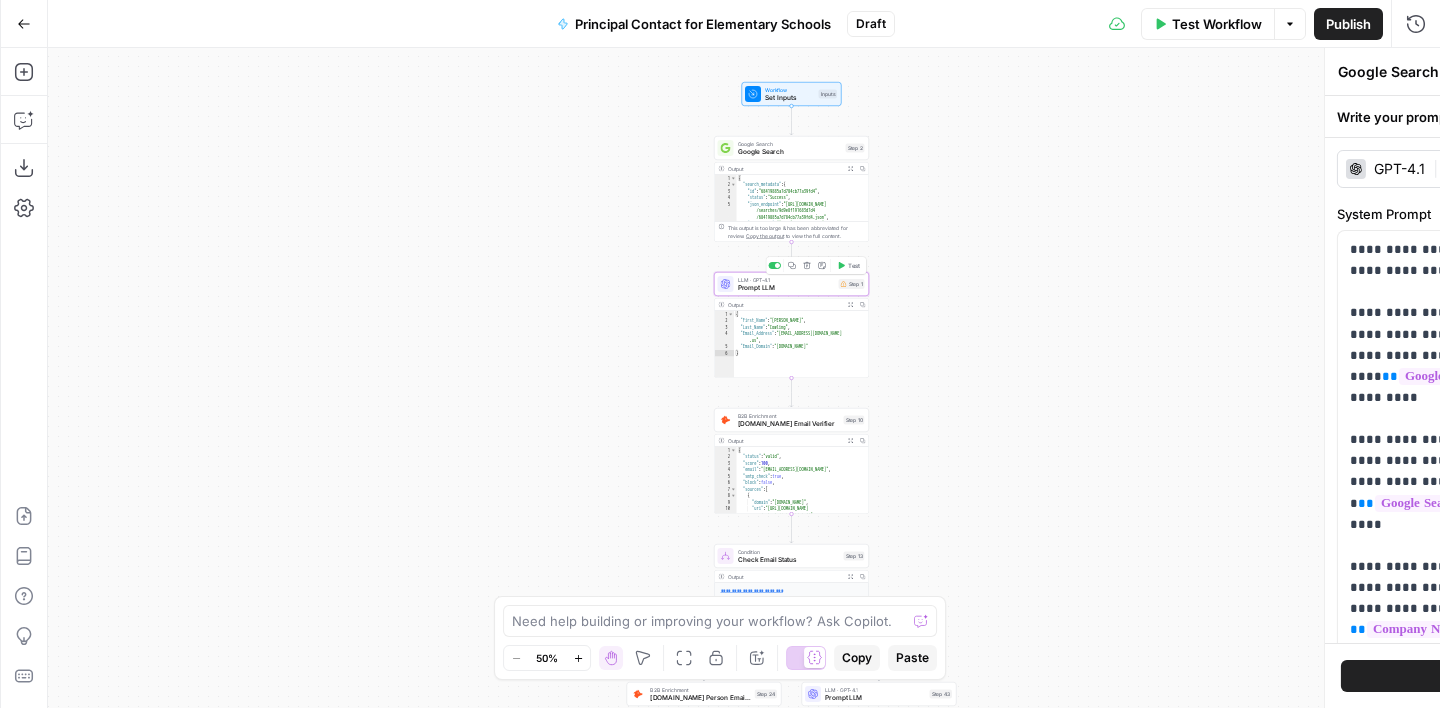 type on "Prompt LLM" 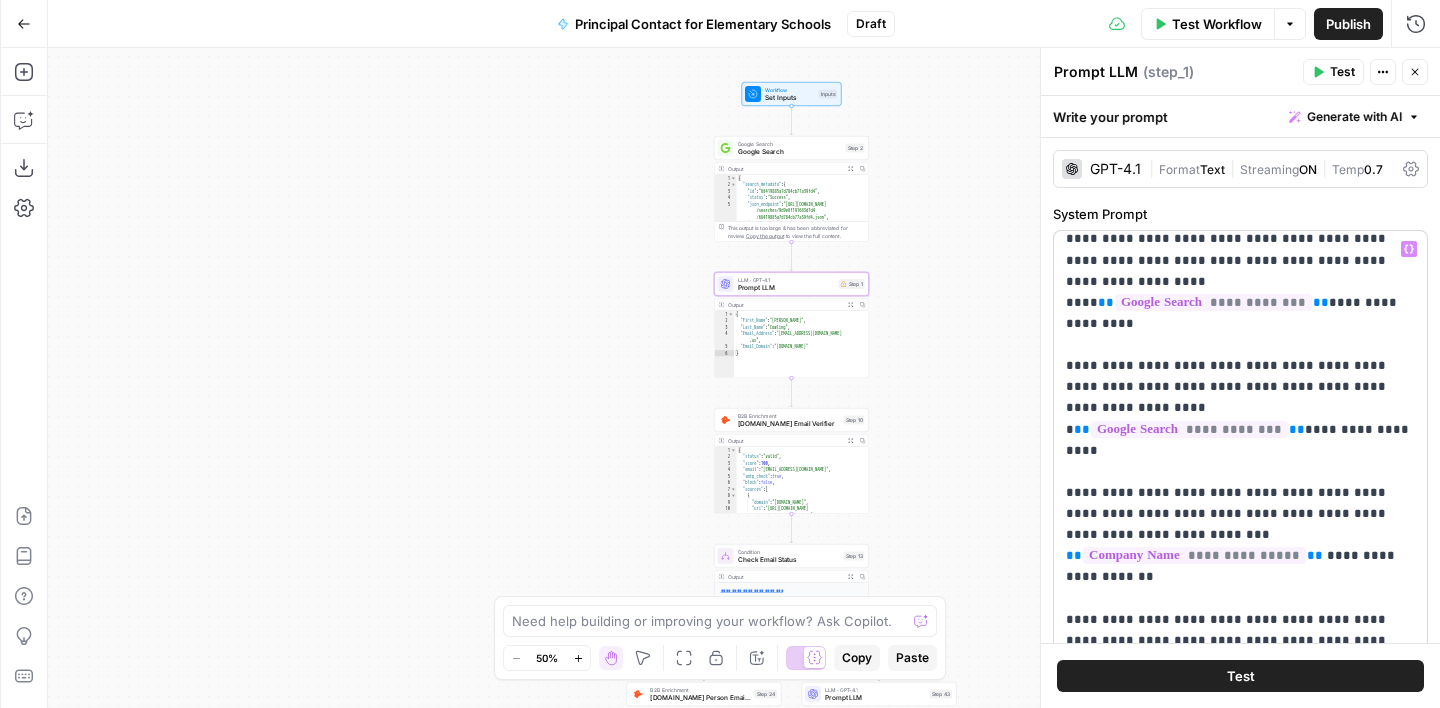 scroll, scrollTop: 110, scrollLeft: 0, axis: vertical 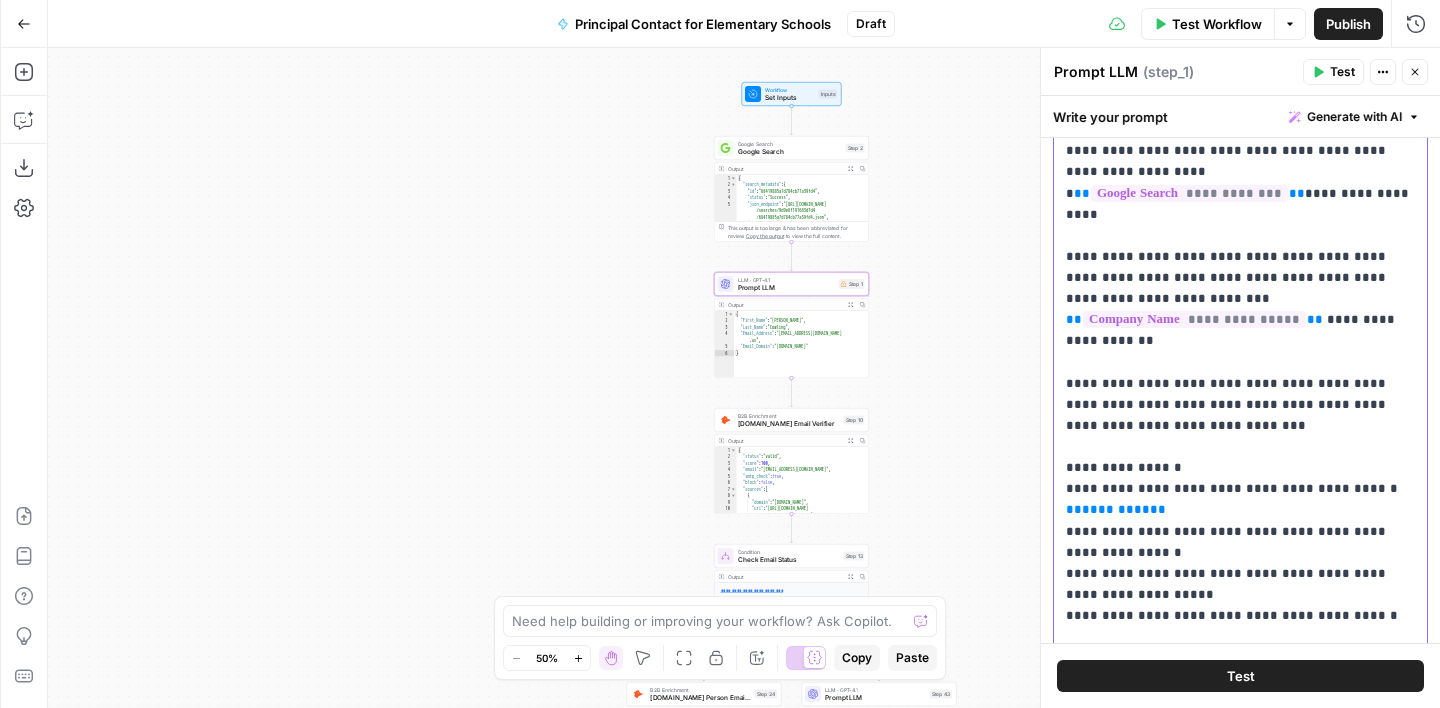 drag, startPoint x: 1340, startPoint y: 386, endPoint x: 1406, endPoint y: 383, distance: 66.068146 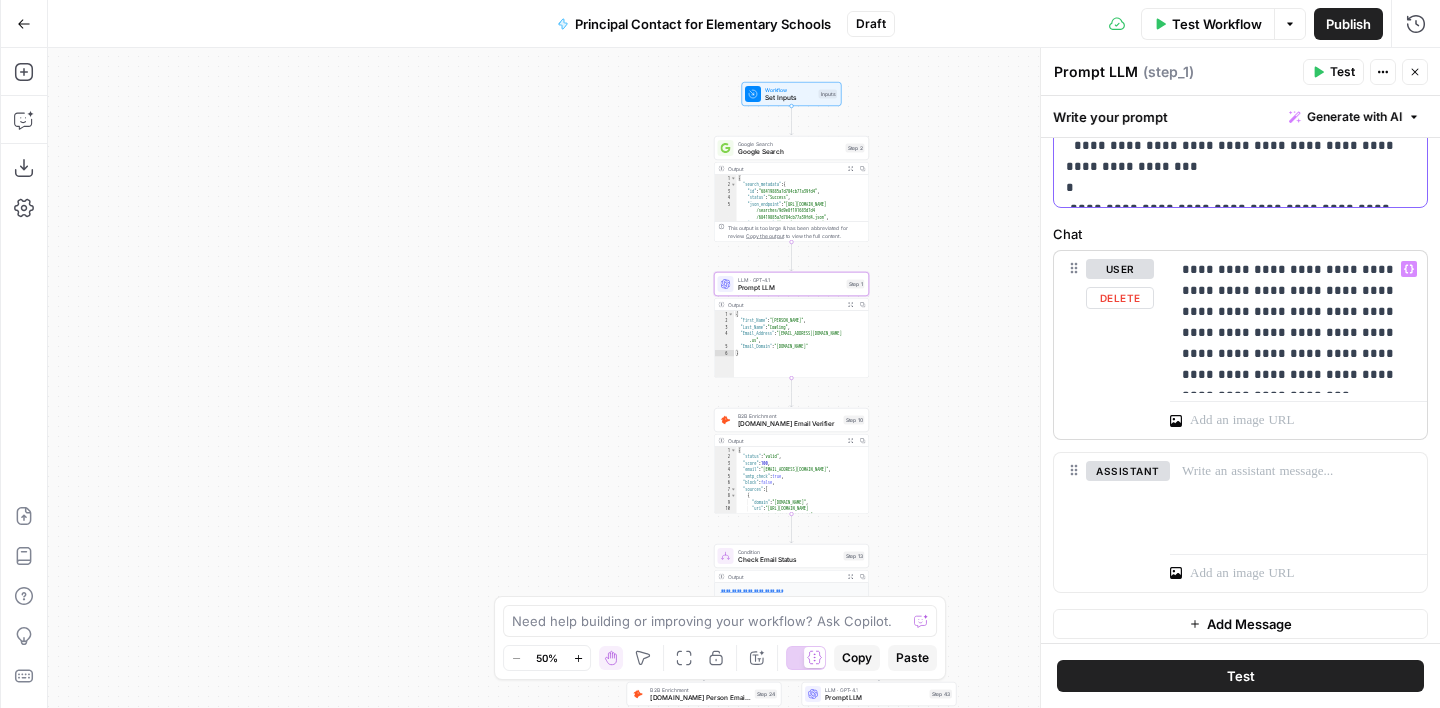 scroll, scrollTop: 836, scrollLeft: 0, axis: vertical 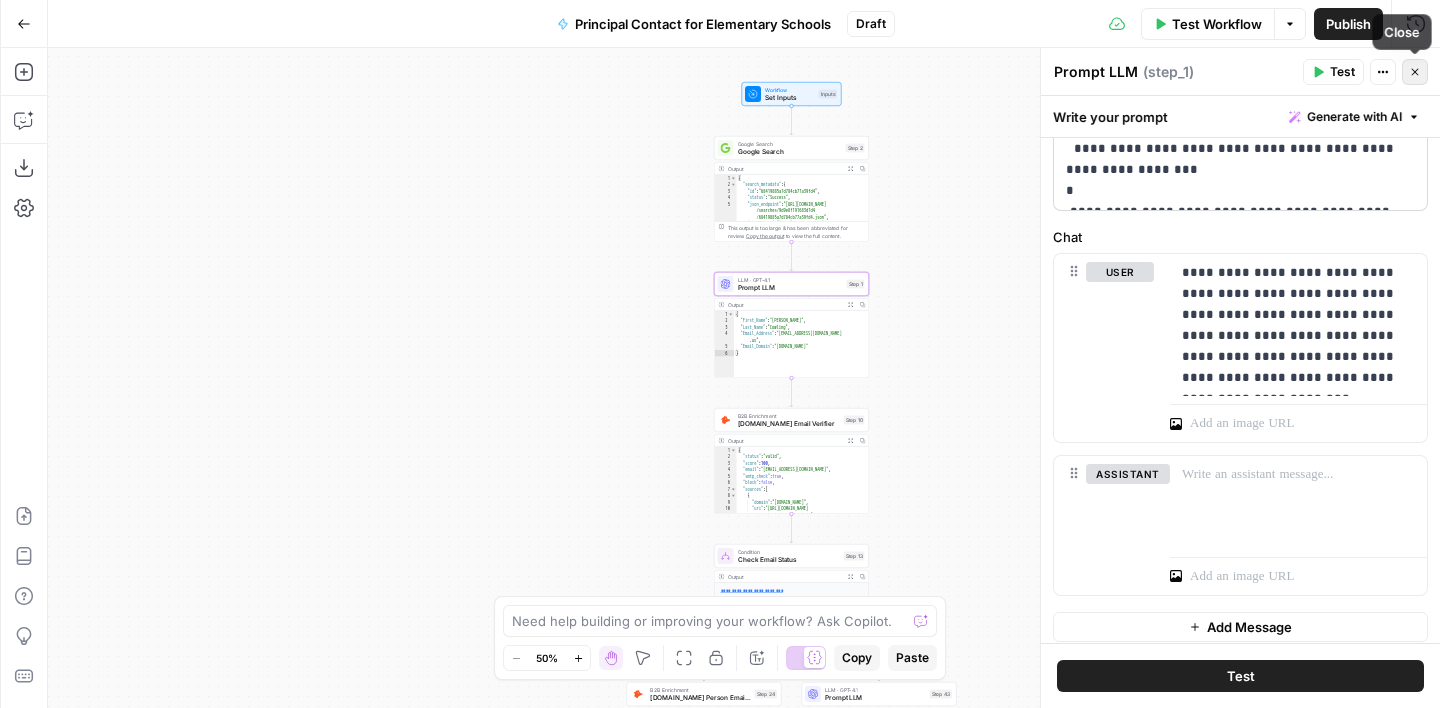 click 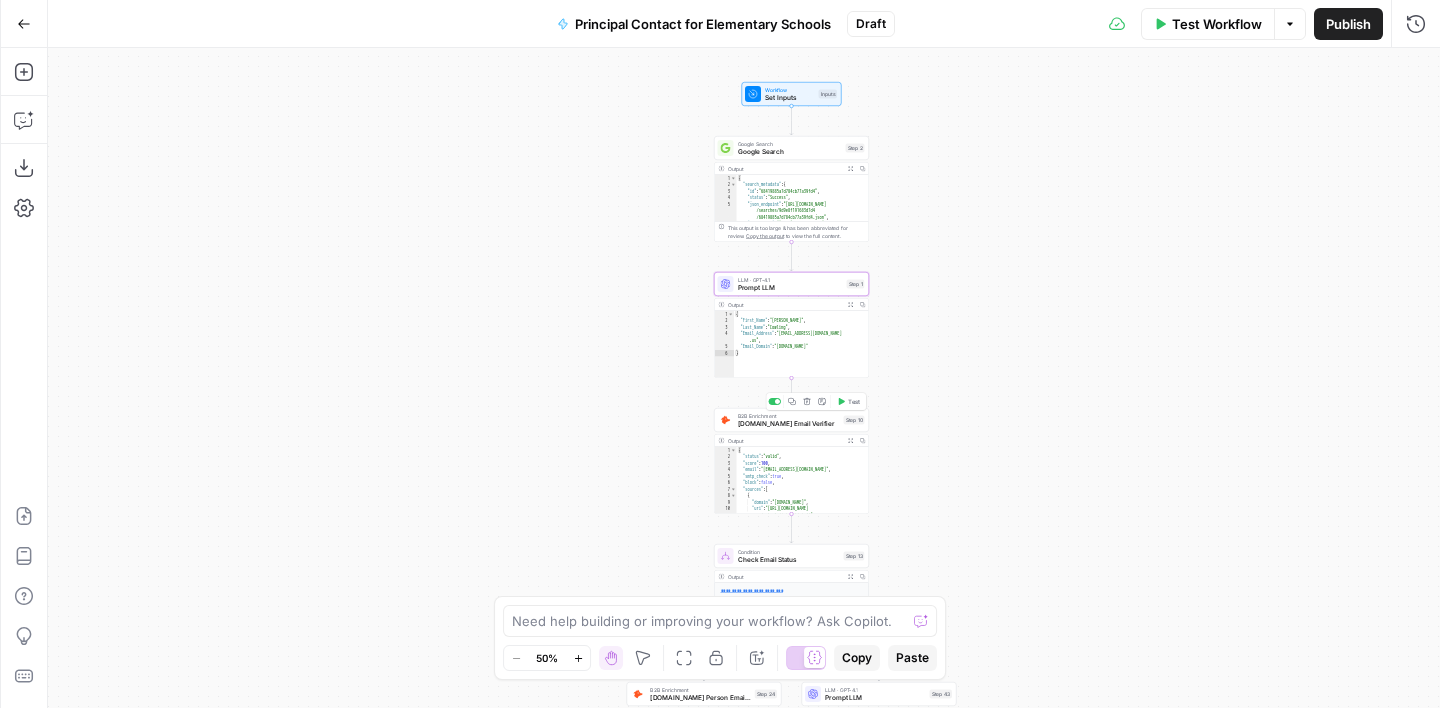 click on "[DOMAIN_NAME] Email Verifier" at bounding box center [789, 424] 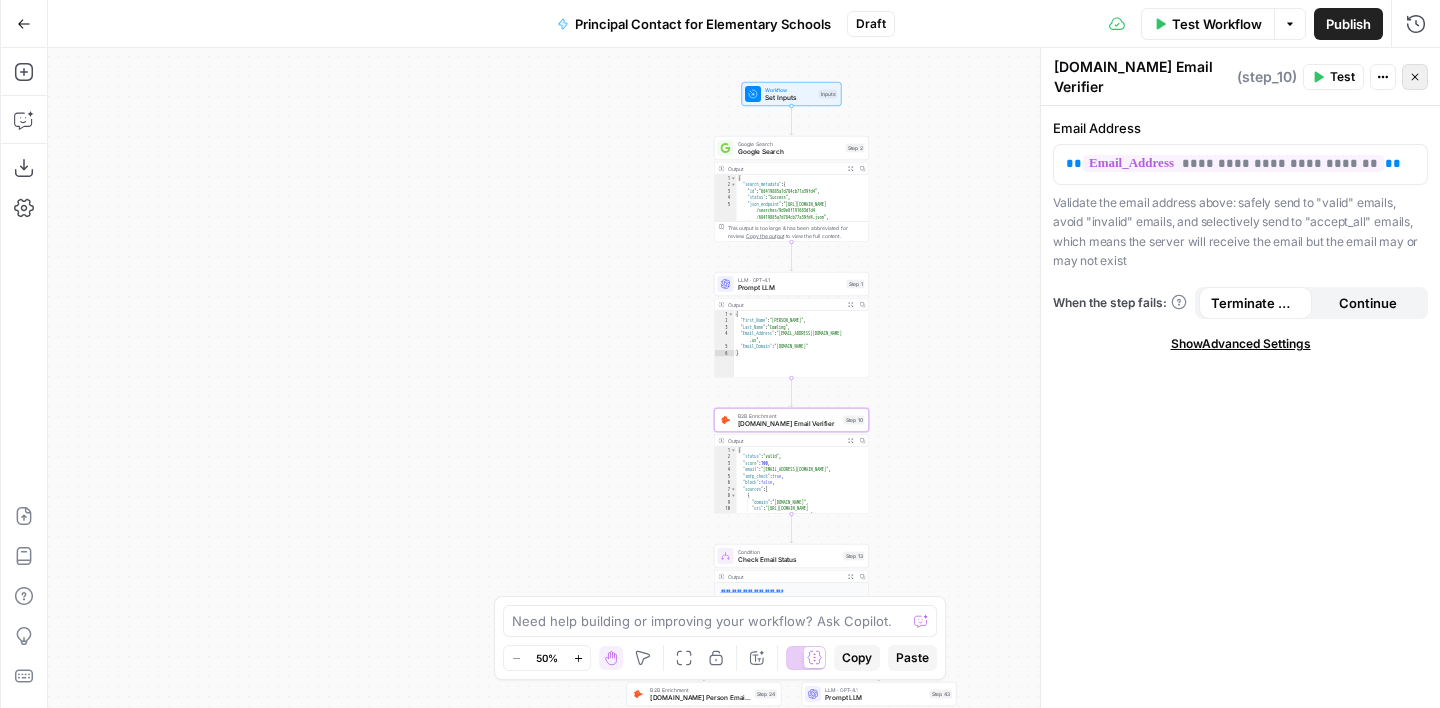 click 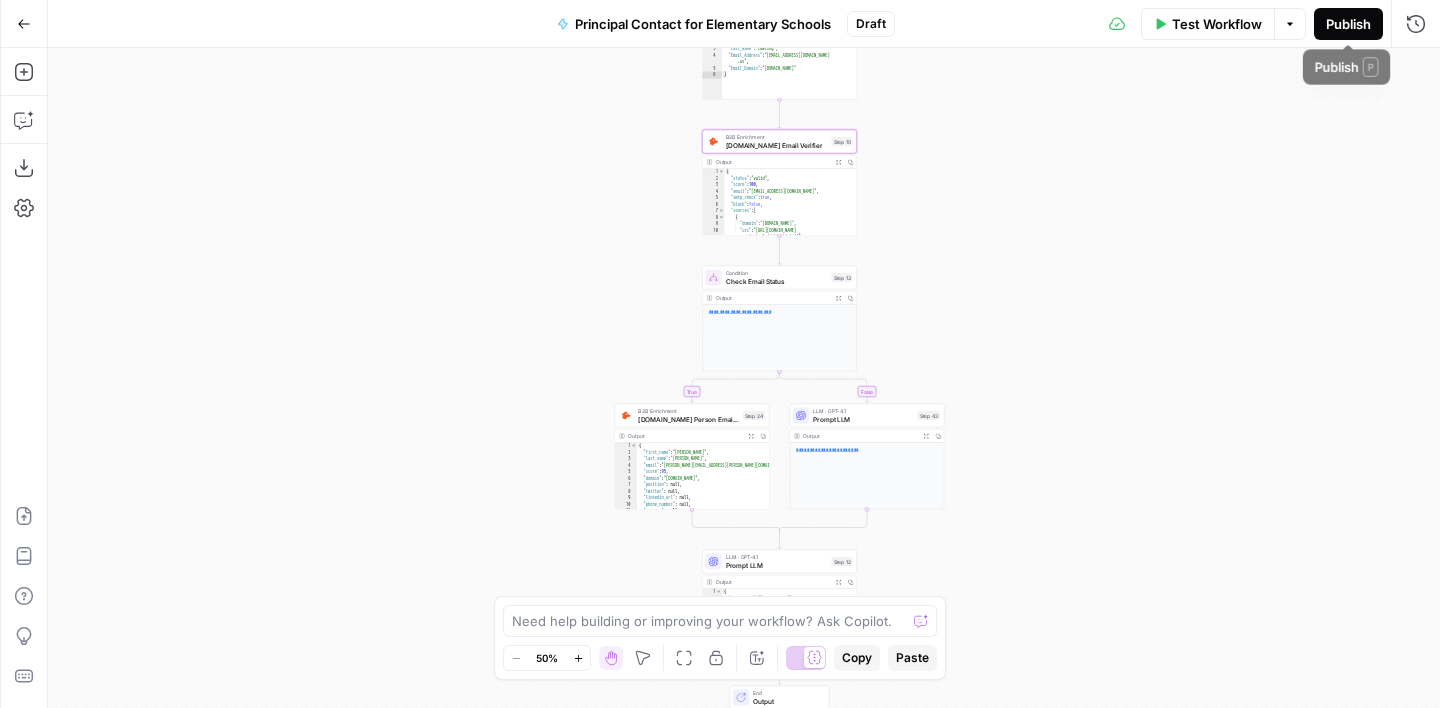 click on "Publish" at bounding box center (1348, 24) 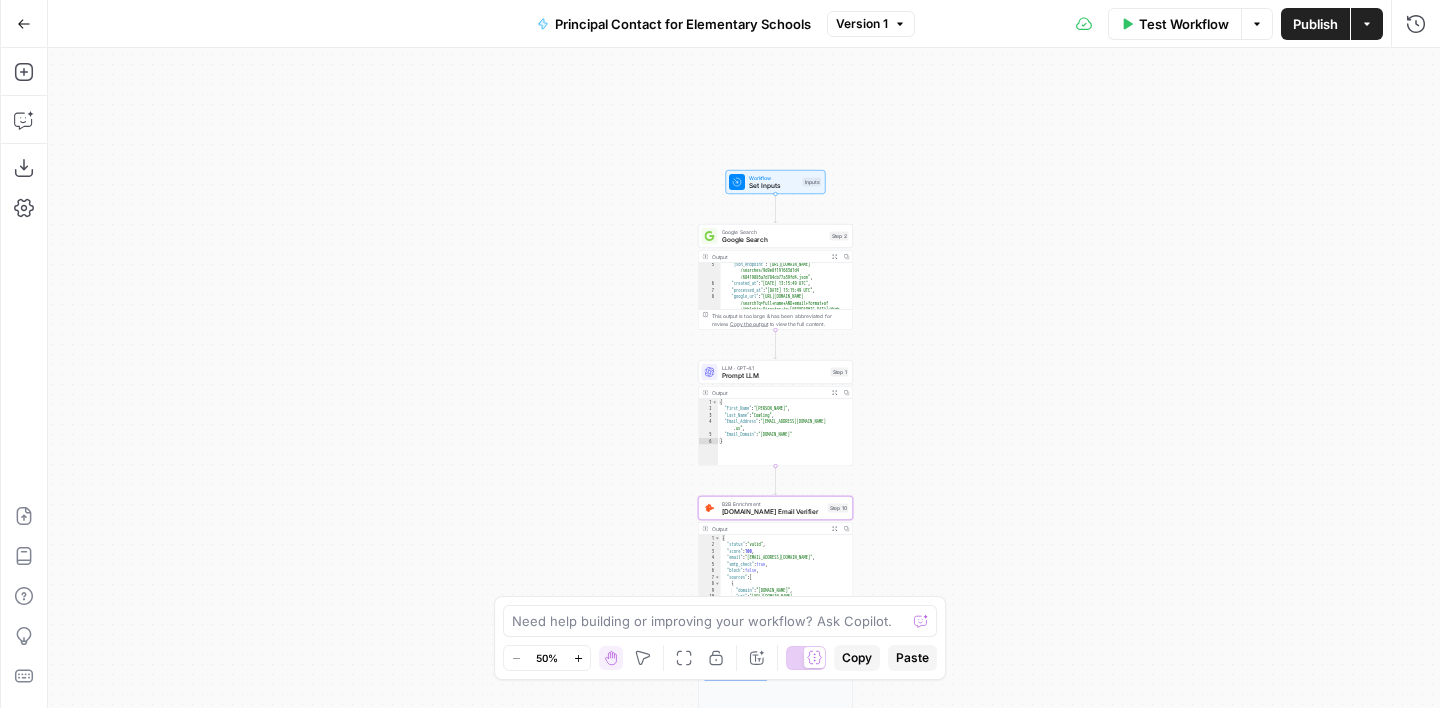 scroll, scrollTop: 56, scrollLeft: 0, axis: vertical 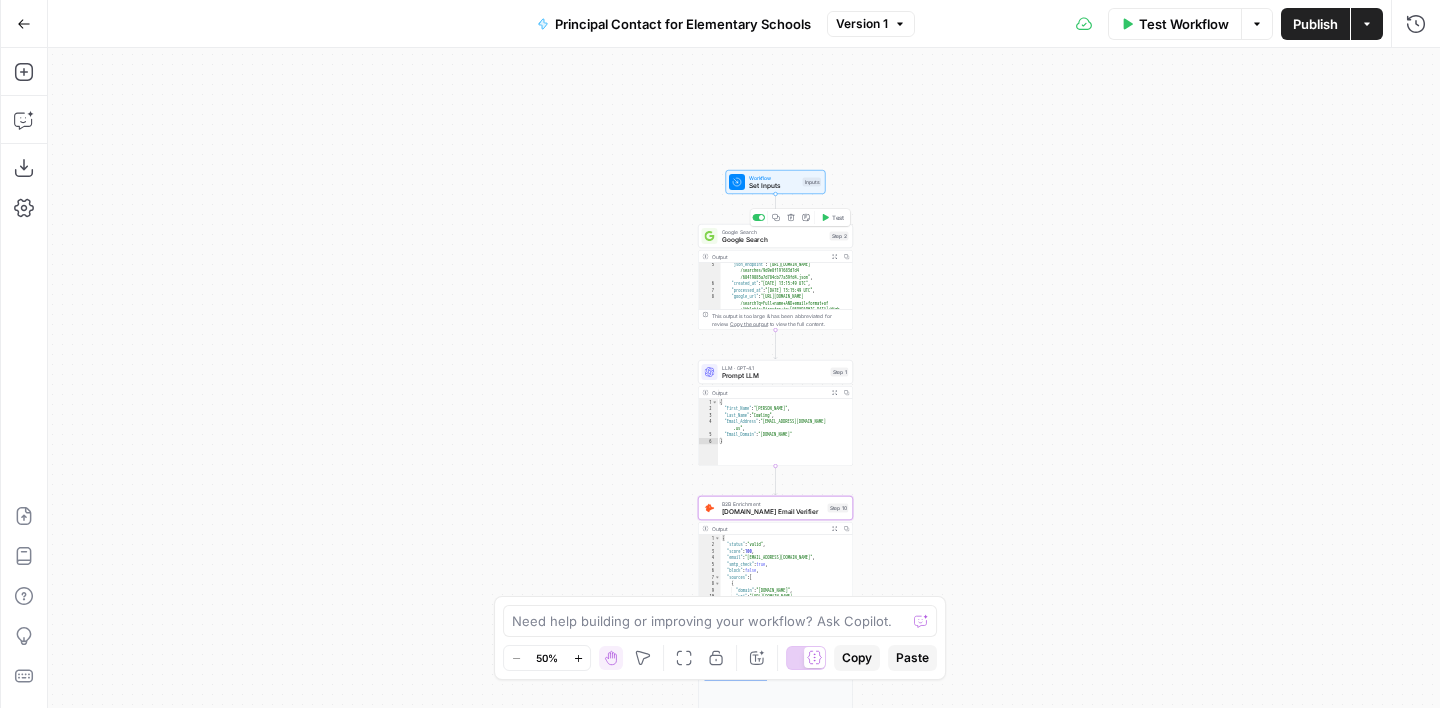 click on "Google Search" at bounding box center [774, 240] 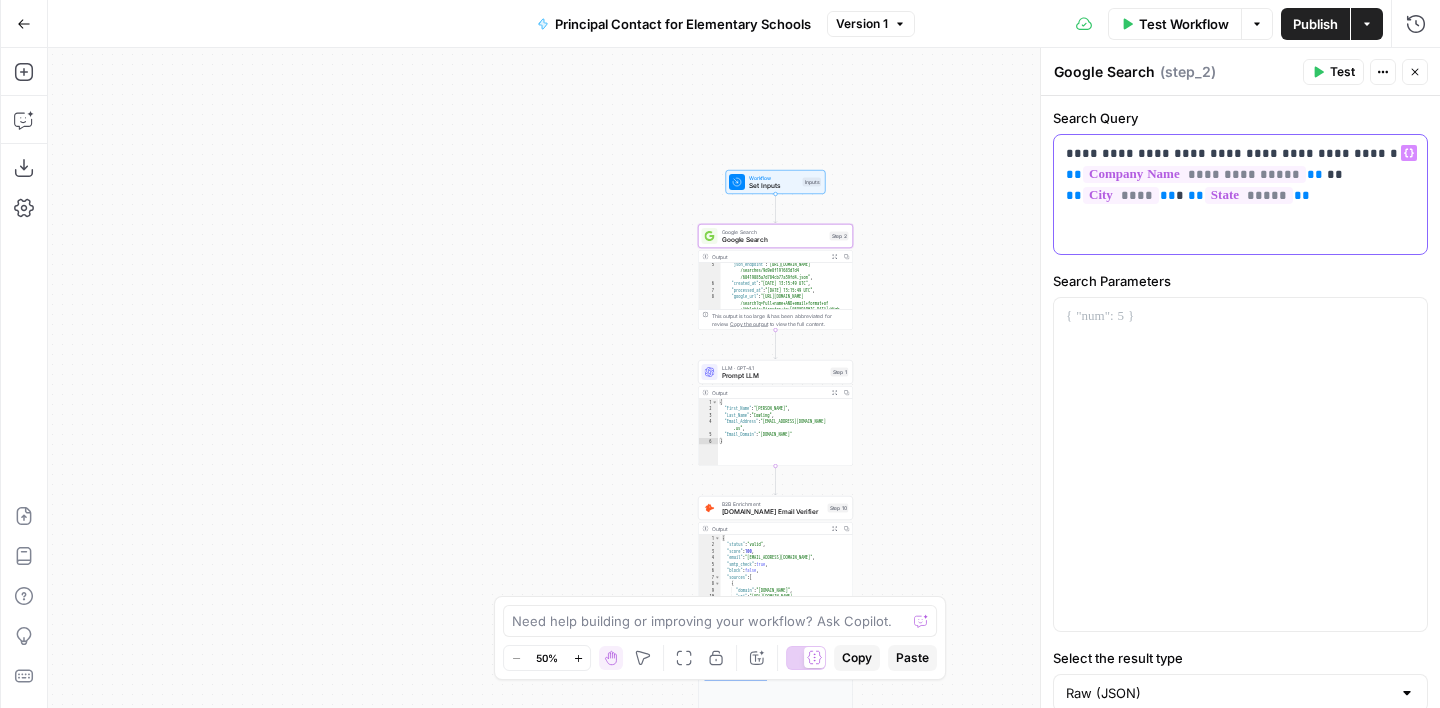 click on "**********" at bounding box center [1240, 174] 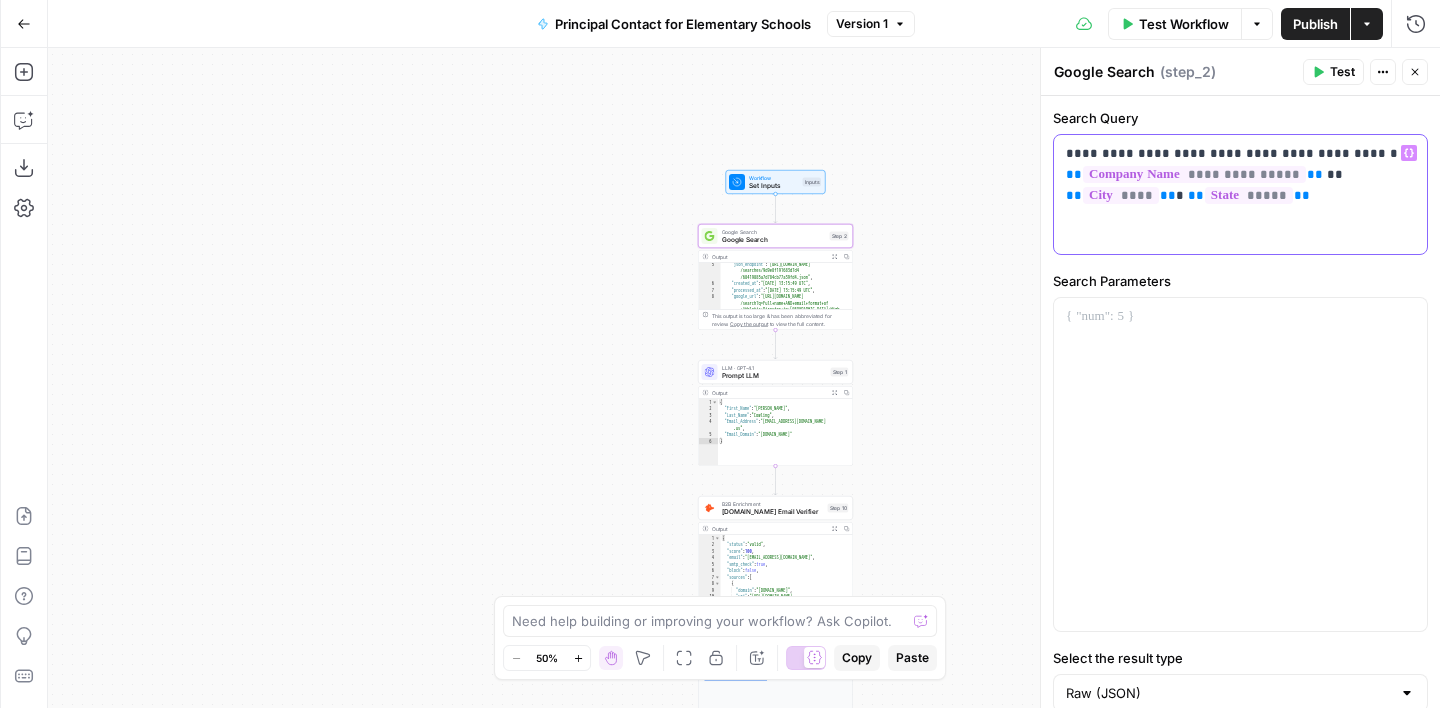 click on "**********" at bounding box center (1240, 174) 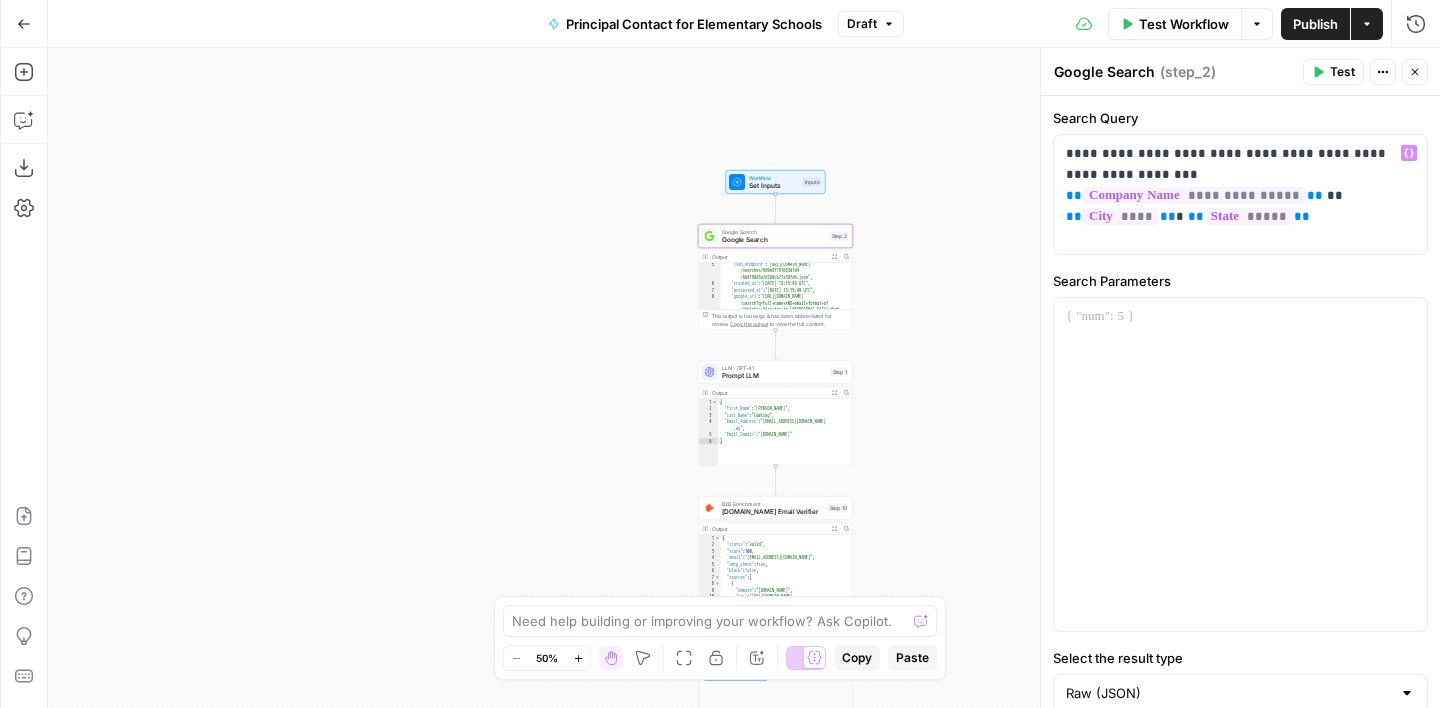 click on "true false Workflow Set Inputs Inputs Google Search Google Search Step 2 Output Expand Output Copy 5 6 7 8 9      "json_endpoint" :  "[URL][DOMAIN_NAME]          /searches/9d9e8f191683d7d4          /68419885a7d784cb77a39fd4.json" ,      "created_at" :  "[DATE] 13:15:49 UTC" ,      "processed_at" :  "[DATE] 13:15:49 UTC" ,      "google_url" :  "[URL][DOMAIN_NAME]          /search?q=Full+name+AND+email+format+of          +Athletic+Director+in+[GEOGRAPHIC_DATA]+High          +School+in+[GEOGRAPHIC_DATA]%2C+MO&oq=Full+name          +AND+email+format+of+Athletic+Director          +in+[GEOGRAPHIC_DATA]+High+School+in+[GEOGRAPHIC_DATA]%2C          +MO&num=10&sourceid=chrome&ie=UTF-8" ,     This output is too large & has been abbreviated for review.   Copy the output   to view the full content. LLM · GPT-4.1 Prompt LLM Step 1 Output Expand Output Copy 1 2 3 4 5 6 {    "First_Name" :  "[PERSON_NAME]" ,    "Last_Name" :  "[PERSON_NAME]" ,    "Email_Address" :  "[EMAIL_ADDRESS][DOMAIN_NAME] .us" ," at bounding box center [744, 378] 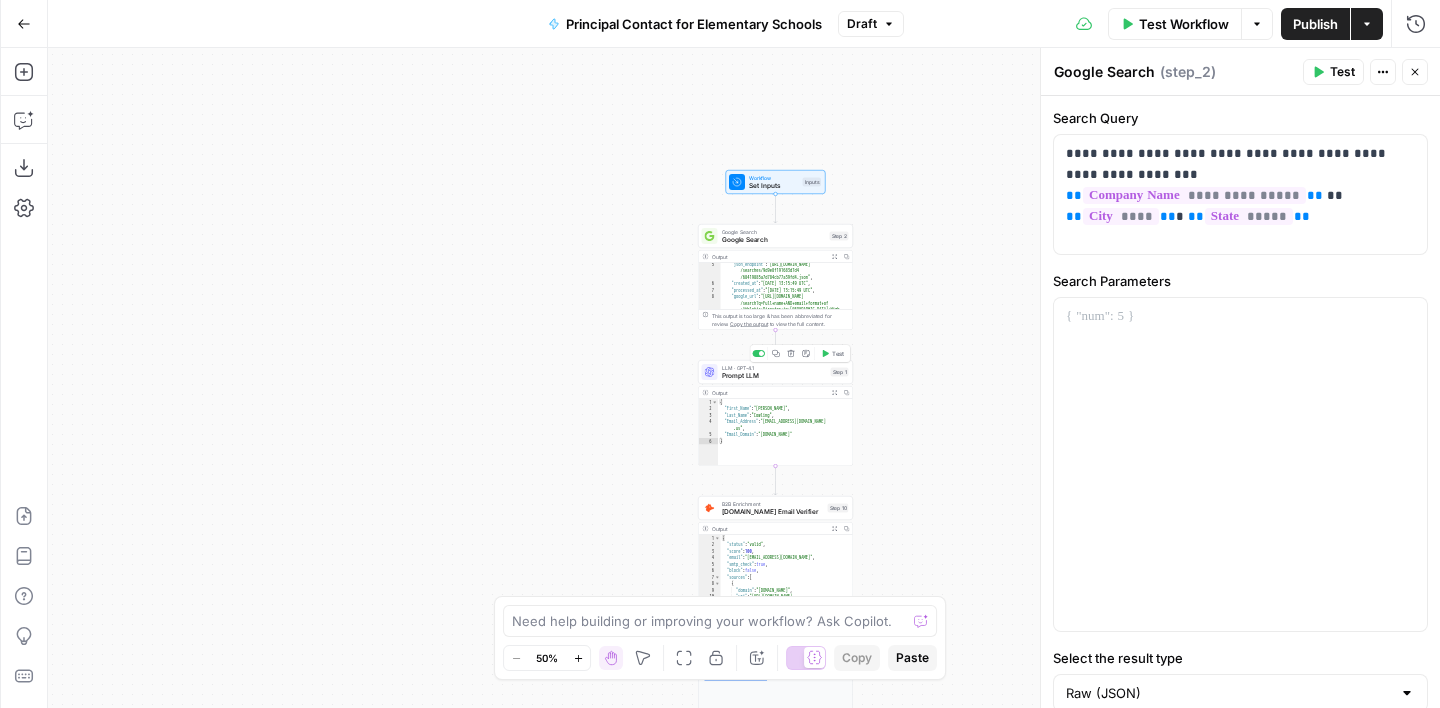click on "Prompt LLM" at bounding box center [774, 376] 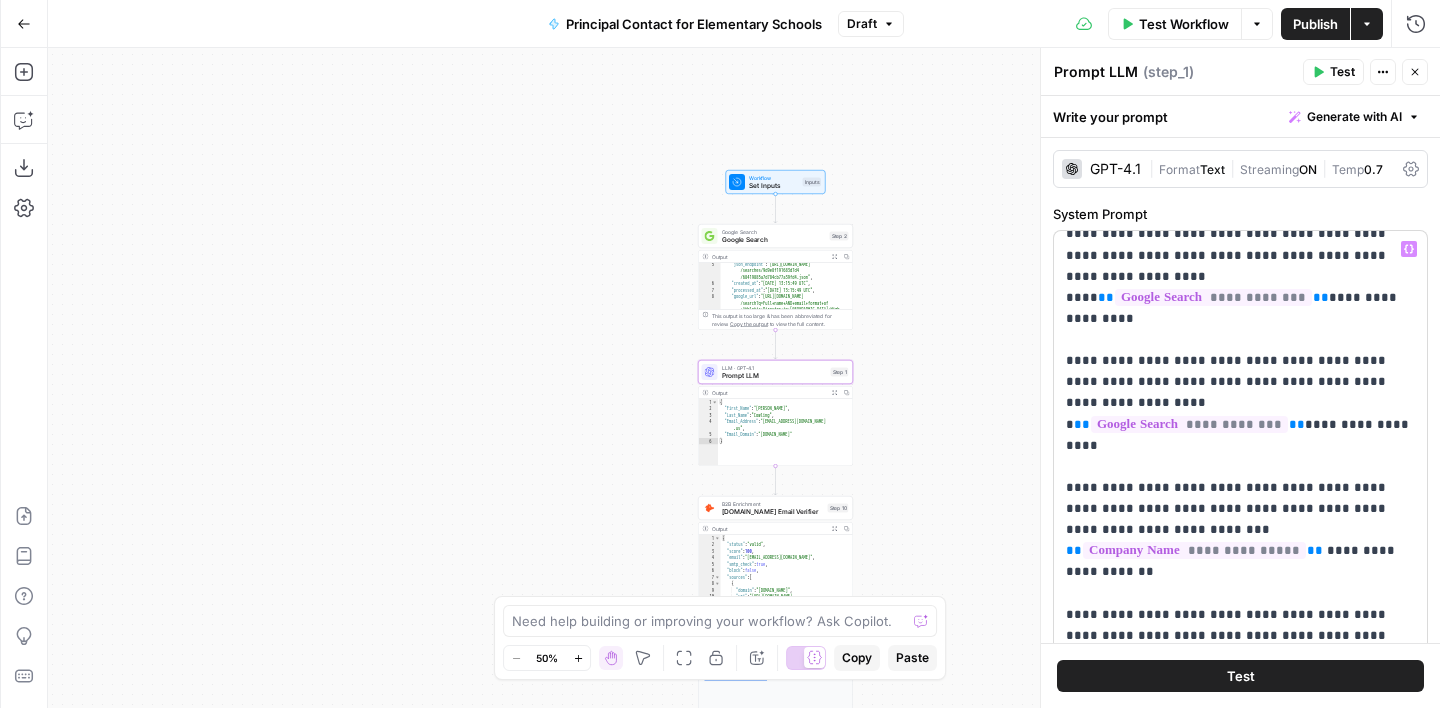 scroll, scrollTop: 110, scrollLeft: 0, axis: vertical 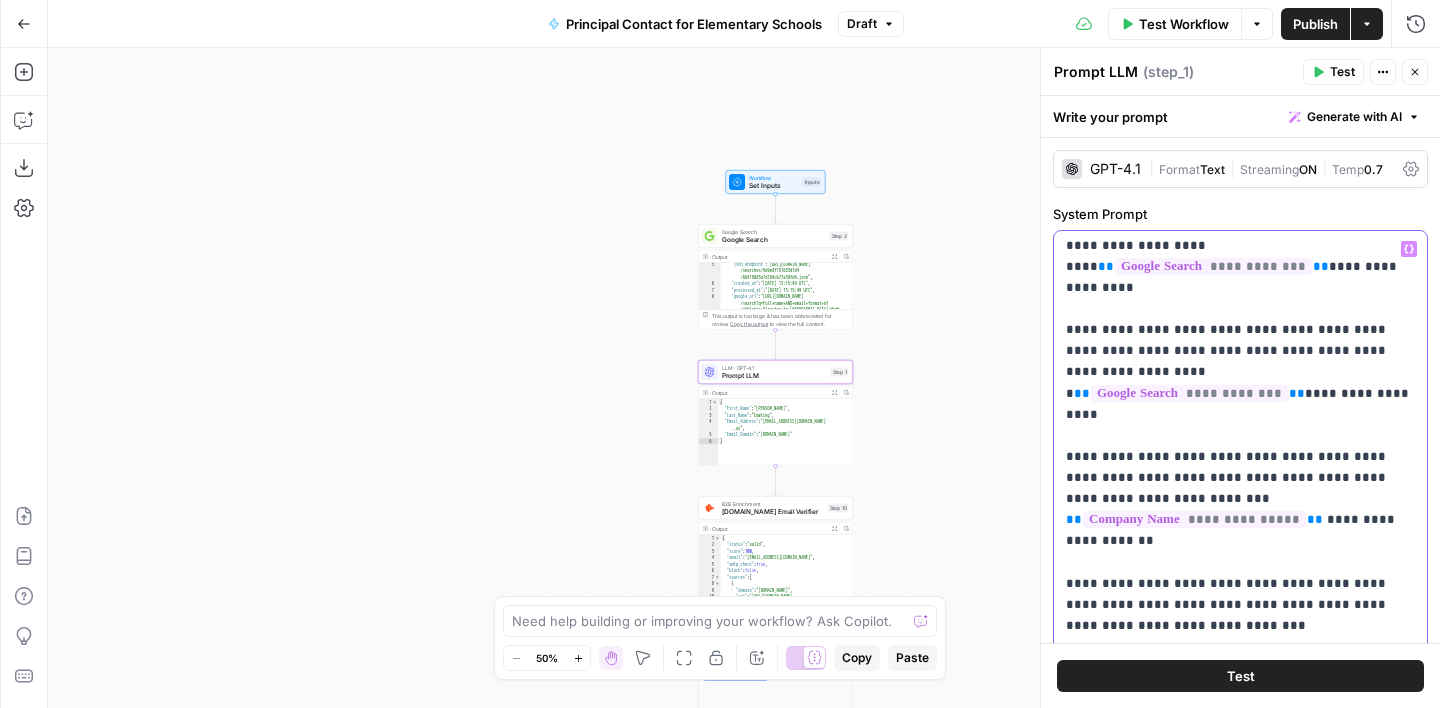 drag, startPoint x: 1066, startPoint y: 478, endPoint x: 1113, endPoint y: 514, distance: 59.20304 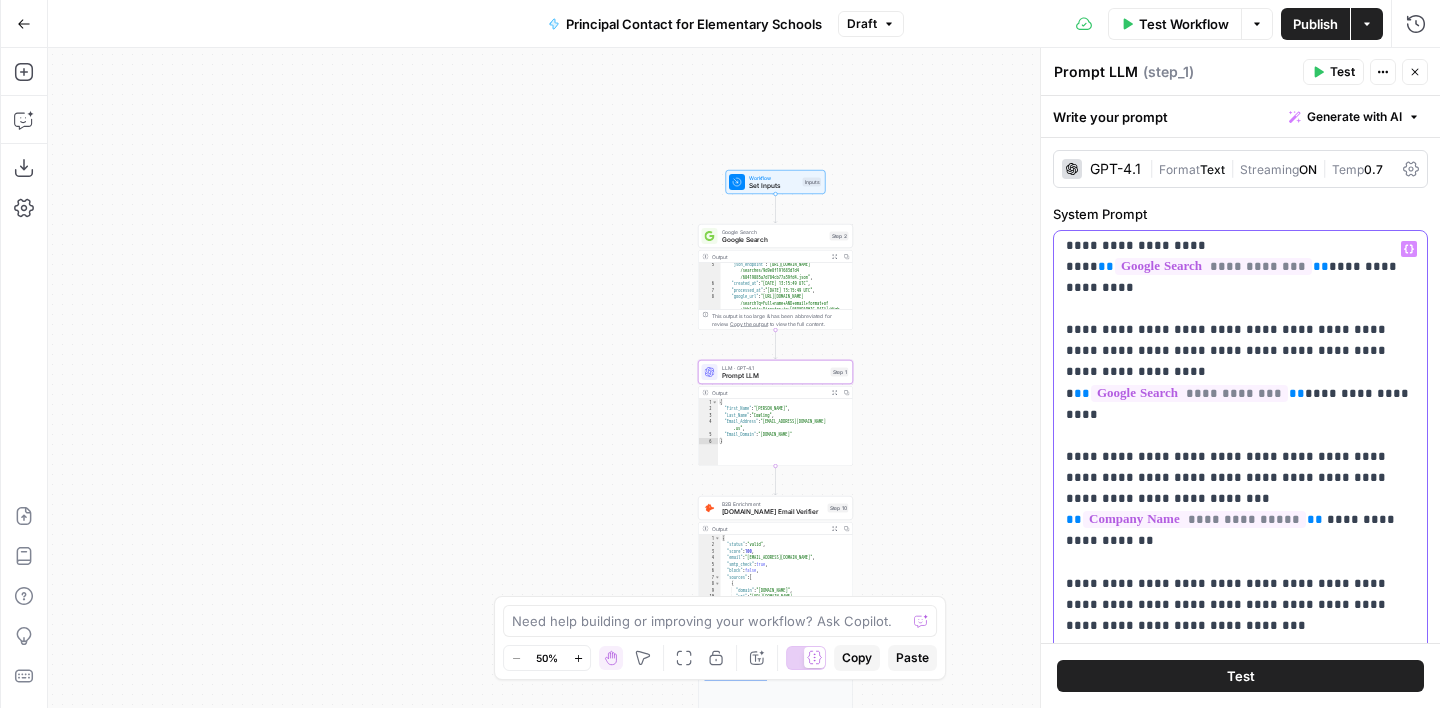 click on "**********" at bounding box center (1240, 583) 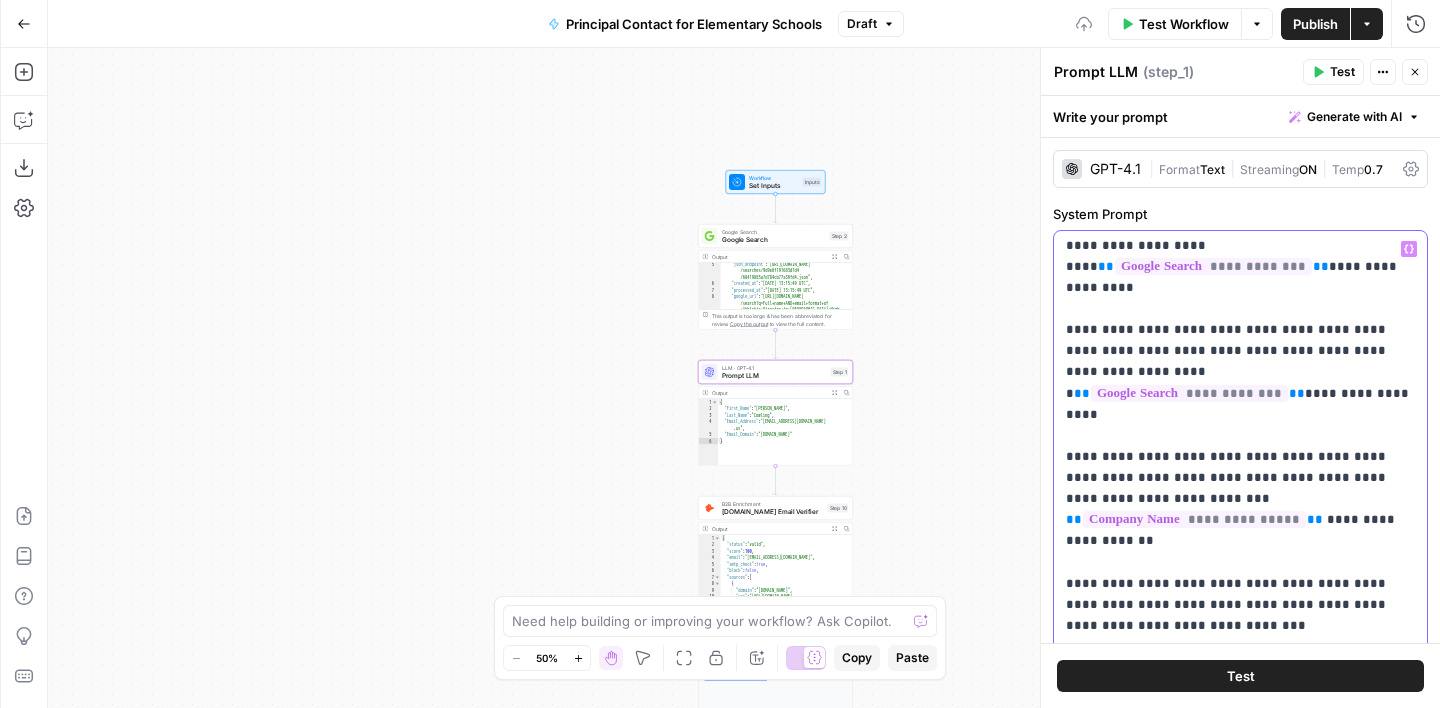 paste 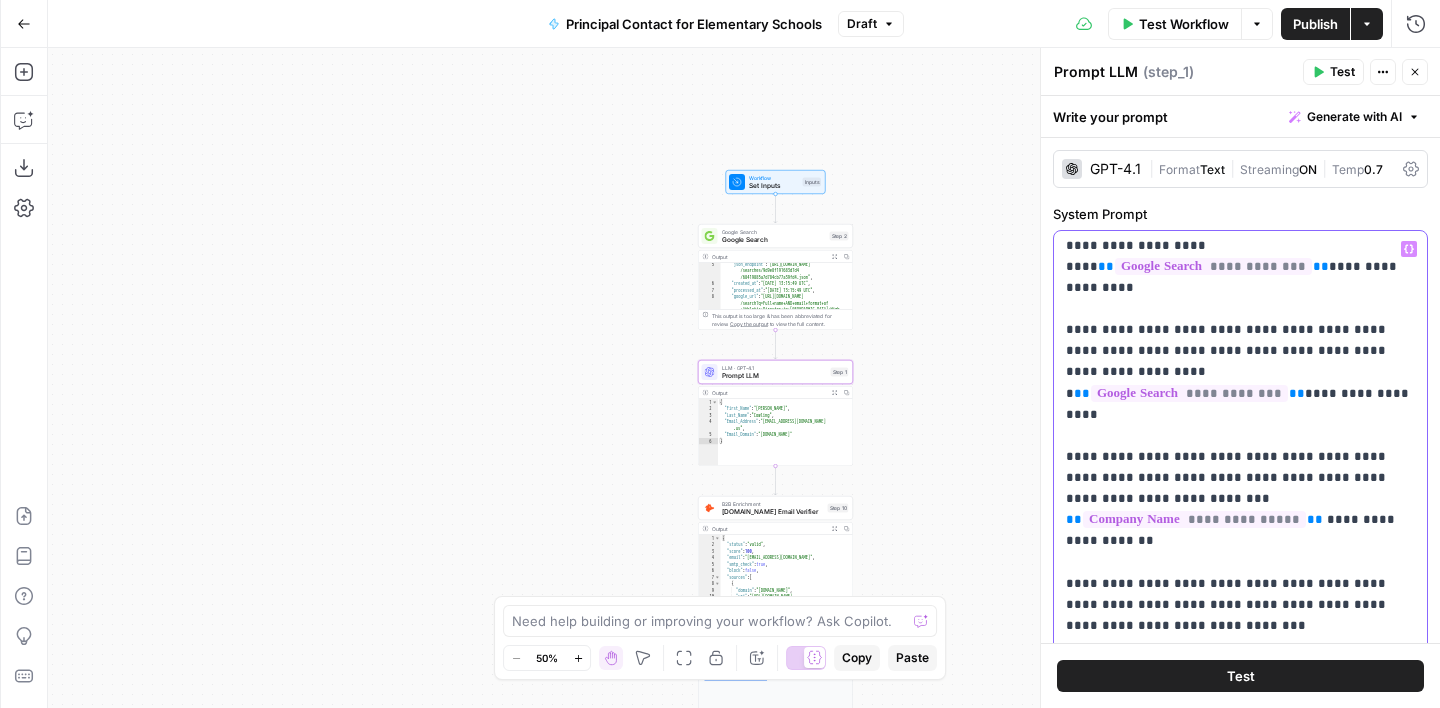 click on "**********" at bounding box center [1240, 625] 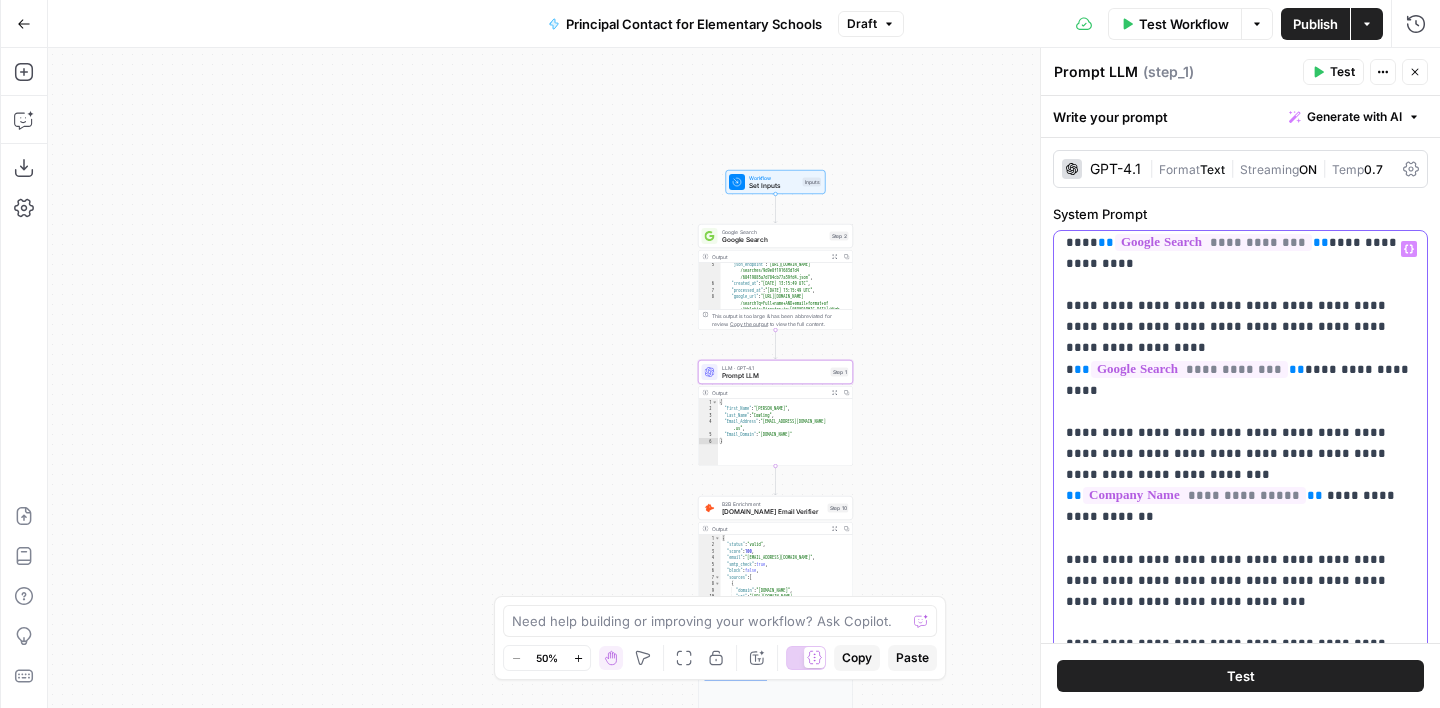 scroll, scrollTop: 194, scrollLeft: 0, axis: vertical 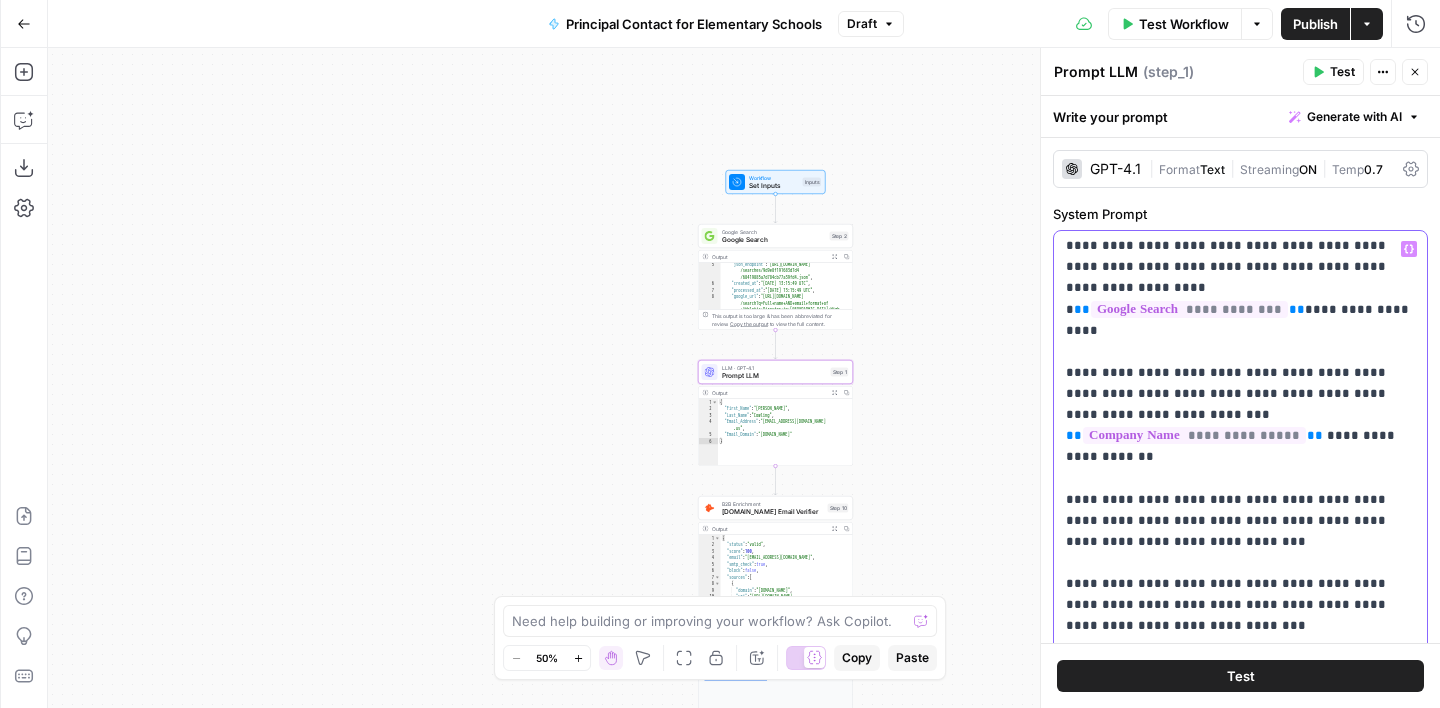 drag, startPoint x: 1149, startPoint y: 480, endPoint x: 1159, endPoint y: 512, distance: 33.526108 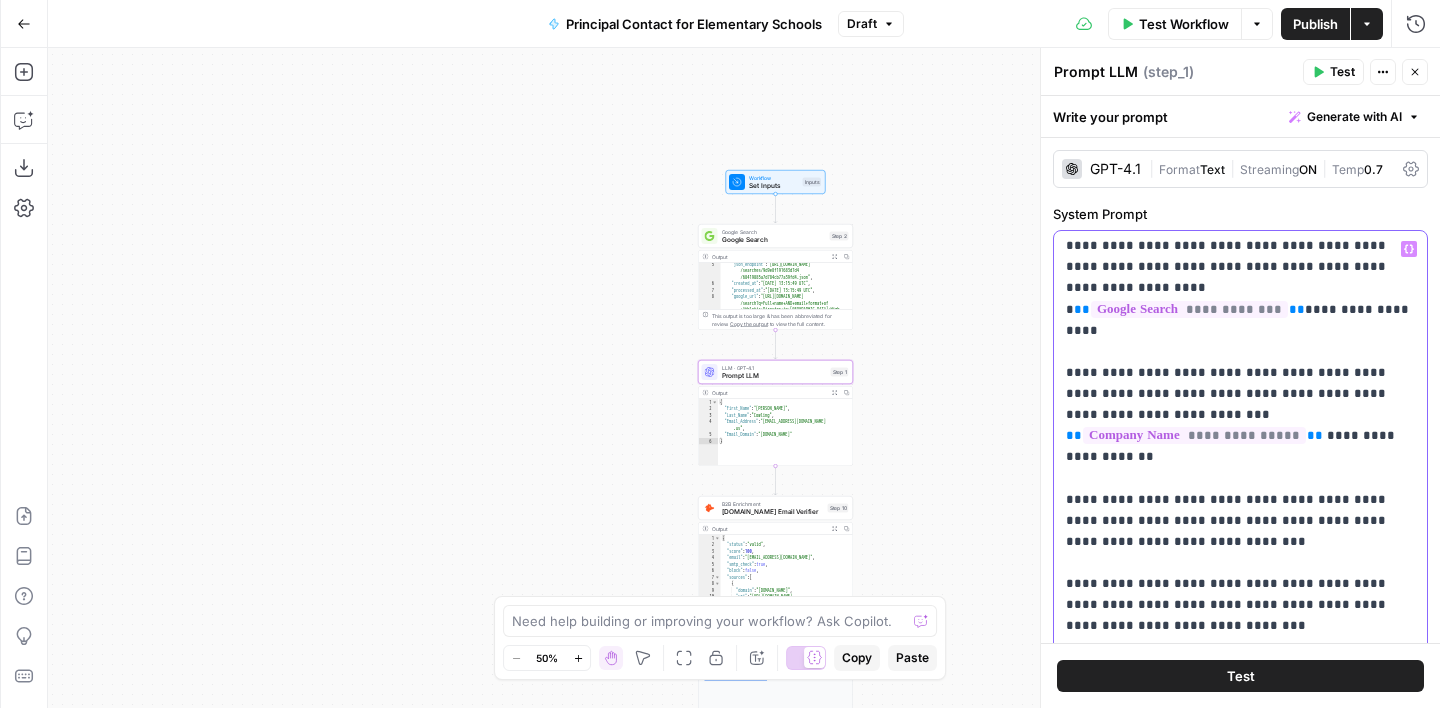 click on "**********" at bounding box center (1240, 541) 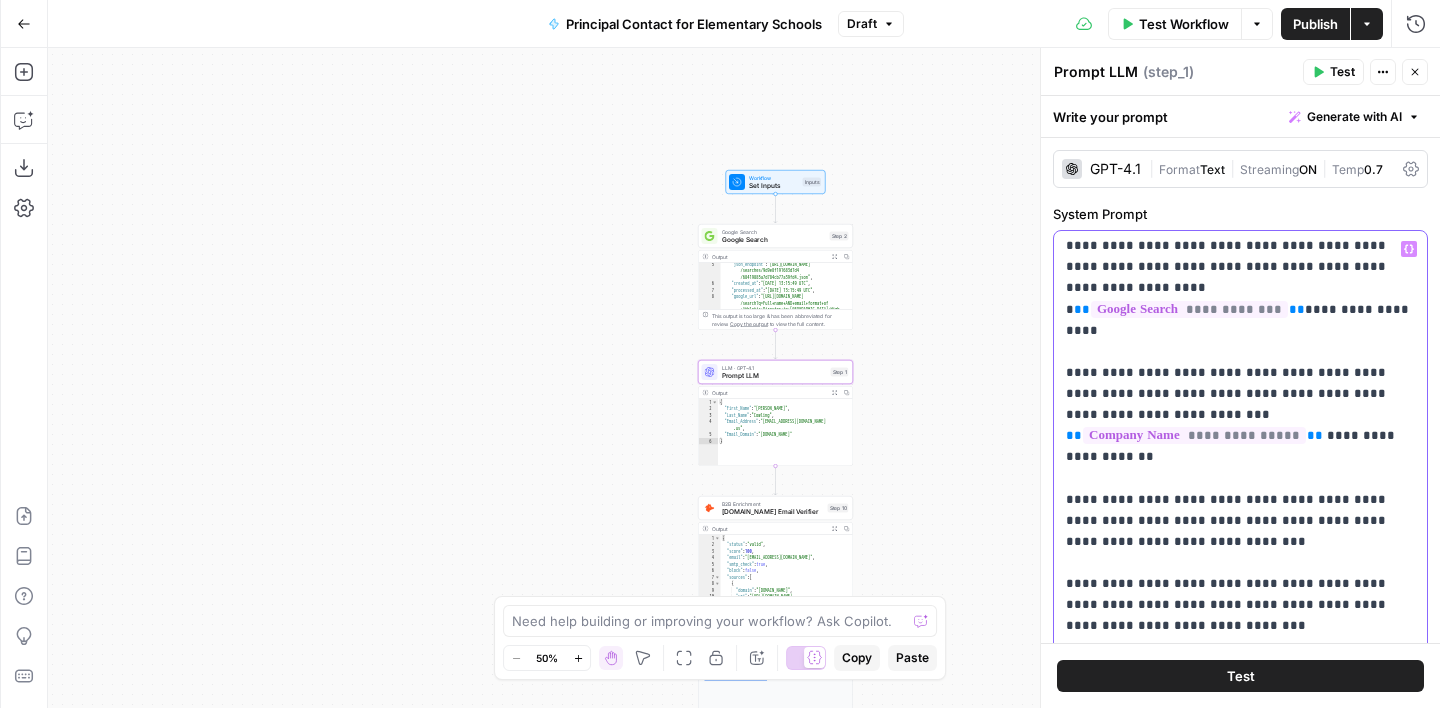 scroll, scrollTop: 152, scrollLeft: 0, axis: vertical 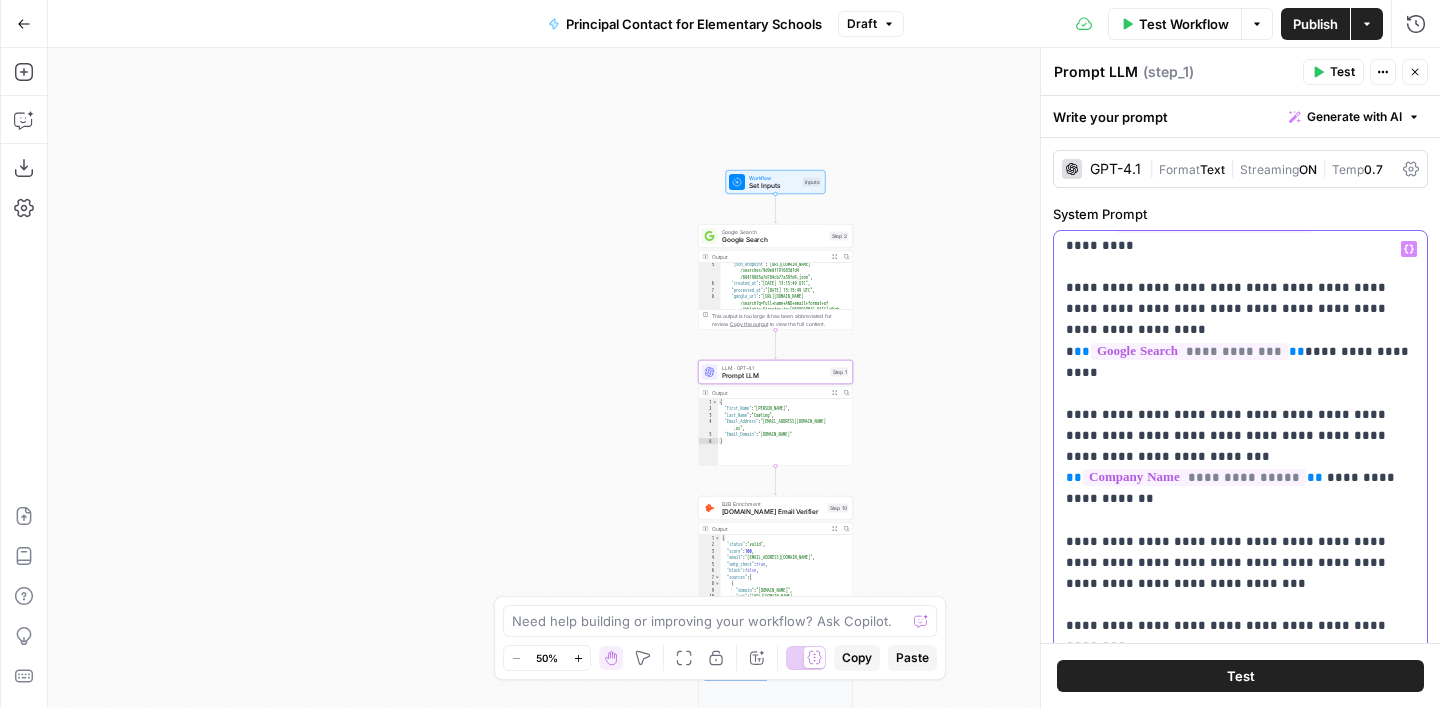 click on "**********" at bounding box center [1240, 562] 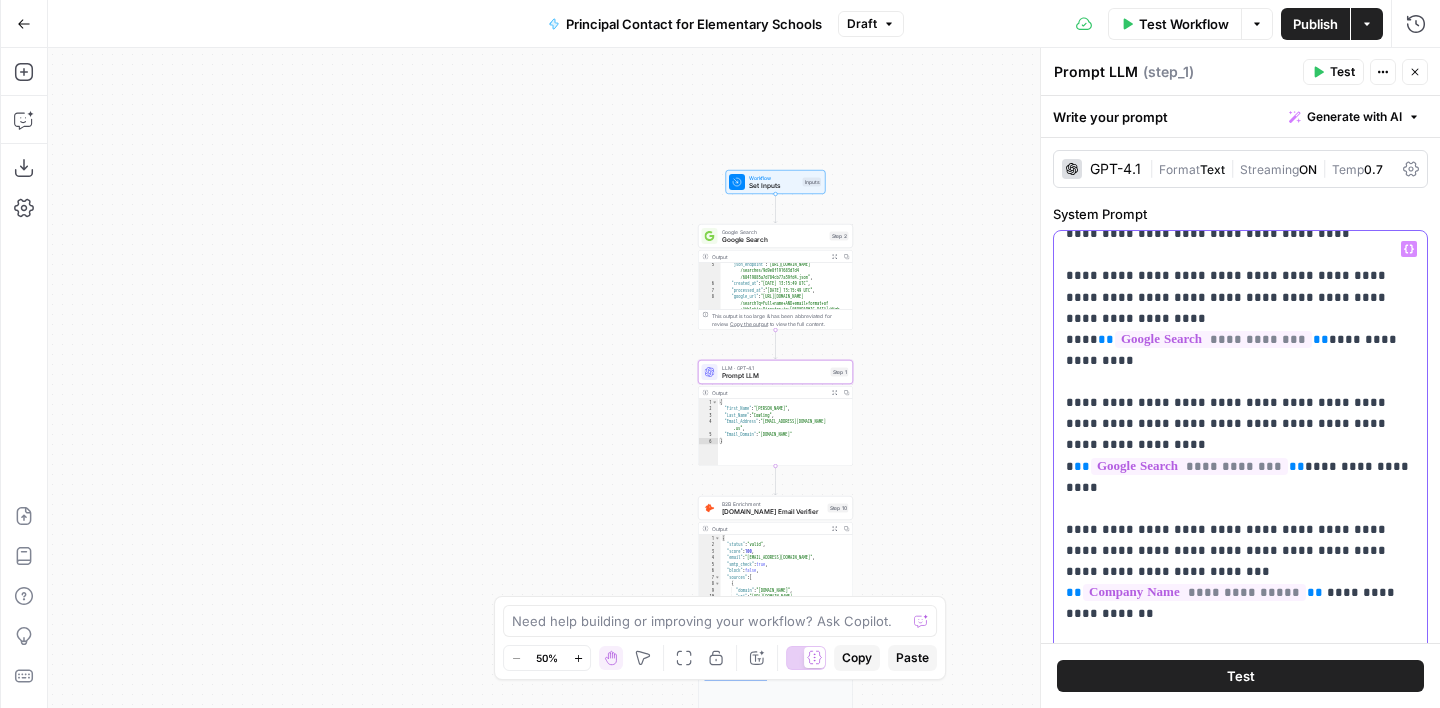 scroll, scrollTop: 33, scrollLeft: 0, axis: vertical 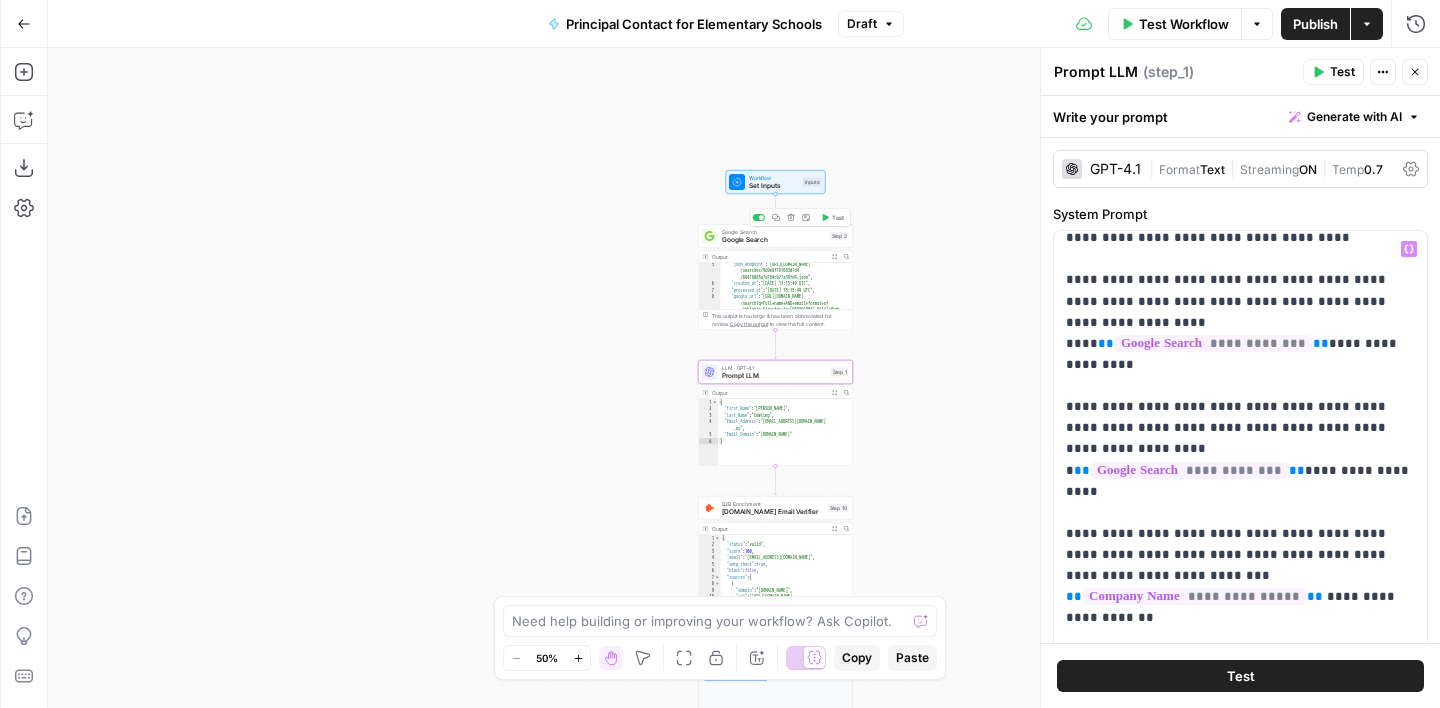 click on "Google Search" at bounding box center (774, 240) 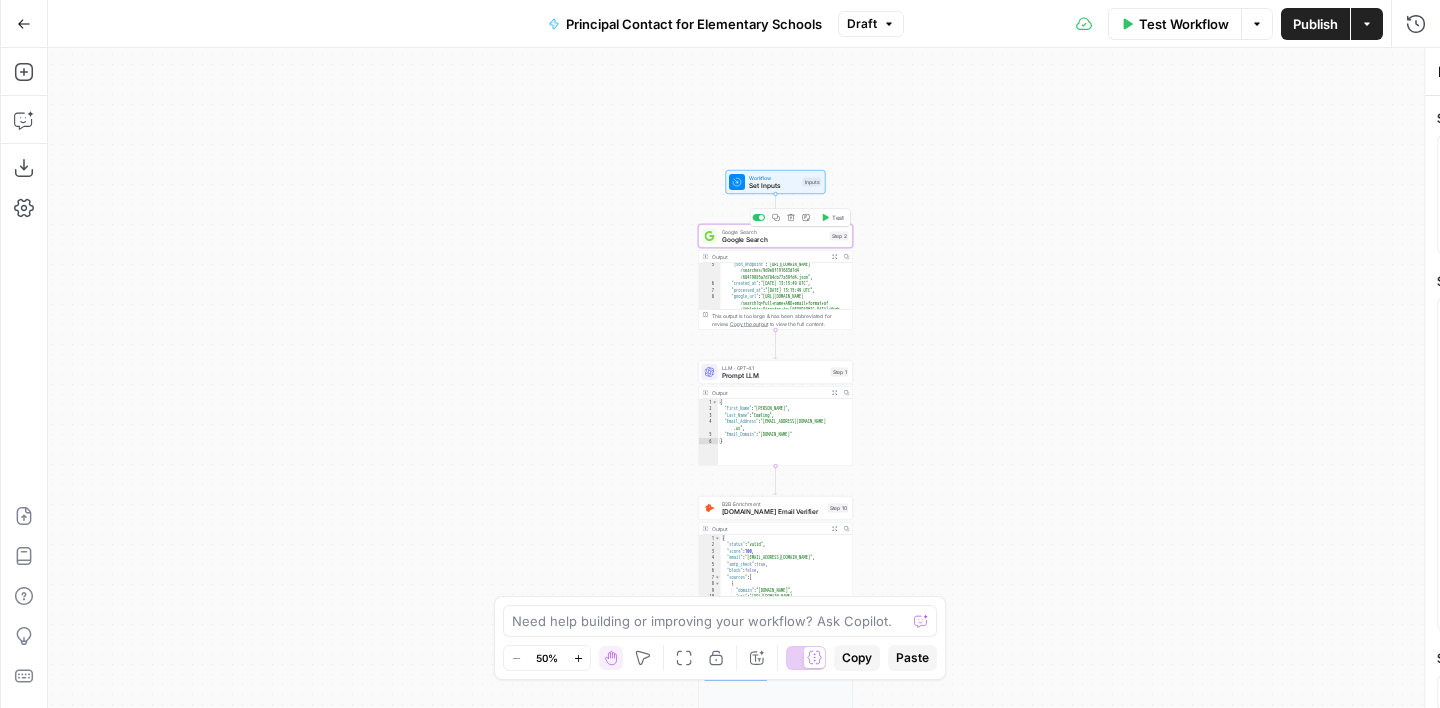 type on "Google Search" 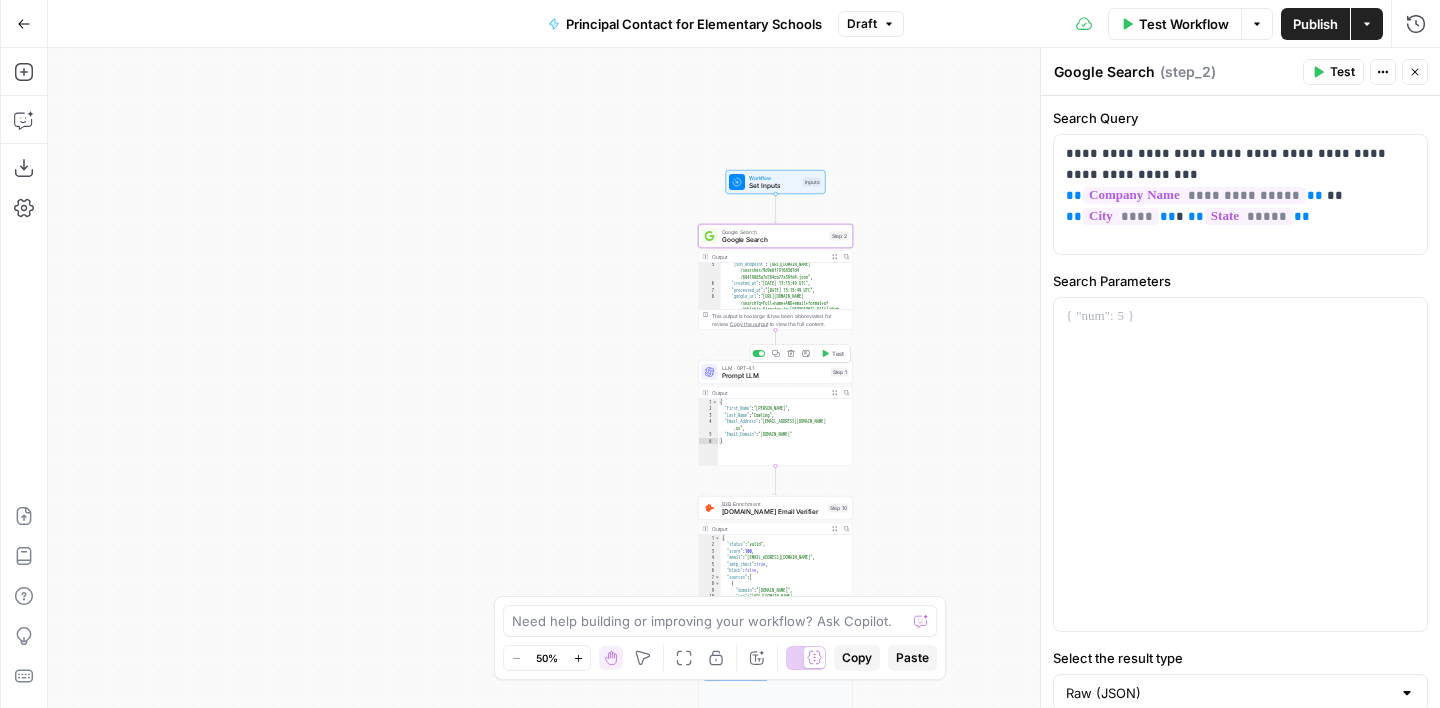 click on "Prompt LLM" at bounding box center (774, 376) 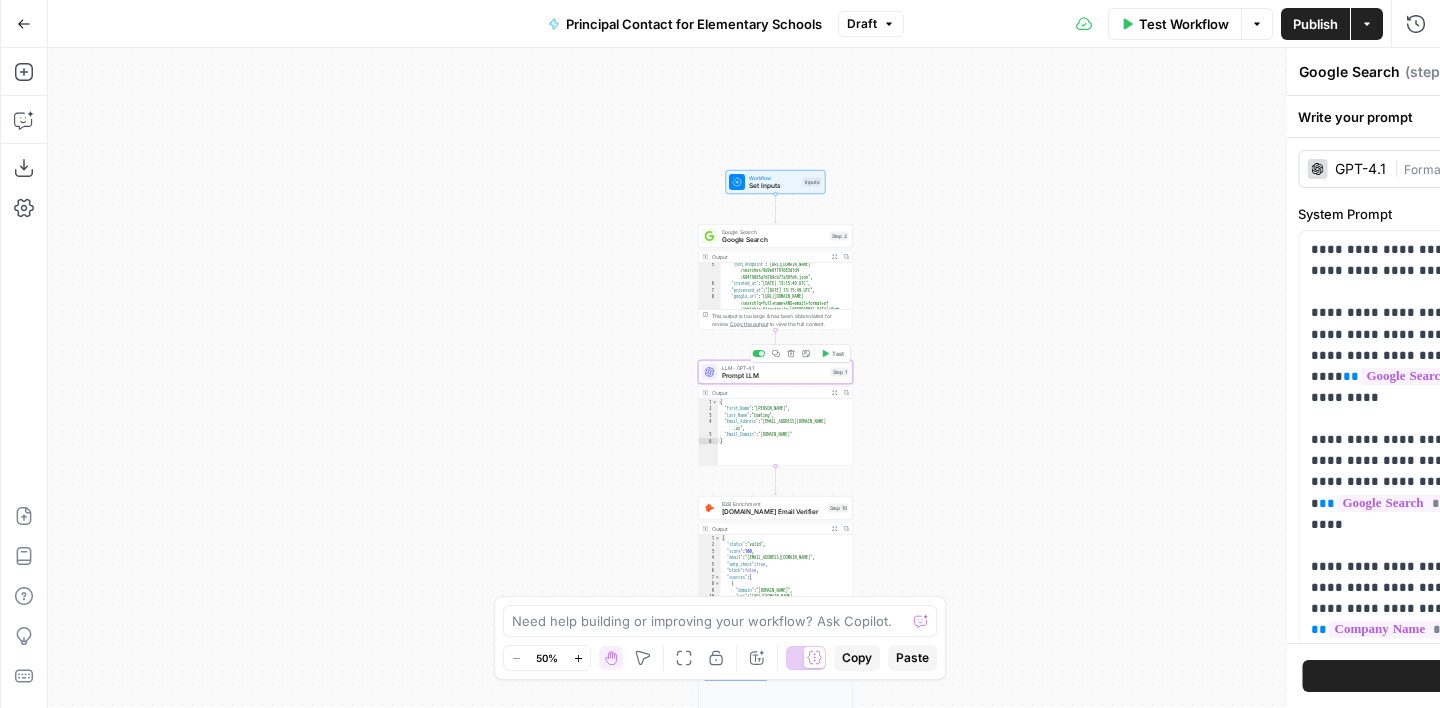 type on "Prompt LLM" 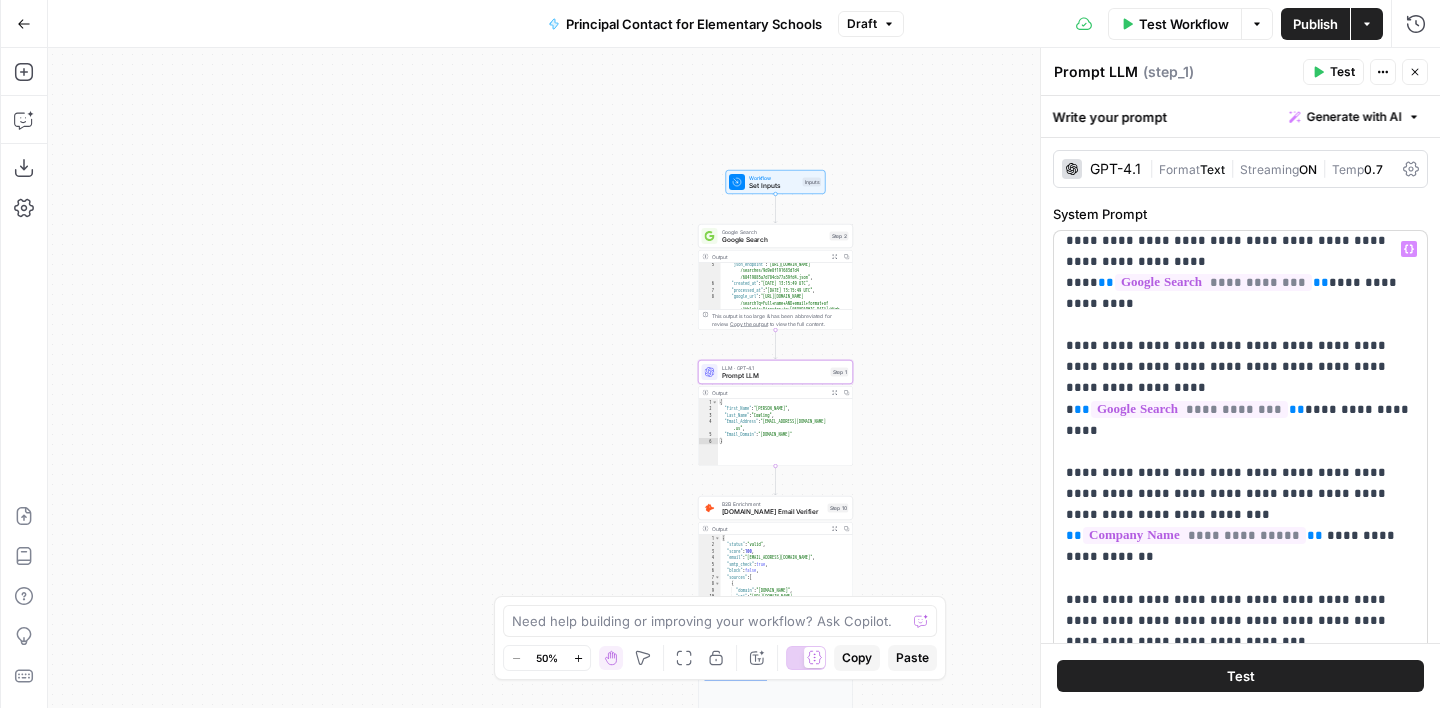scroll, scrollTop: 95, scrollLeft: 0, axis: vertical 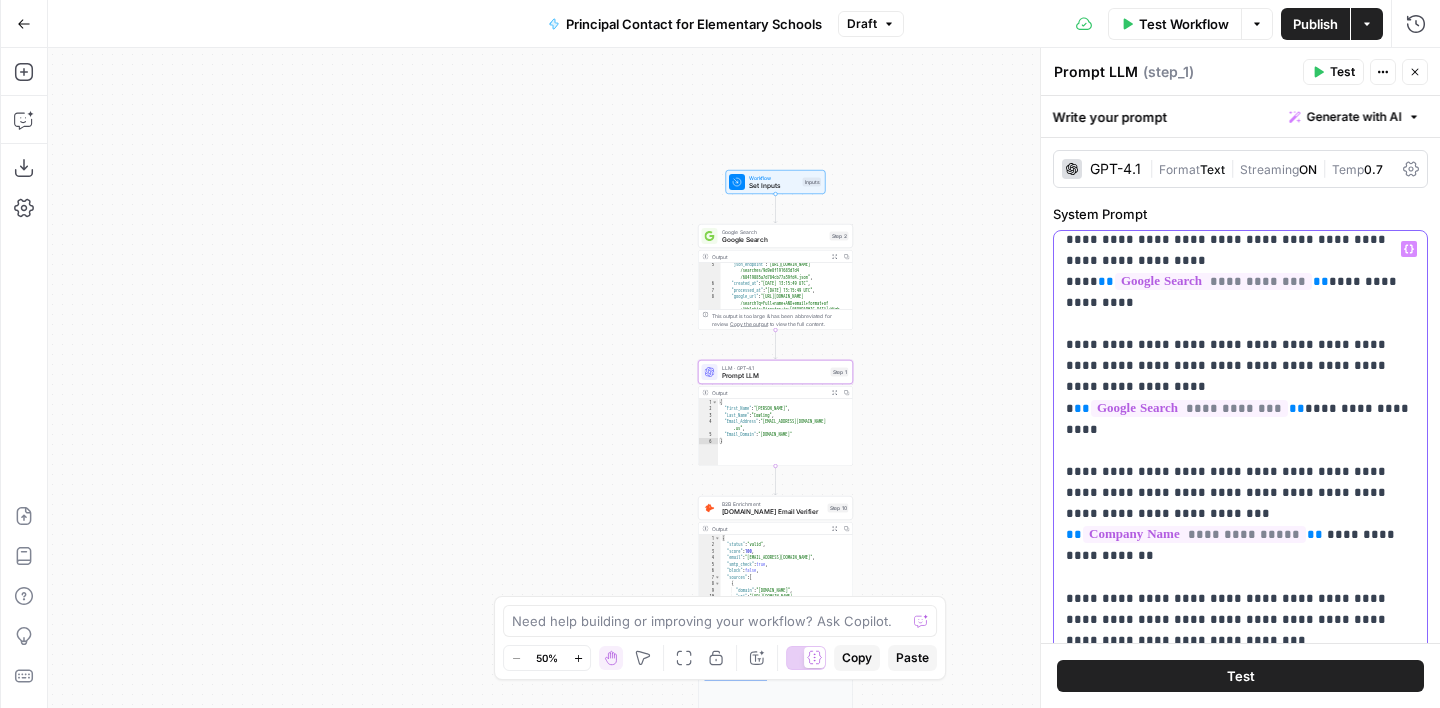 drag, startPoint x: 1064, startPoint y: 344, endPoint x: 1302, endPoint y: 355, distance: 238.25406 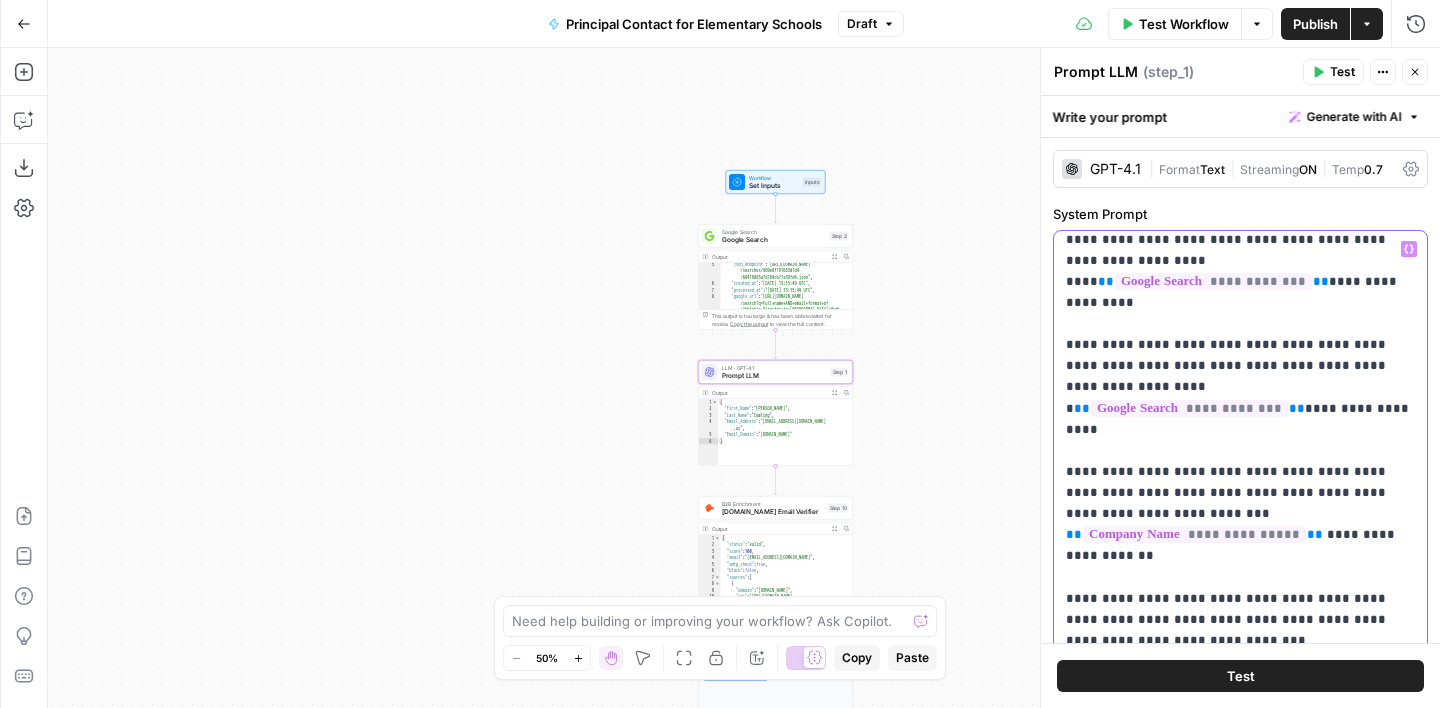 click on "**********" at bounding box center [1240, 638] 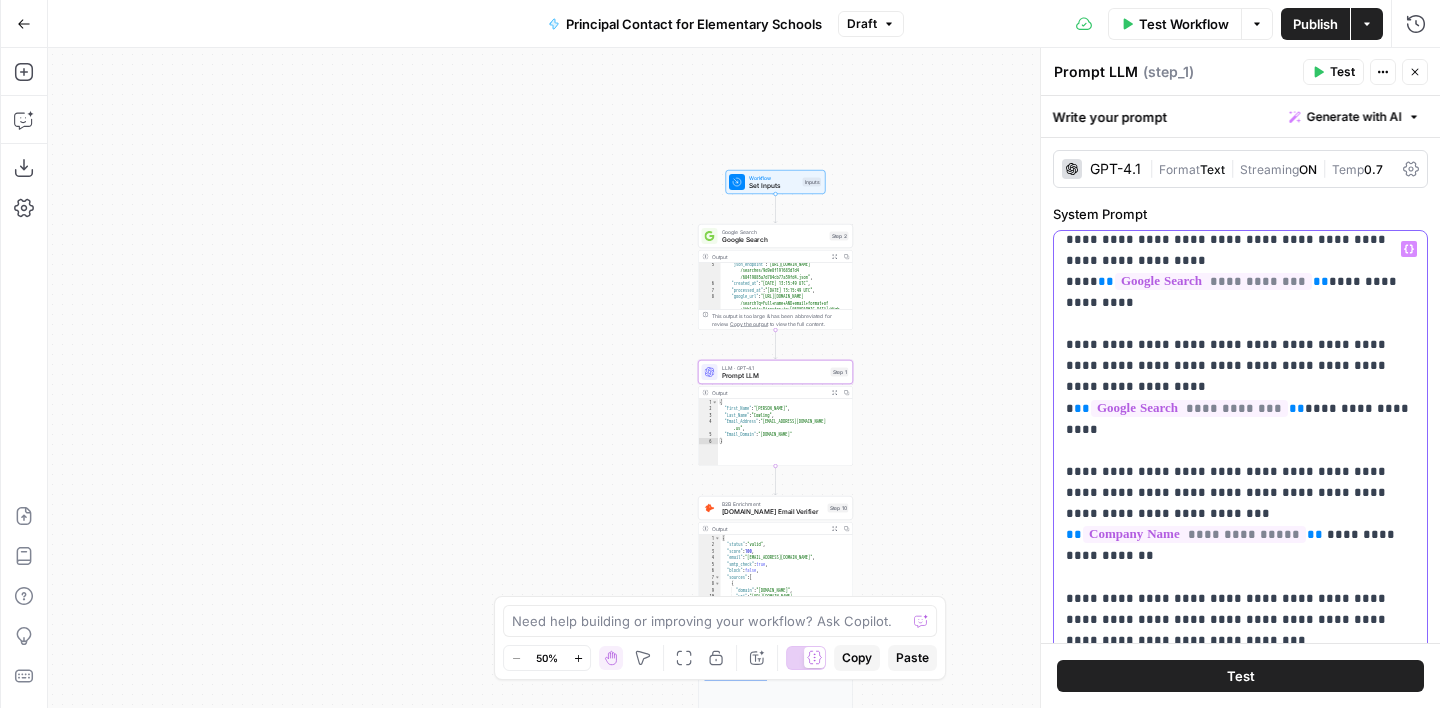 drag, startPoint x: 1268, startPoint y: 326, endPoint x: 1397, endPoint y: 340, distance: 129.75746 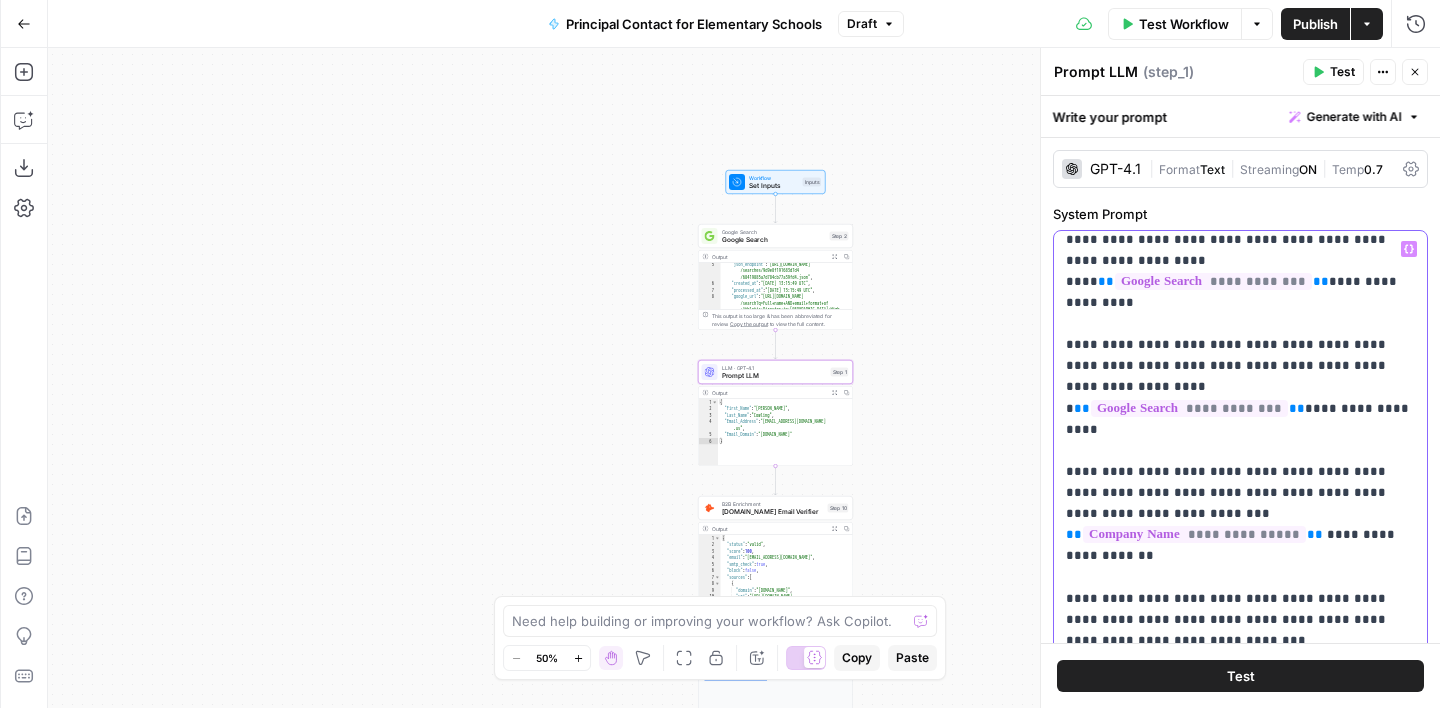 click on "**********" at bounding box center (1240, 619) 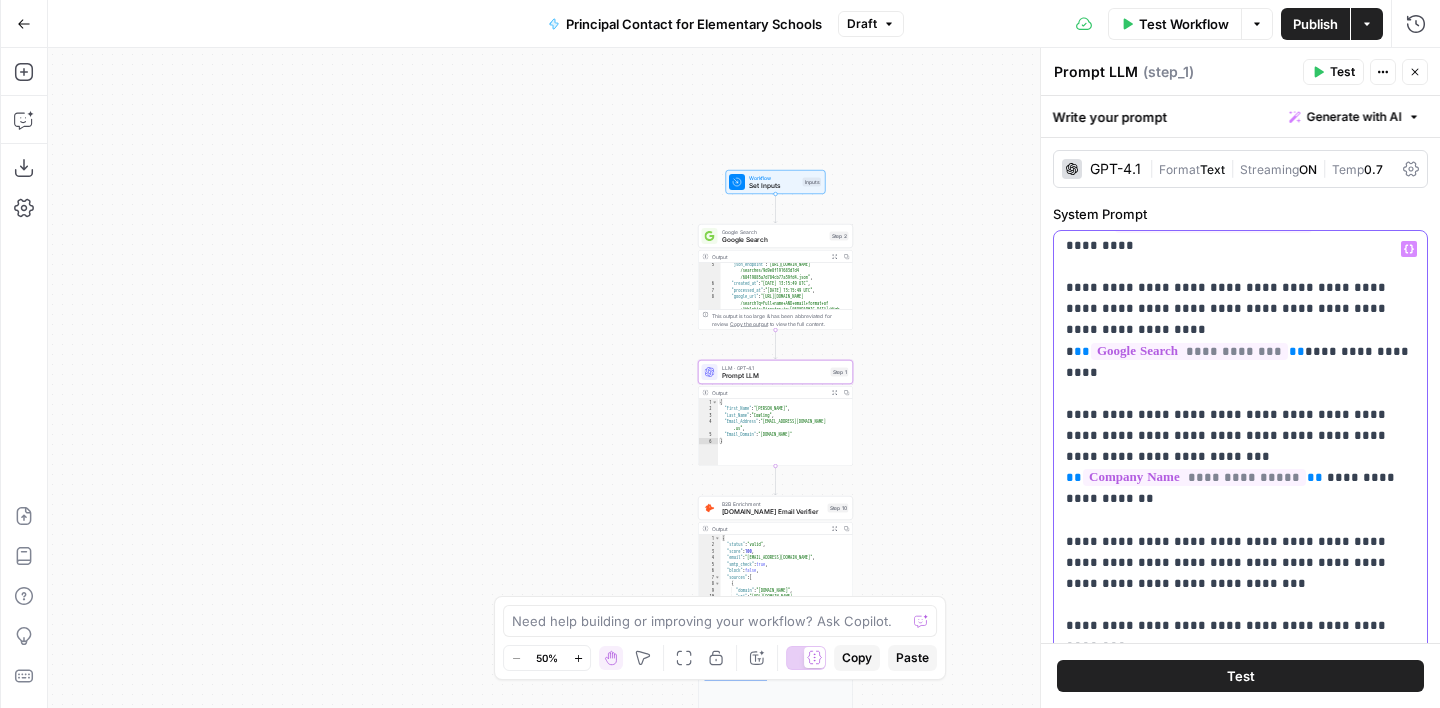 click on "**********" at bounding box center [1240, 562] 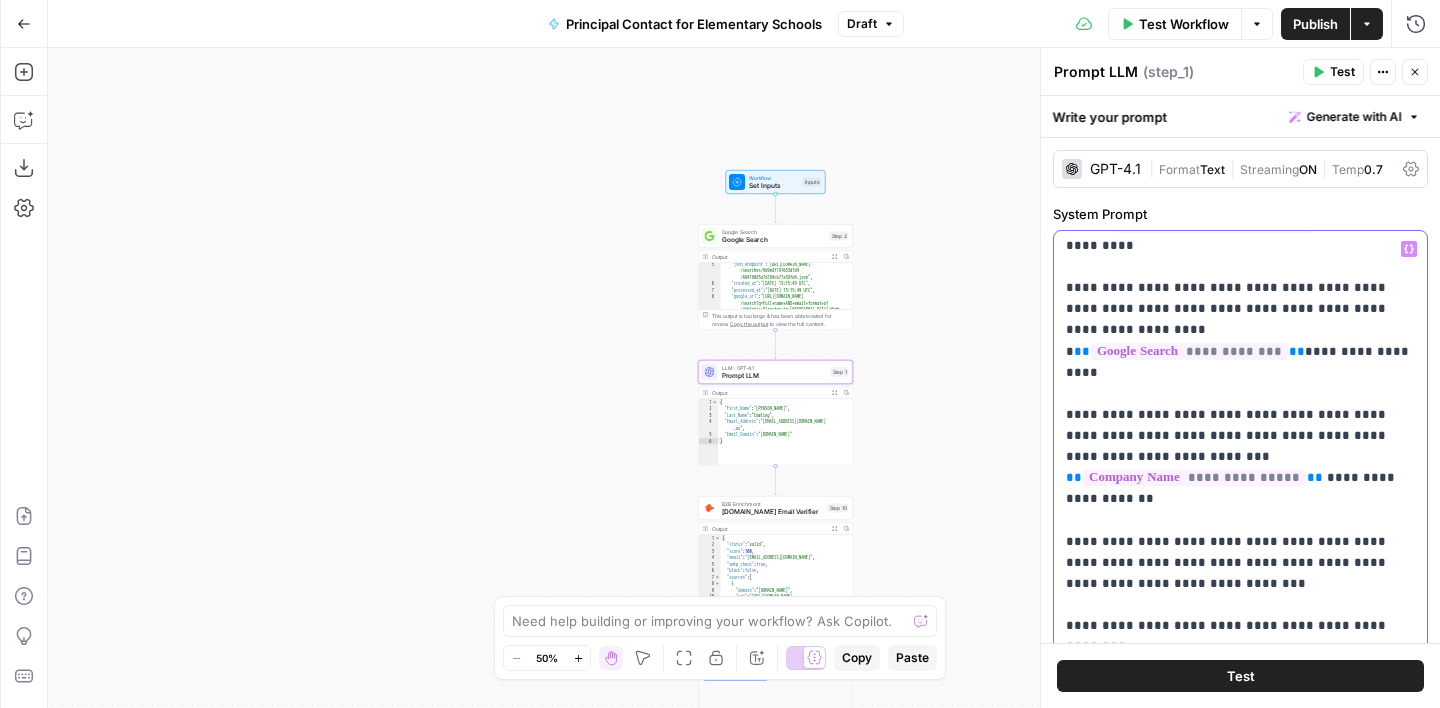paste 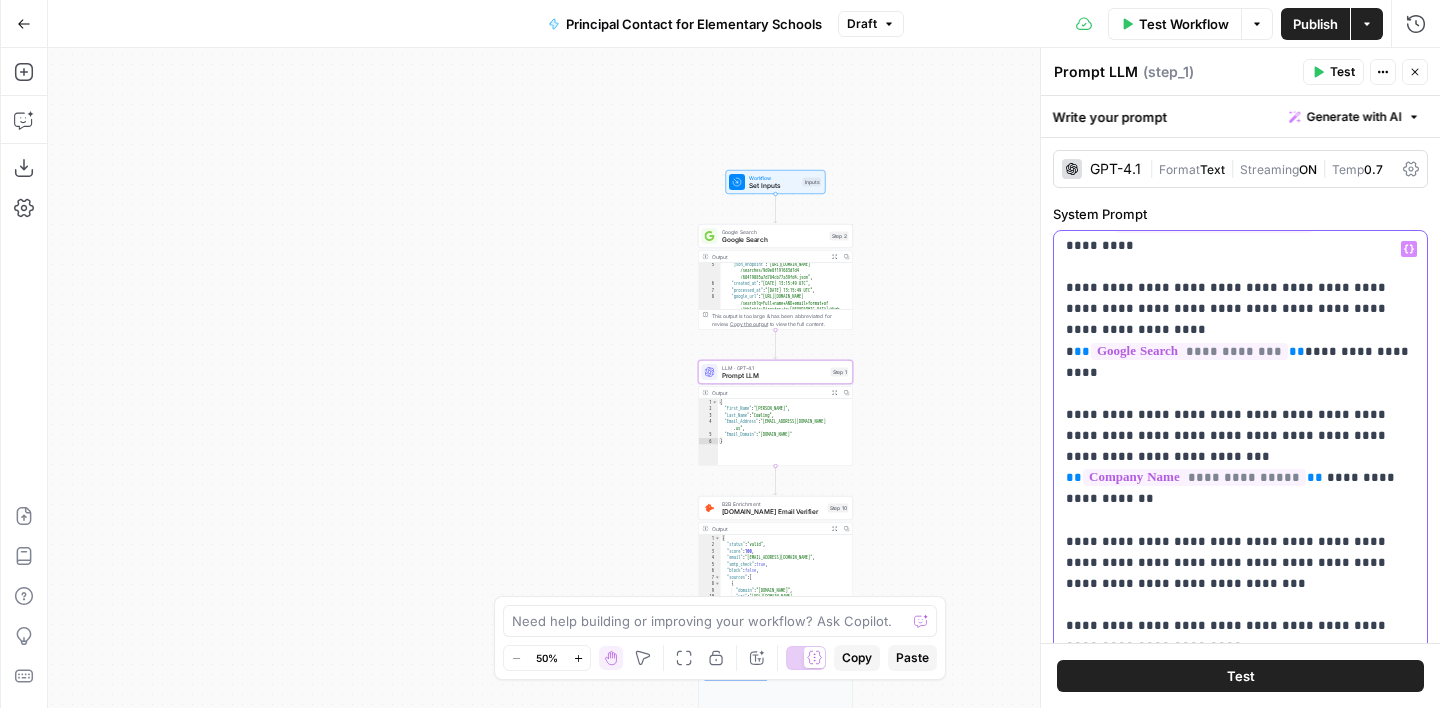 scroll, scrollTop: 168, scrollLeft: 0, axis: vertical 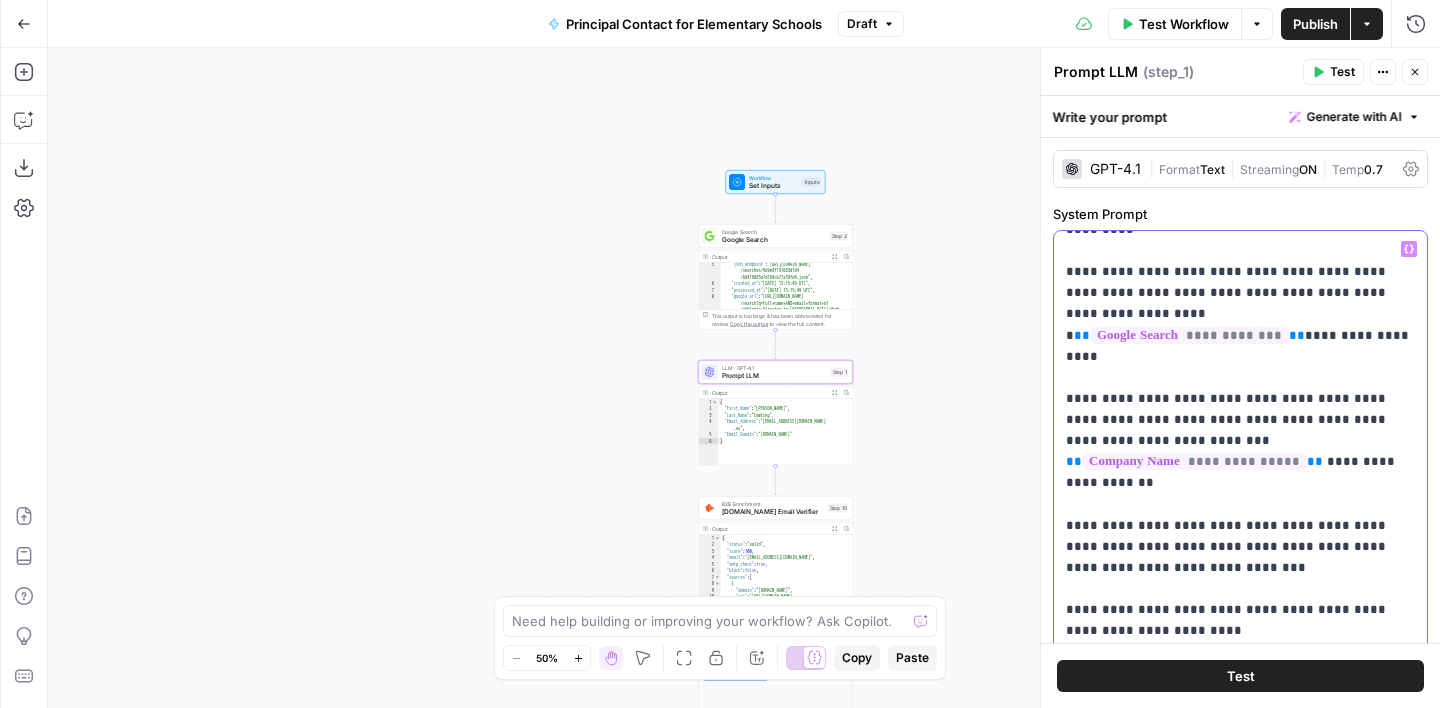 click on "**********" at bounding box center (1240, 567) 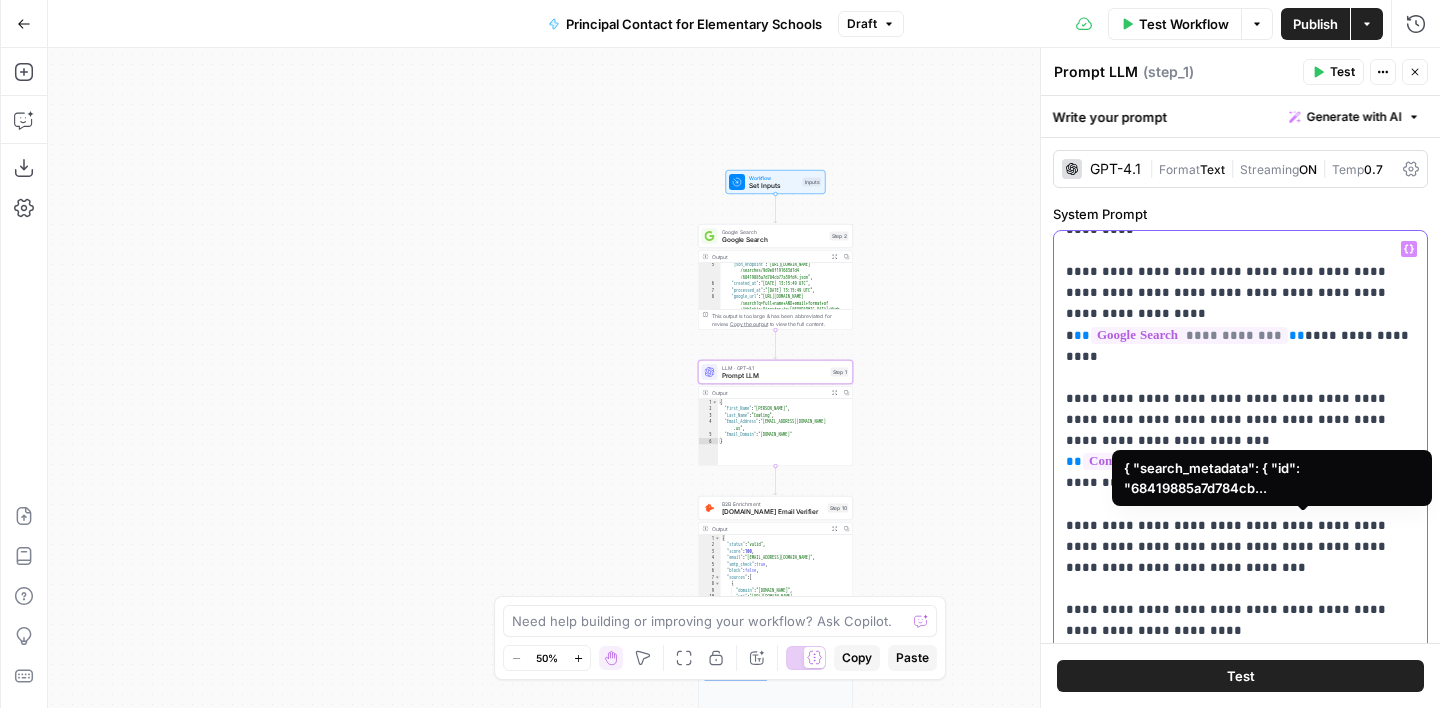 type 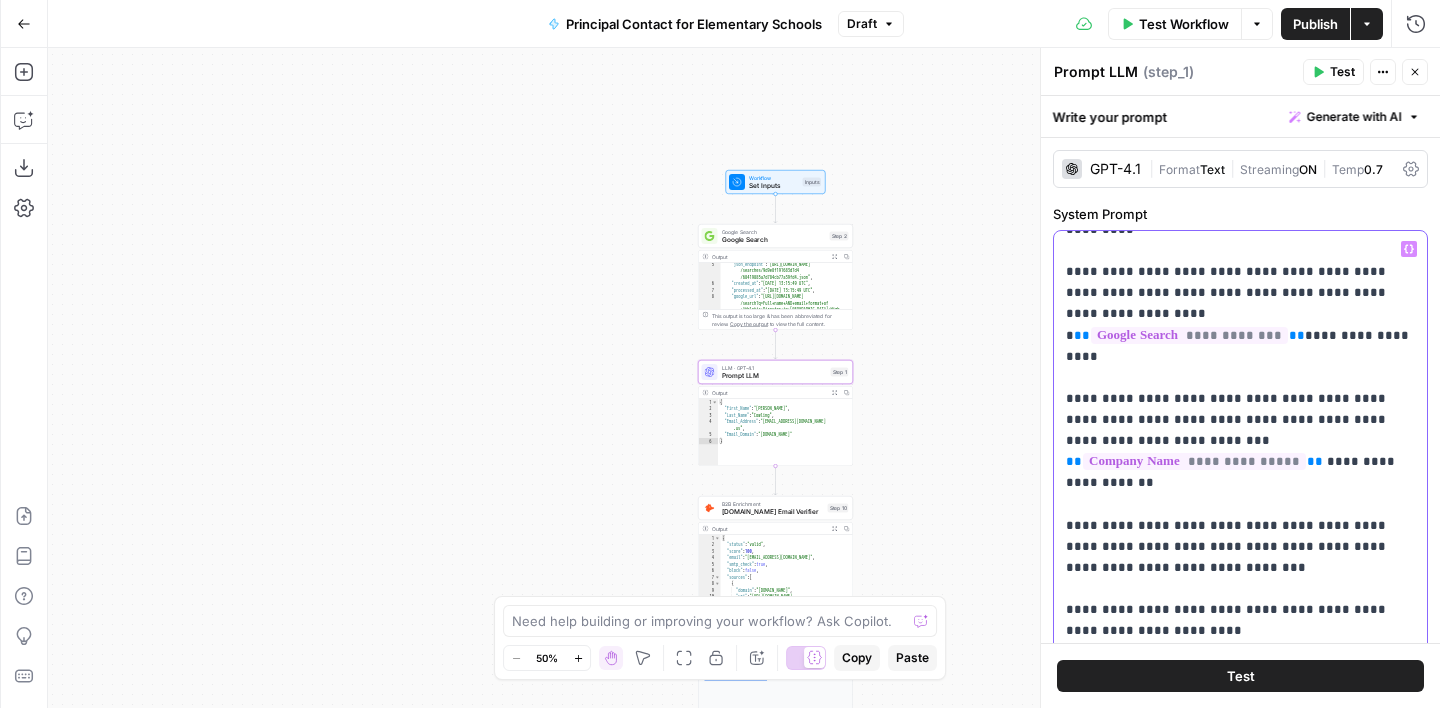click on "**********" at bounding box center (1240, 567) 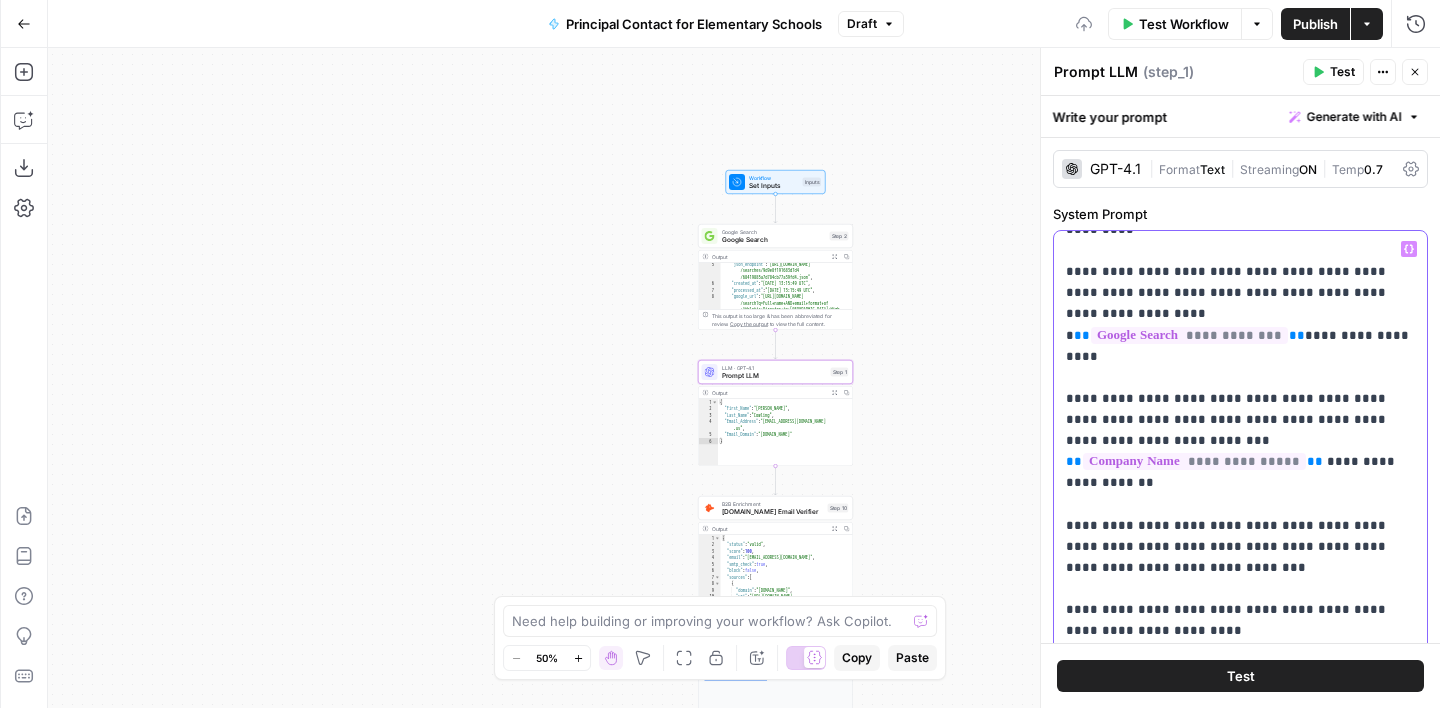 scroll, scrollTop: 194, scrollLeft: 0, axis: vertical 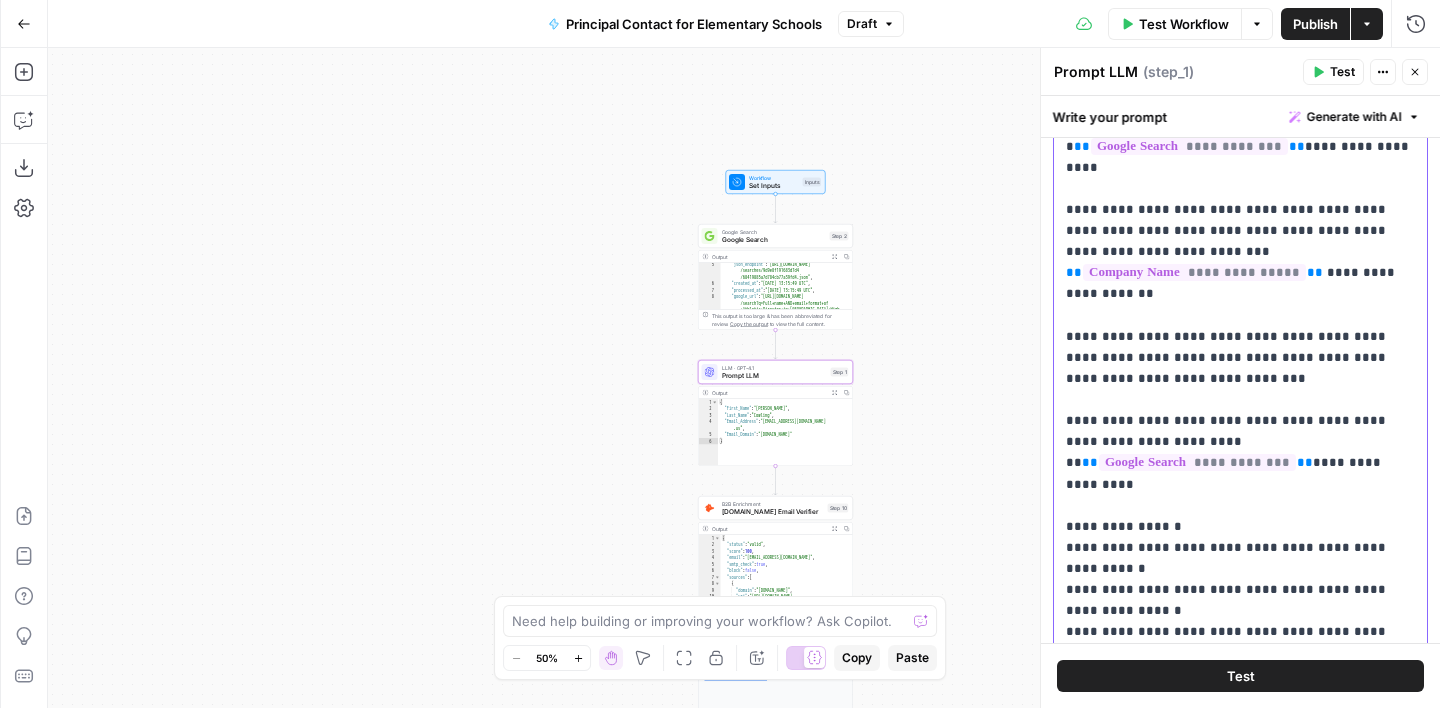 click on "**********" at bounding box center (1240, 378) 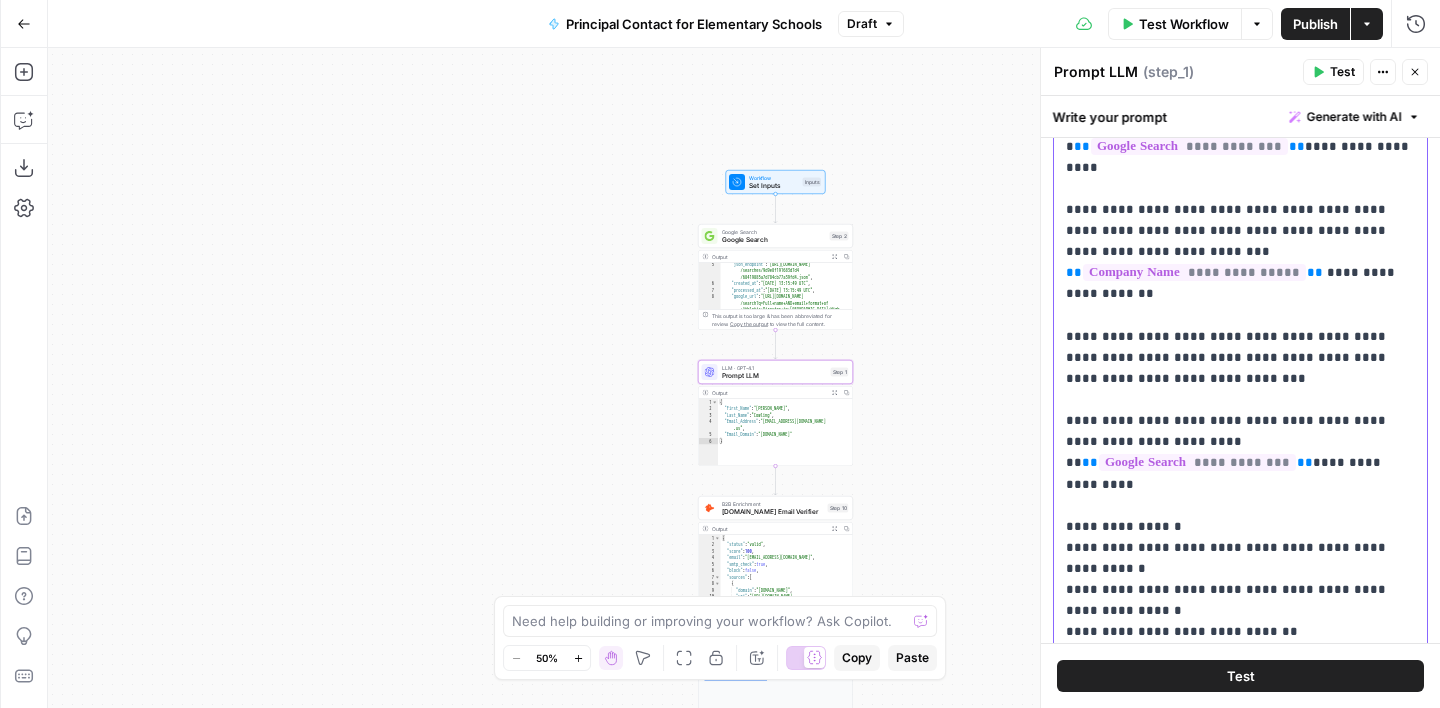 scroll, scrollTop: 215, scrollLeft: 0, axis: vertical 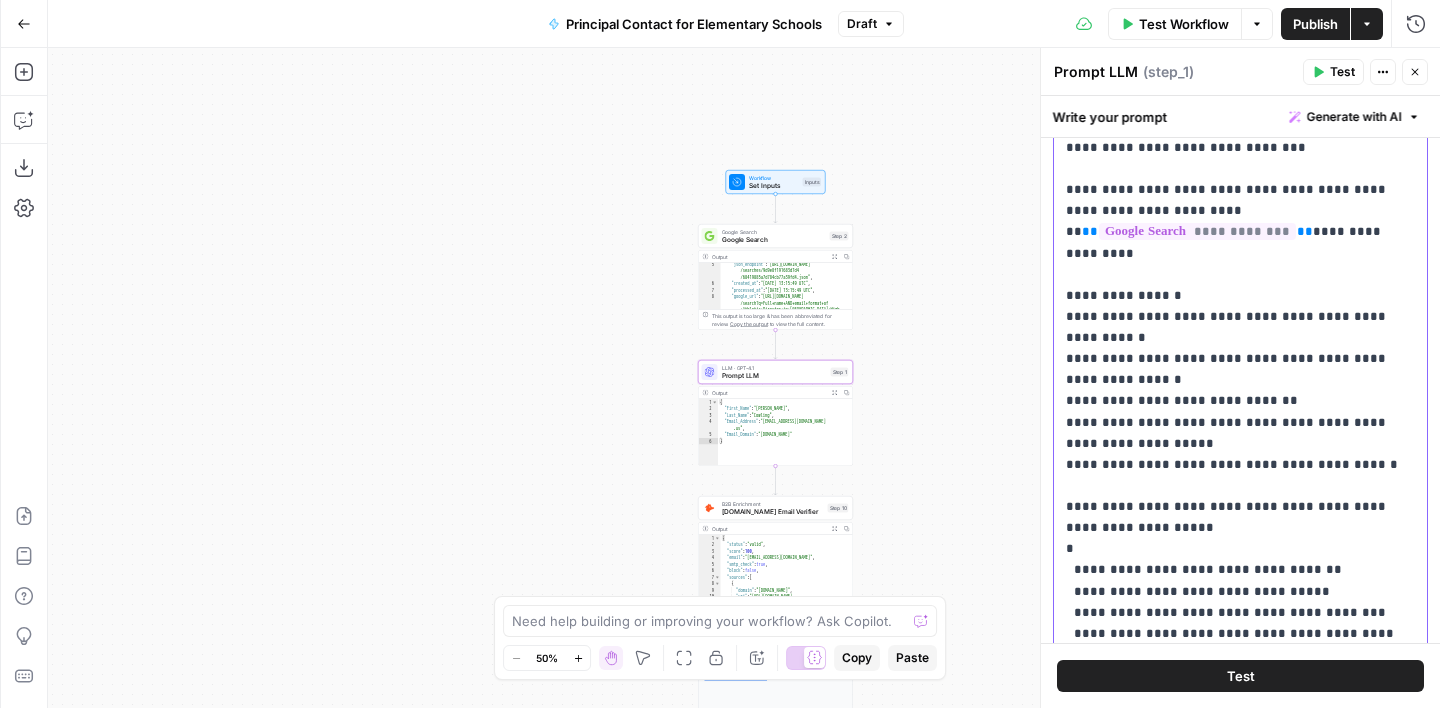 click on "**********" at bounding box center (1240, 158) 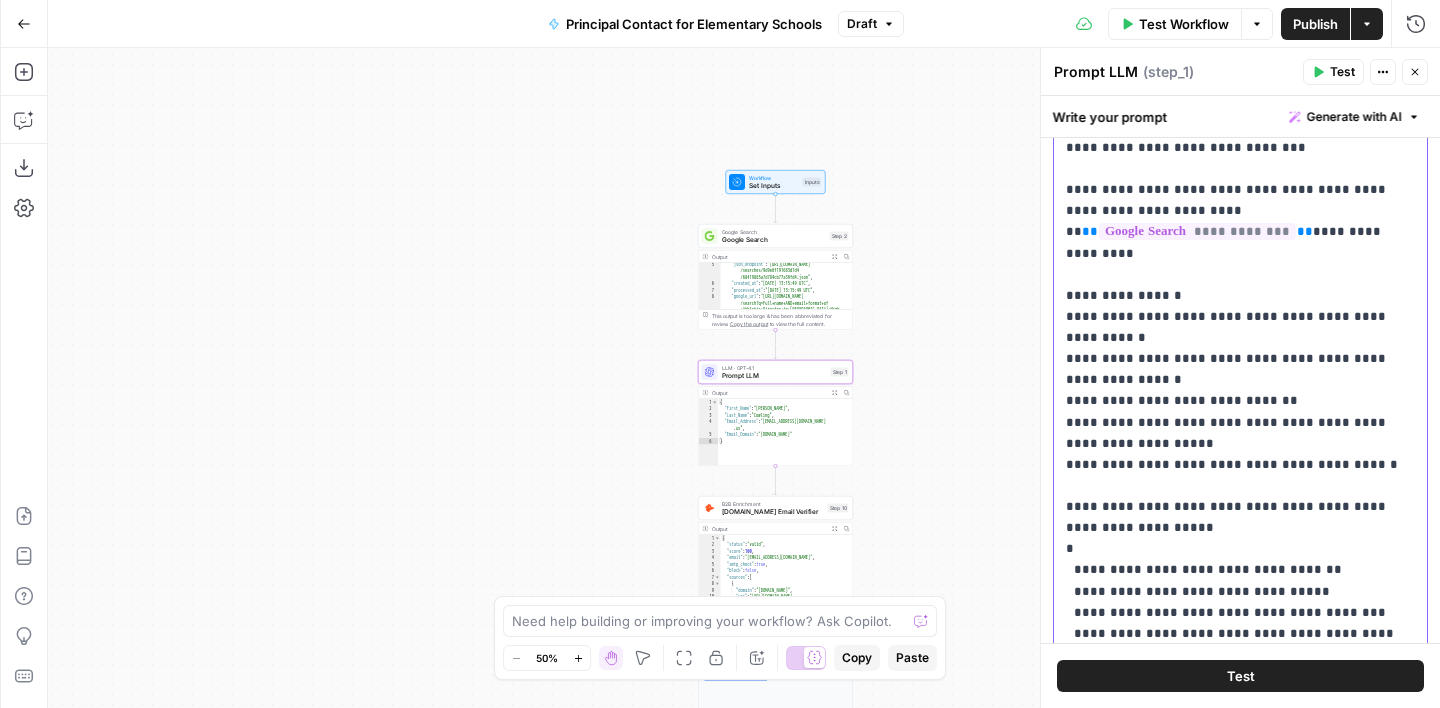 click on "**********" at bounding box center [1240, 168] 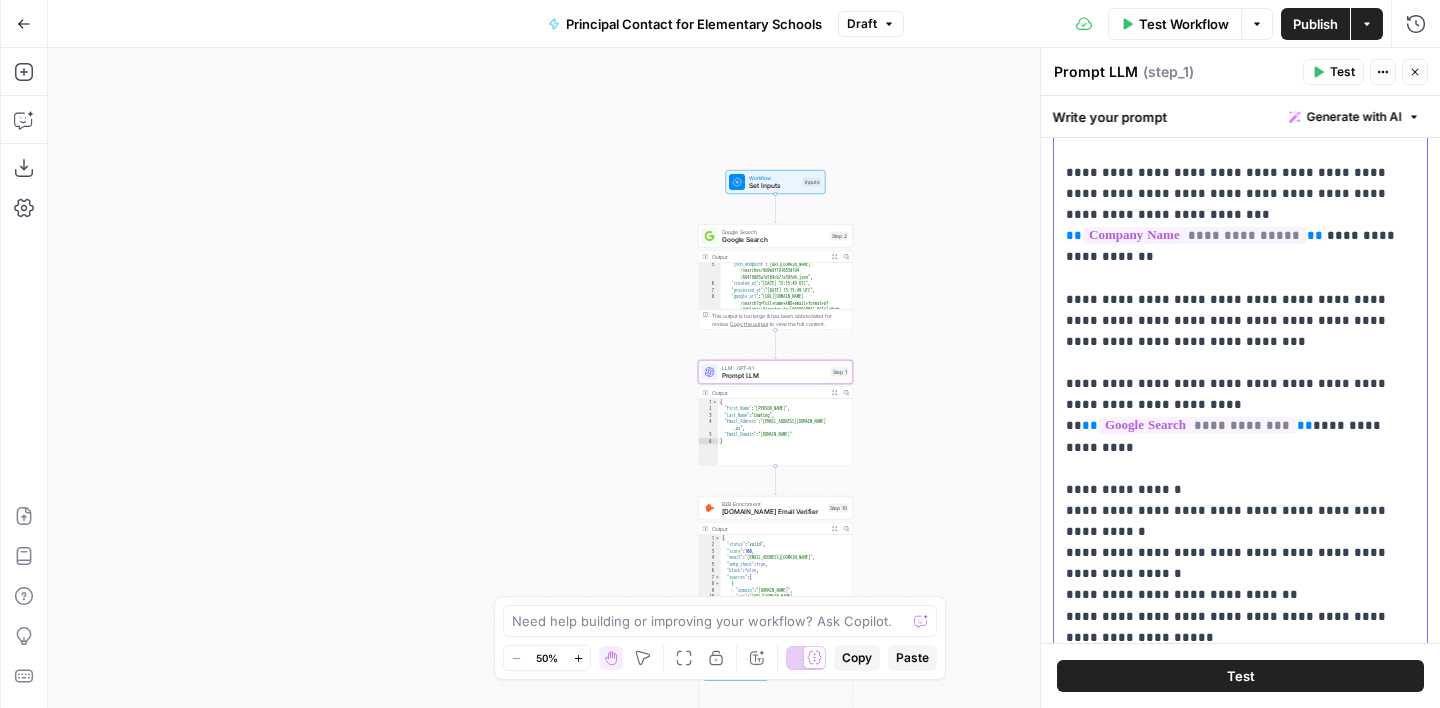 scroll, scrollTop: 2, scrollLeft: 0, axis: vertical 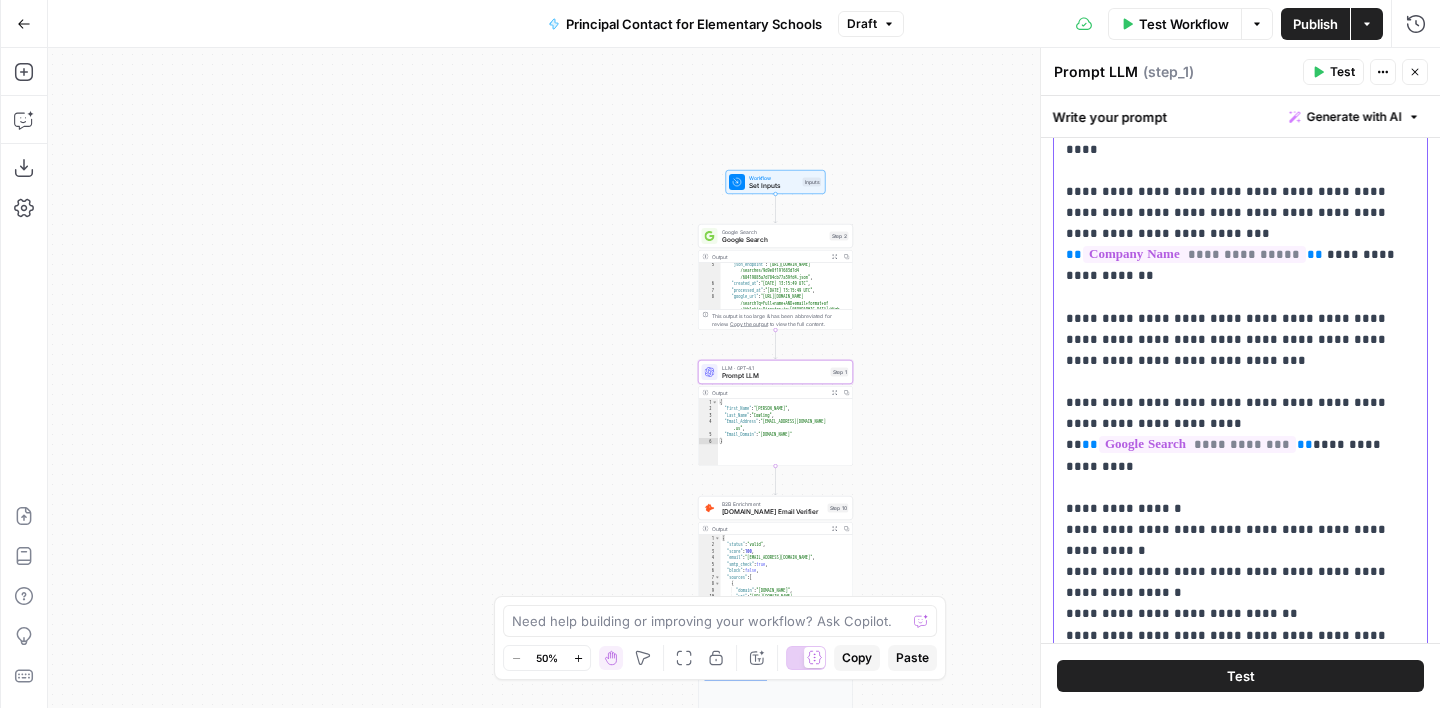 click on "**********" at bounding box center (1240, 381) 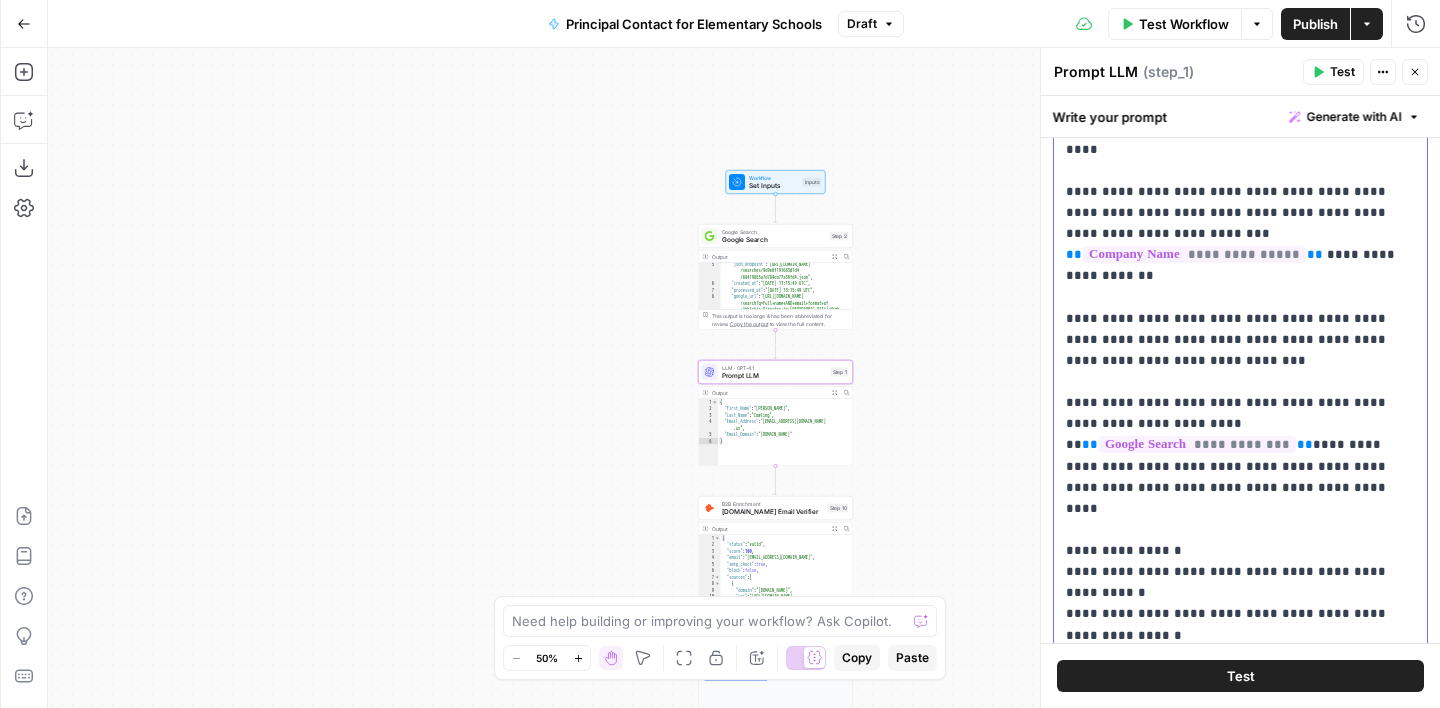 click on "**********" at bounding box center [1240, 392] 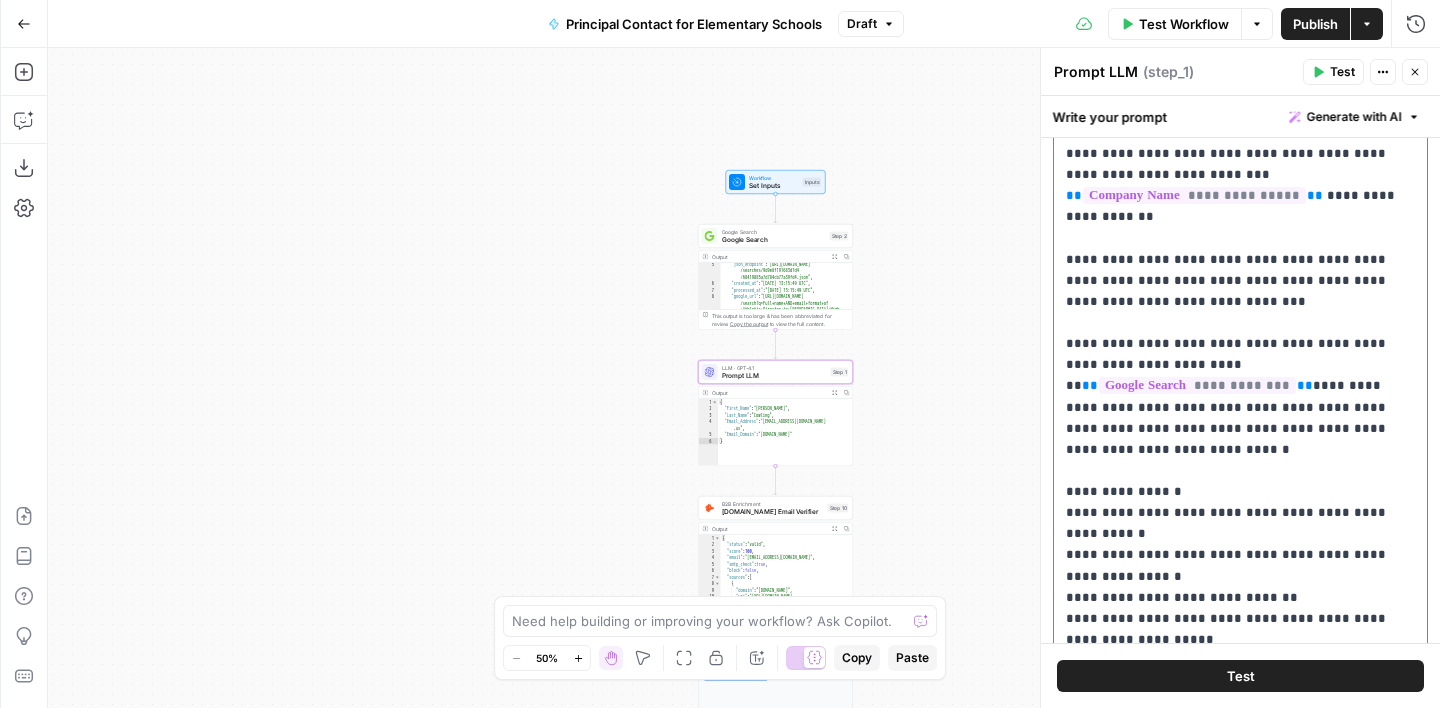 scroll, scrollTop: 64, scrollLeft: 0, axis: vertical 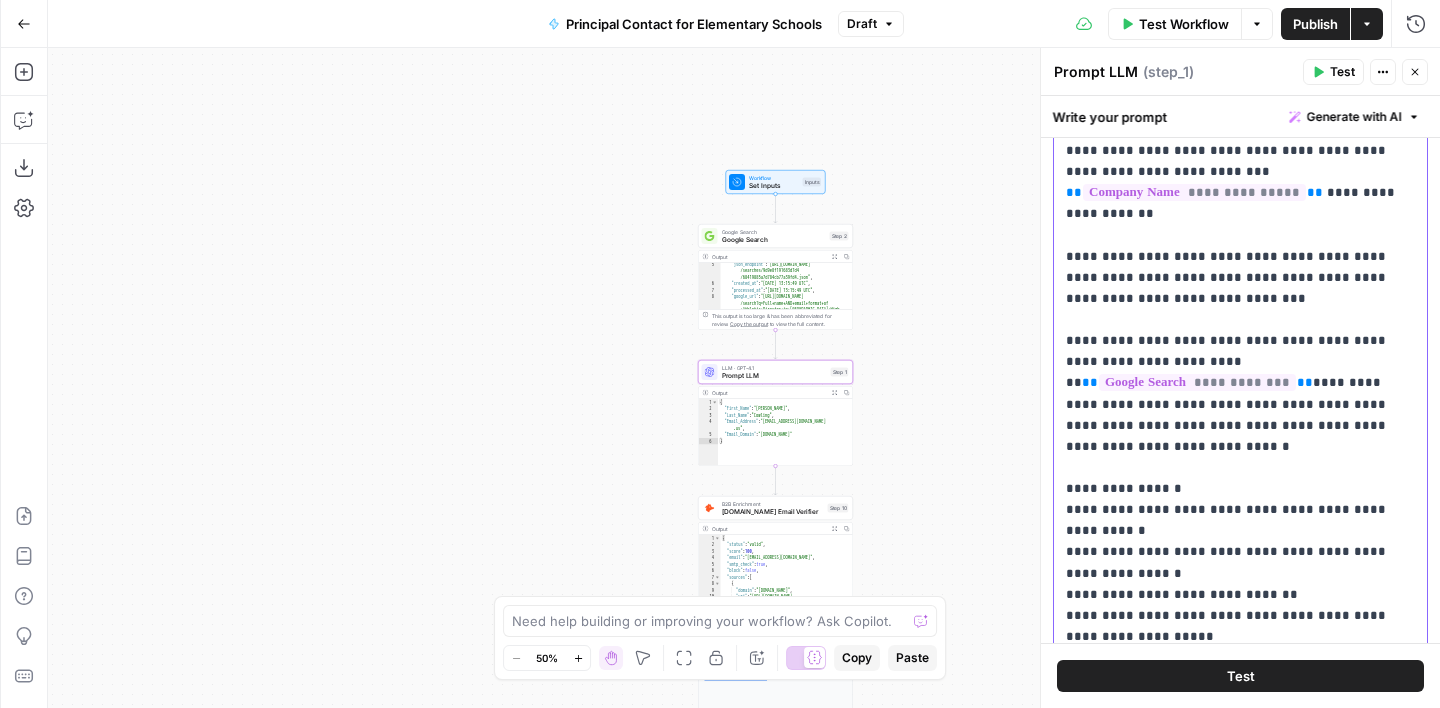 click on "**********" at bounding box center [1240, 340] 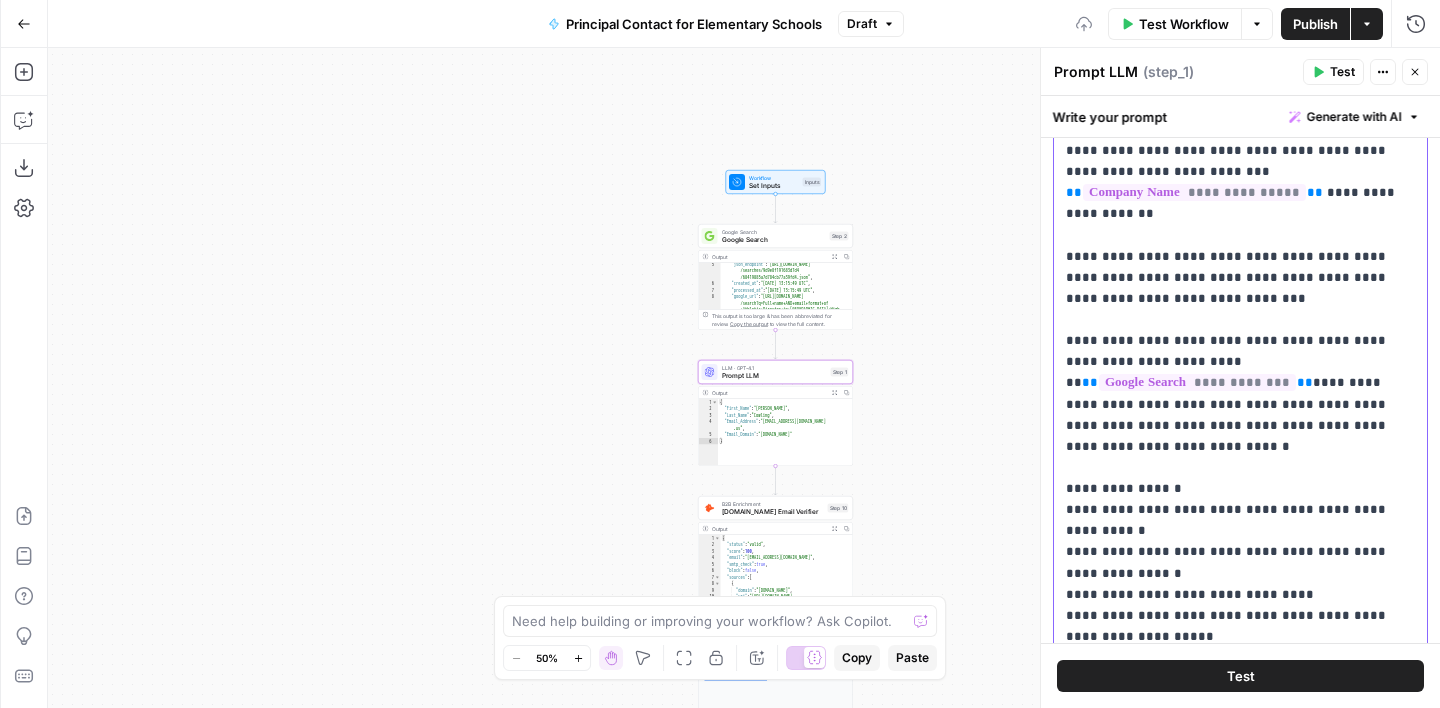 click on "**********" at bounding box center [1240, 340] 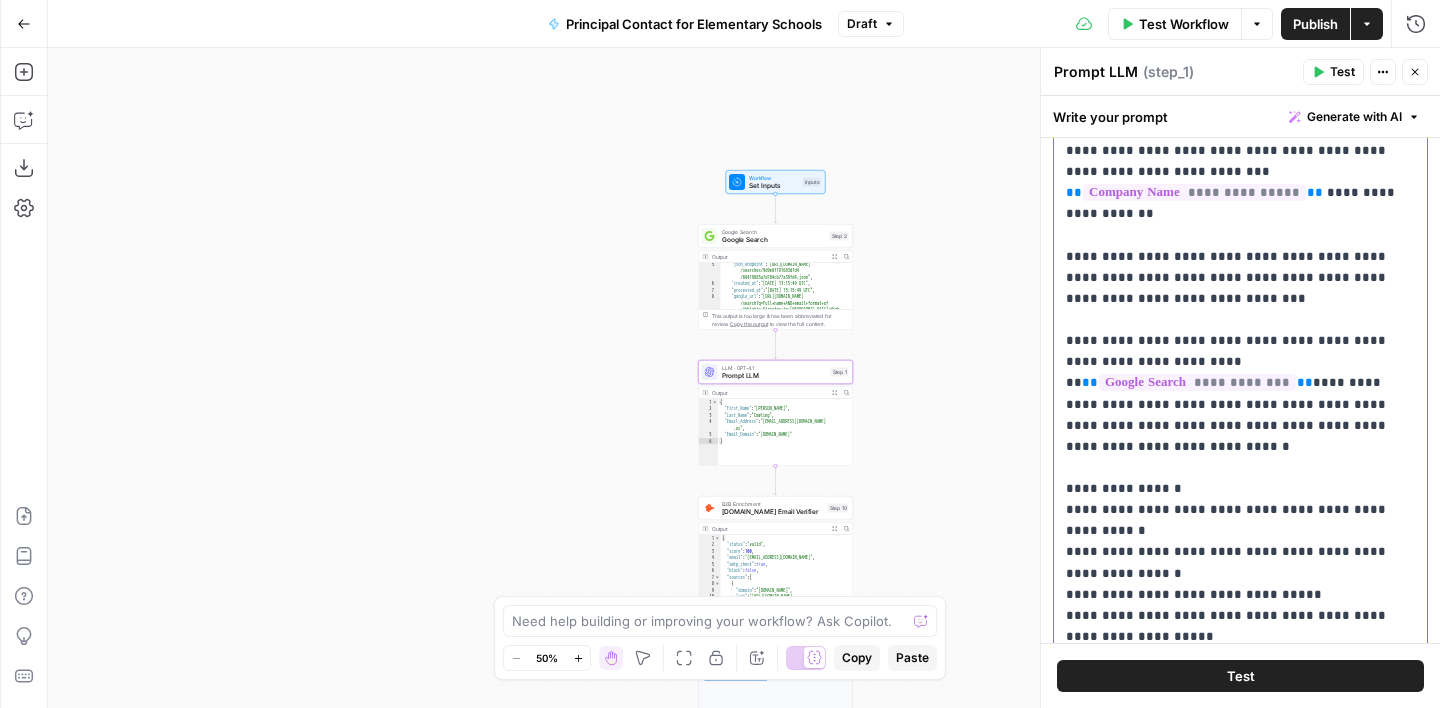 click on "**********" at bounding box center [1240, 340] 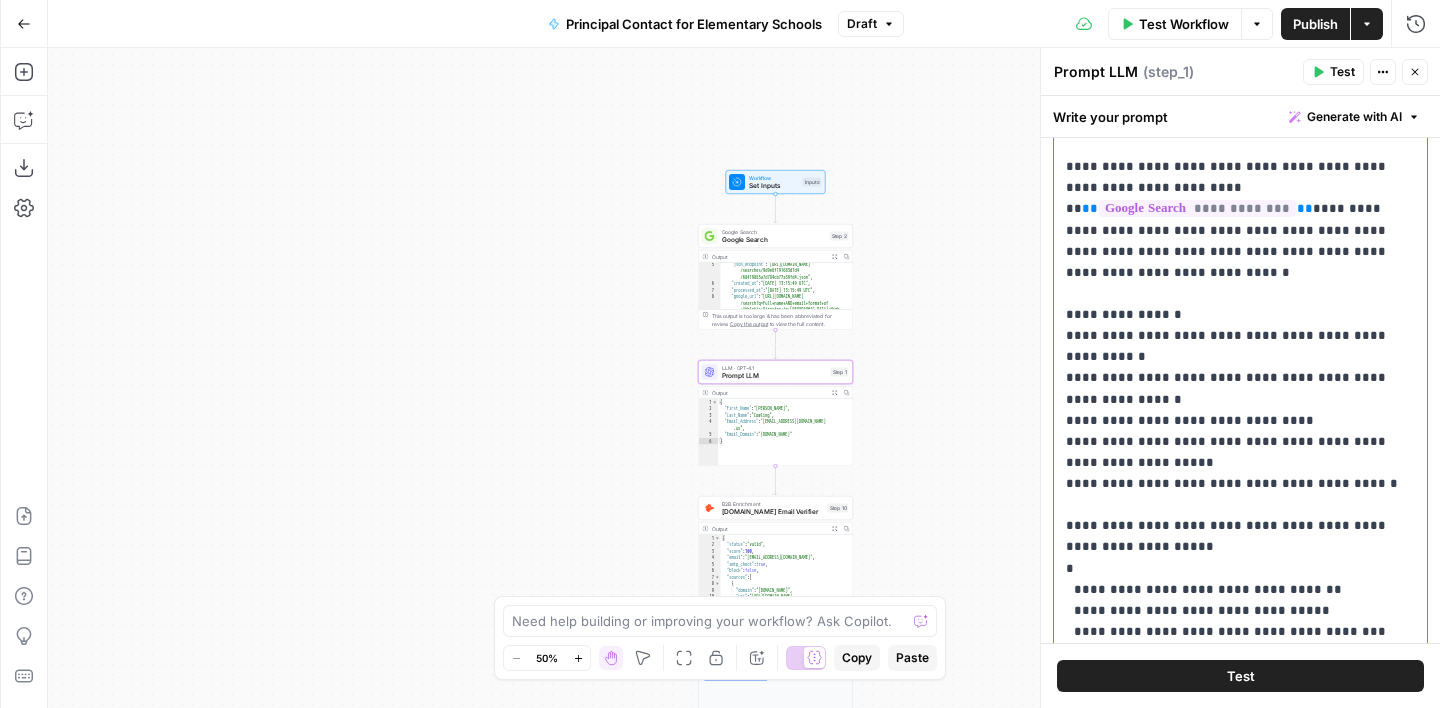 scroll, scrollTop: 279, scrollLeft: 0, axis: vertical 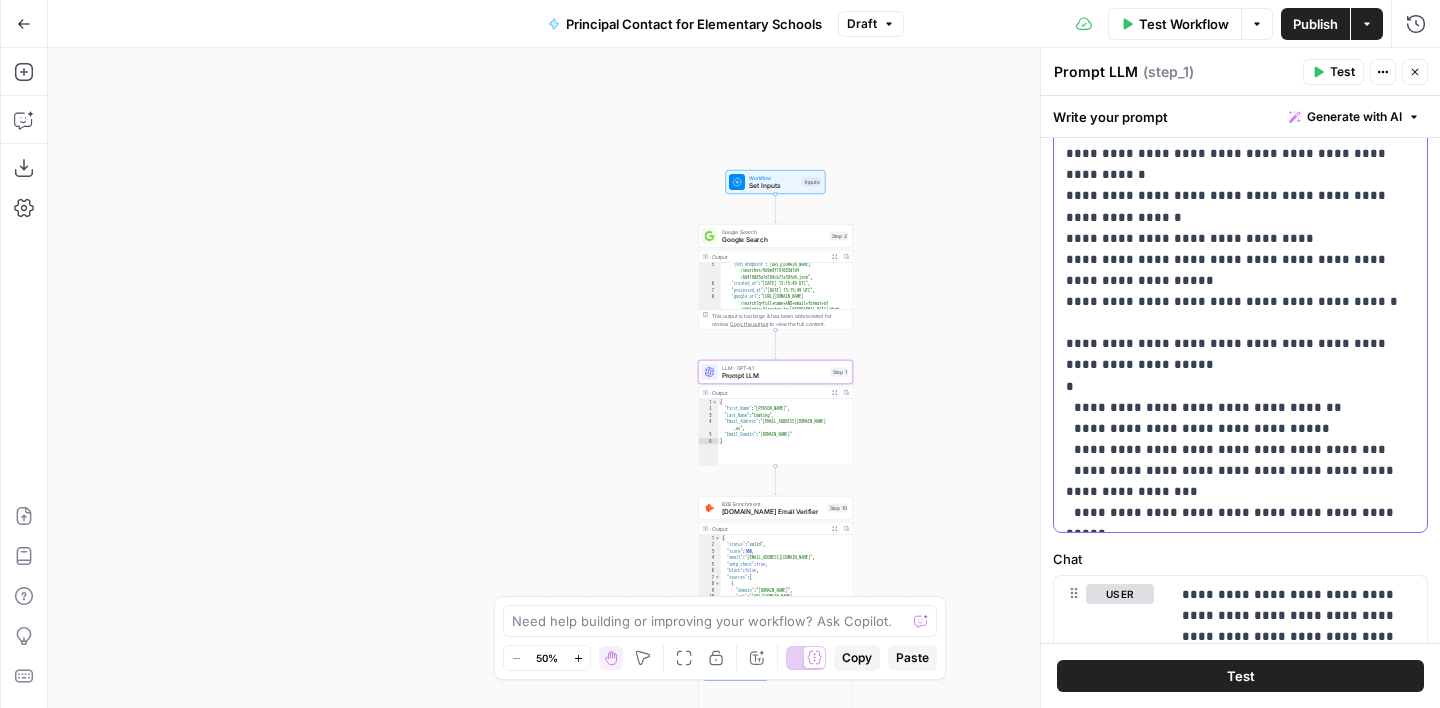 click on "**********" at bounding box center [1240, -16] 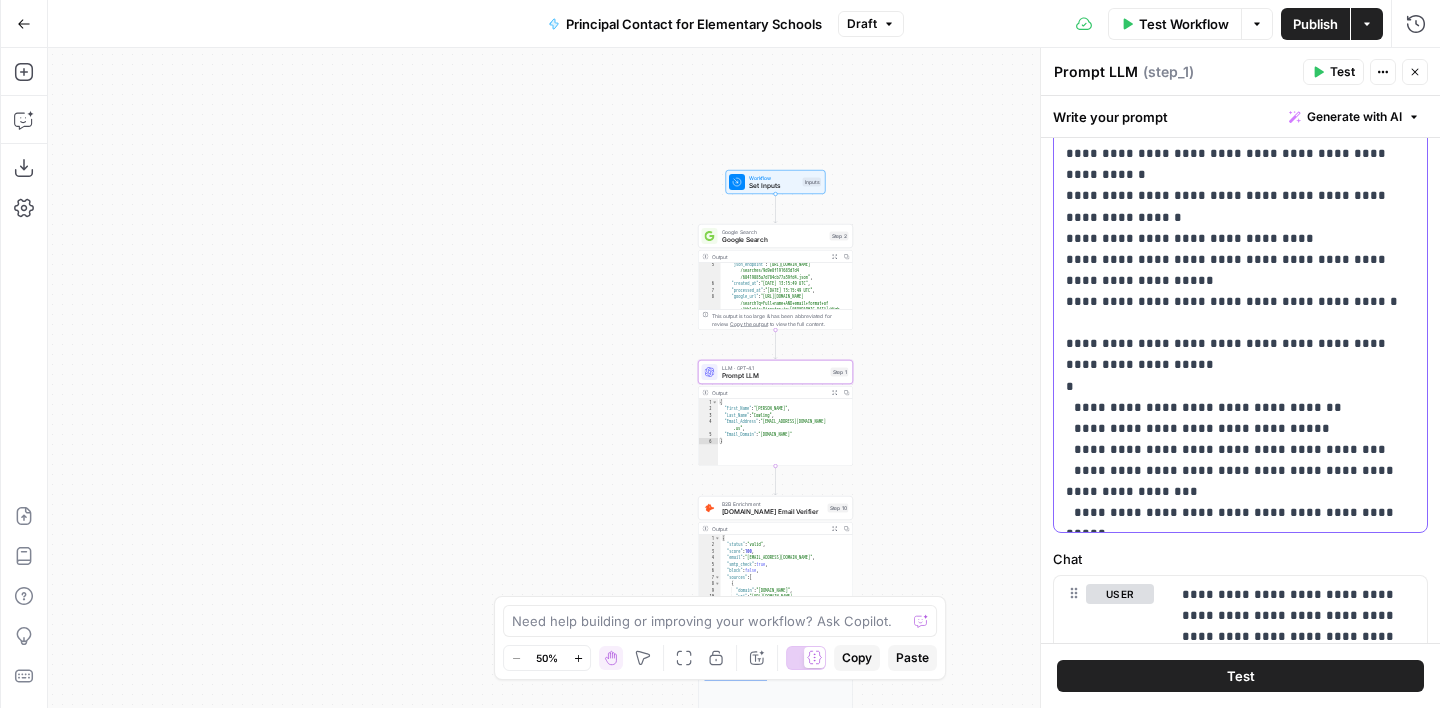 click on "**********" at bounding box center [1240, -16] 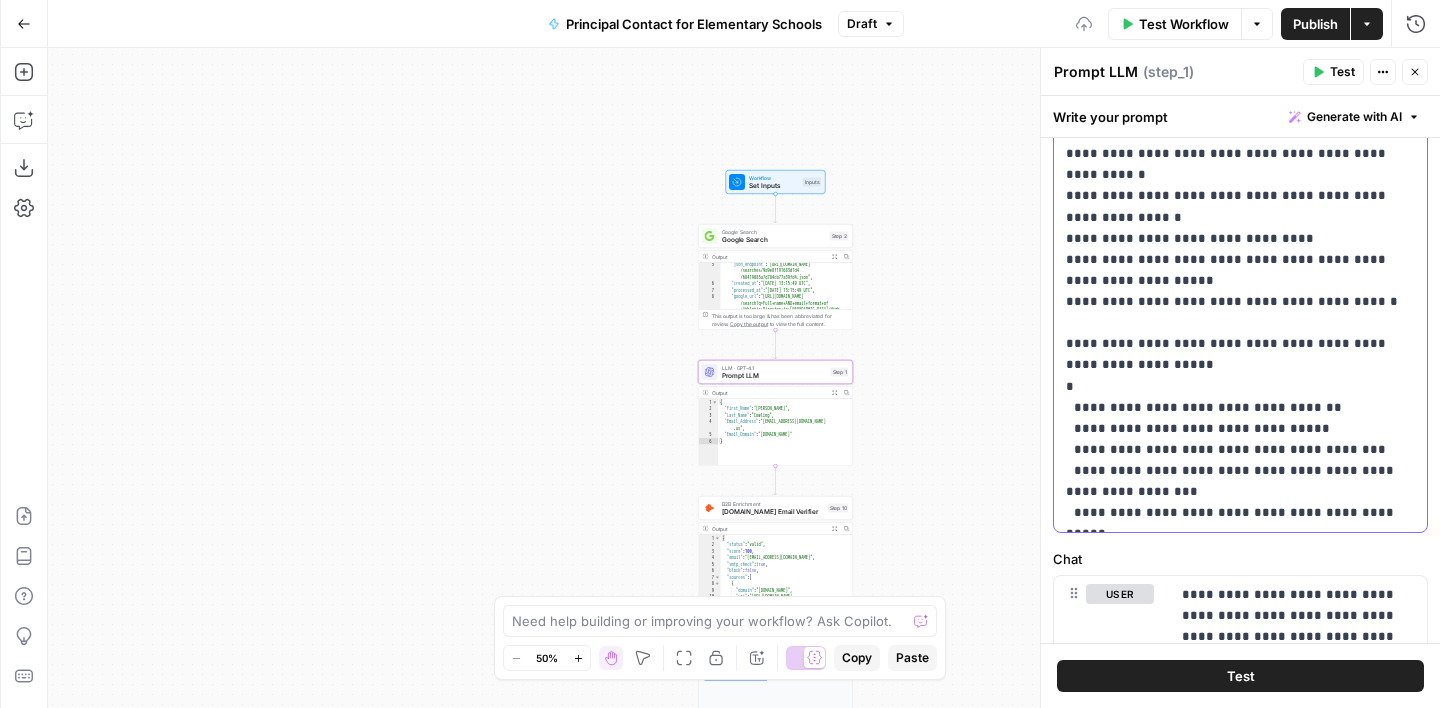 scroll, scrollTop: 300, scrollLeft: 0, axis: vertical 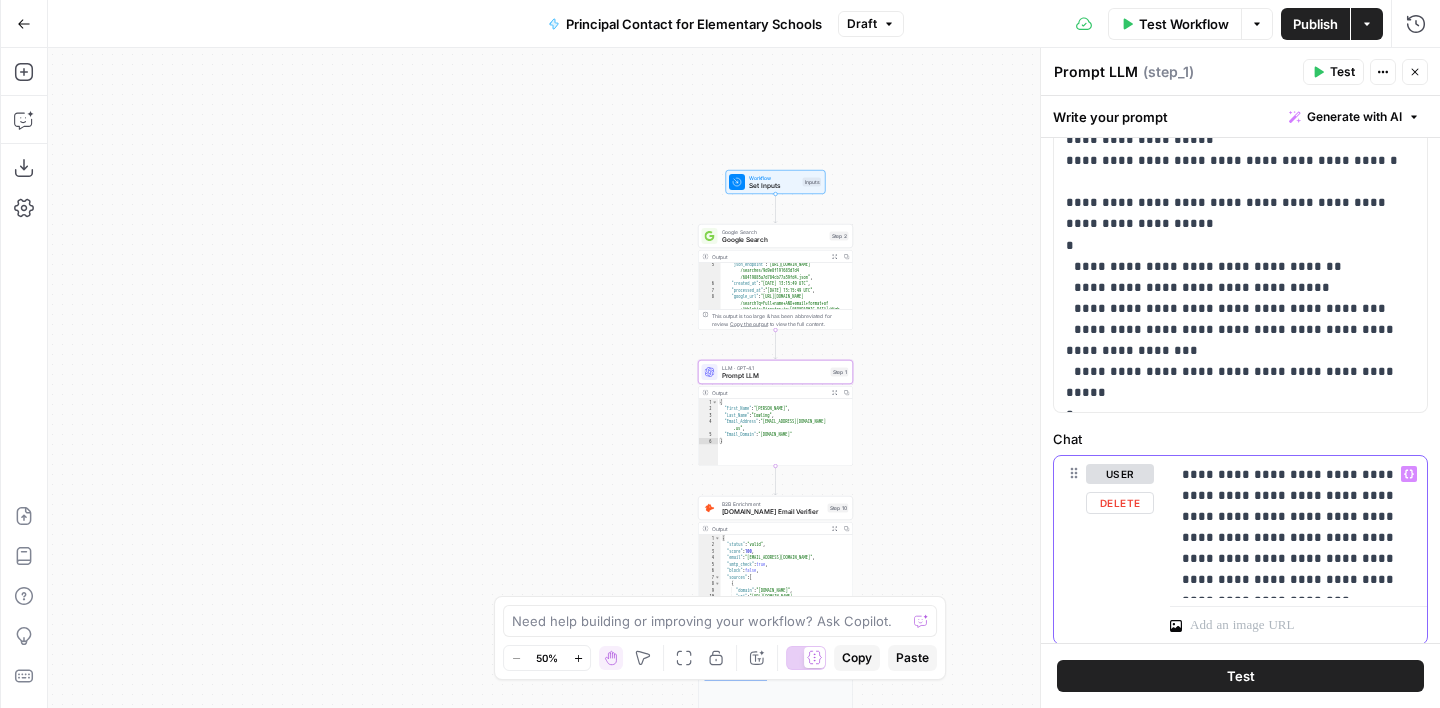 click on "**********" at bounding box center (1298, 527) 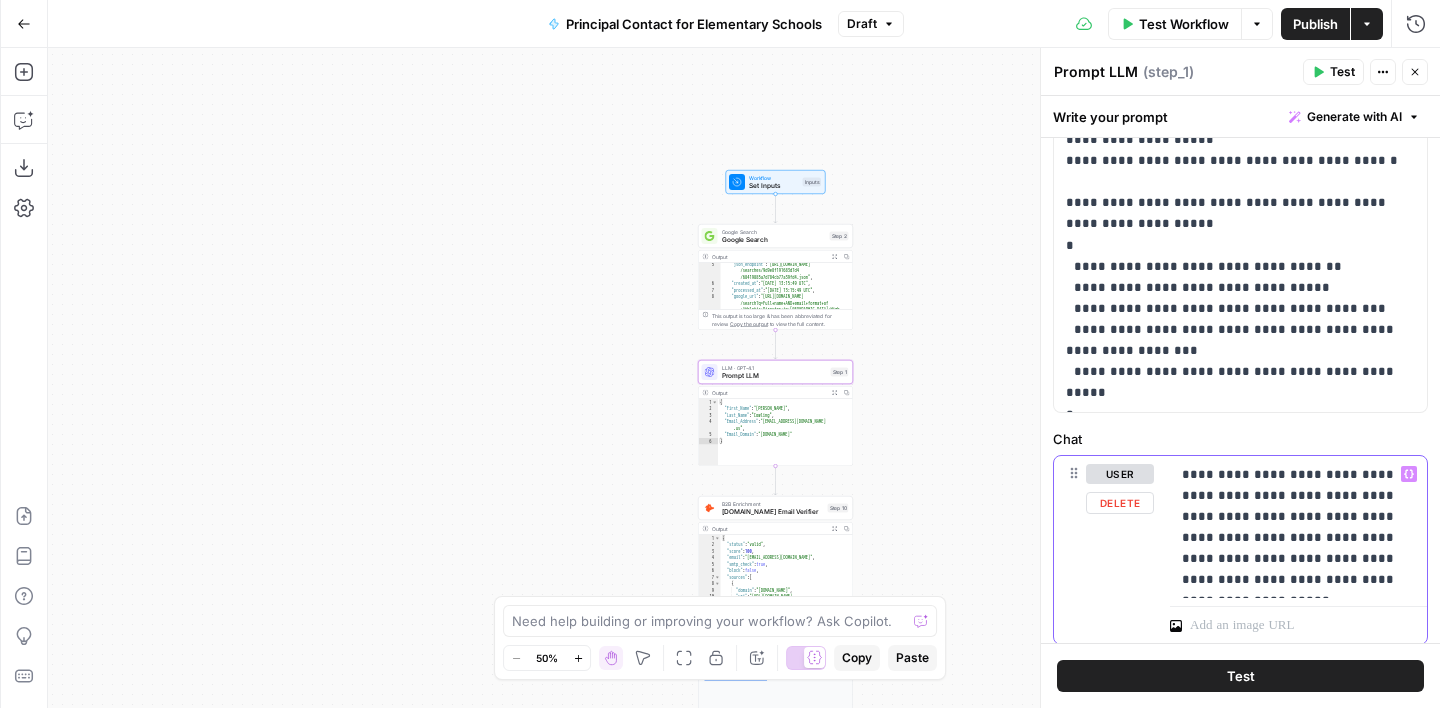 type 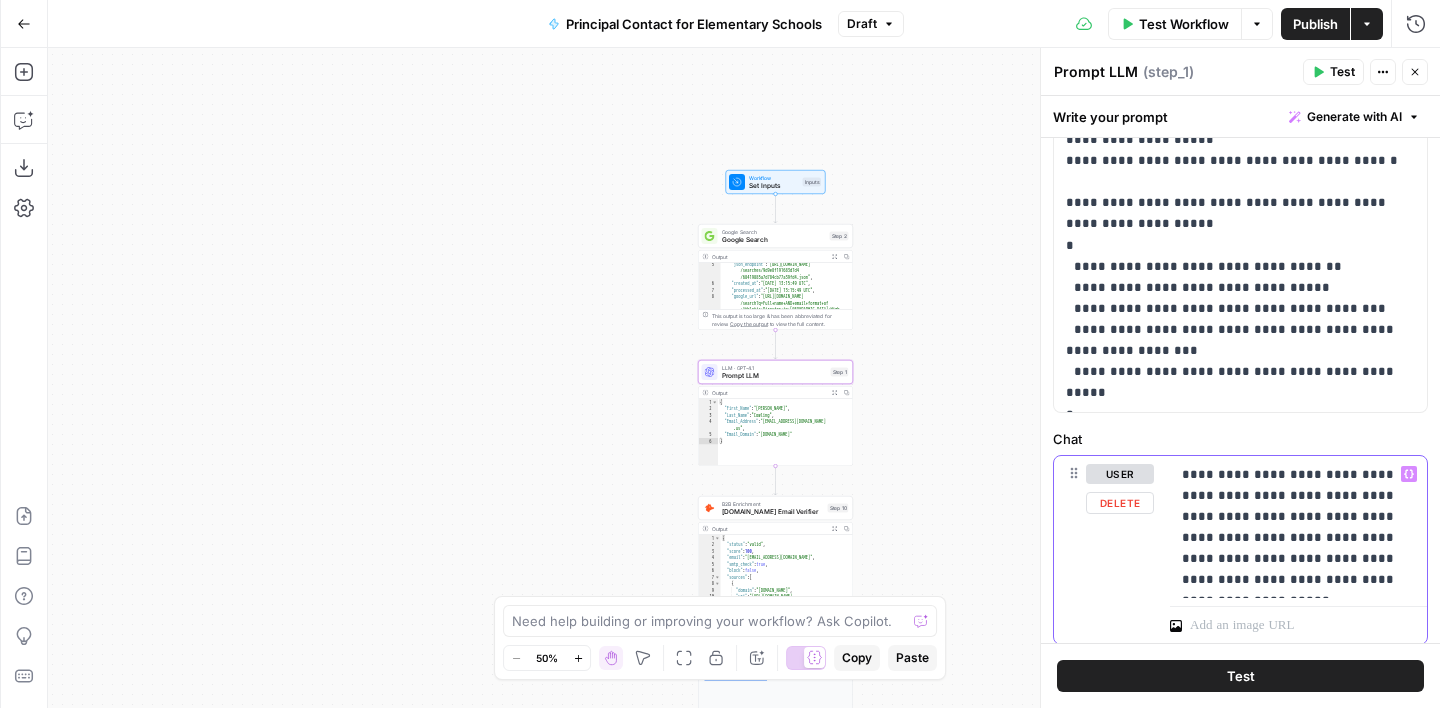 click on "**********" at bounding box center (1298, 527) 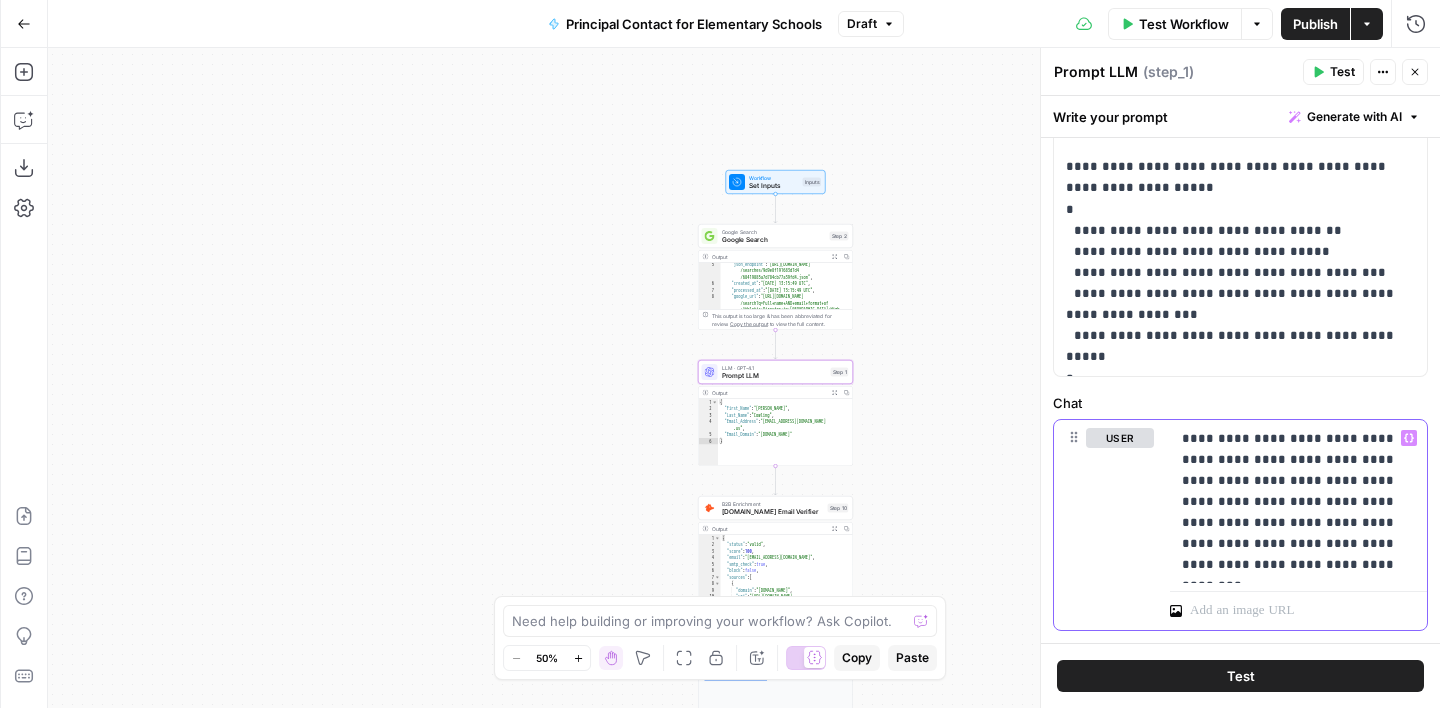 scroll, scrollTop: 672, scrollLeft: 0, axis: vertical 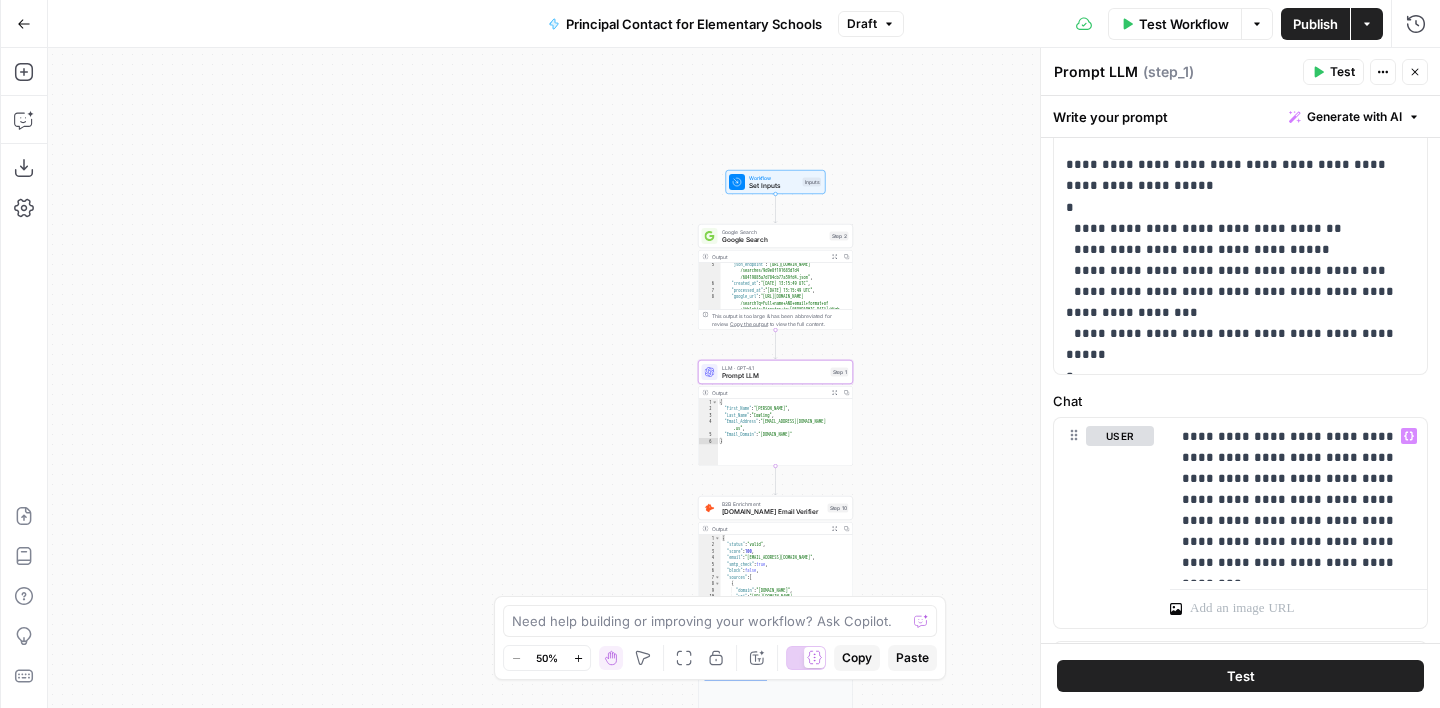 click on "Chat" at bounding box center (1240, 401) 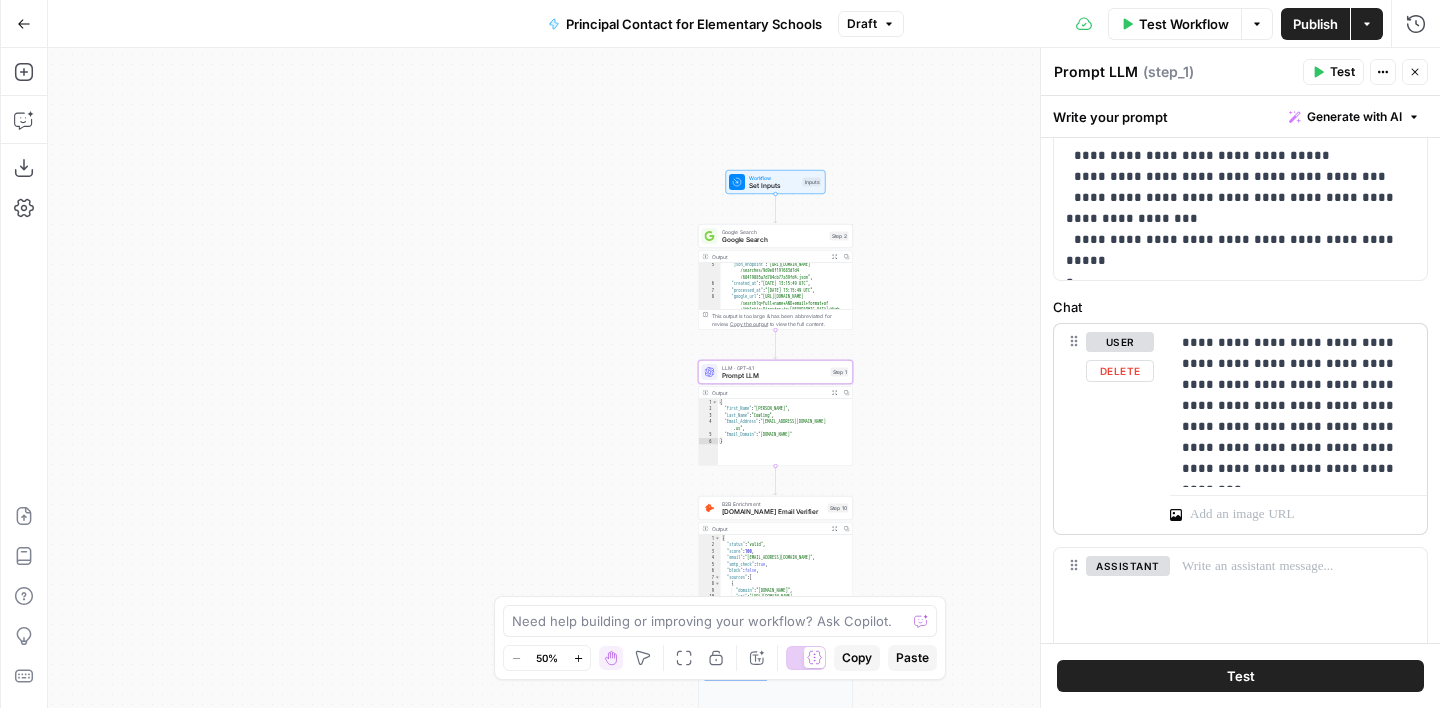 scroll, scrollTop: 777, scrollLeft: 0, axis: vertical 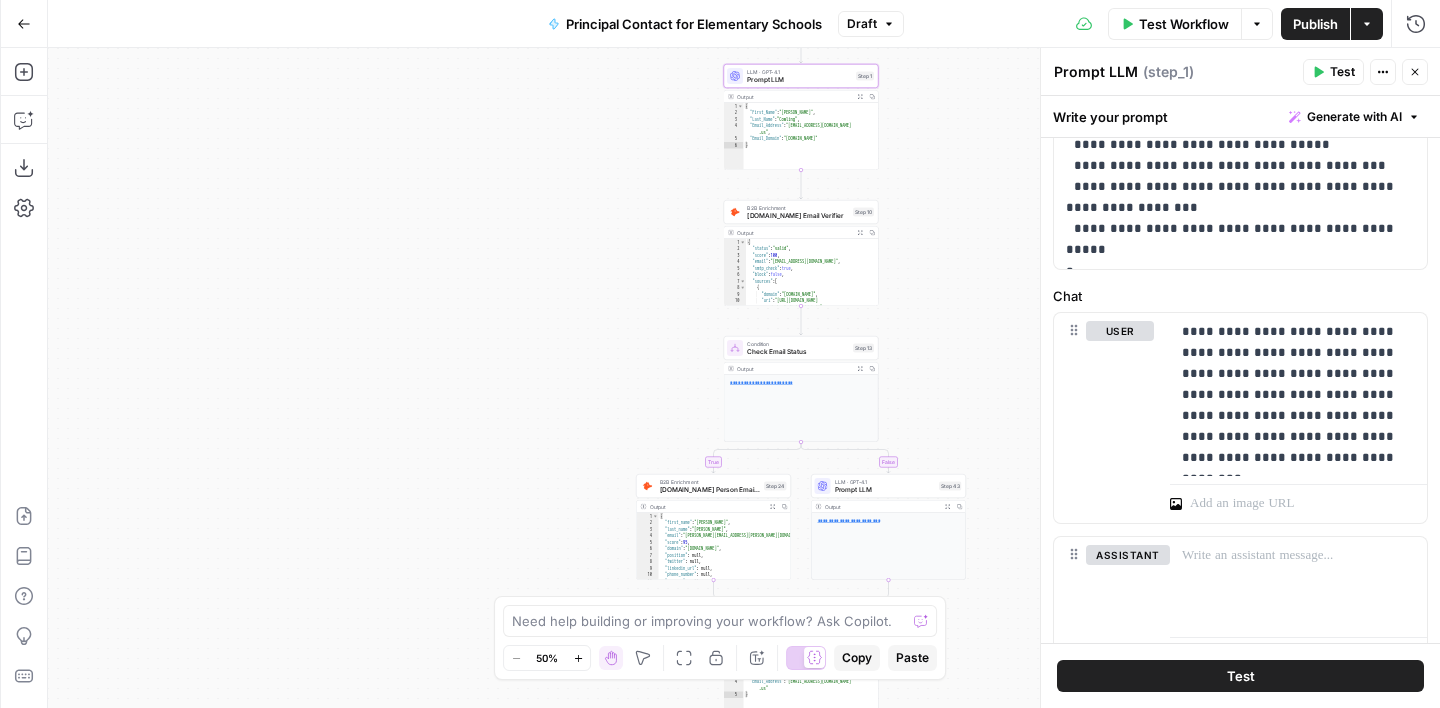 drag, startPoint x: 896, startPoint y: 531, endPoint x: 929, endPoint y: 270, distance: 263.07794 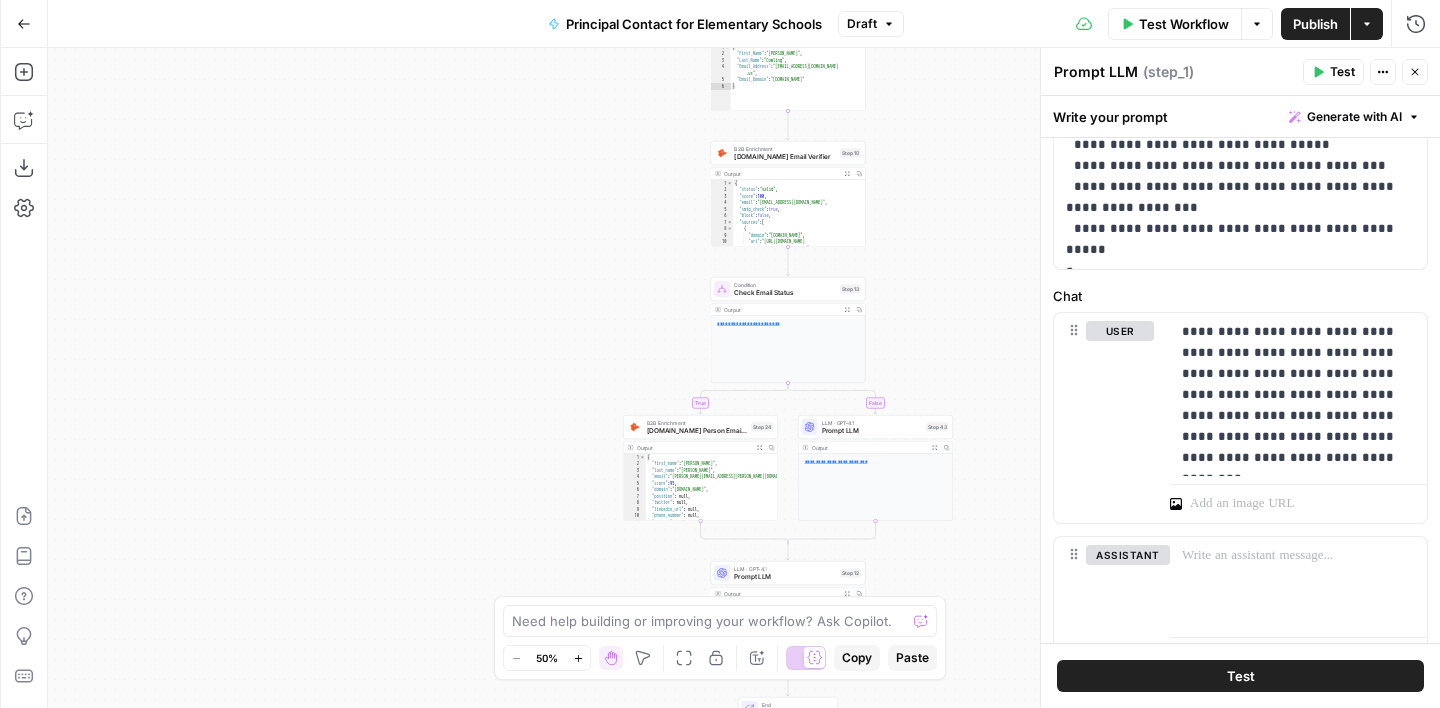 drag, startPoint x: 952, startPoint y: 365, endPoint x: 937, endPoint y: 170, distance: 195.57607 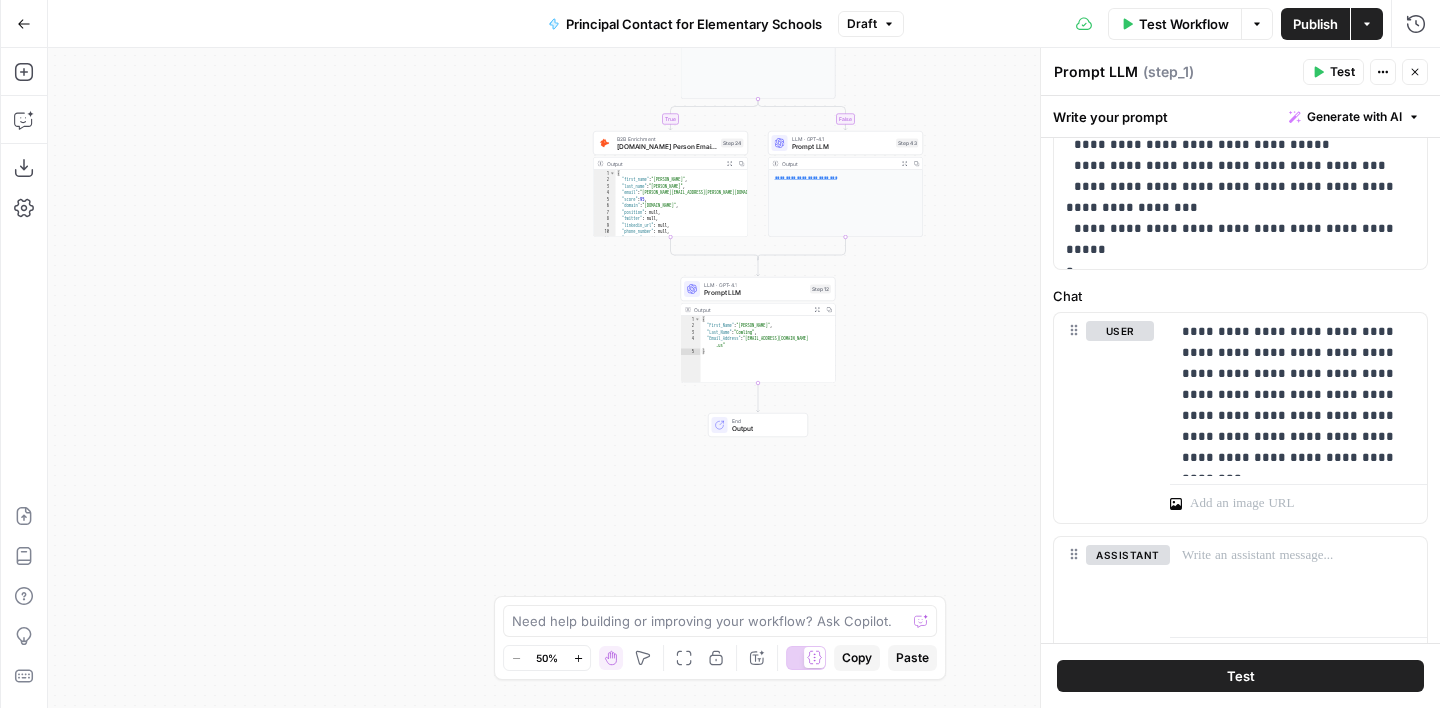 drag, startPoint x: 946, startPoint y: 410, endPoint x: 919, endPoint y: 261, distance: 151.42654 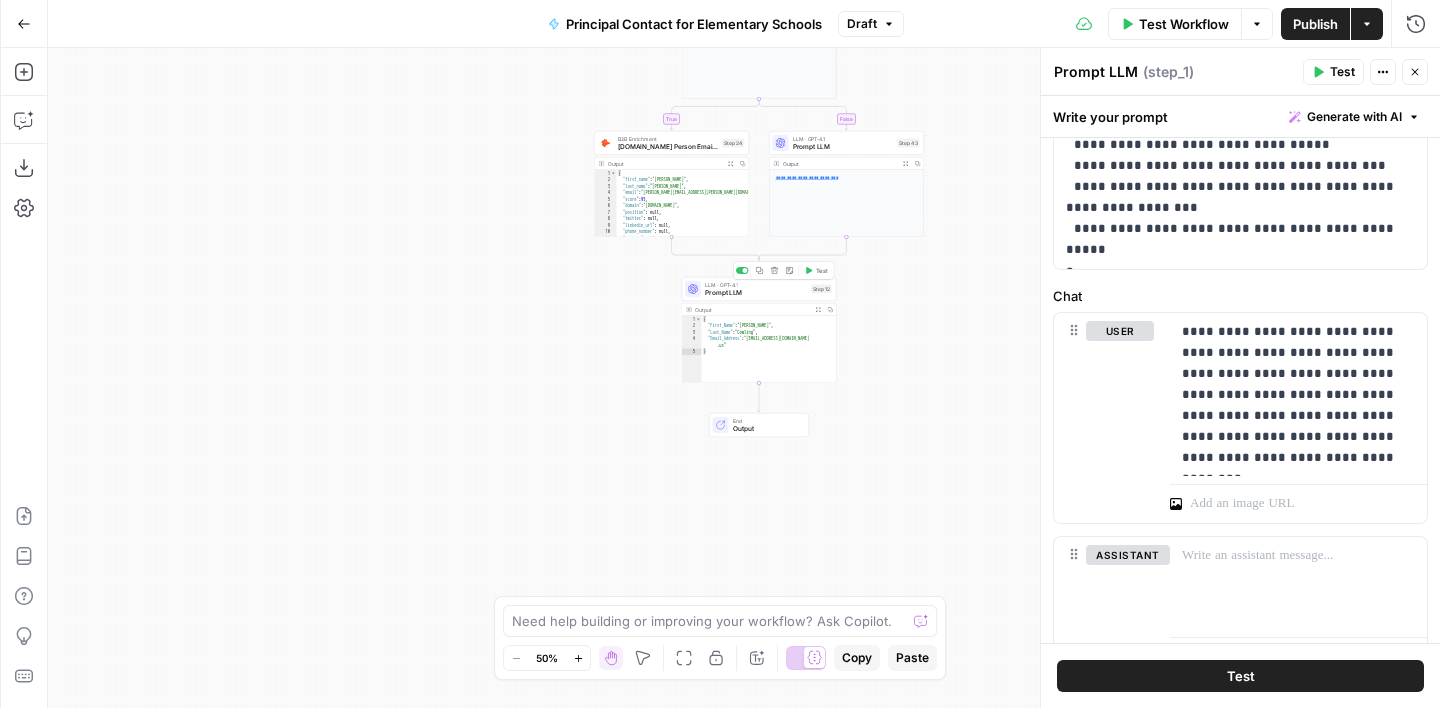 click on "Prompt LLM" at bounding box center (756, 293) 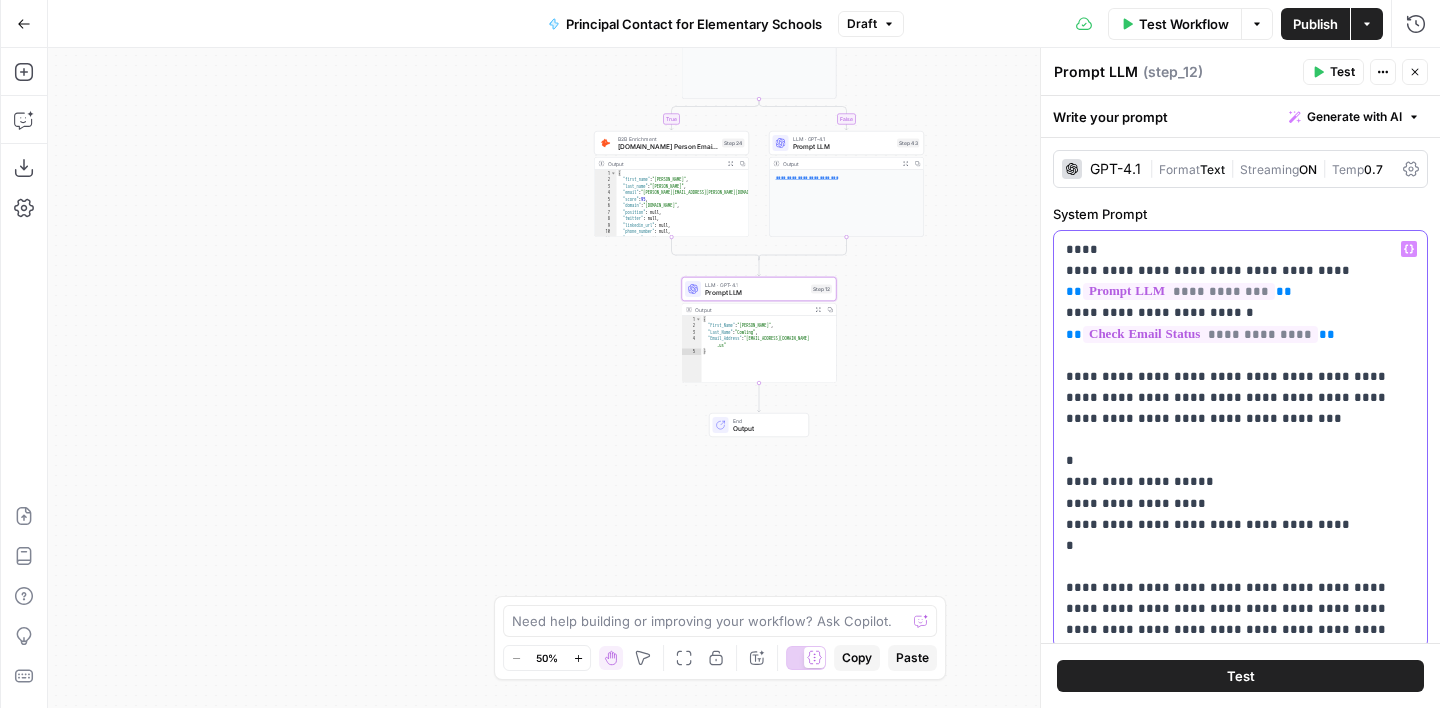 click on "**********" at bounding box center [1240, 439] 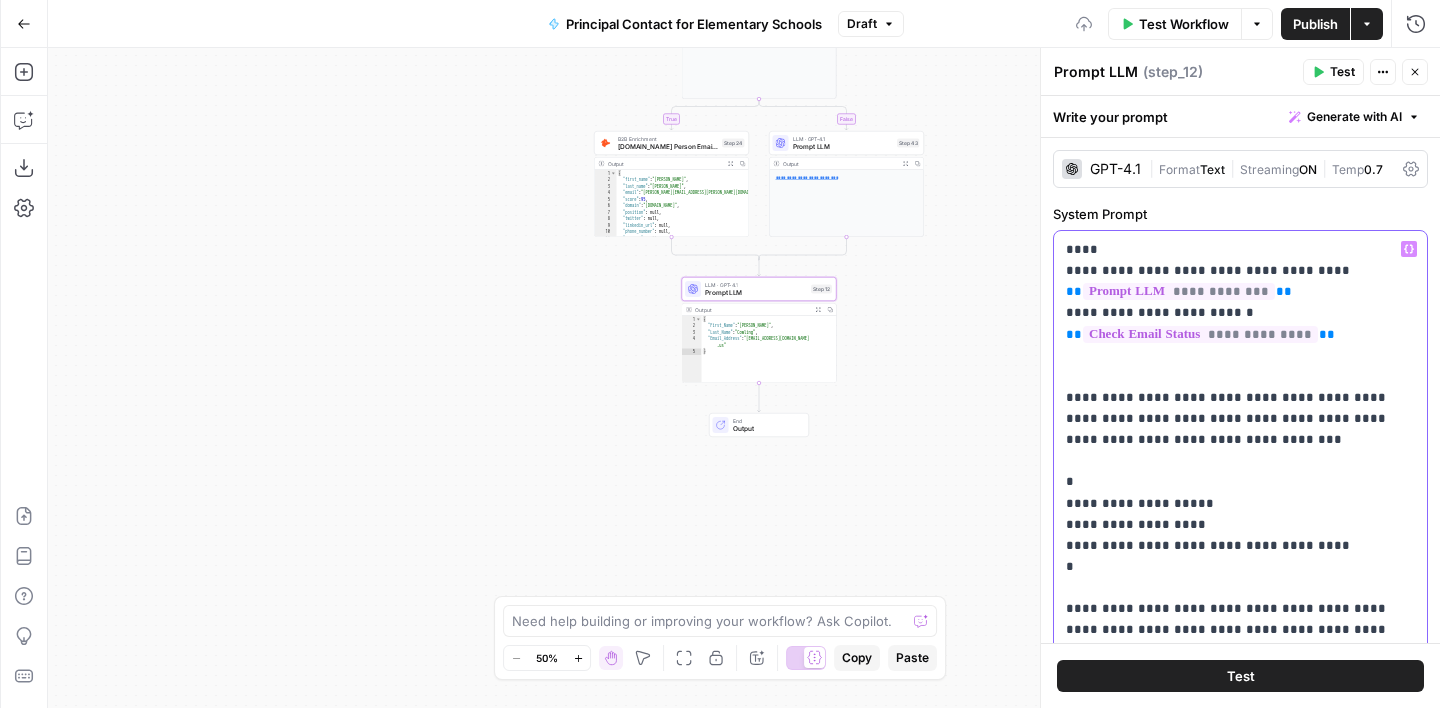 type 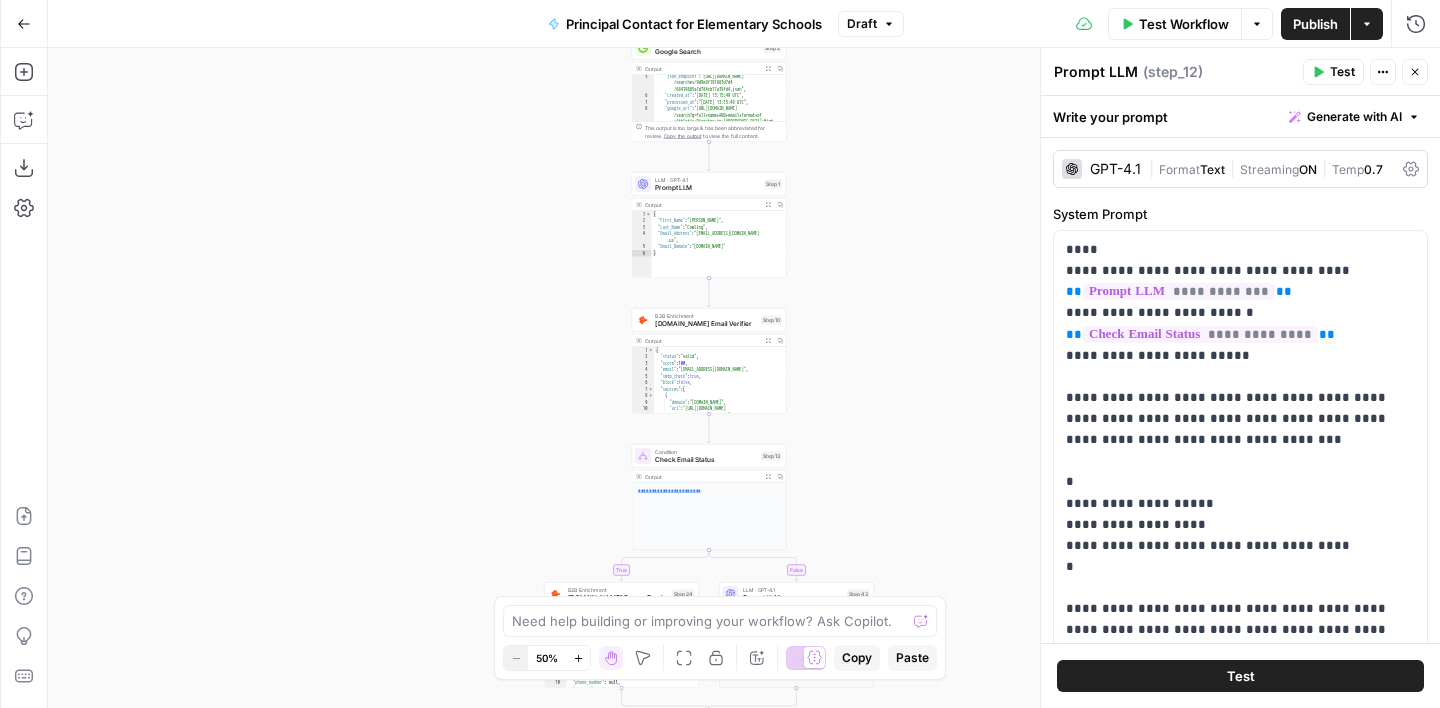 click on "Turf Tank - Data Team New Home Browse Your Data Monitoring Settings Recent Grids New grid US_EDU_Contacts Dept. Phone Number Municipal Golf Courses Recent Workflows New Workflow Principal Contact for Elementary Schools GLOBAL_Phone Number Find Municipal Golf Courses AirOps Academy What's new?
5
Help + Support Go Back Principal Contact for Elementary Schools Draft Test Workflow Options Publish Actions Run History Add Steps Copilot Download as JSON Settings Import JSON AirOps Academy Help Give Feedback Shortcuts true false Workflow Set Inputs Inputs Google Search Google Search Step 2 Output Expand Output Copy 5 6 7 8 9      "json_endpoint" :  "[URL][DOMAIN_NAME]          /searches/9d9e8f191683d7d4          /68419885a7d784cb77a39fd4.json" ,      "created_at" :  "[DATE] 13:15:49 UTC" ,      "processed_at" :  "[DATE] 13:15:49 UTC" ,      "google_url" :  "[URL][DOMAIN_NAME]                            ," at bounding box center (720, 354) 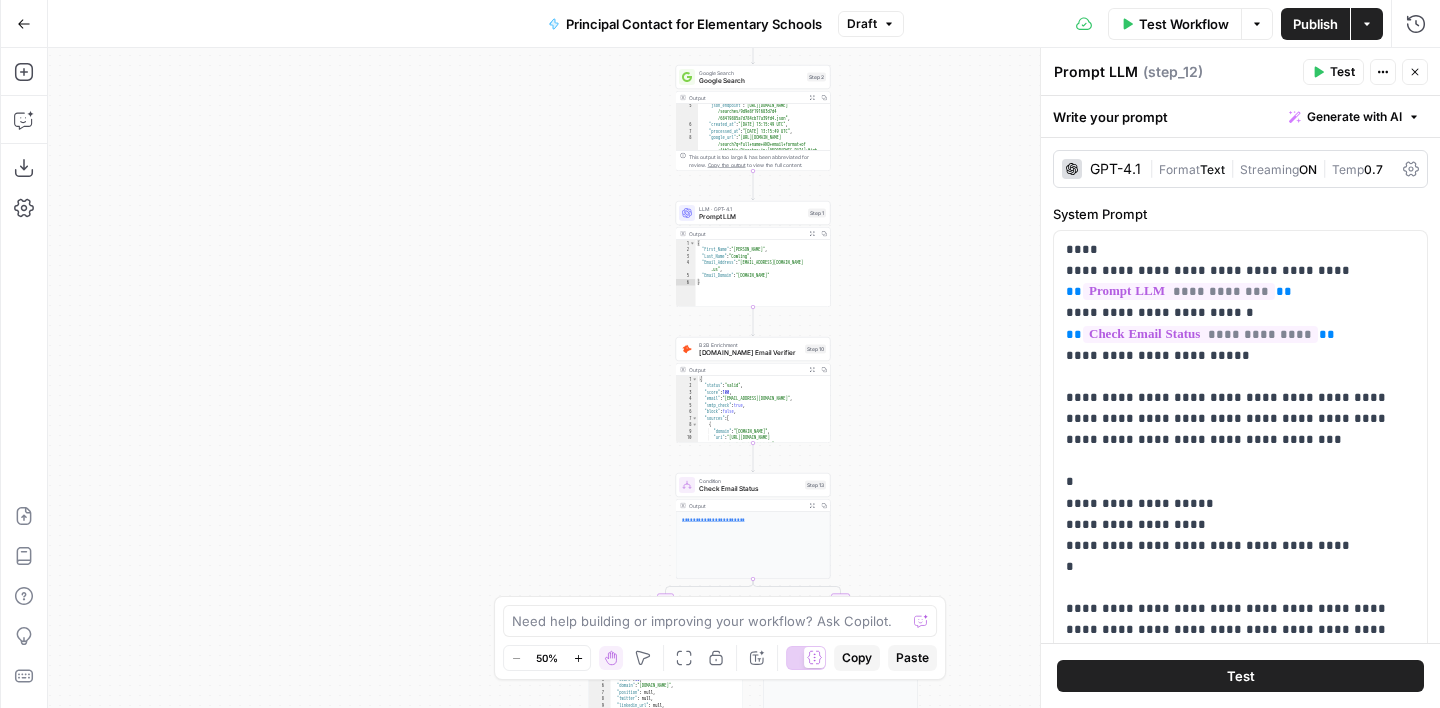 click on "true false Workflow Set Inputs Inputs Google Search Google Search Step 2 Output Expand Output Copy 5 6 7 8 9      "json_endpoint" :  "[URL][DOMAIN_NAME]          /searches/9d9e8f191683d7d4          /68419885a7d784cb77a39fd4.json" ,      "created_at" :  "[DATE] 13:15:49 UTC" ,      "processed_at" :  "[DATE] 13:15:49 UTC" ,      "google_url" :  "[URL][DOMAIN_NAME]          /search?q=Full+name+AND+email+format+of          +Athletic+Director+in+[GEOGRAPHIC_DATA]+High          +School+in+[GEOGRAPHIC_DATA]%2C+MO&oq=Full+name          +AND+email+format+of+Athletic+Director          +in+[GEOGRAPHIC_DATA]+High+School+in+[GEOGRAPHIC_DATA]%2C          +MO&num=10&sourceid=chrome&ie=UTF-8" ,     This output is too large & has been abbreviated for review.   Copy the output   to view the full content. LLM · GPT-4.1 Prompt LLM Step 1 Output Expand Output Copy 1 2 3 4 5 6 {    "First_Name" :  "[PERSON_NAME]" ,    "Last_Name" :  "[PERSON_NAME]" ,    "Email_Address" :  "[EMAIL_ADDRESS][DOMAIN_NAME] .us" ," at bounding box center [744, 378] 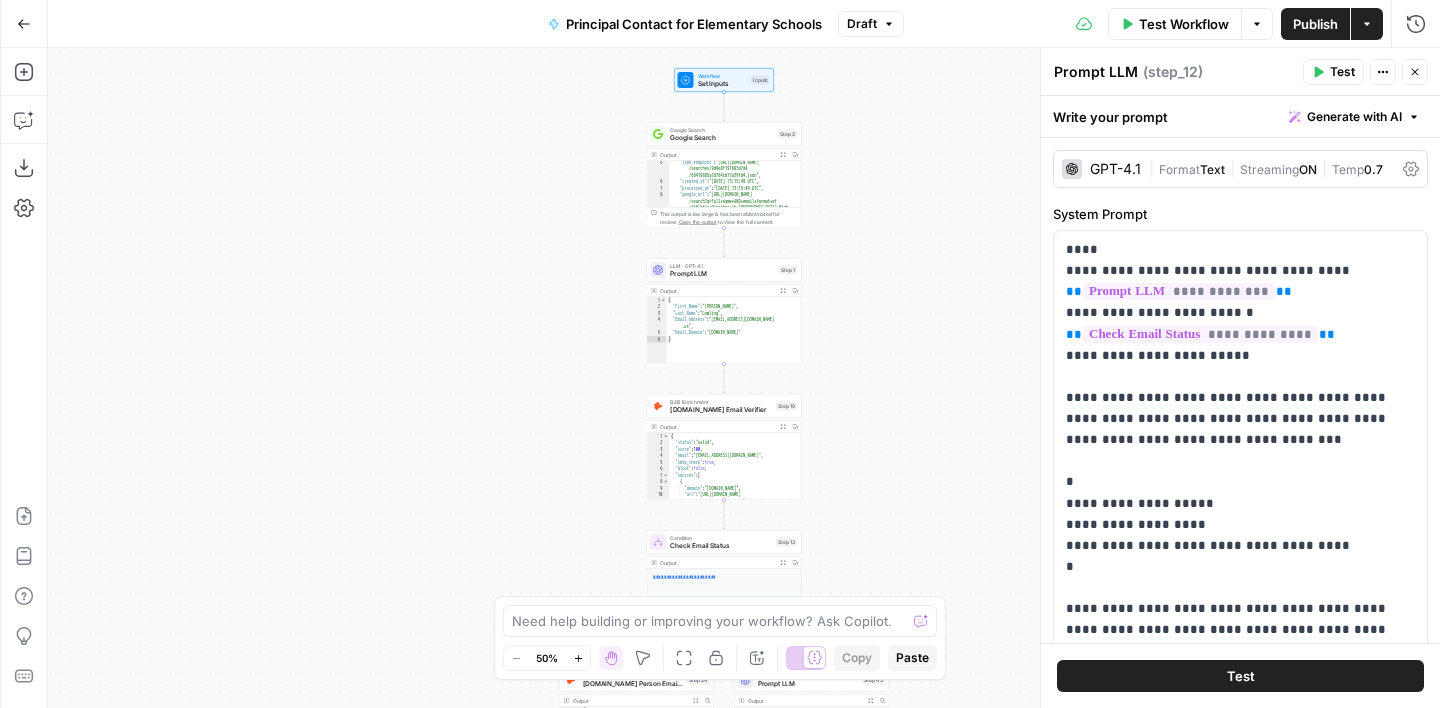 drag, startPoint x: 577, startPoint y: 337, endPoint x: 513, endPoint y: 464, distance: 142.21463 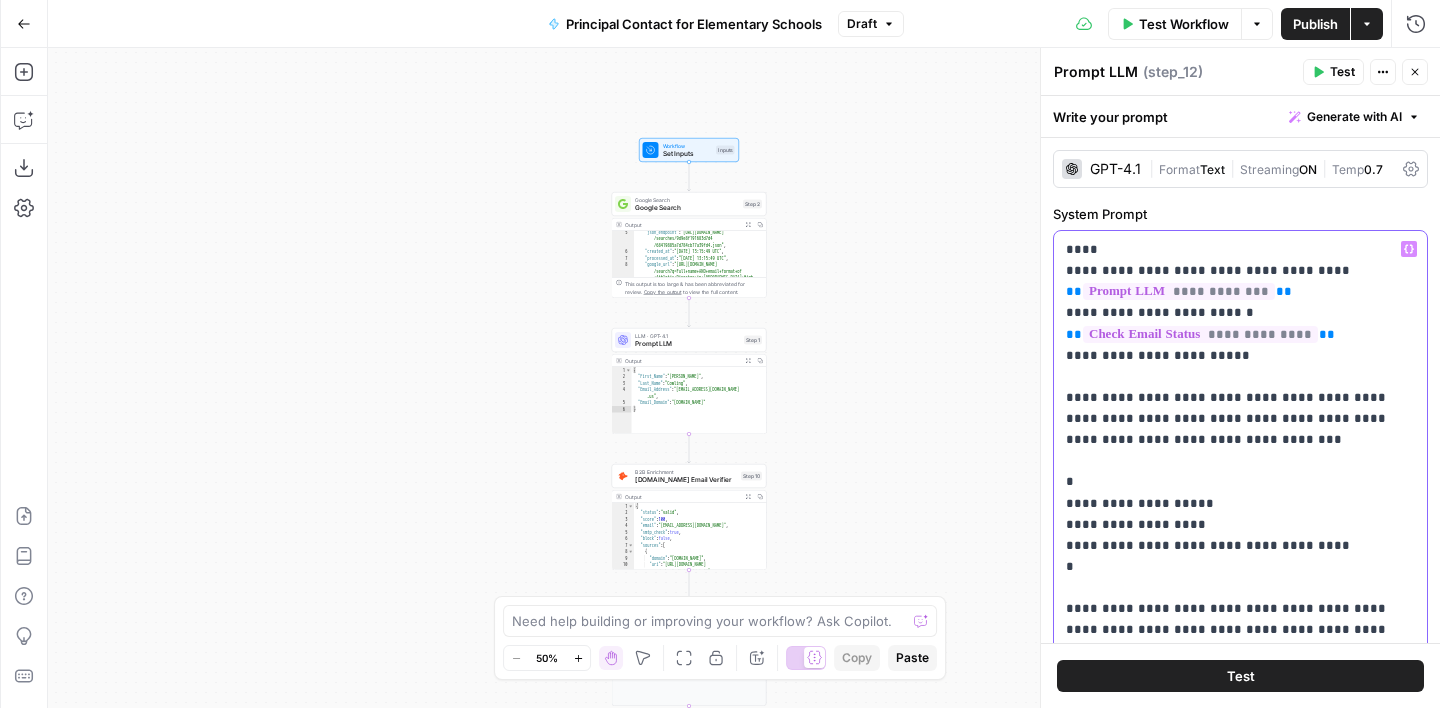 click on "**********" at bounding box center (1240, 450) 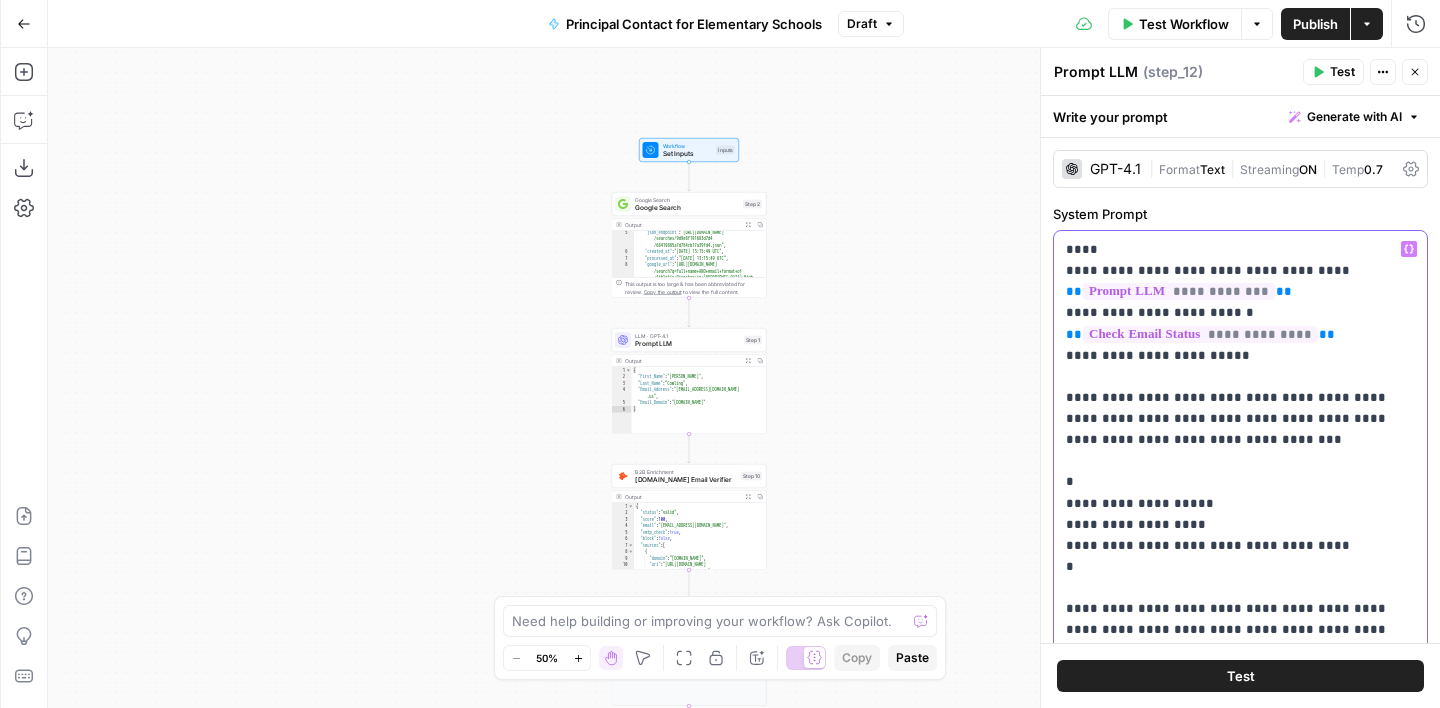 click 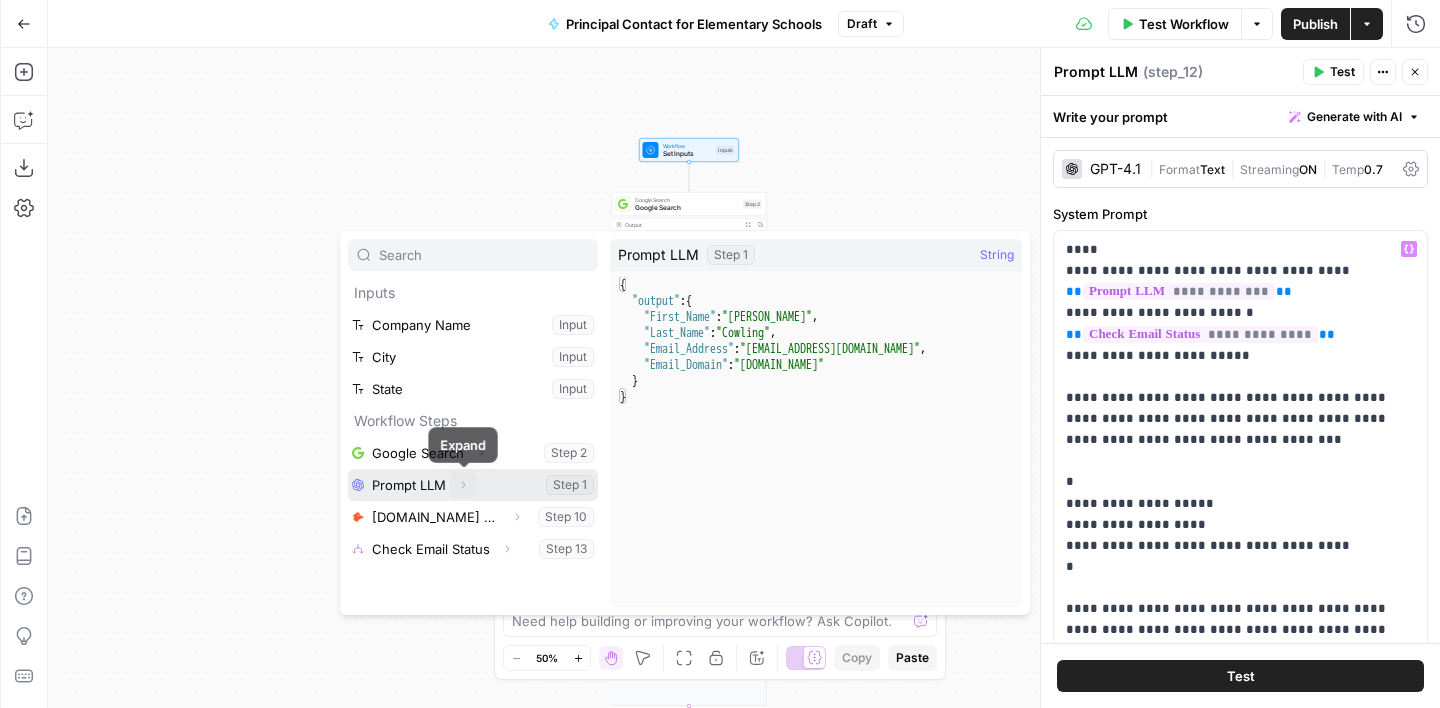 click on "Expand" at bounding box center (463, 485) 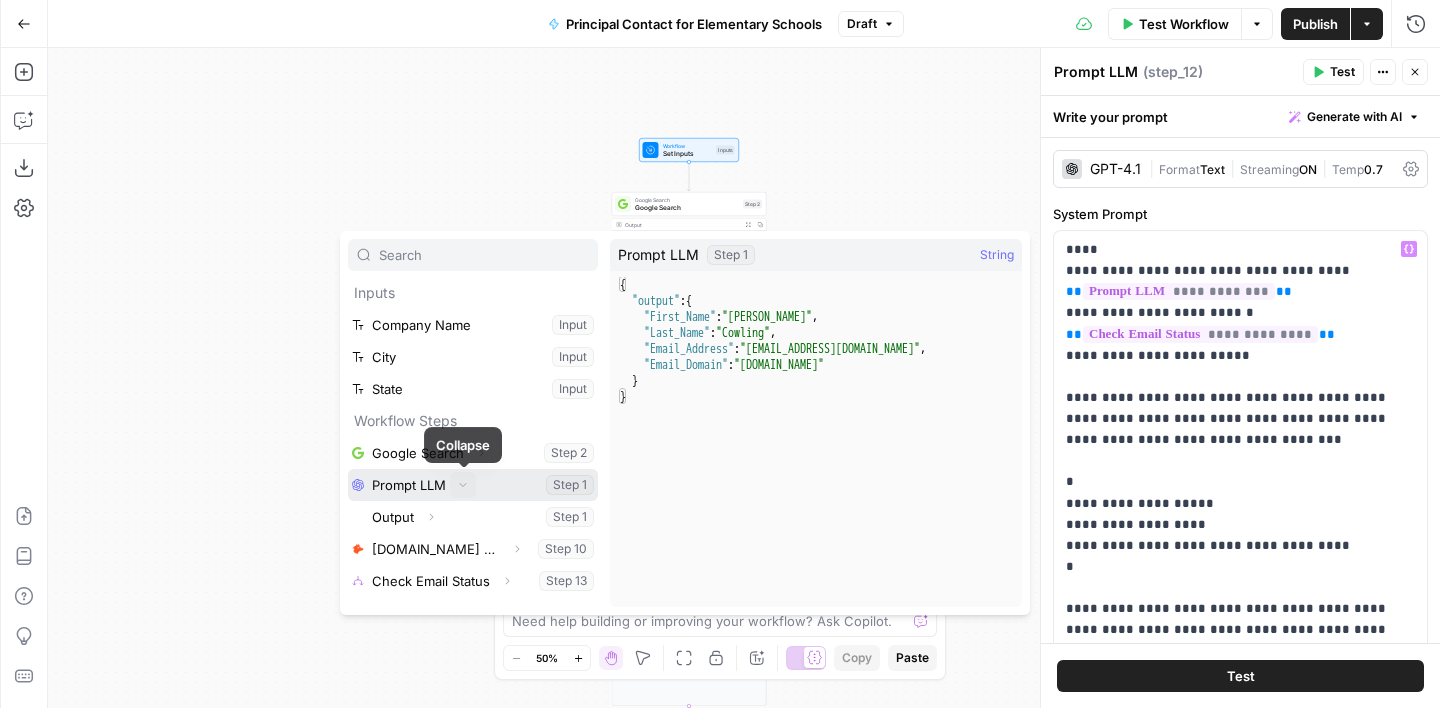 click on "Collapse" at bounding box center (463, 485) 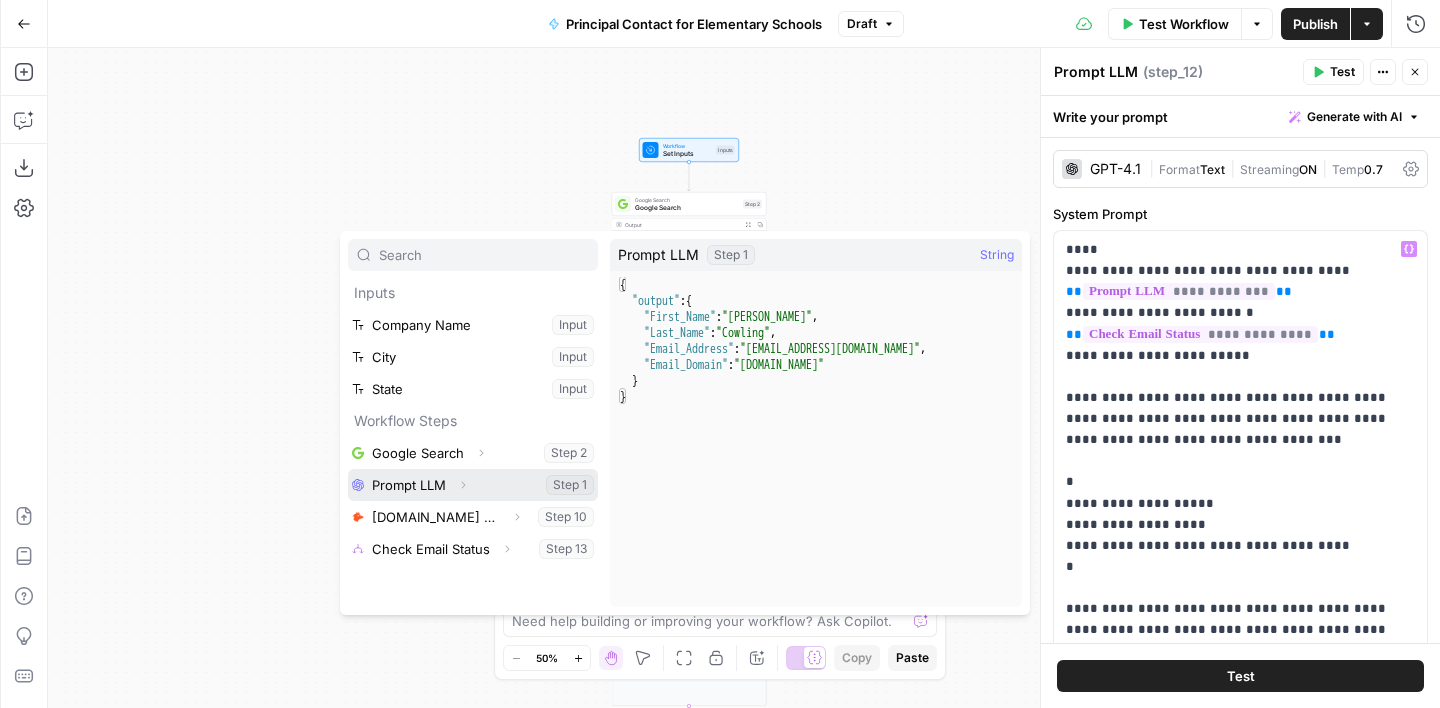 click at bounding box center (473, 485) 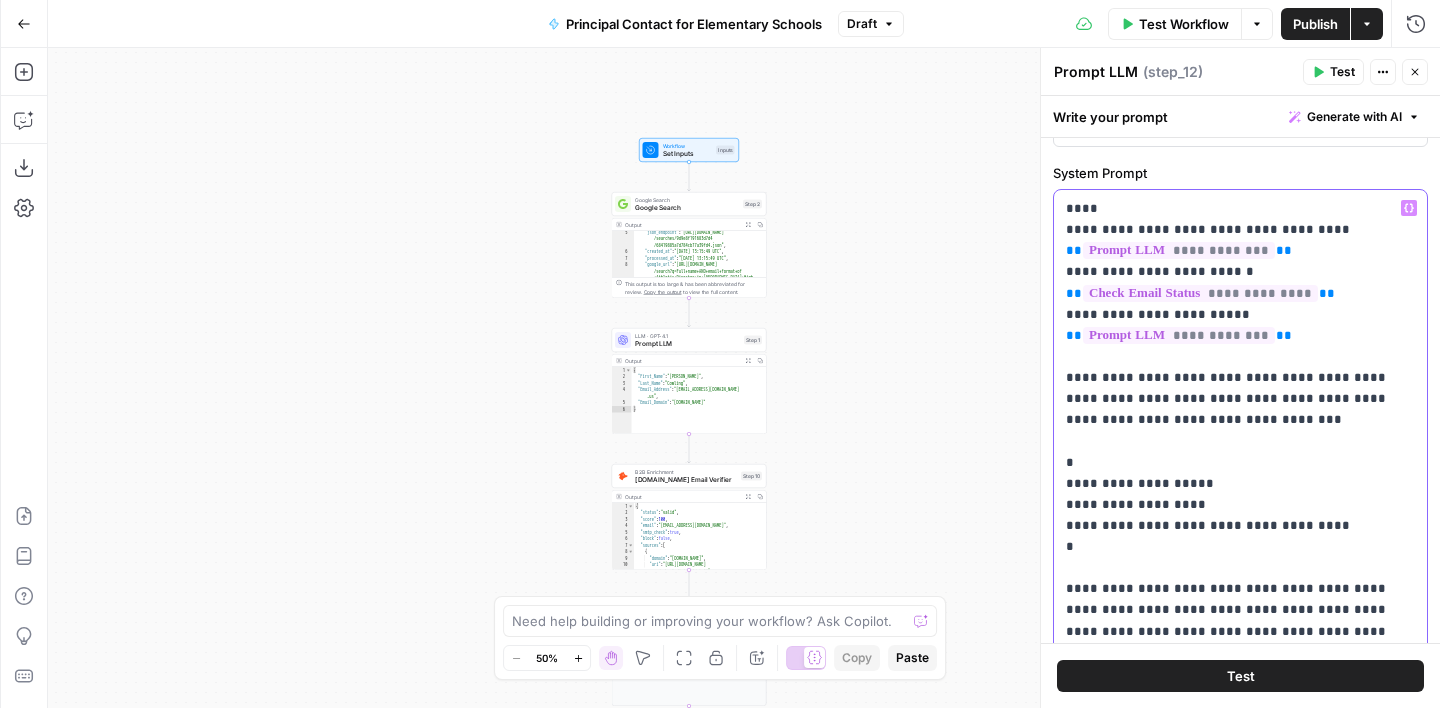 scroll, scrollTop: 42, scrollLeft: 0, axis: vertical 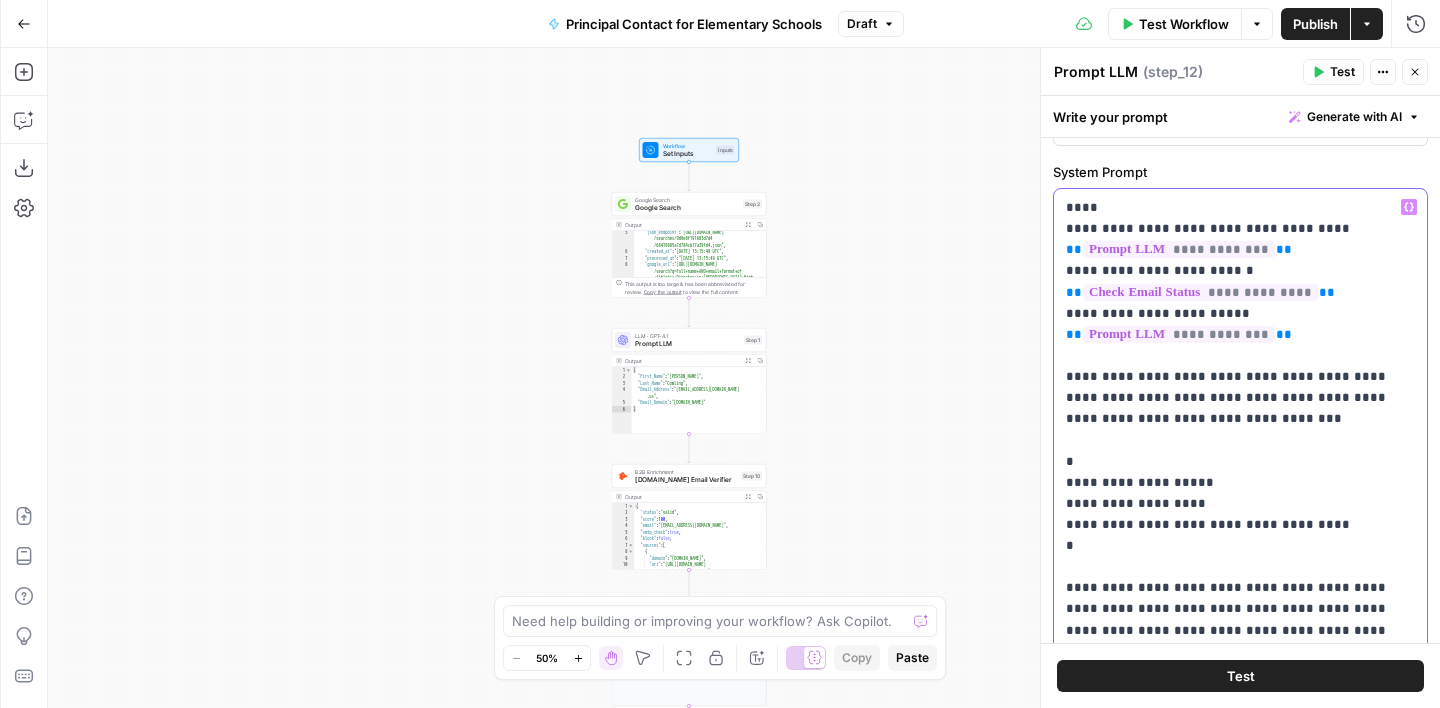 click on "**********" at bounding box center (1240, 419) 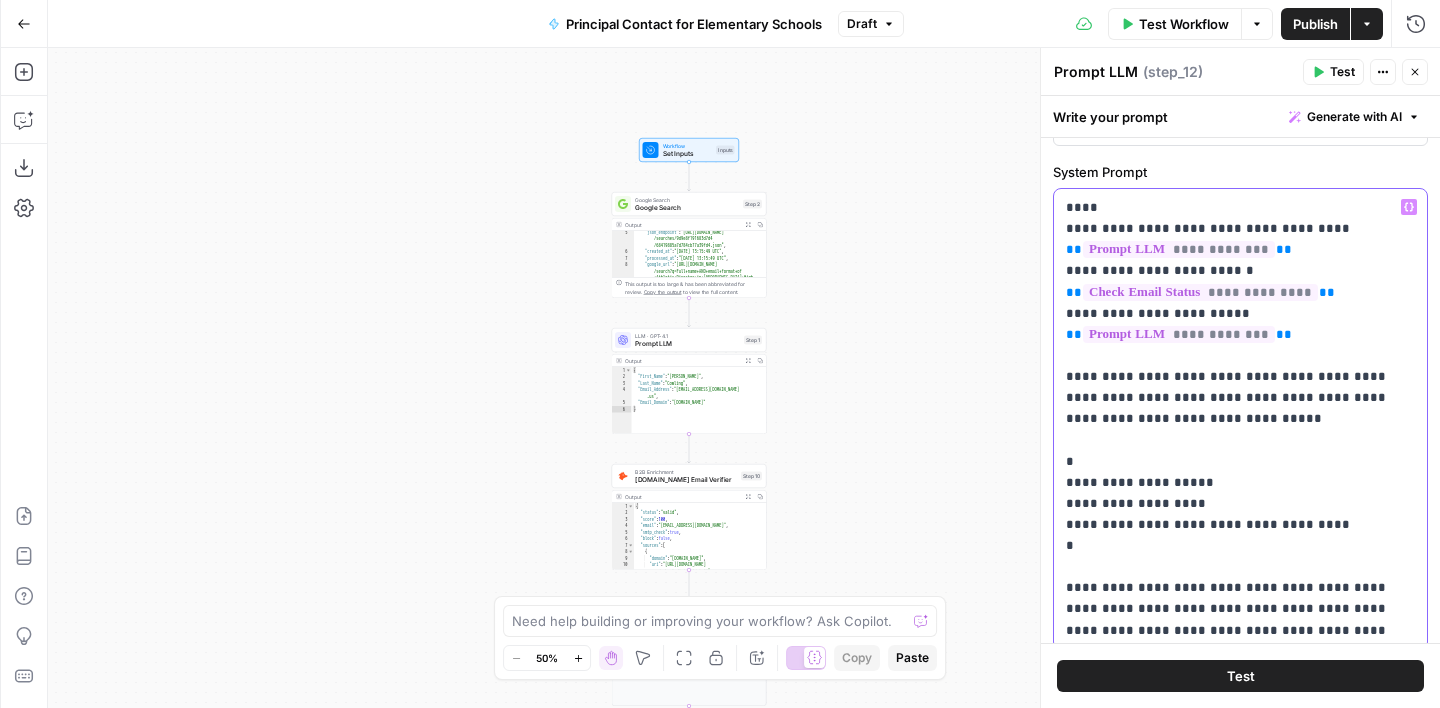 click on "**********" at bounding box center (1240, 419) 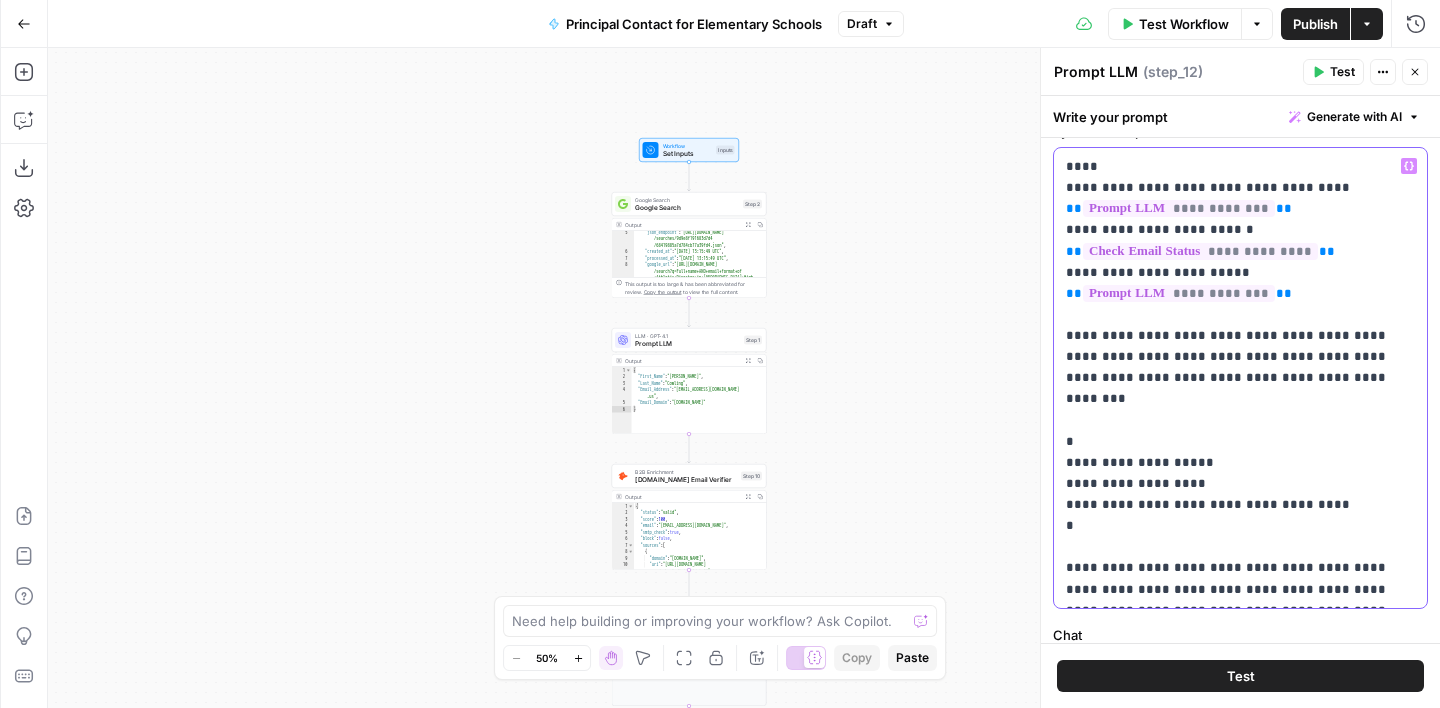 scroll, scrollTop: 96, scrollLeft: 0, axis: vertical 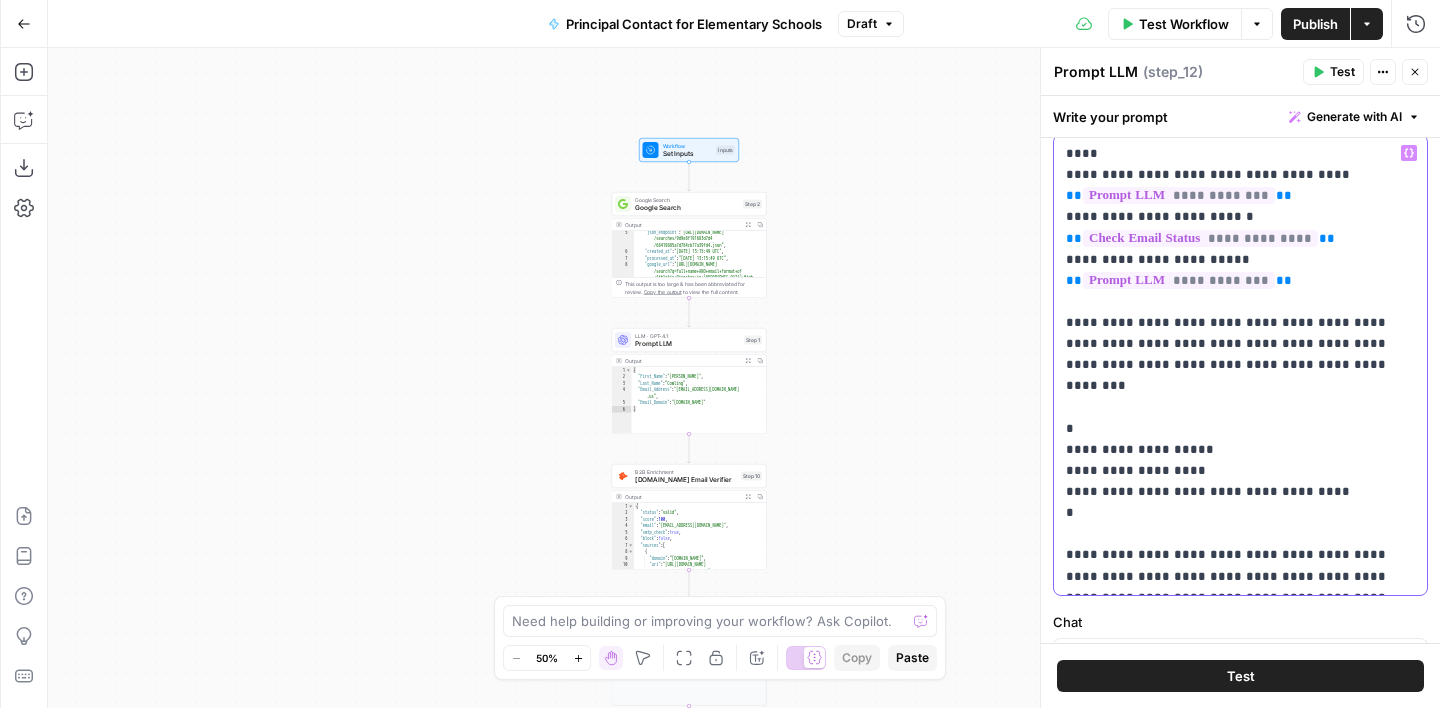 click on "**********" at bounding box center (1240, 365) 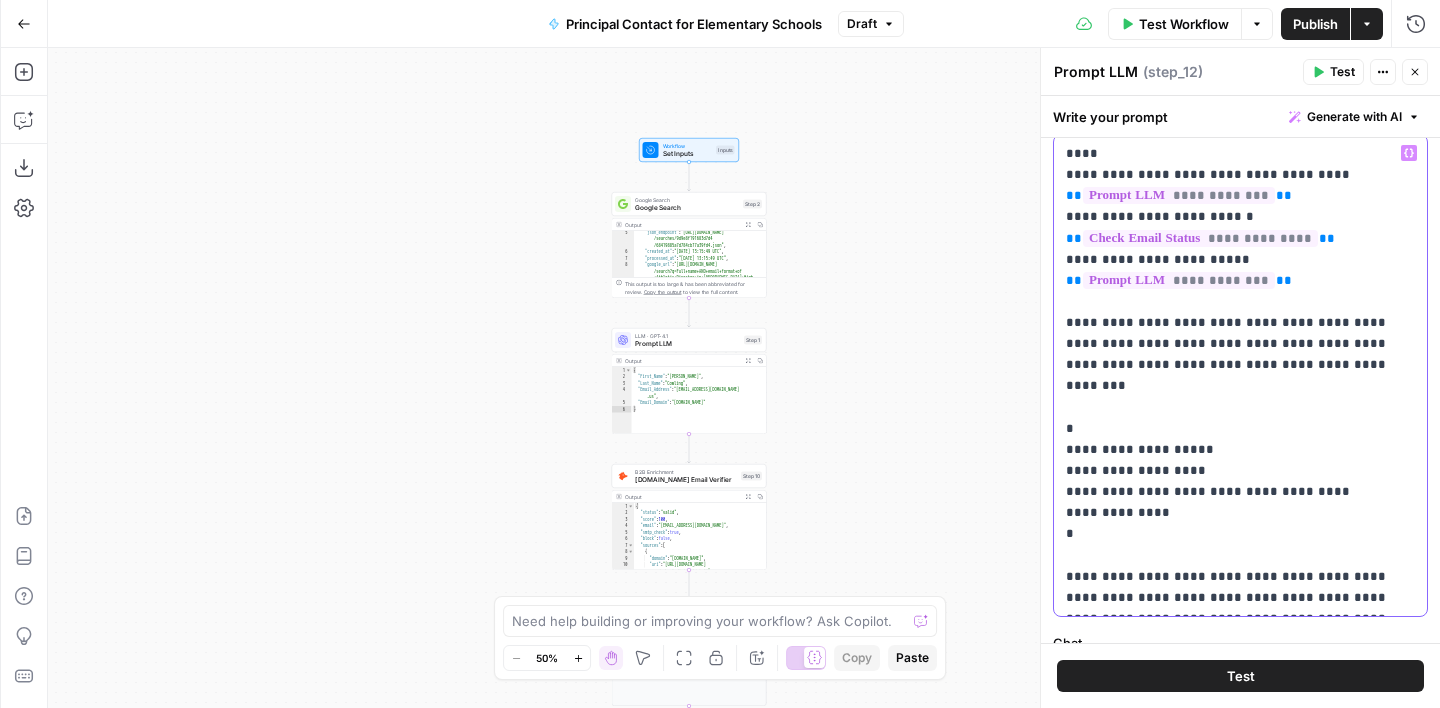 click on "**********" at bounding box center (1240, 375) 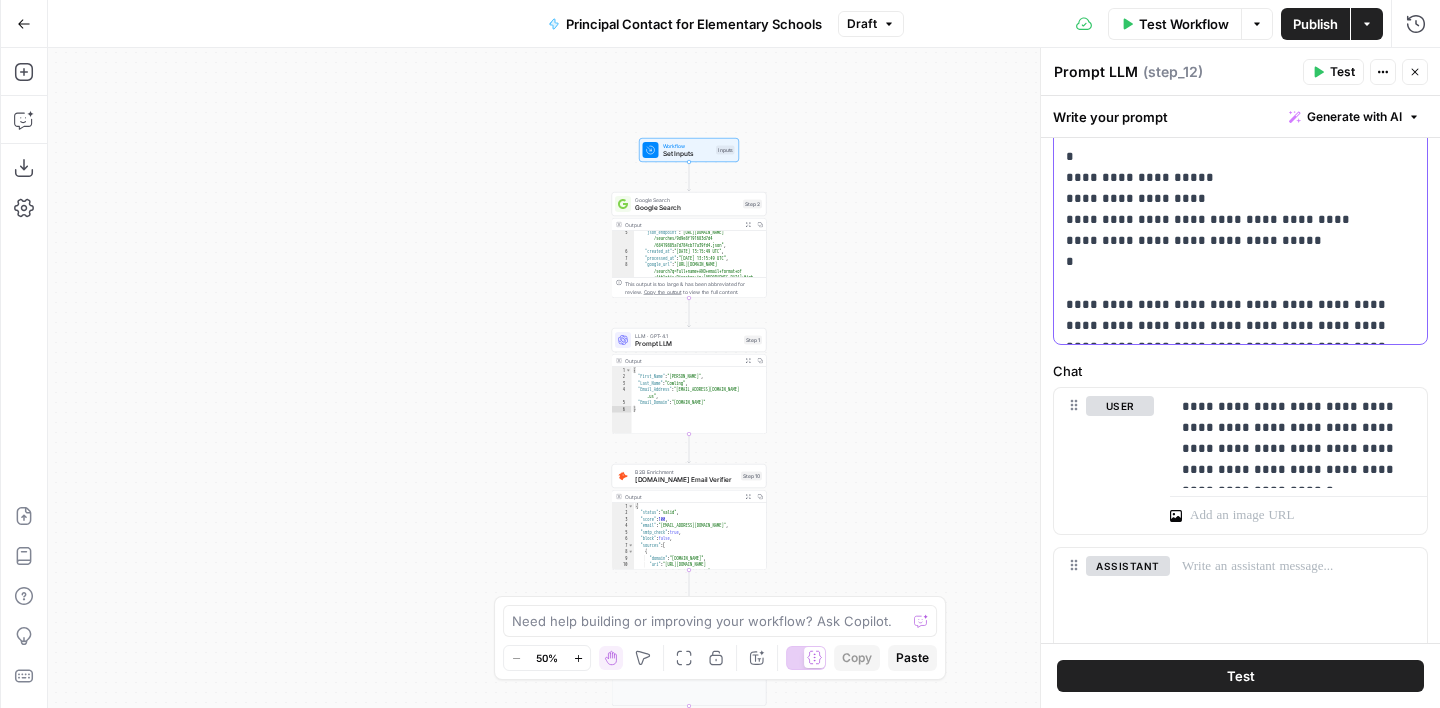 scroll, scrollTop: 370, scrollLeft: 0, axis: vertical 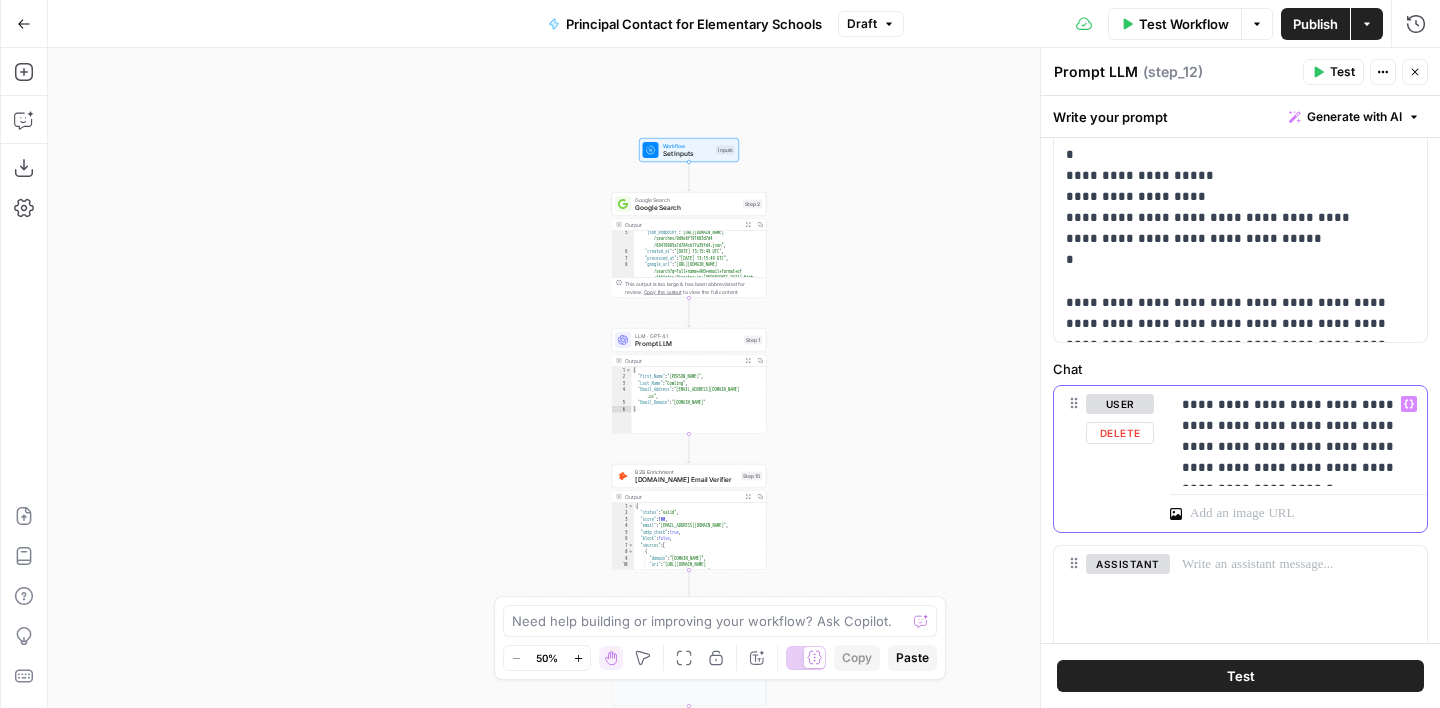 click on "**********" at bounding box center (1298, 436) 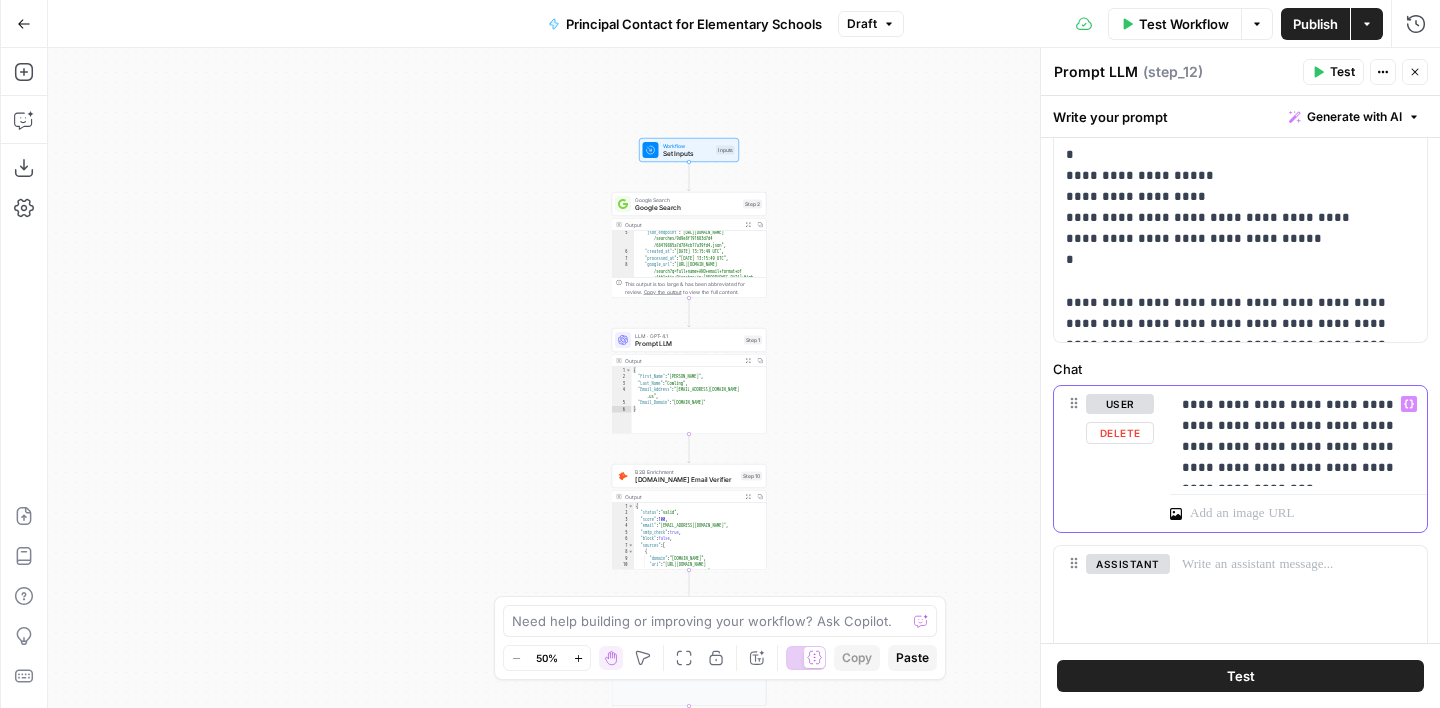 type 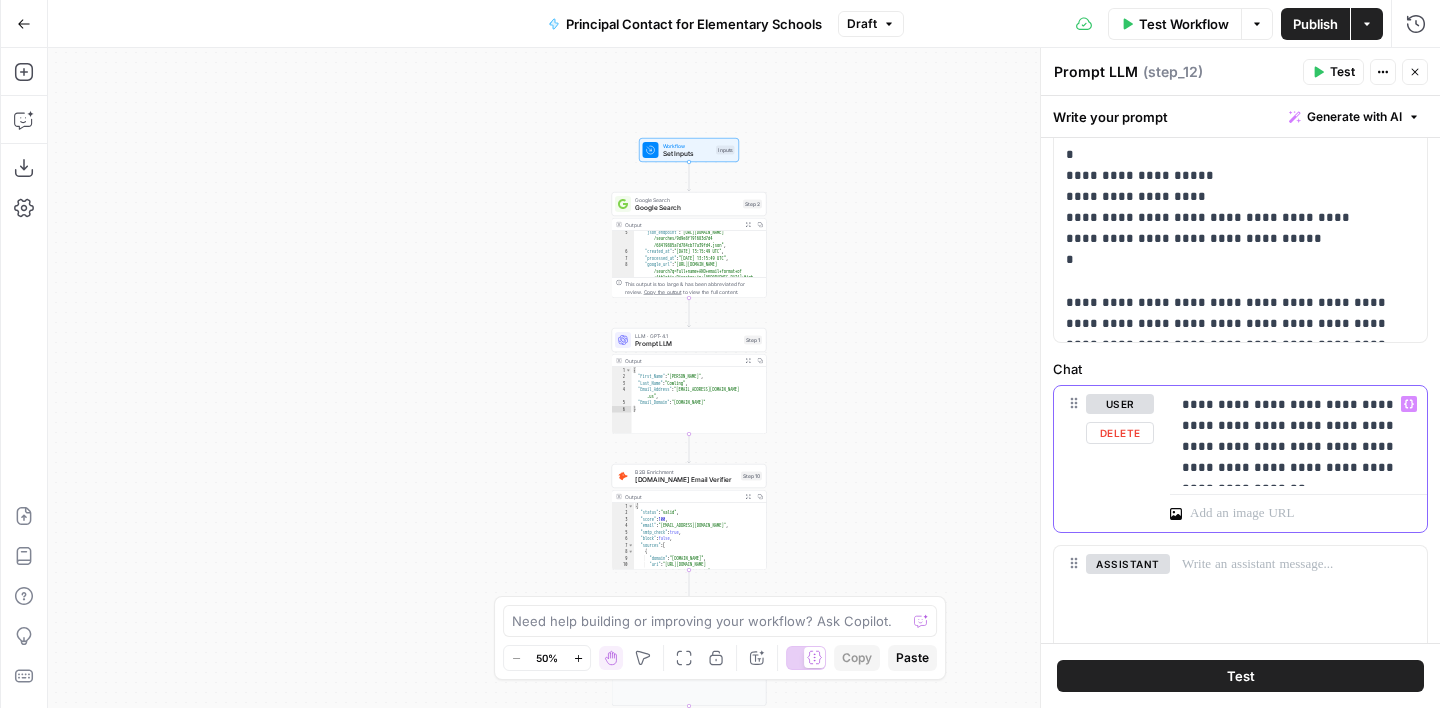 click on "**********" at bounding box center (1298, 436) 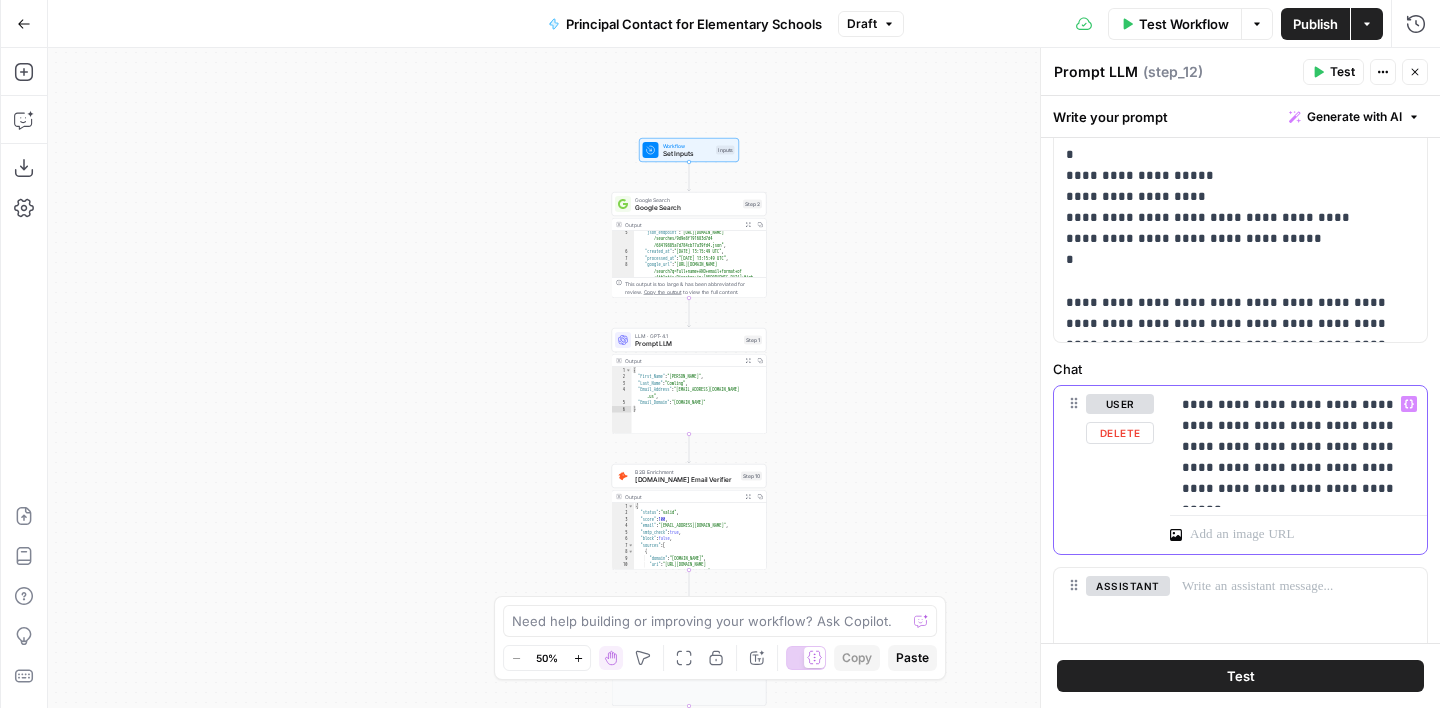 click on "**********" at bounding box center [1298, 447] 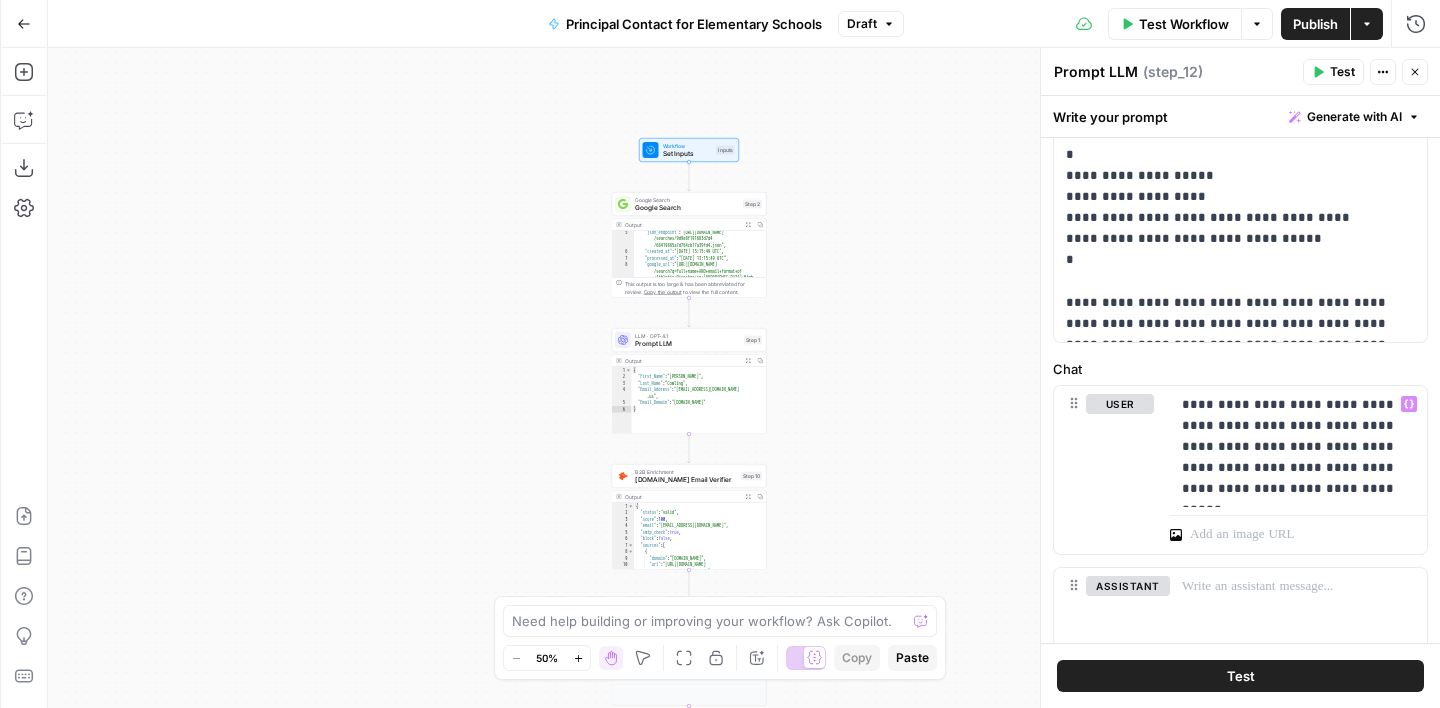 click on "true false Workflow Set Inputs Inputs Google Search Google Search Step 2 Output Expand Output Copy 5 6 7 8 9      "json_endpoint" :  "[URL][DOMAIN_NAME]          /searches/9d9e8f191683d7d4          /68419885a7d784cb77a39fd4.json" ,      "created_at" :  "[DATE] 13:15:49 UTC" ,      "processed_at" :  "[DATE] 13:15:49 UTC" ,      "google_url" :  "[URL][DOMAIN_NAME]          /search?q=Full+name+AND+email+format+of          +Athletic+Director+in+[GEOGRAPHIC_DATA]+High          +School+in+[GEOGRAPHIC_DATA]%2C+MO&oq=Full+name          +AND+email+format+of+Athletic+Director          +in+[GEOGRAPHIC_DATA]+High+School+in+[GEOGRAPHIC_DATA]%2C          +MO&num=10&sourceid=chrome&ie=UTF-8" ,     This output is too large & has been abbreviated for review.   Copy the output   to view the full content. LLM · GPT-4.1 Prompt LLM Step 1 Output Expand Output Copy 1 2 3 4 5 6 {    "First_Name" :  "[PERSON_NAME]" ,    "Last_Name" :  "[PERSON_NAME]" ,    "Email_Address" :  "[EMAIL_ADDRESS][DOMAIN_NAME] .us" ," at bounding box center [744, 378] 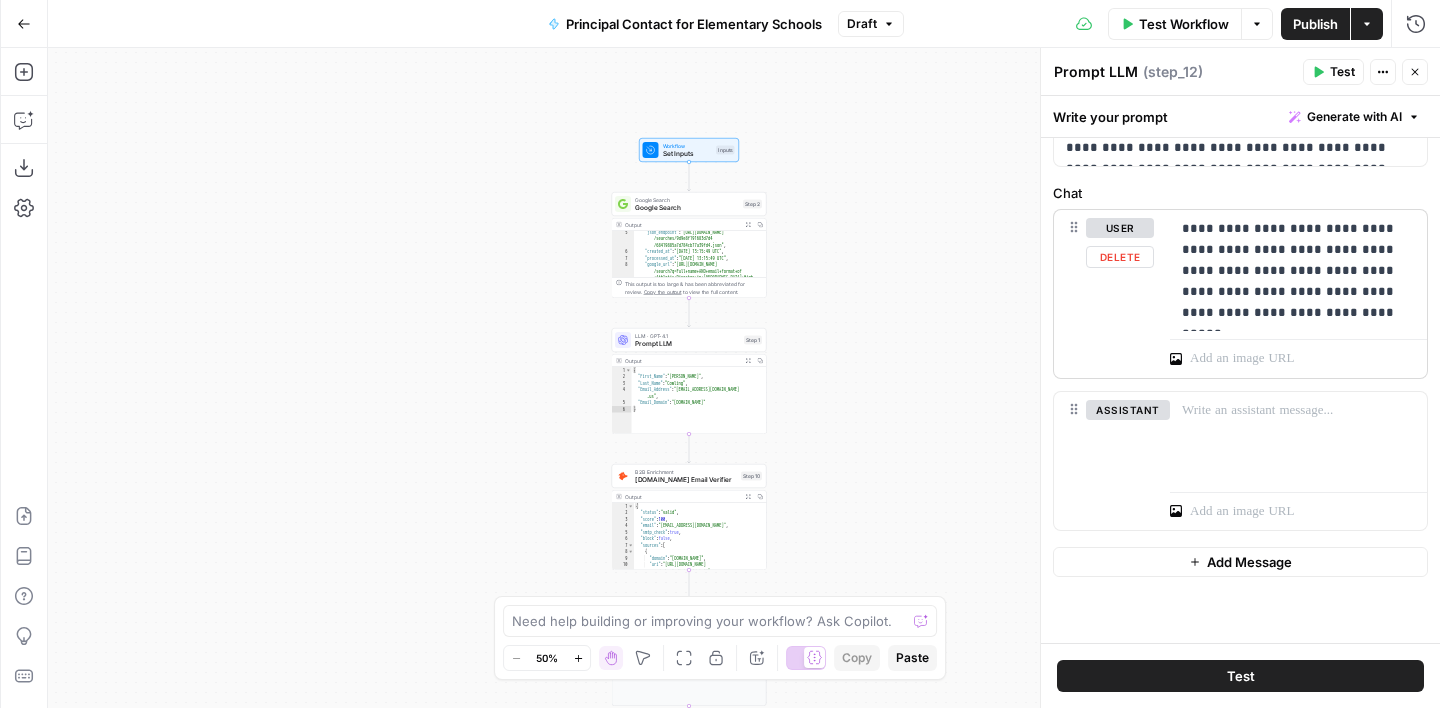 scroll, scrollTop: 572, scrollLeft: 0, axis: vertical 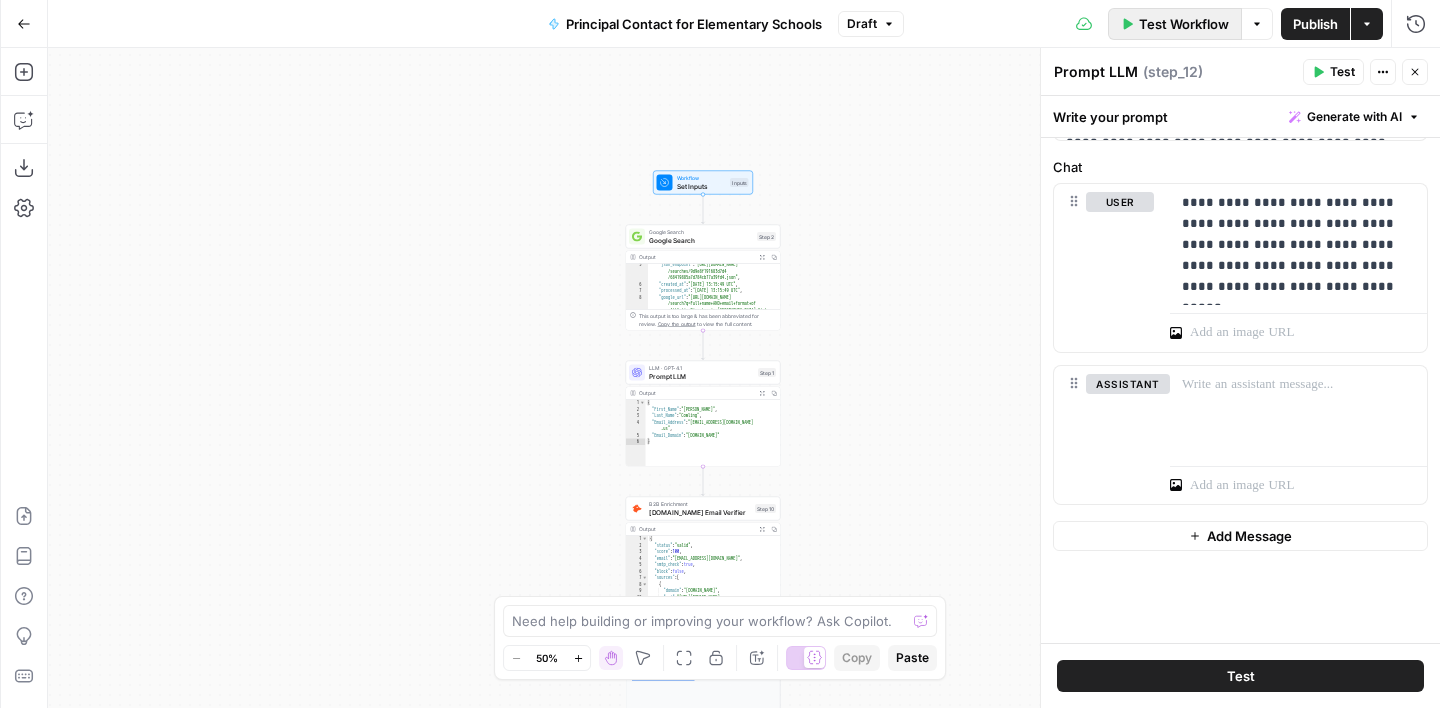 click on "Test Workflow" at bounding box center [1184, 24] 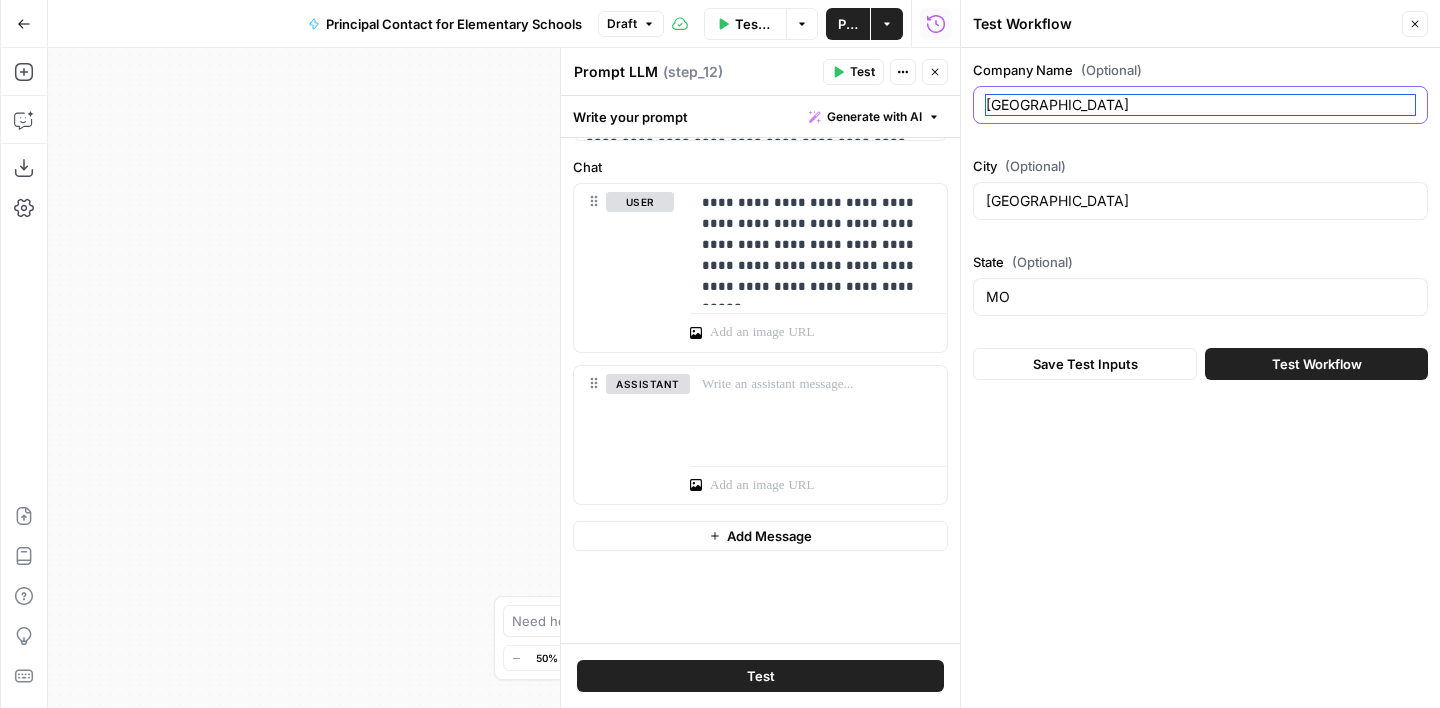 click on "[GEOGRAPHIC_DATA]" at bounding box center [1200, 105] 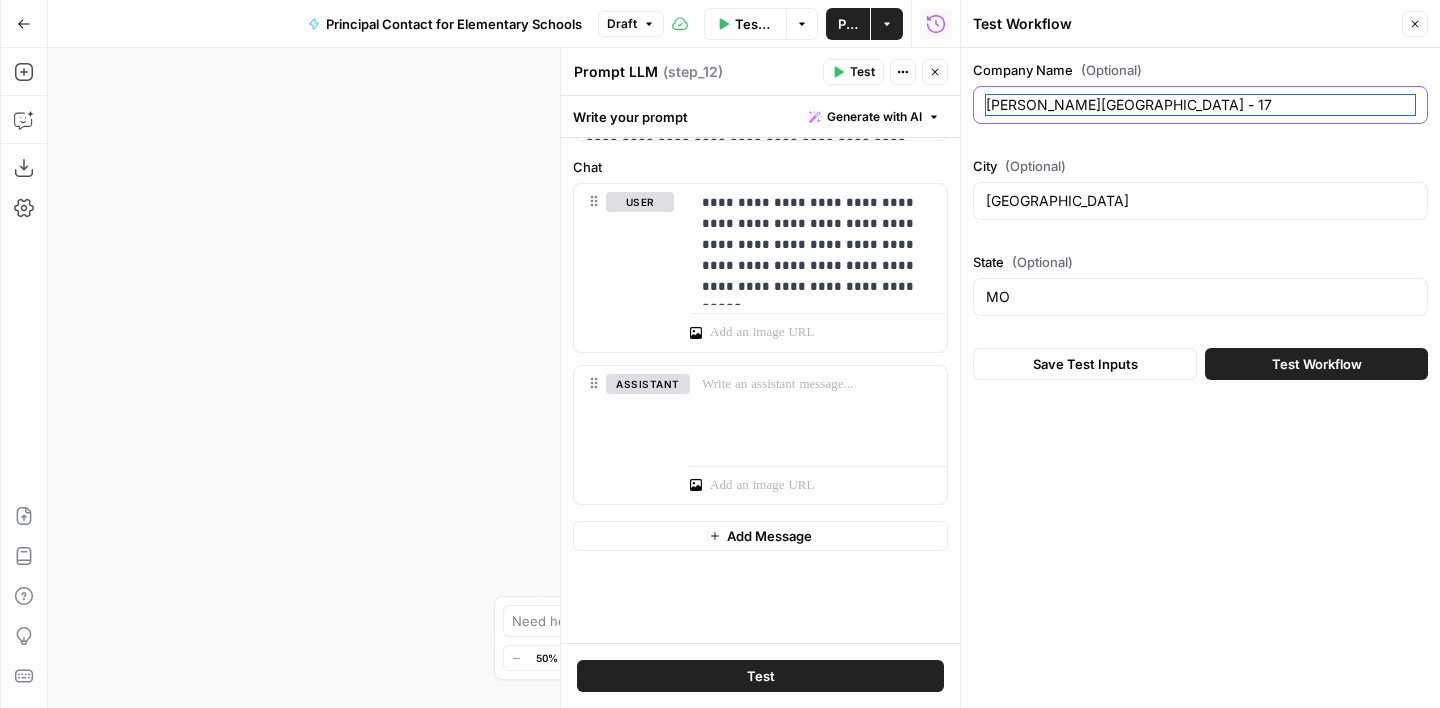 type on "[PERSON_NAME][GEOGRAPHIC_DATA] - 17" 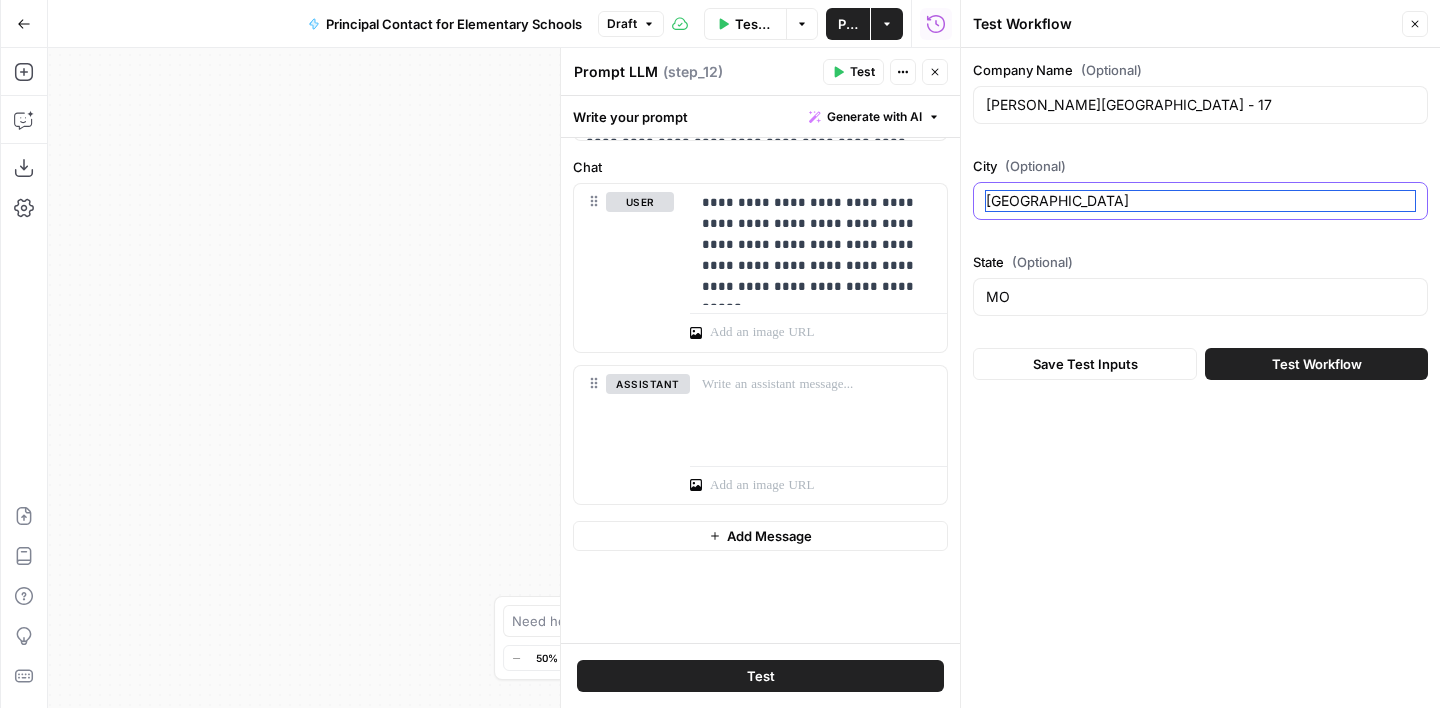 click on "[GEOGRAPHIC_DATA]" at bounding box center (1200, 201) 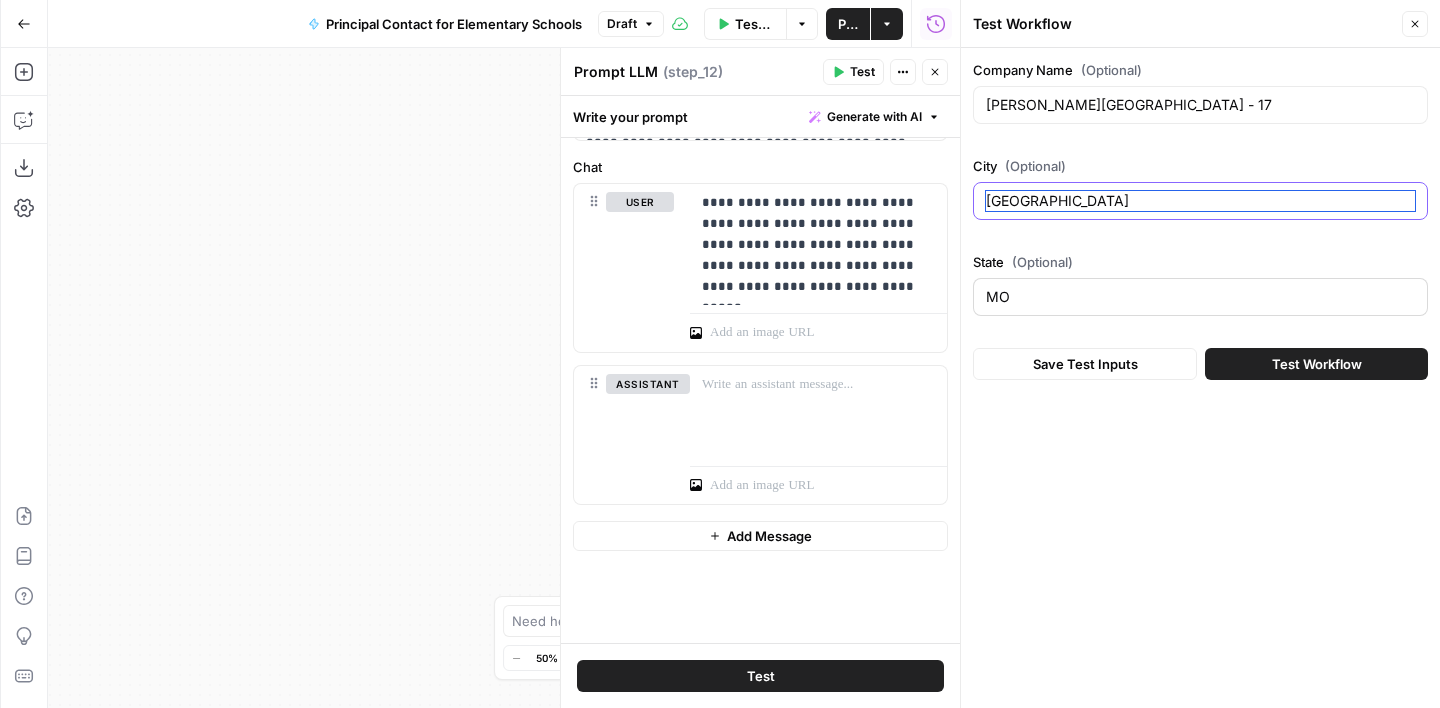 type on "[GEOGRAPHIC_DATA]" 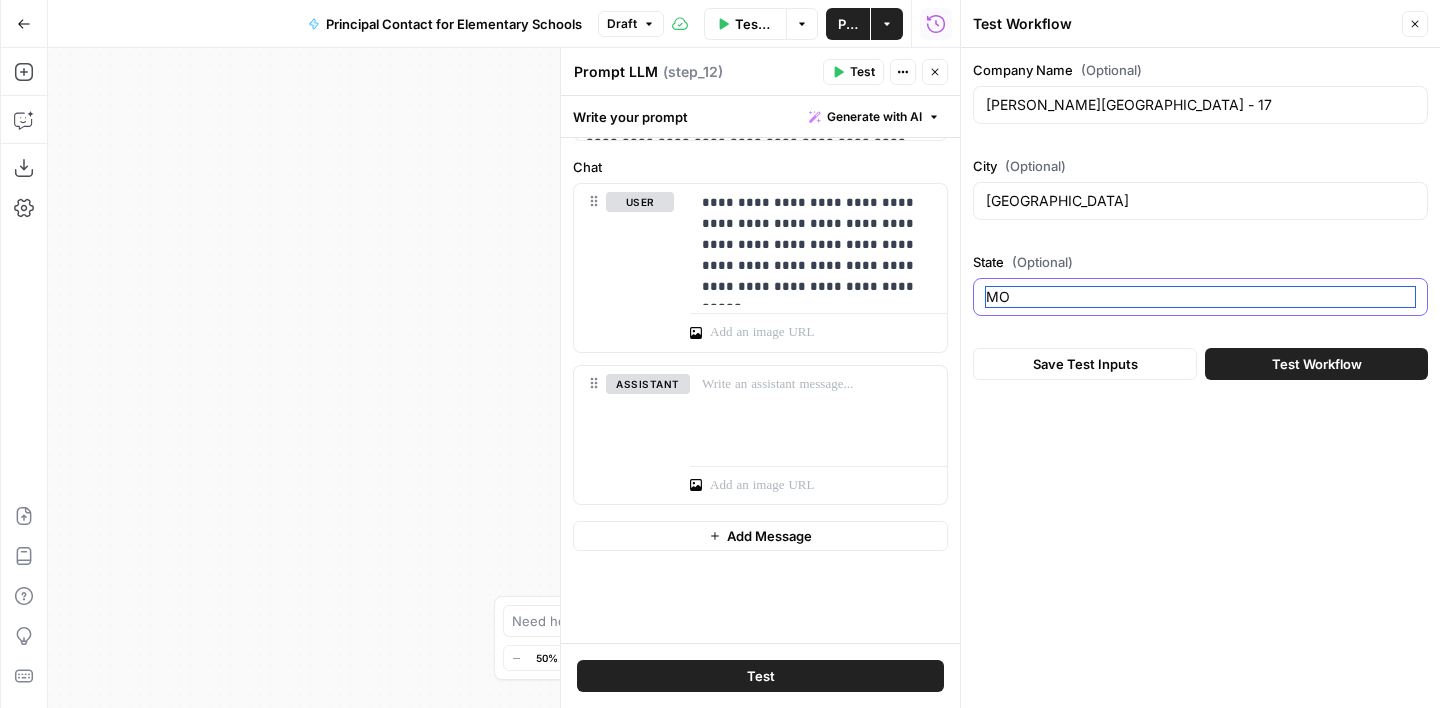 click on "MO" at bounding box center (1200, 297) 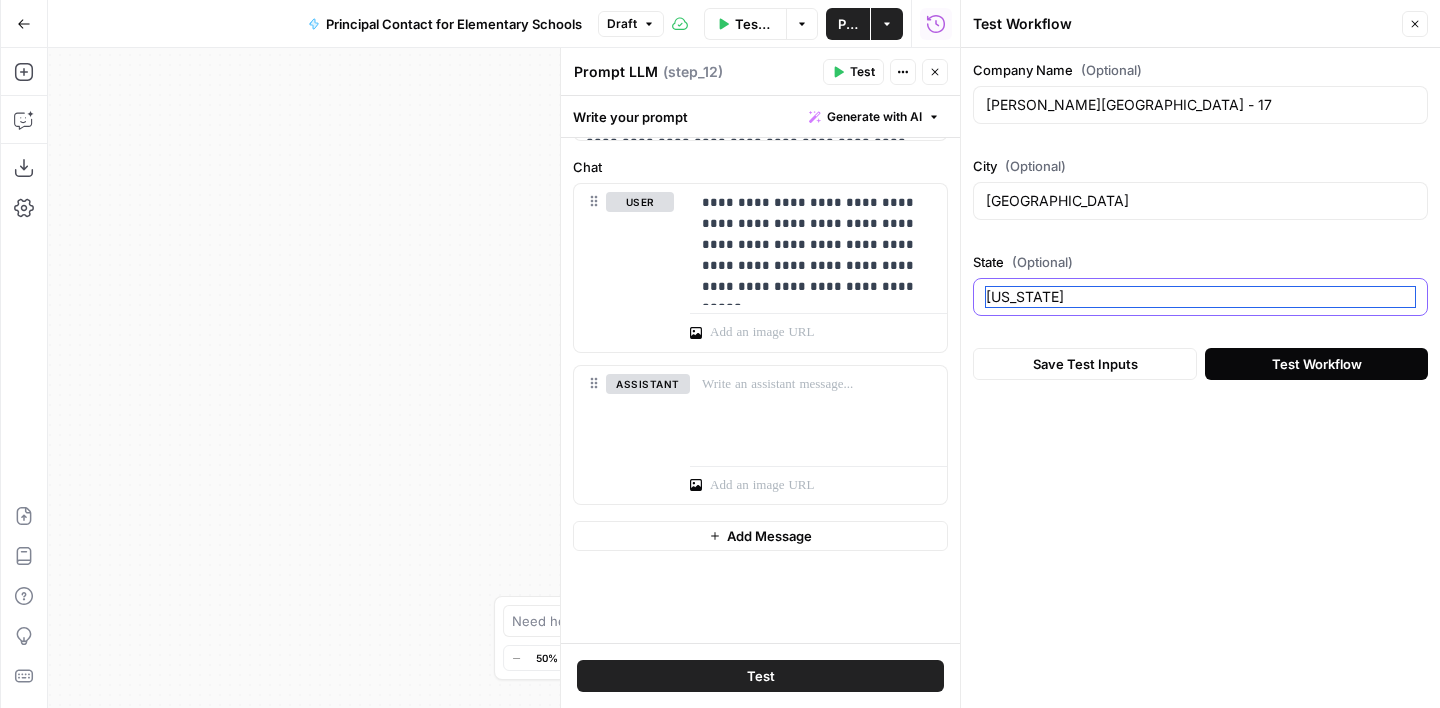 type on "[US_STATE]" 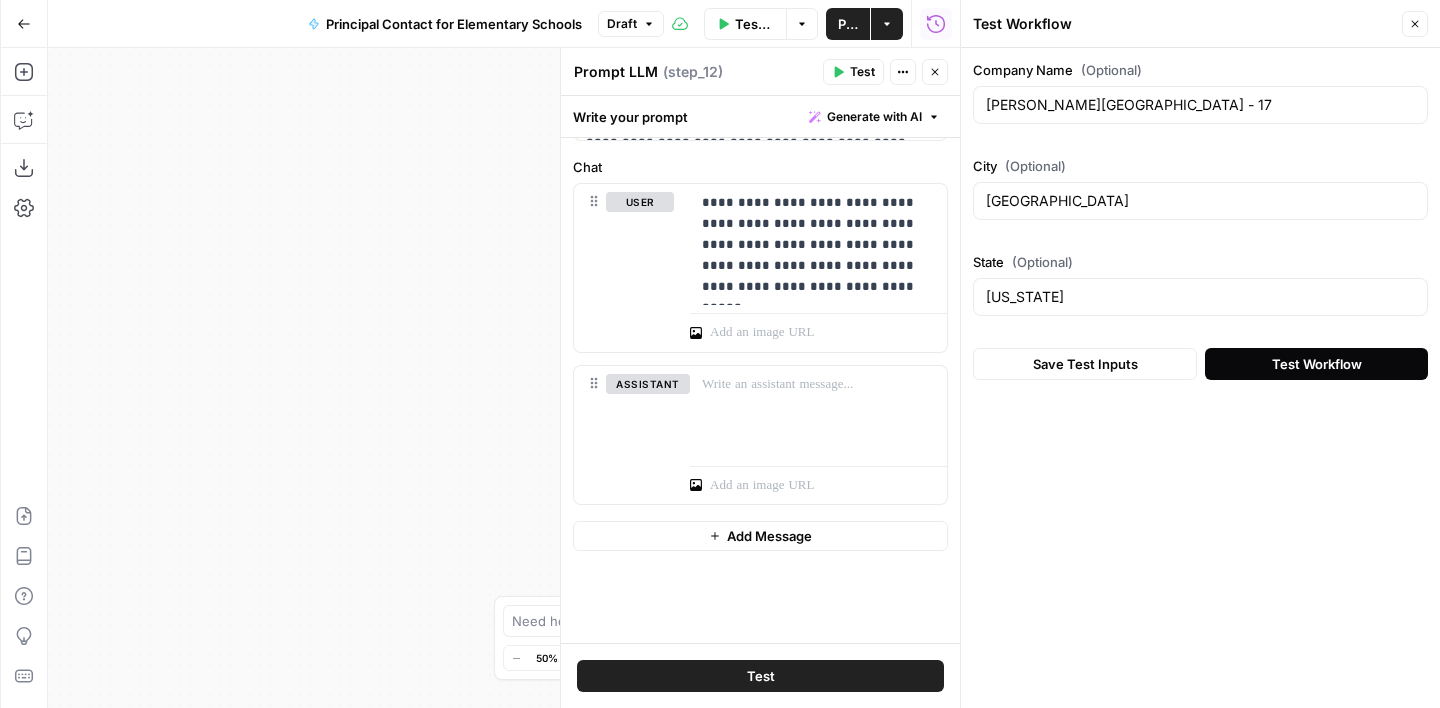 click on "Test Workflow" at bounding box center (1317, 364) 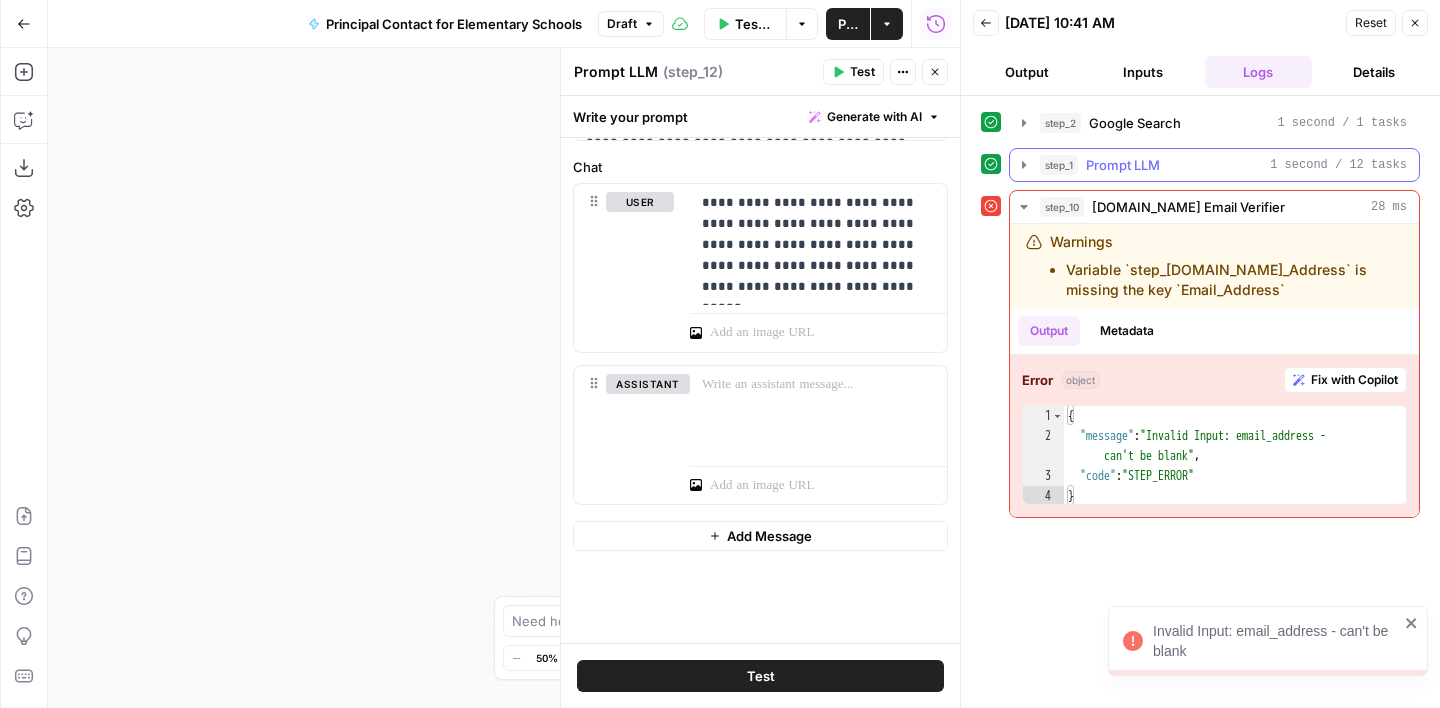 click on "step_1 Prompt LLM 1 second / 12 tasks" at bounding box center [1223, 165] 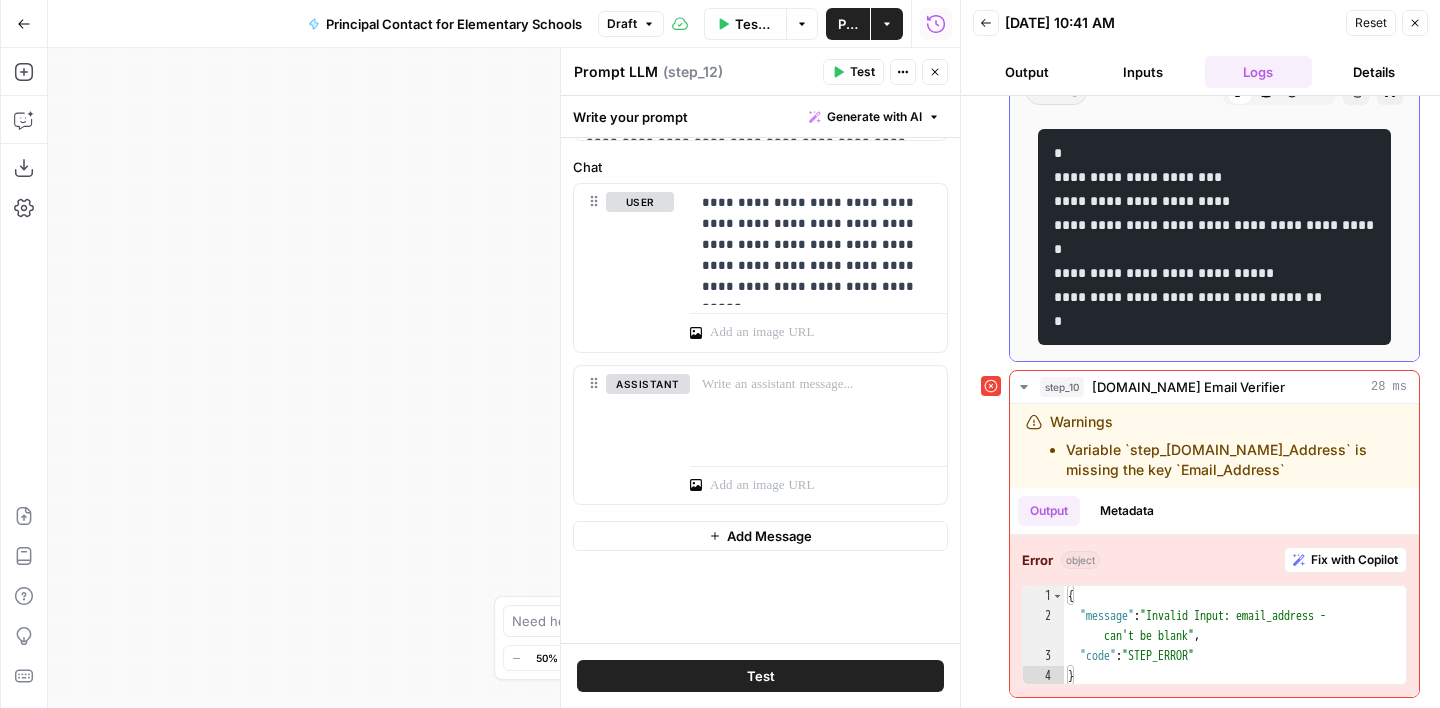 scroll, scrollTop: 182, scrollLeft: 0, axis: vertical 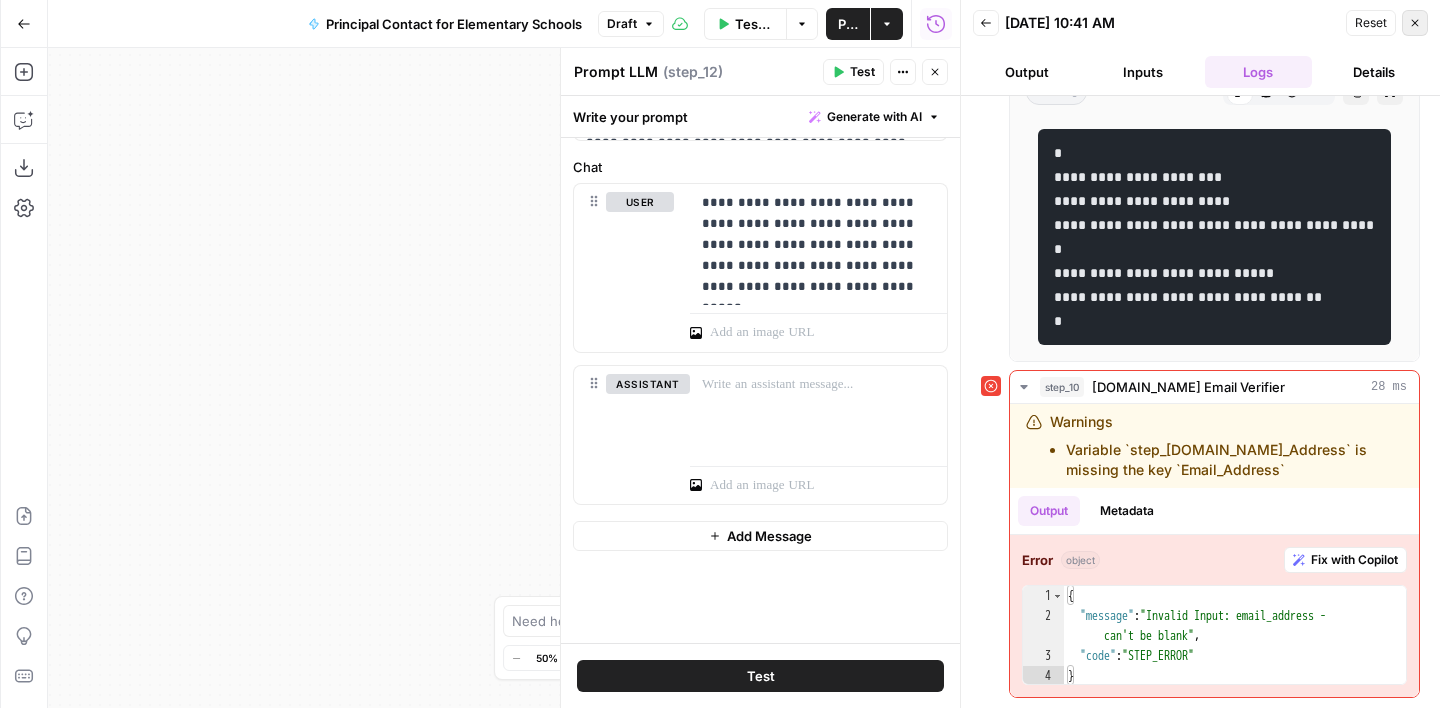 click on "Close" at bounding box center (1415, 23) 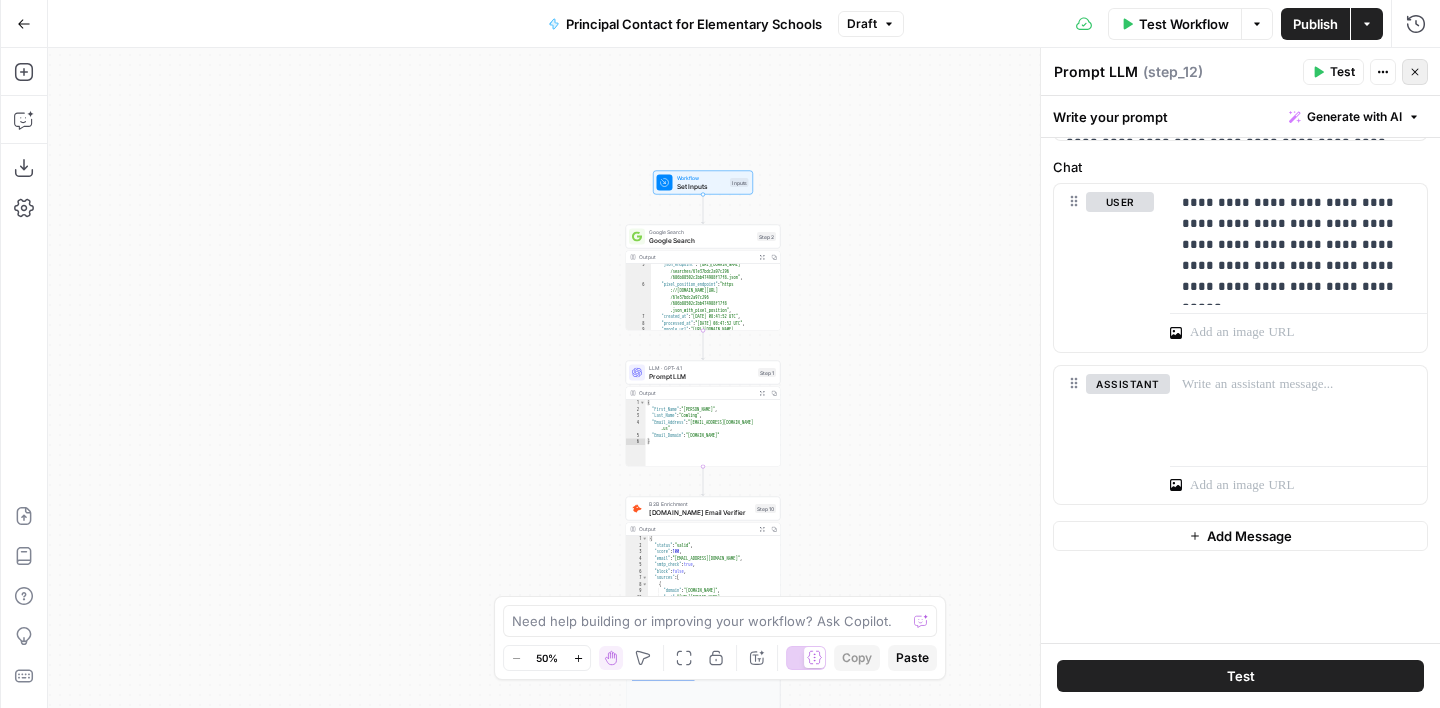 click on "Close" at bounding box center [1415, 72] 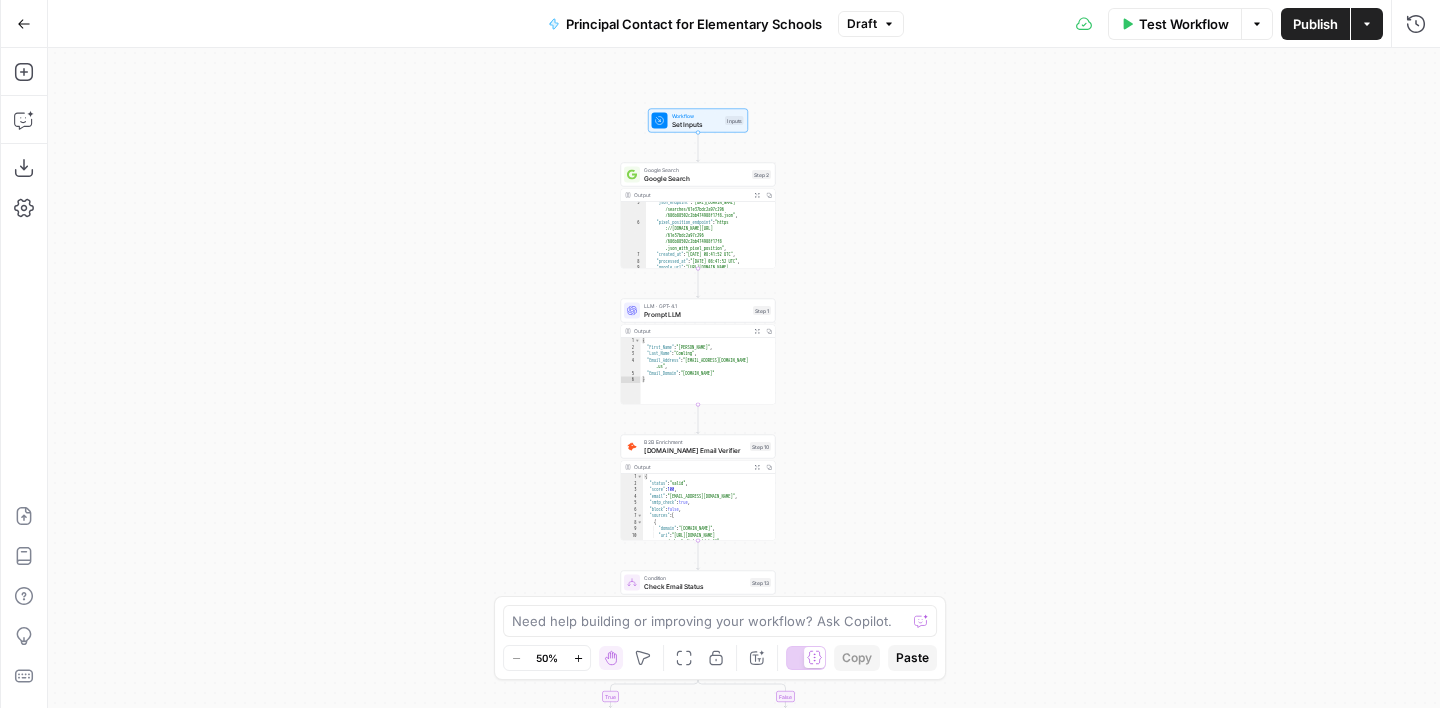 drag, startPoint x: 878, startPoint y: 400, endPoint x: 872, endPoint y: 176, distance: 224.08034 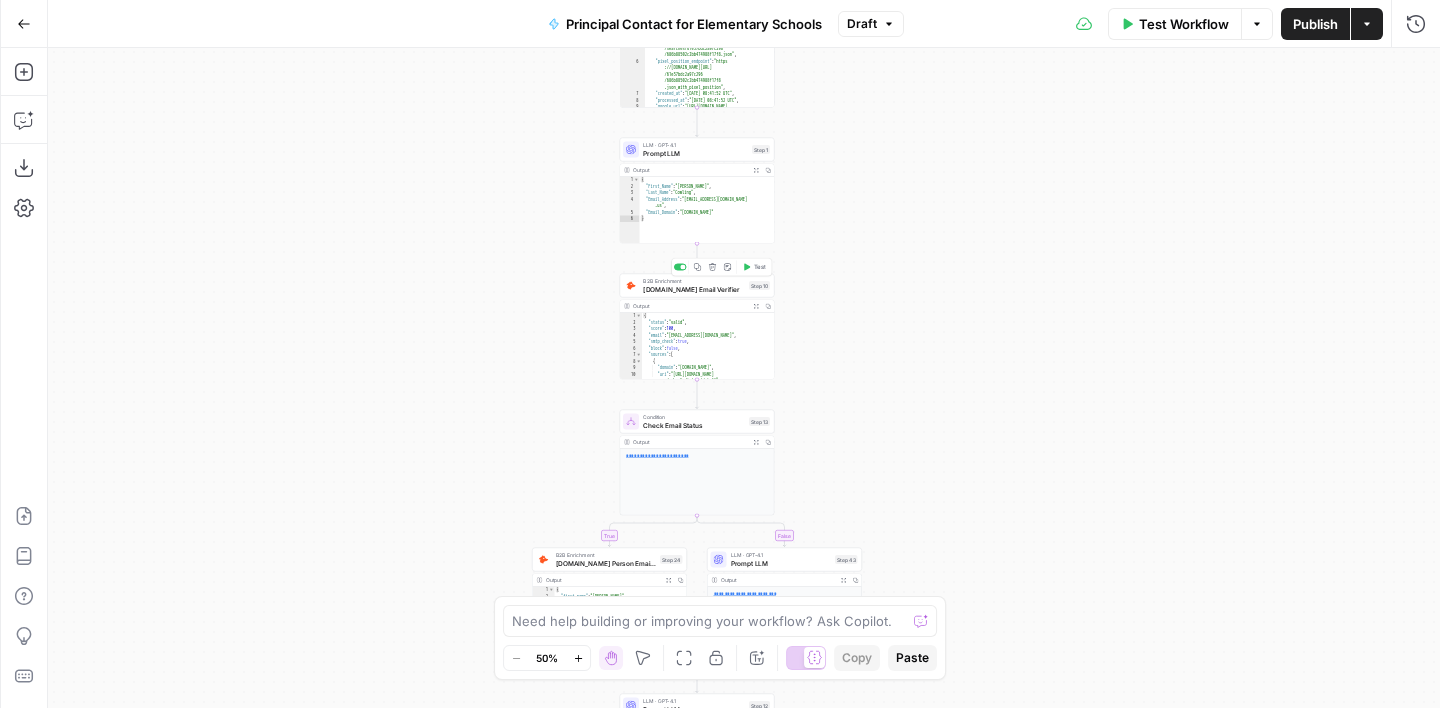 click on "[DOMAIN_NAME] Email Verifier" at bounding box center (694, 289) 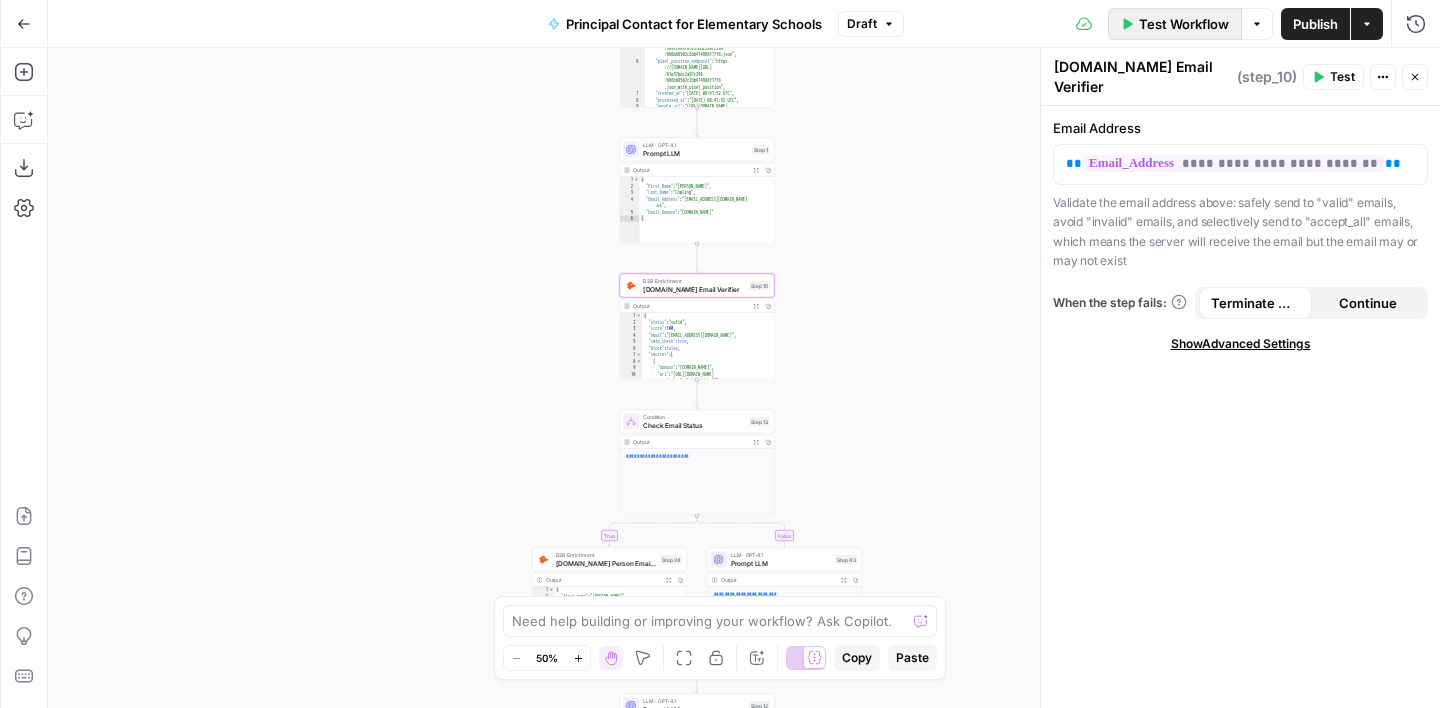 click on "Test Workflow" at bounding box center [1184, 24] 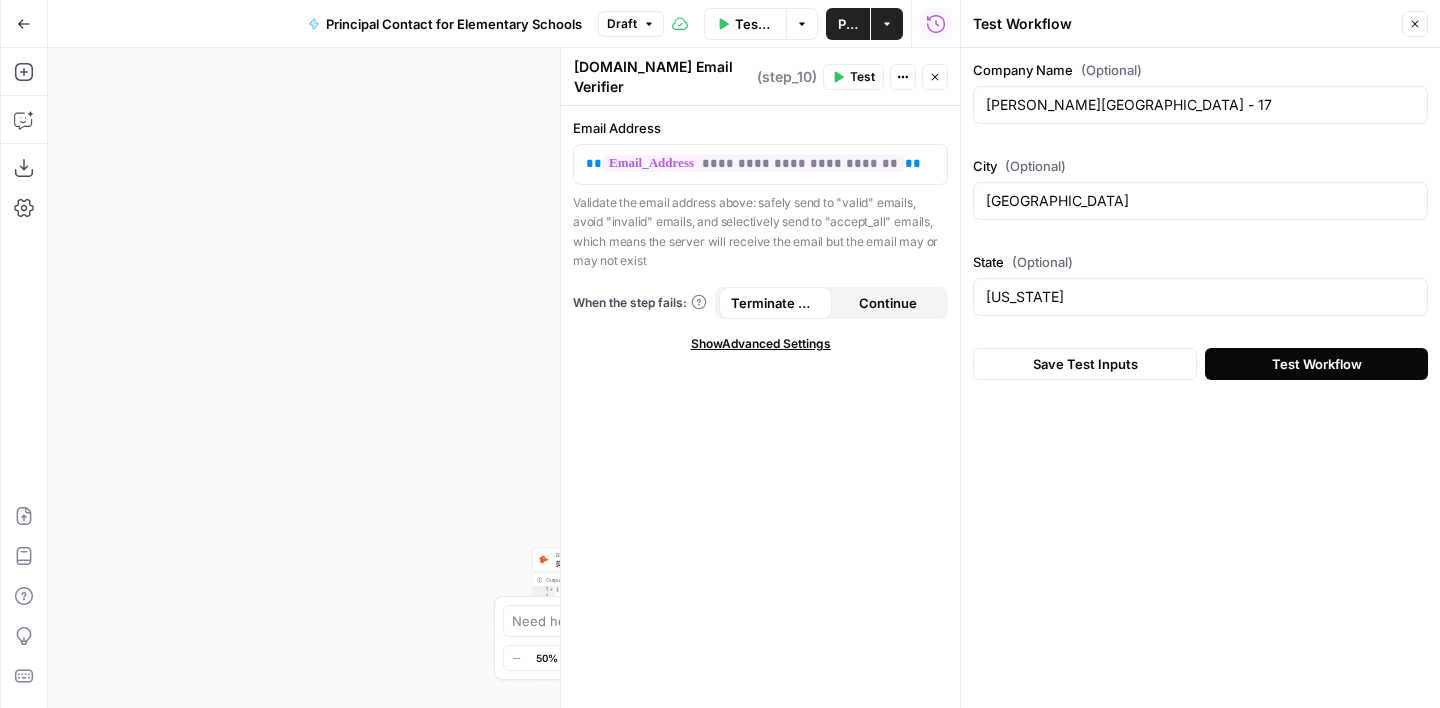 click on "Test Workflow" at bounding box center [1317, 364] 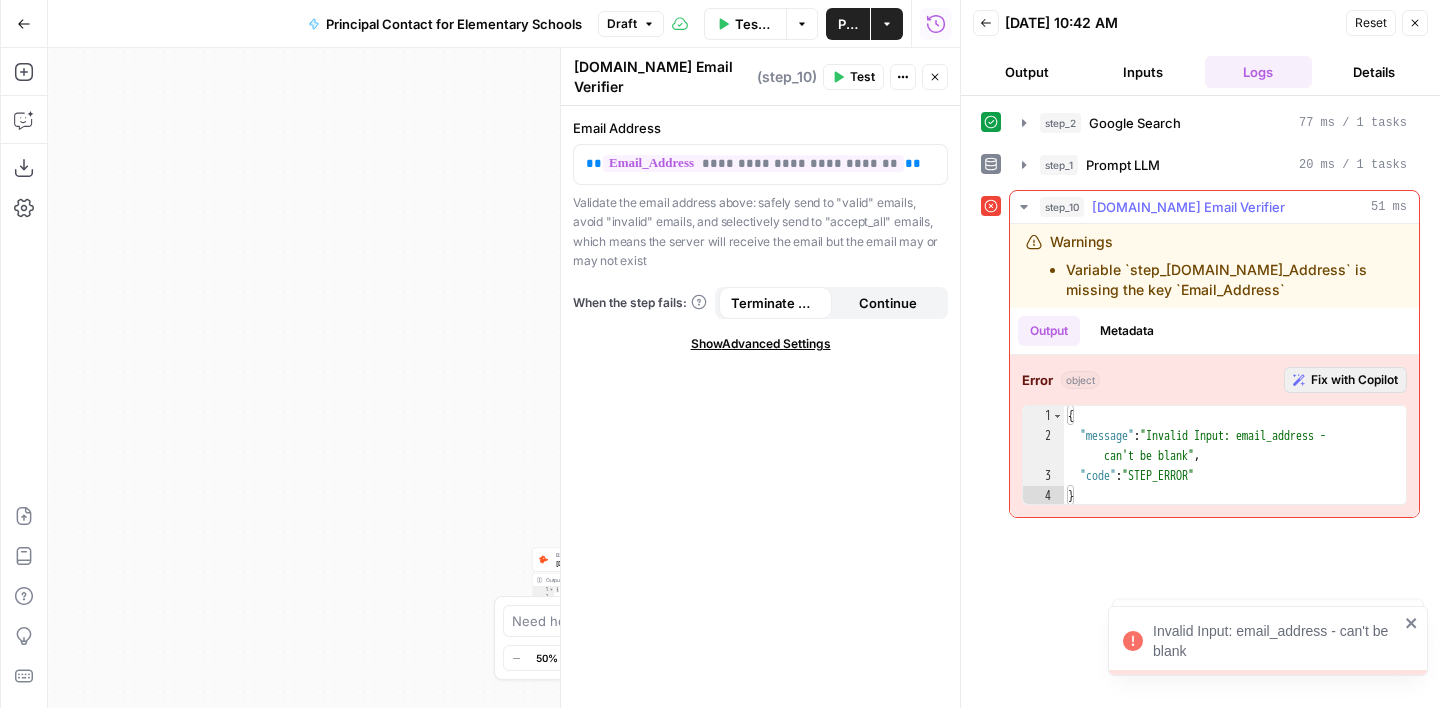 click on "Fix with Copilot" at bounding box center [1354, 380] 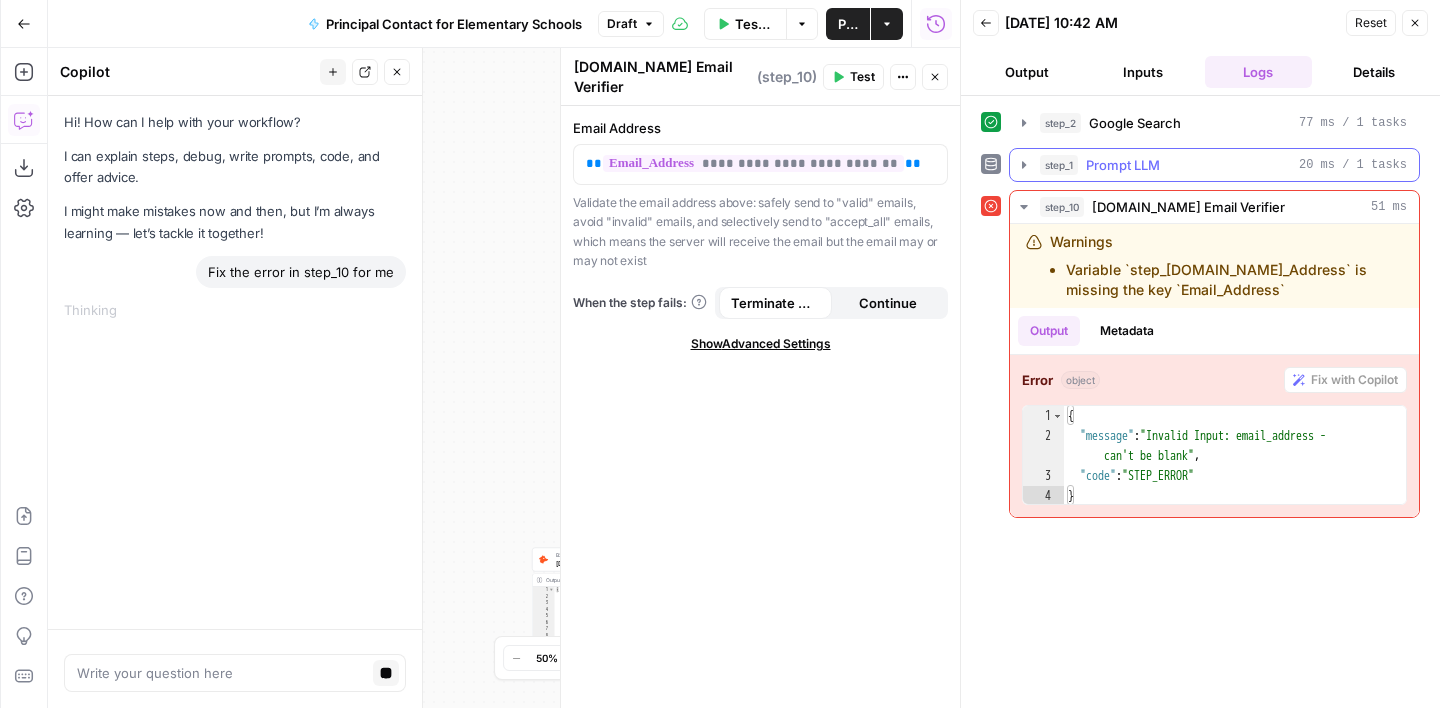 click on "Prompt LLM" at bounding box center [1123, 165] 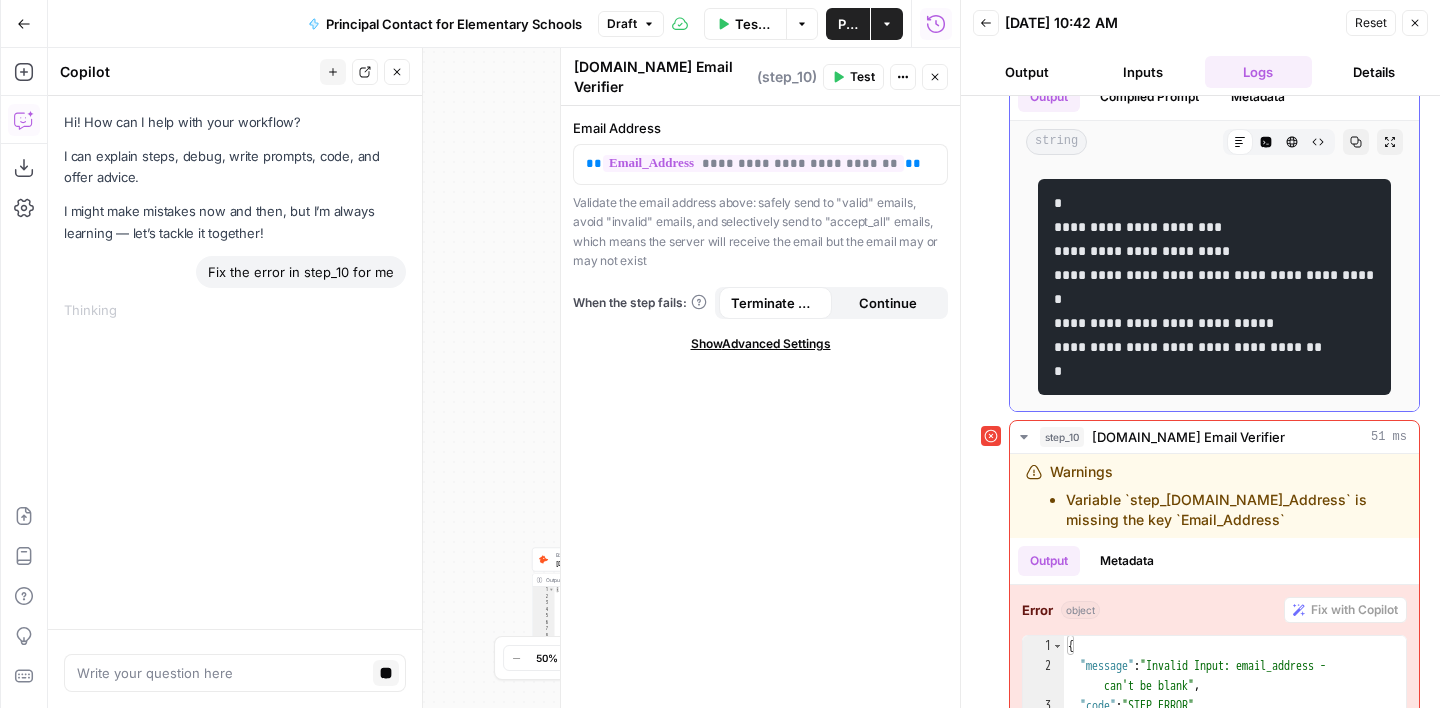 scroll, scrollTop: 182, scrollLeft: 0, axis: vertical 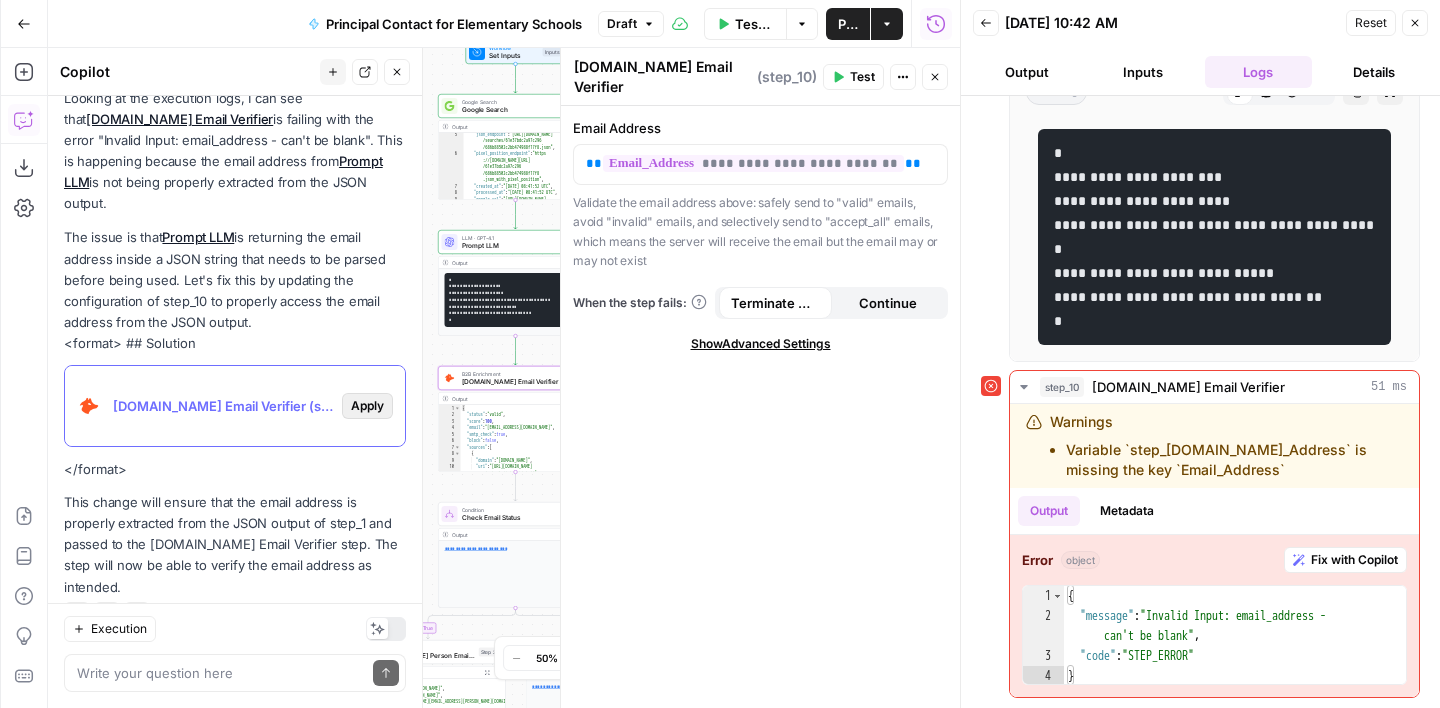 click on "Apply" at bounding box center (367, 406) 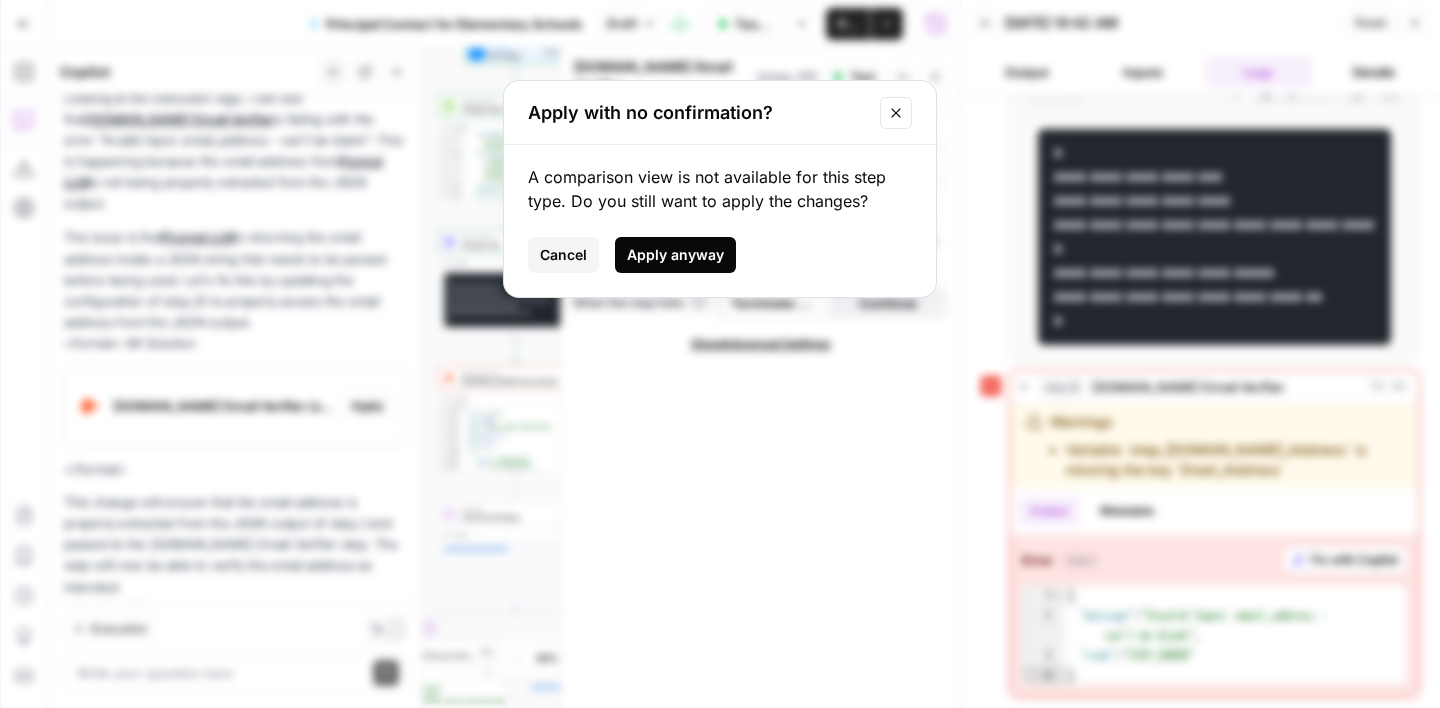 click on "Apply anyway" at bounding box center [675, 255] 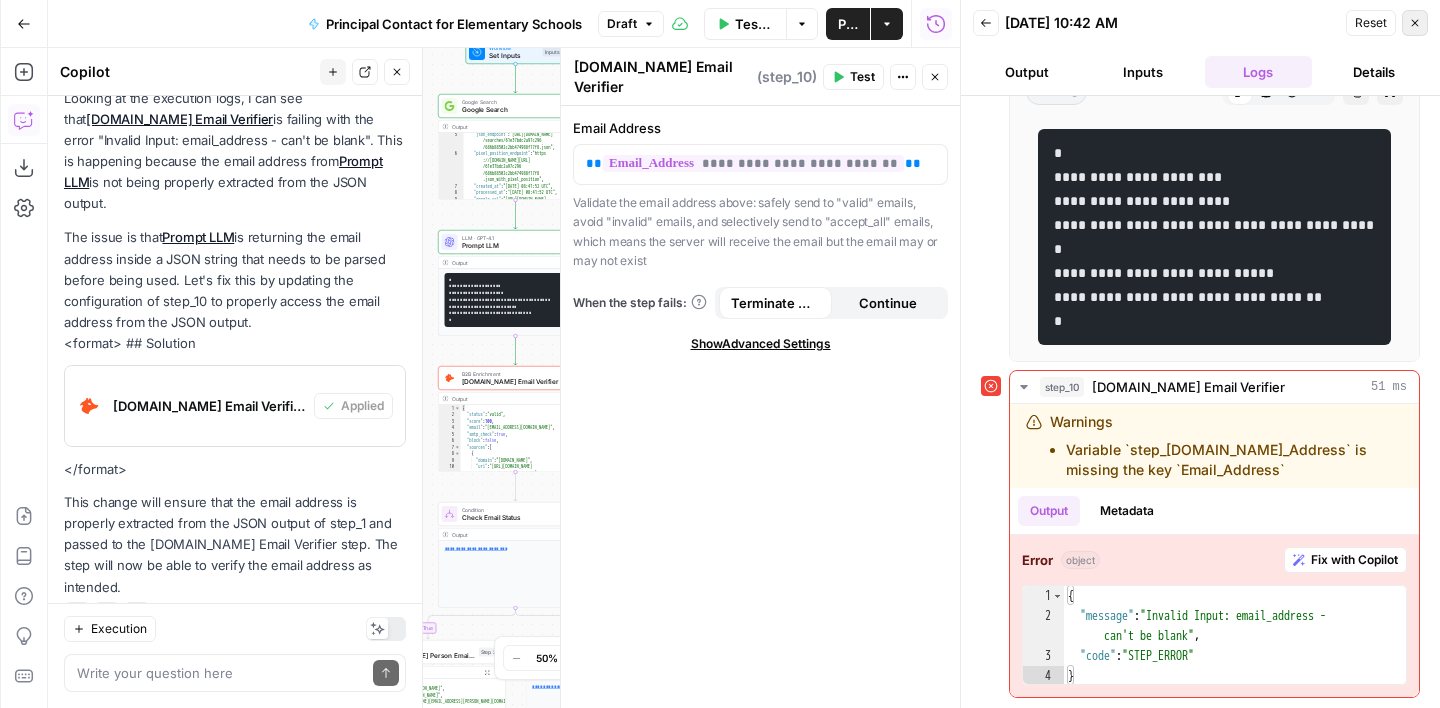 click on "Close" at bounding box center (1415, 23) 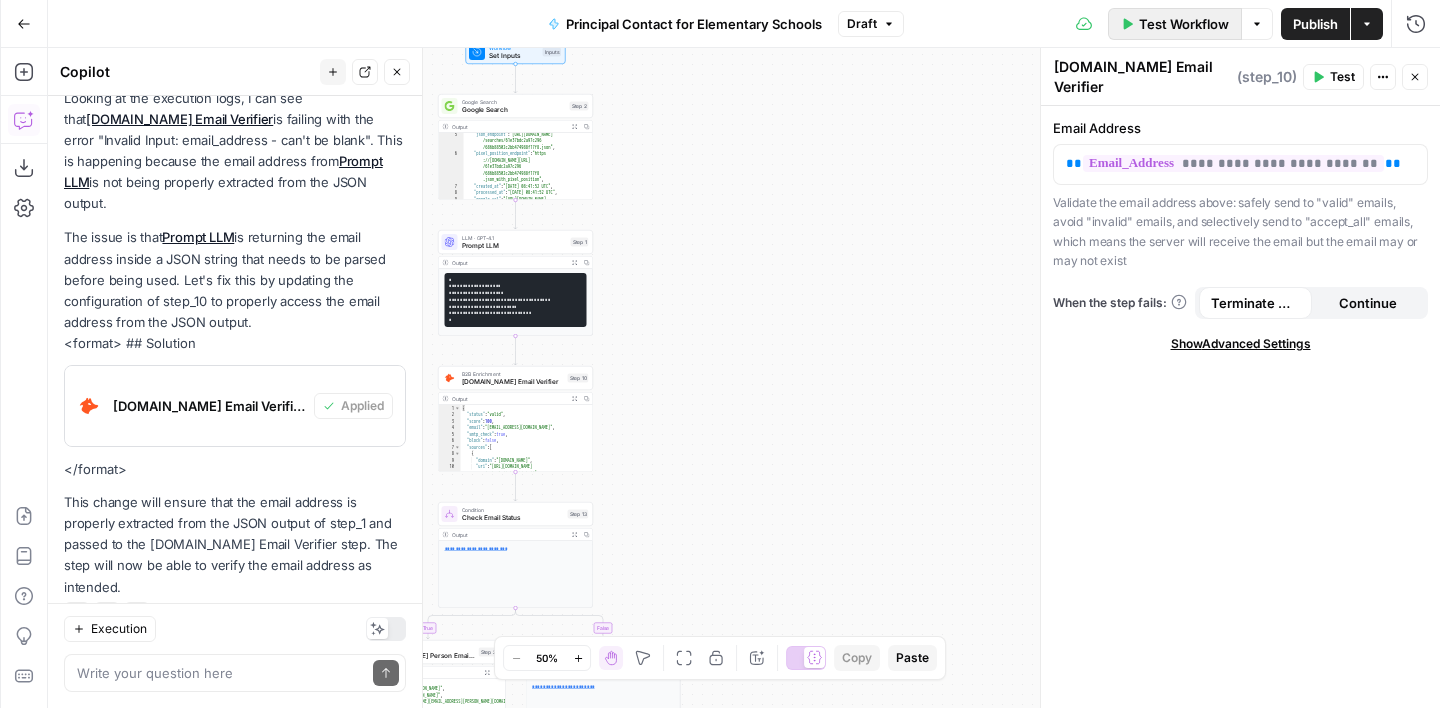 click on "Test Workflow" at bounding box center [1184, 24] 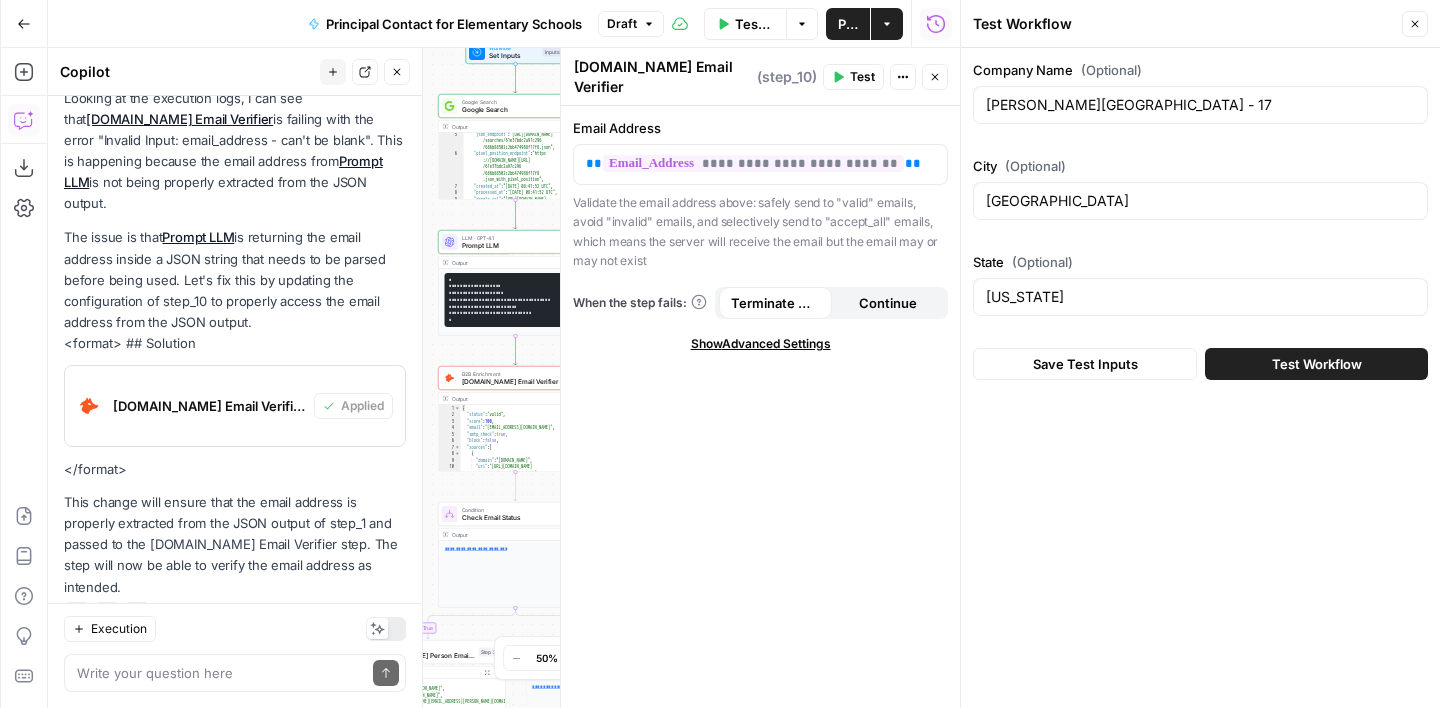 click on "Test Workflow Close" at bounding box center [1200, 24] 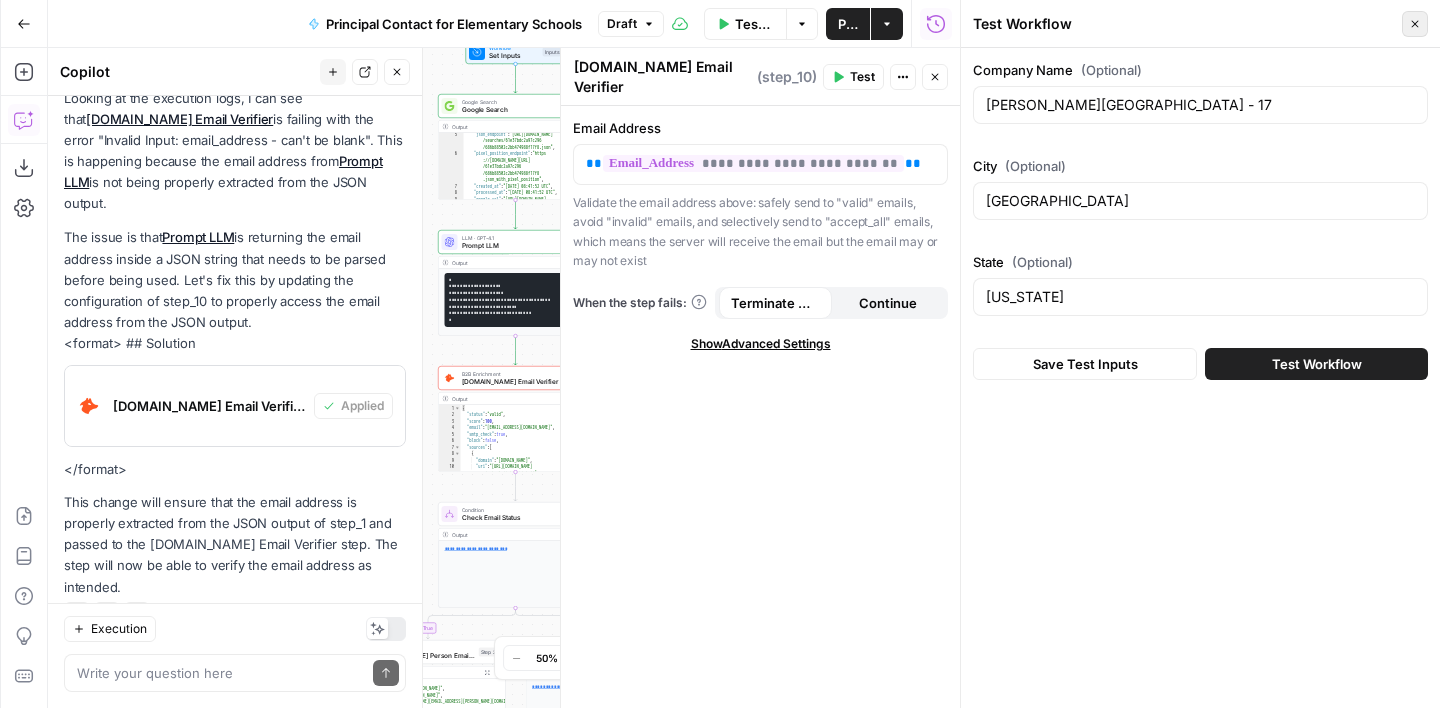 click 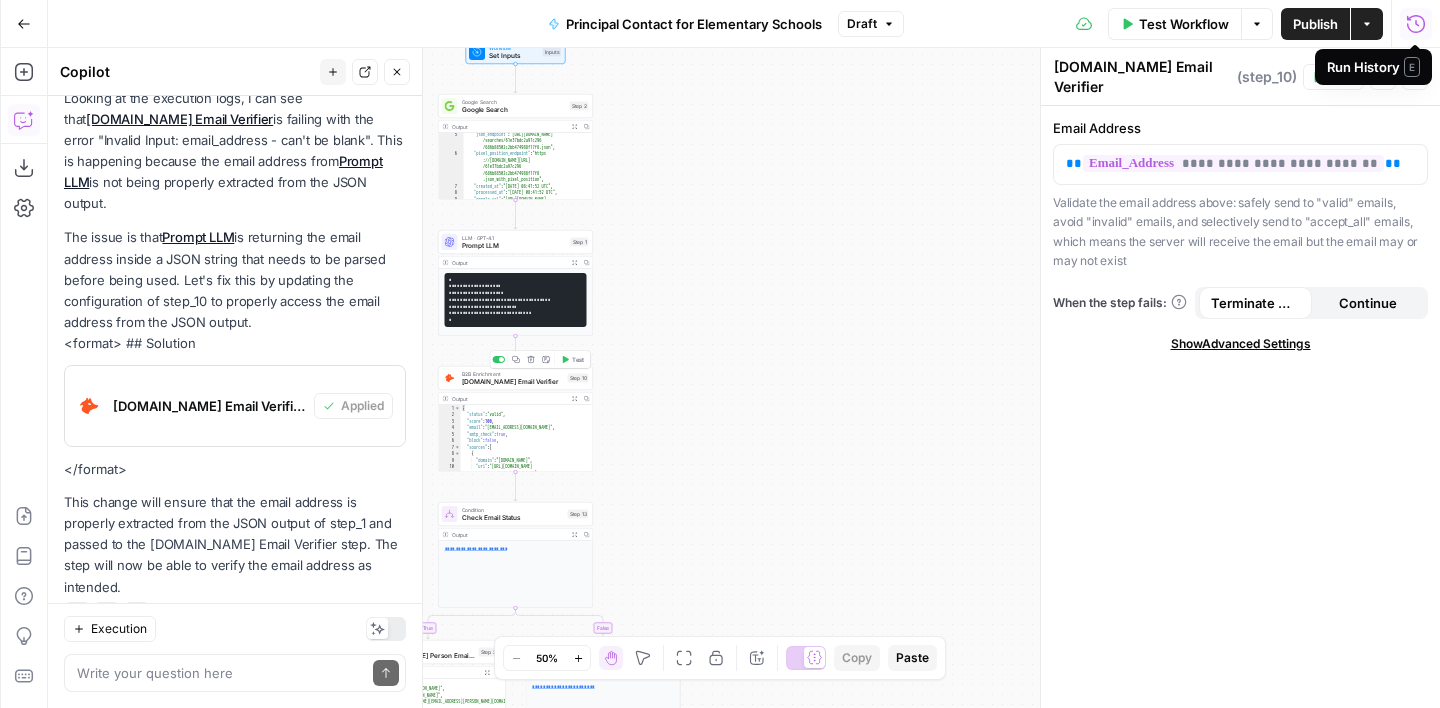 click on "[DOMAIN_NAME] Email Verifier" at bounding box center (513, 382) 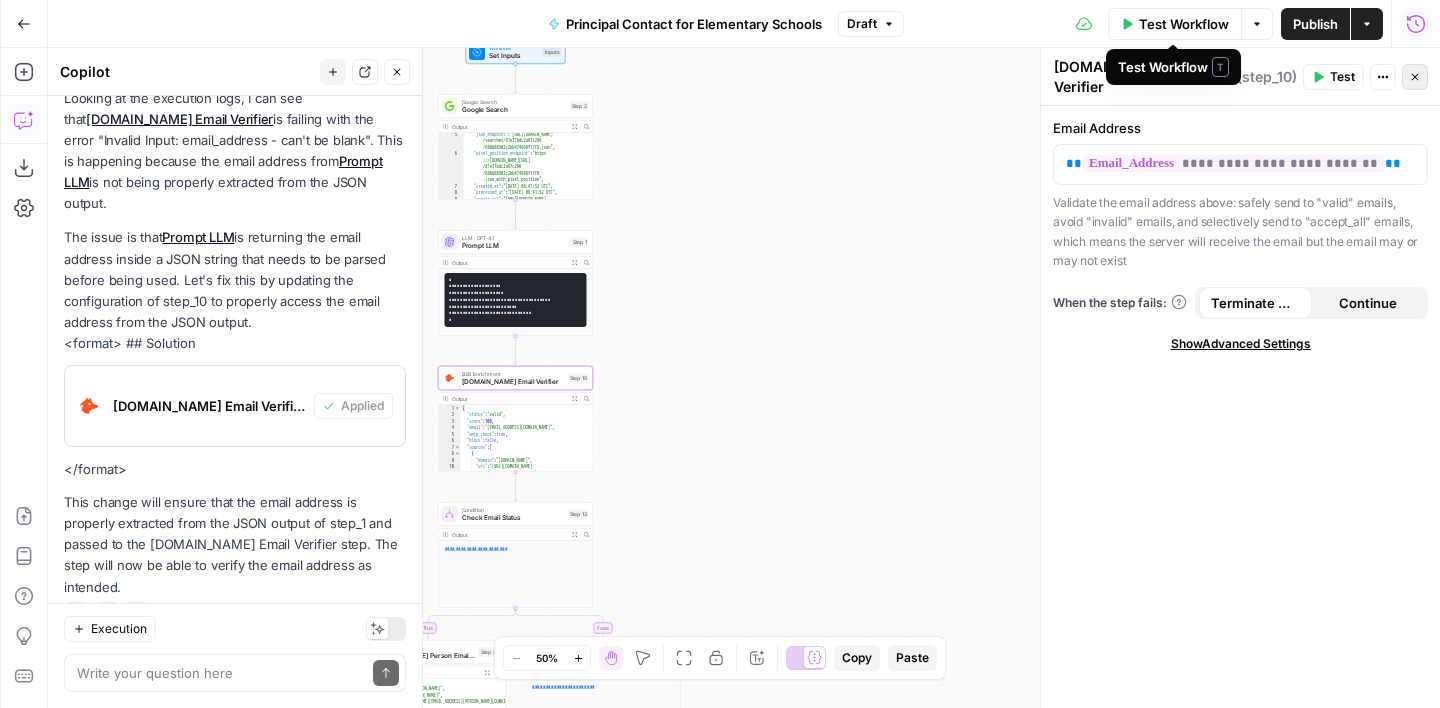 click on "Close" at bounding box center [1415, 77] 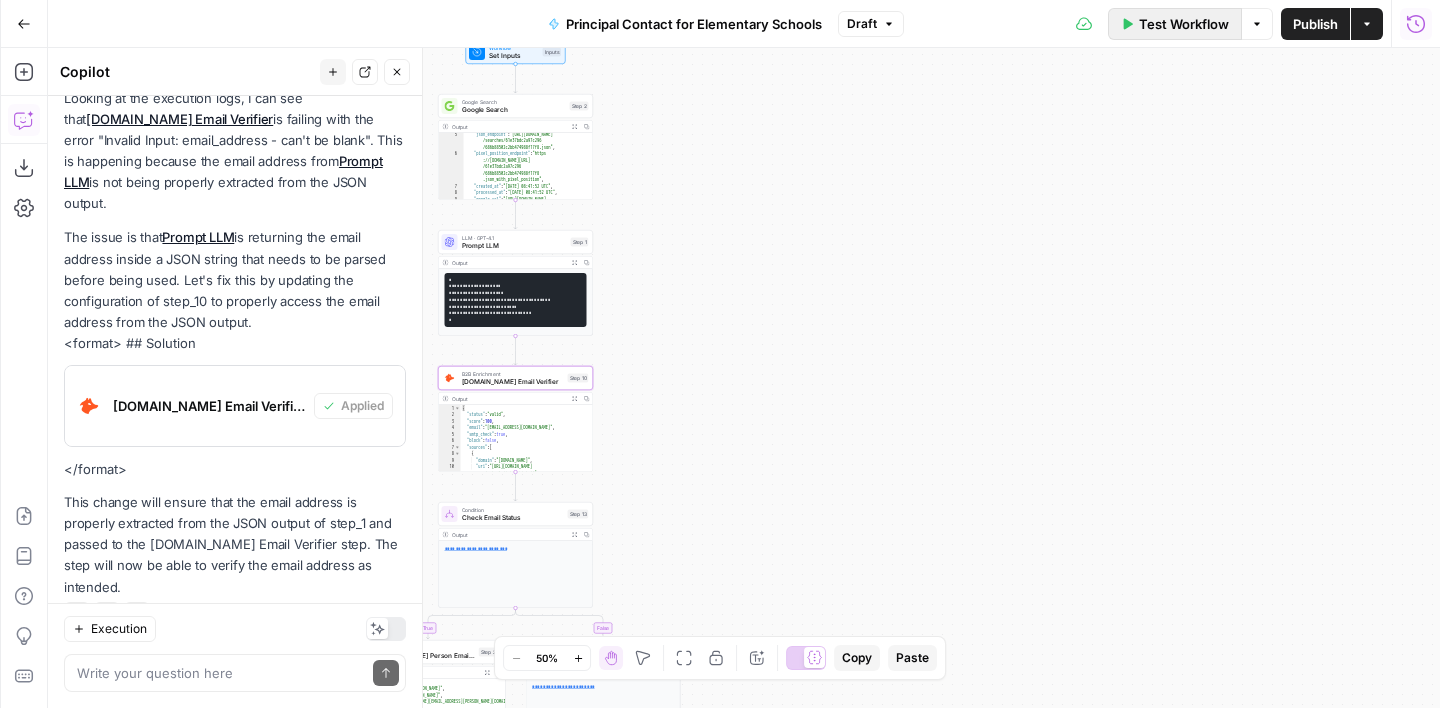 click on "Test Workflow" at bounding box center [1175, 24] 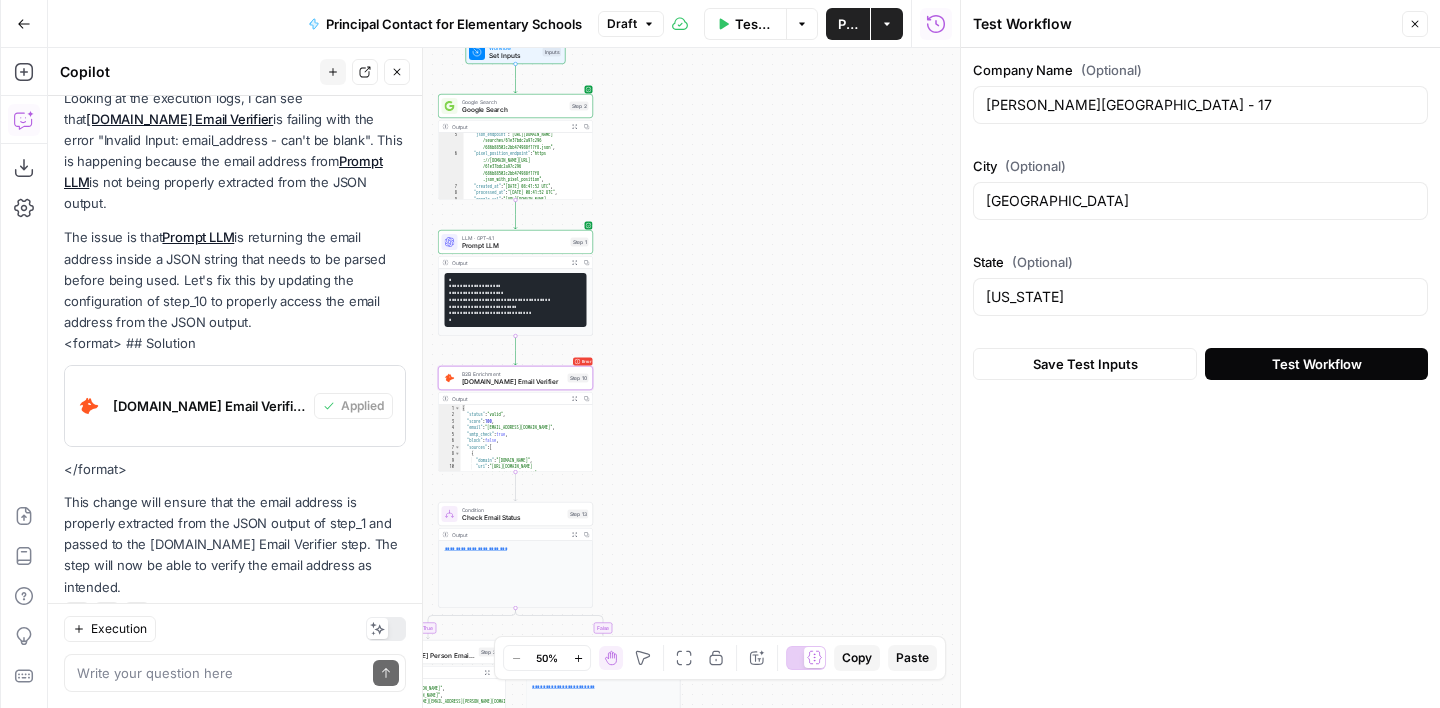 click on "Test Workflow" at bounding box center [1317, 364] 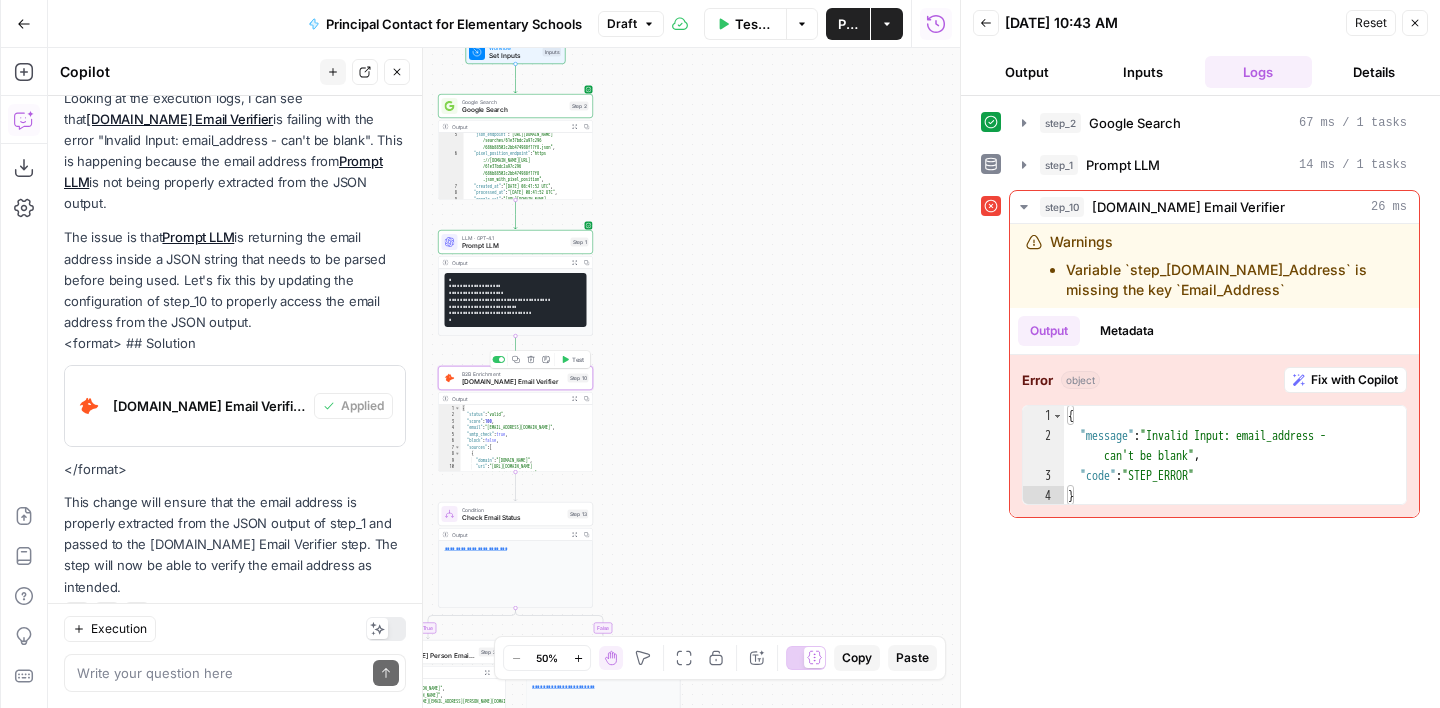click on "[DOMAIN_NAME] Email Verifier" at bounding box center (513, 382) 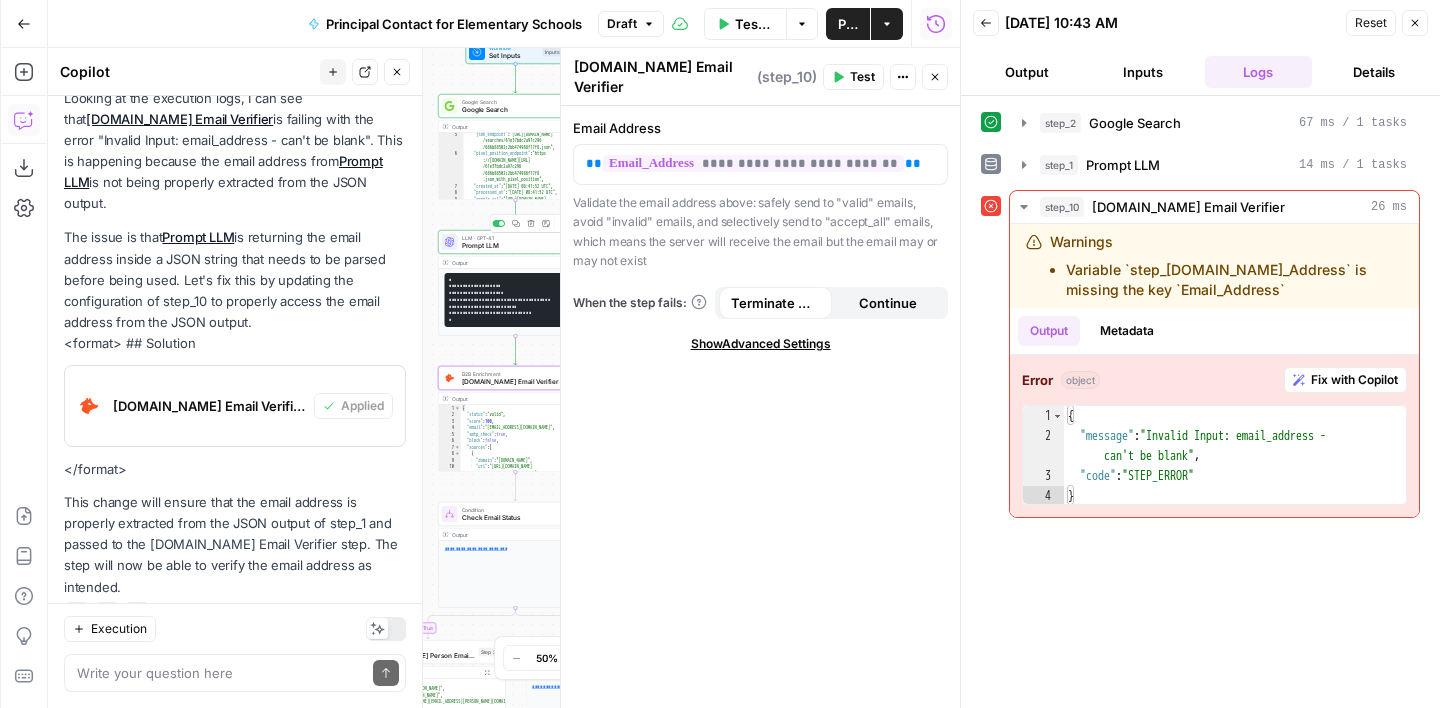click on "Prompt LLM" at bounding box center [514, 246] 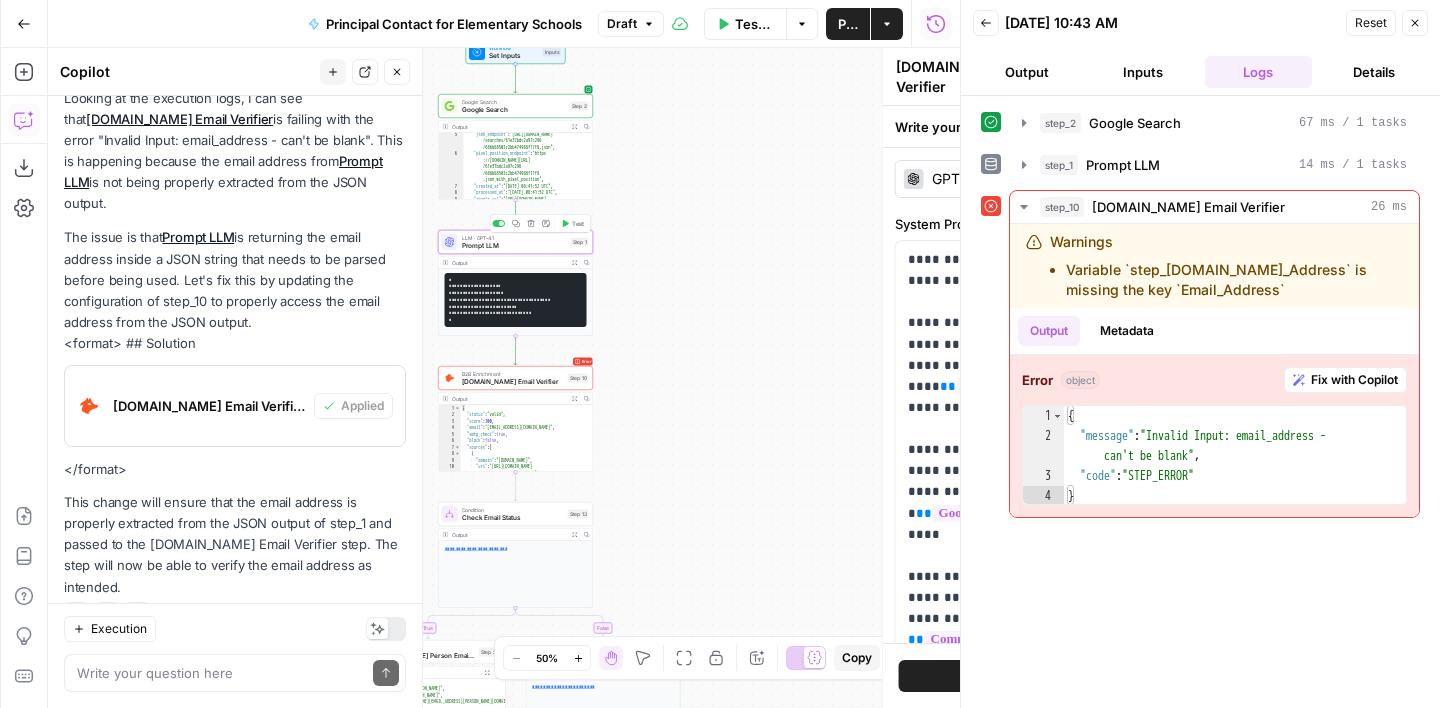type on "Prompt LLM" 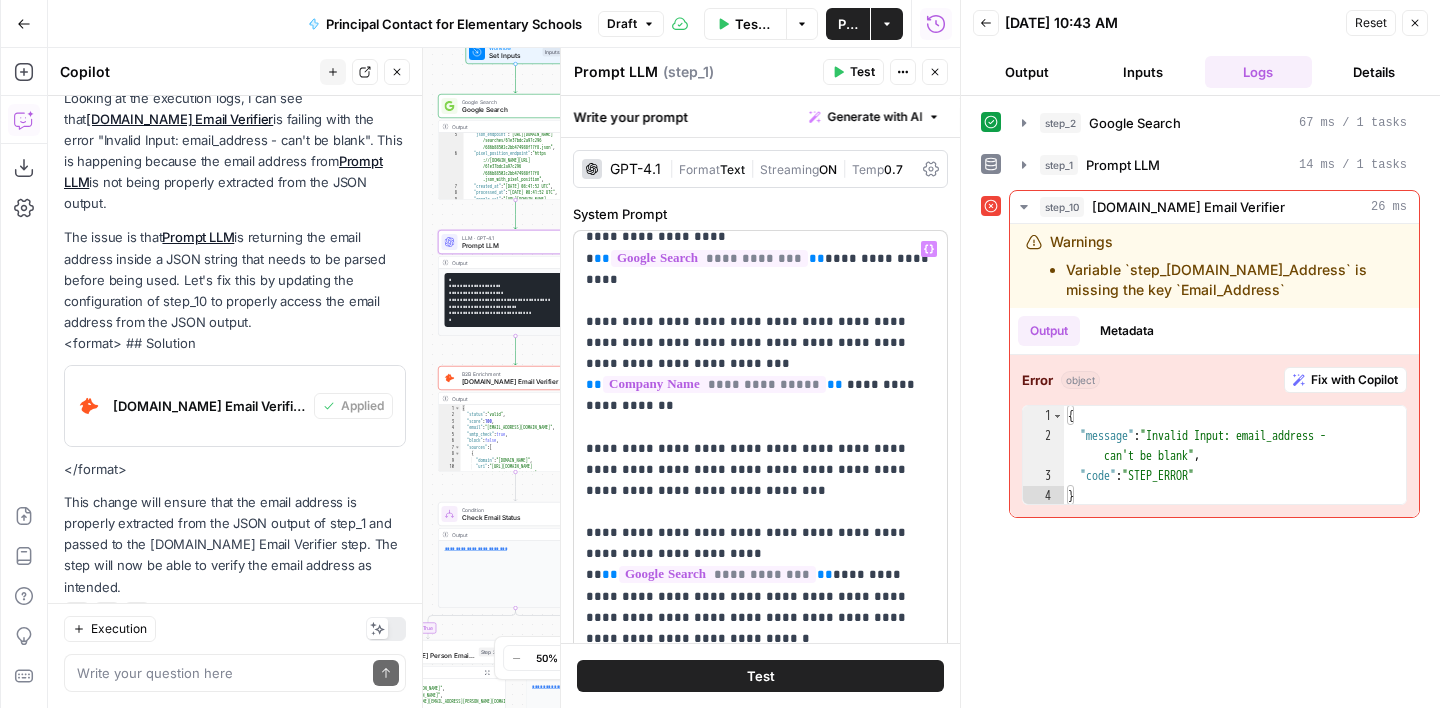 scroll, scrollTop: 300, scrollLeft: 0, axis: vertical 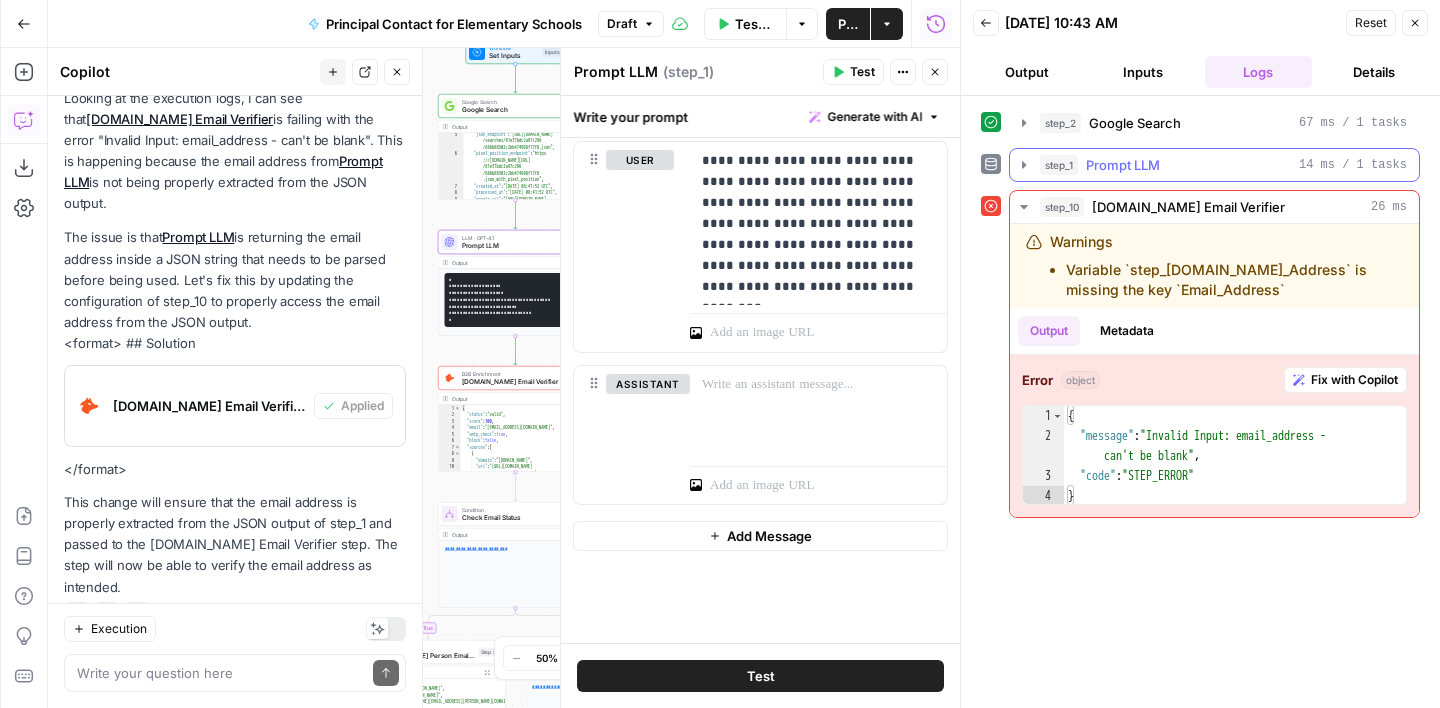click on "step_1 Prompt LLM 14 ms / 1 tasks" at bounding box center [1223, 165] 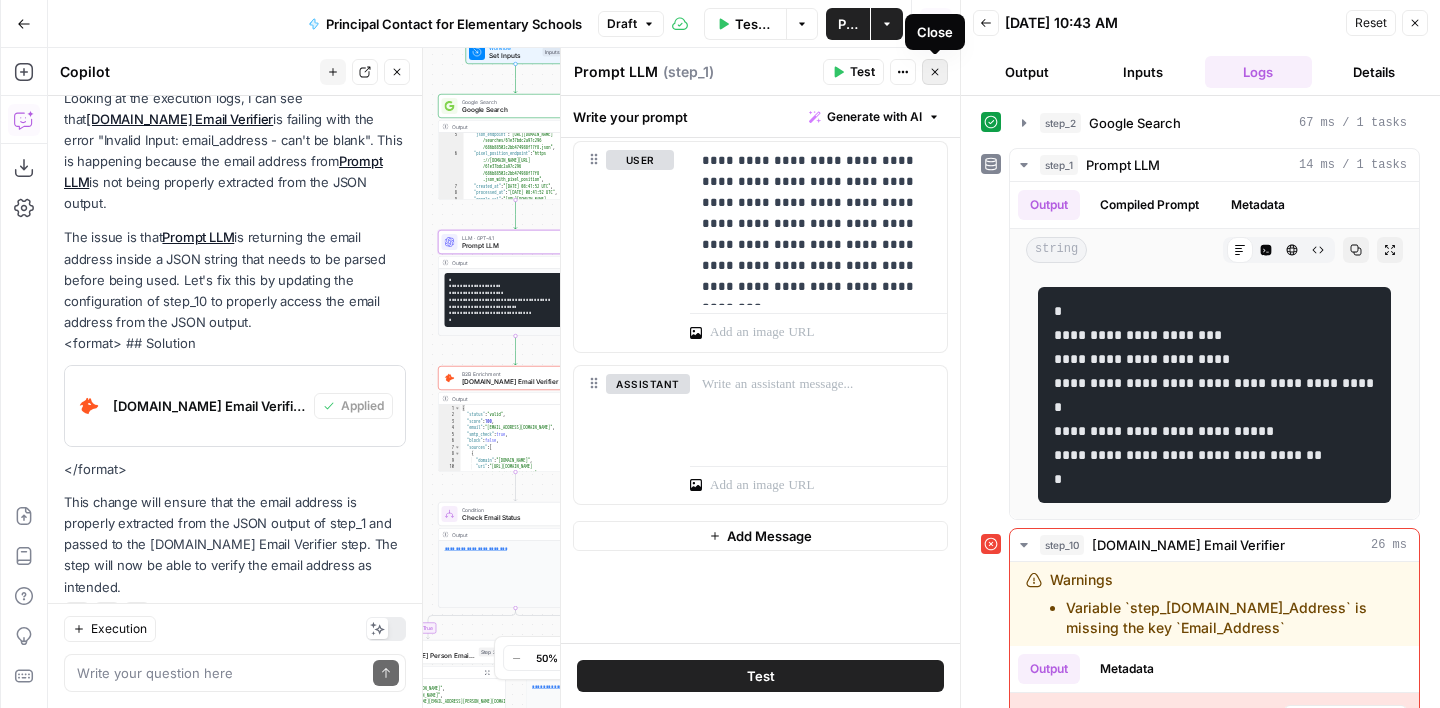 click 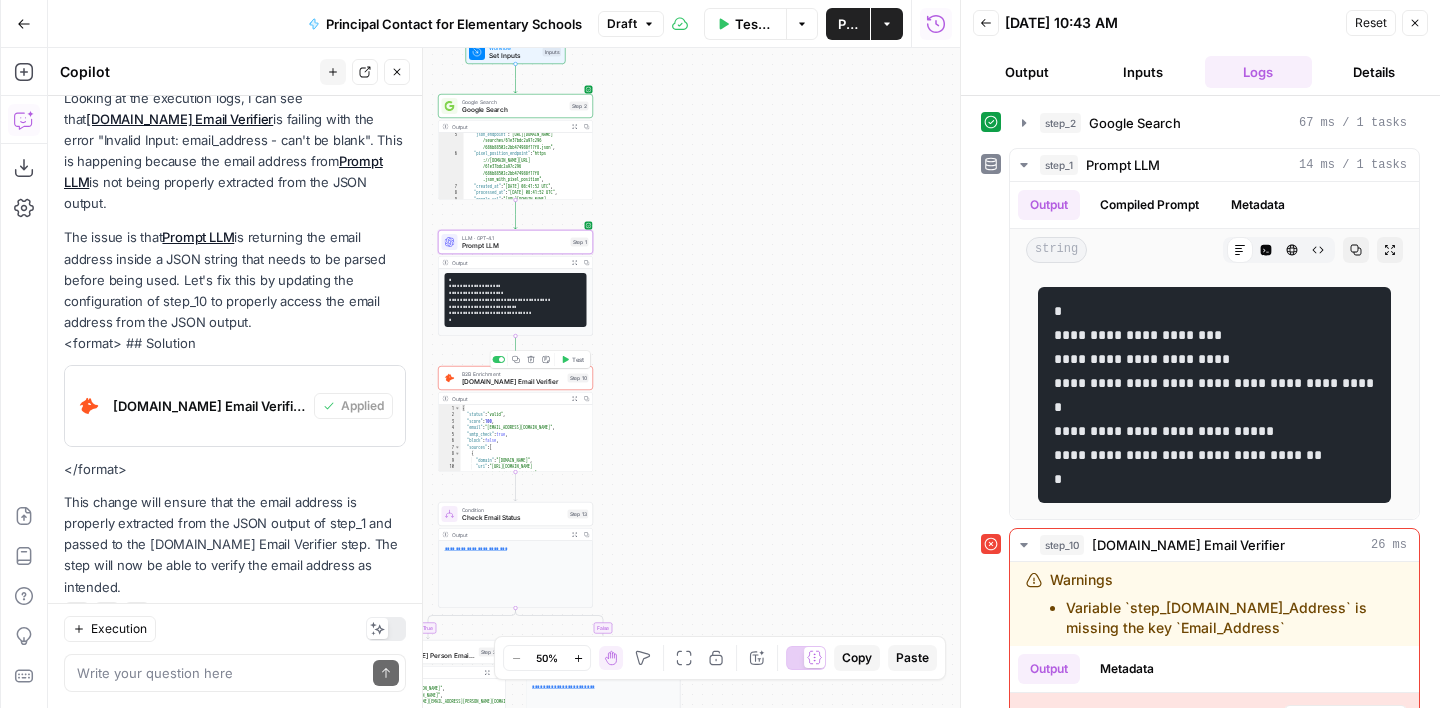 click on "[DOMAIN_NAME] Email Verifier" at bounding box center (513, 382) 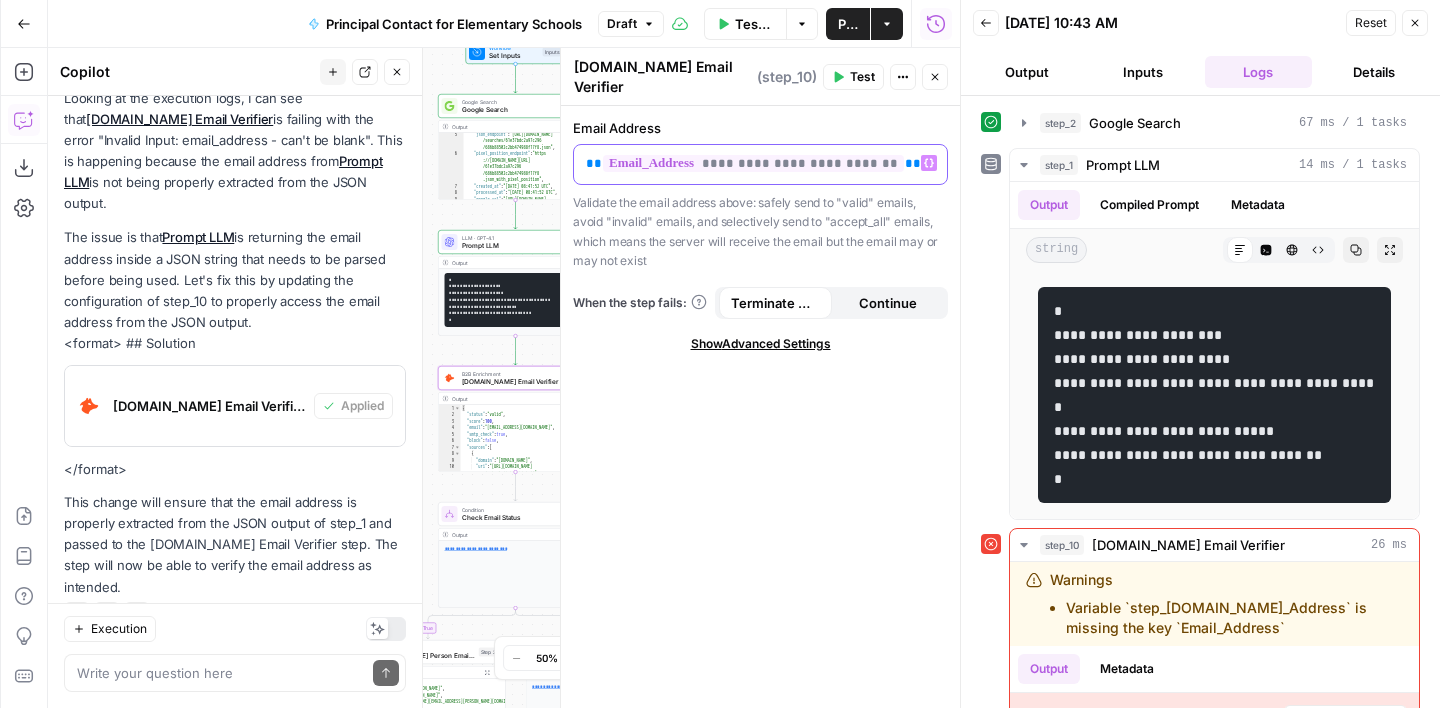 click on "**********" at bounding box center (760, 163) 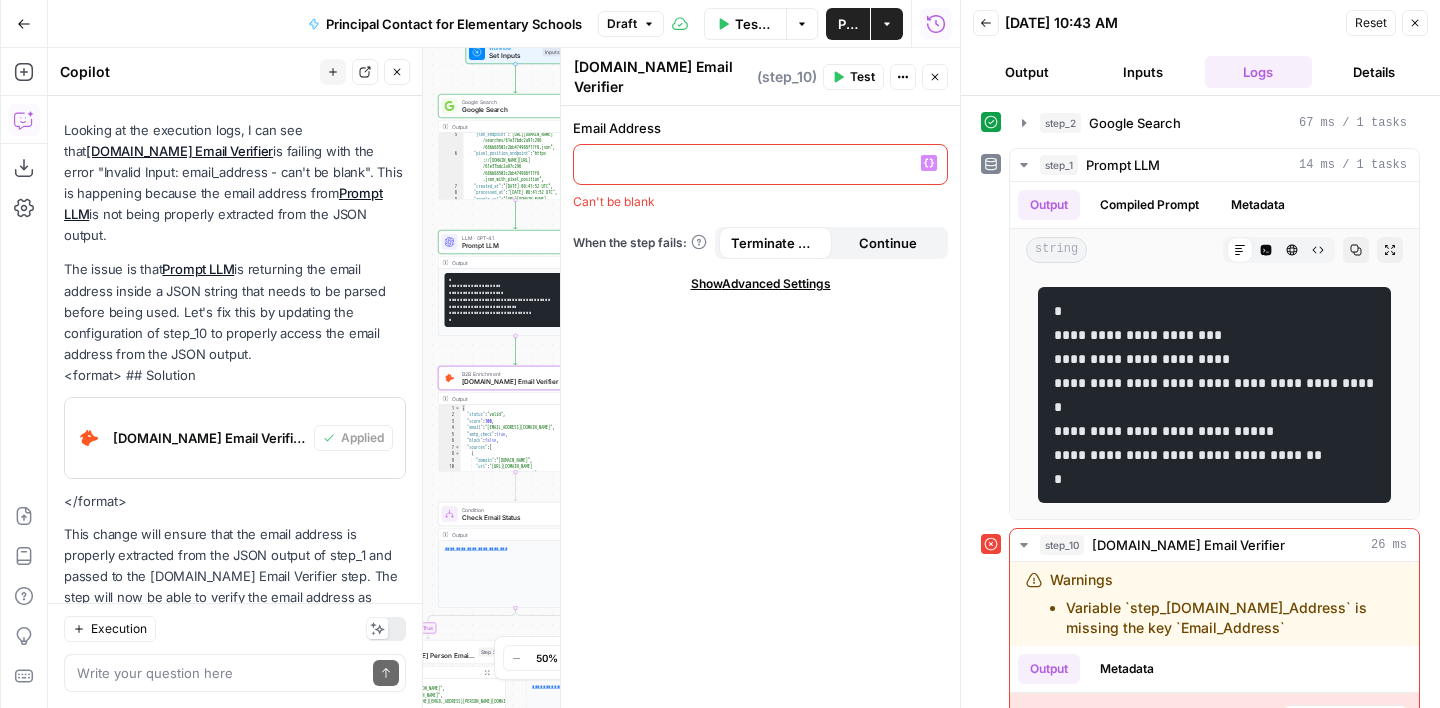 scroll, scrollTop: 244, scrollLeft: 0, axis: vertical 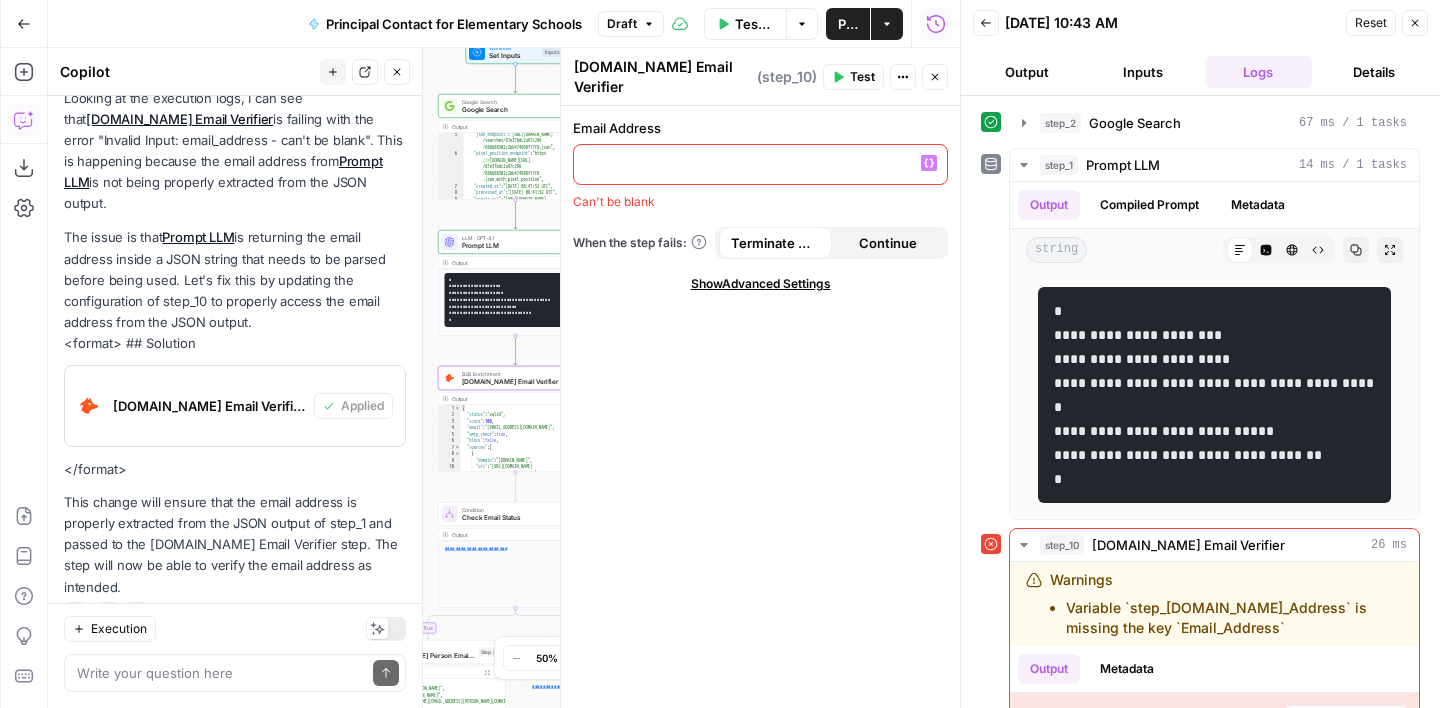 click 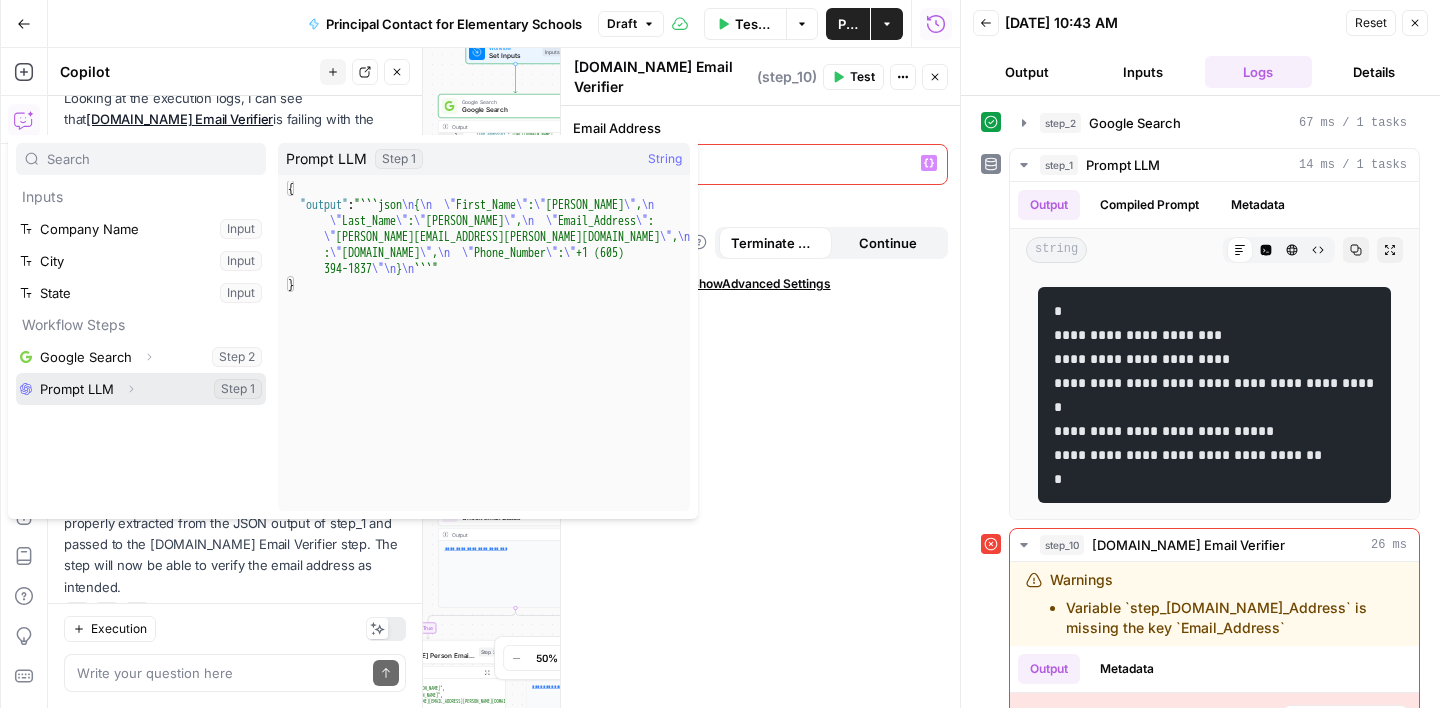 click at bounding box center (141, 389) 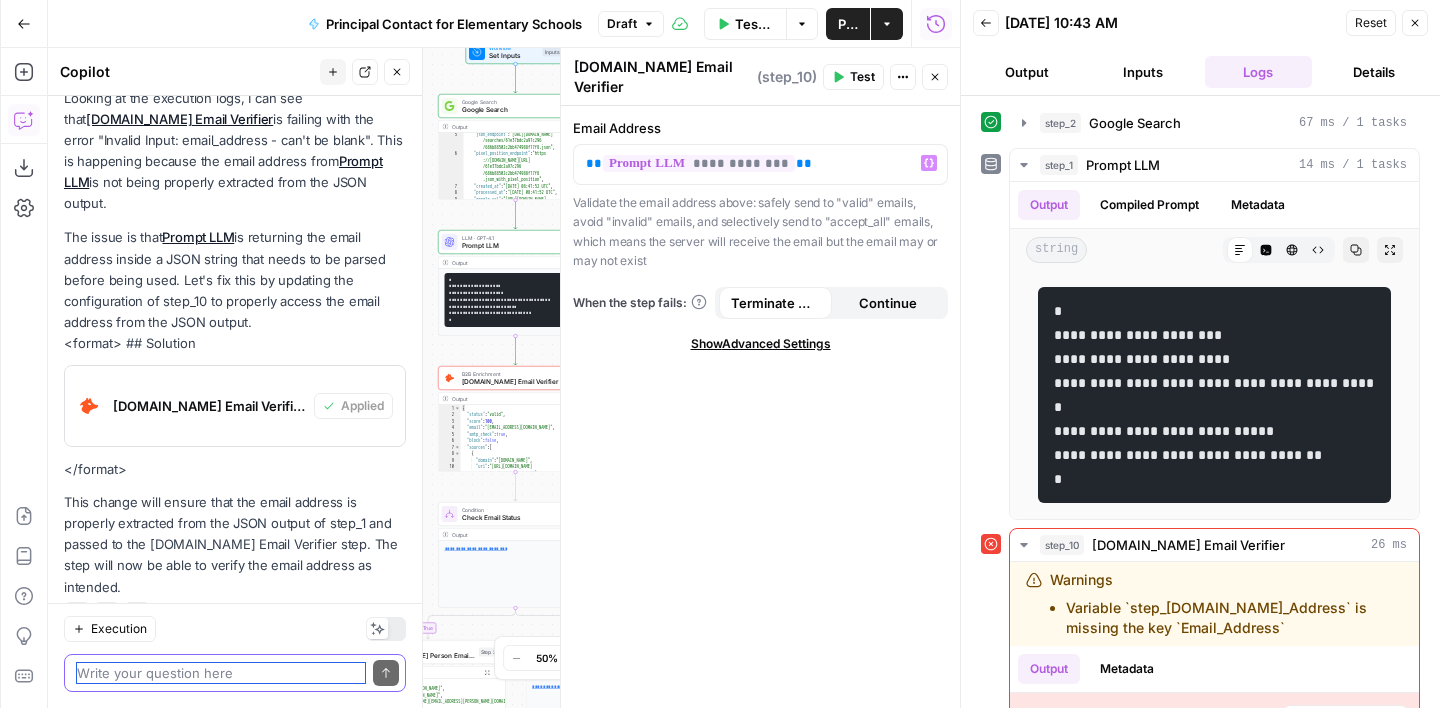 click at bounding box center [221, 673] 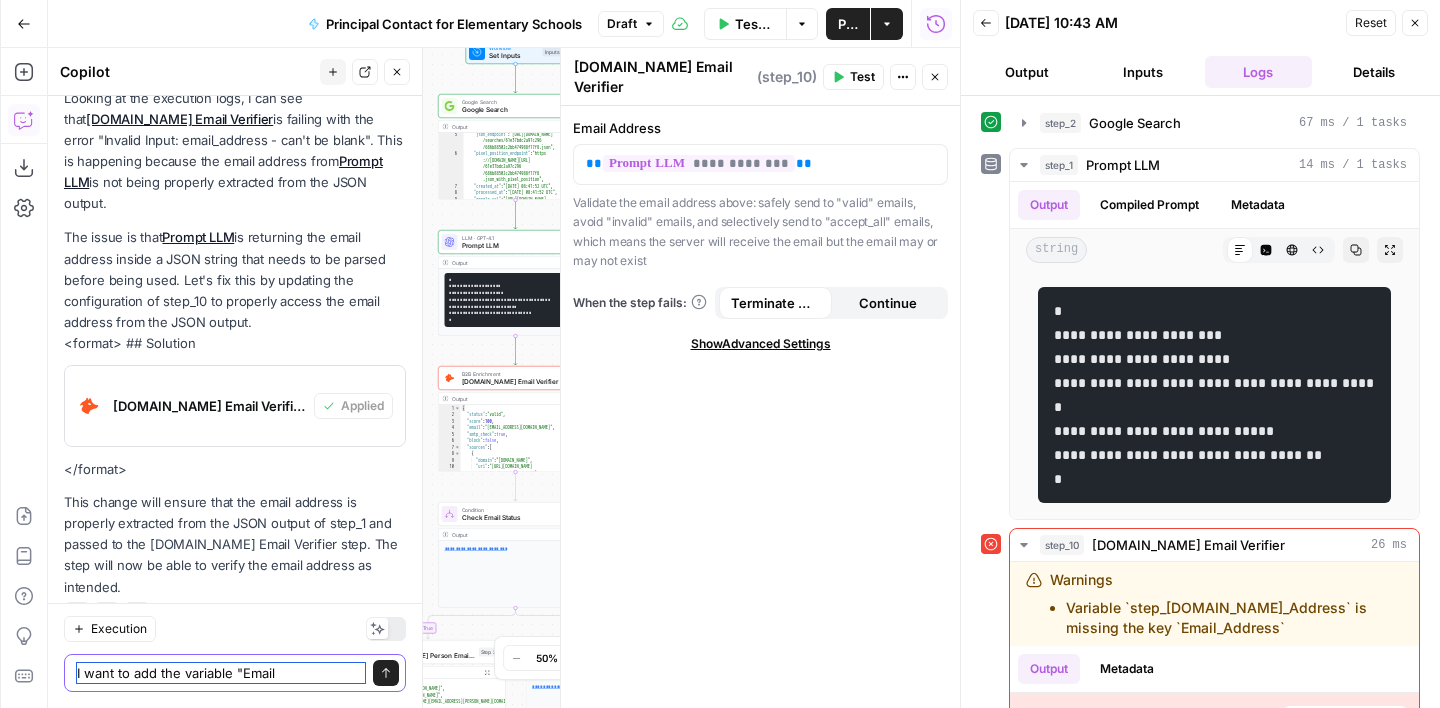 type on "I want to add the variable "Email_" 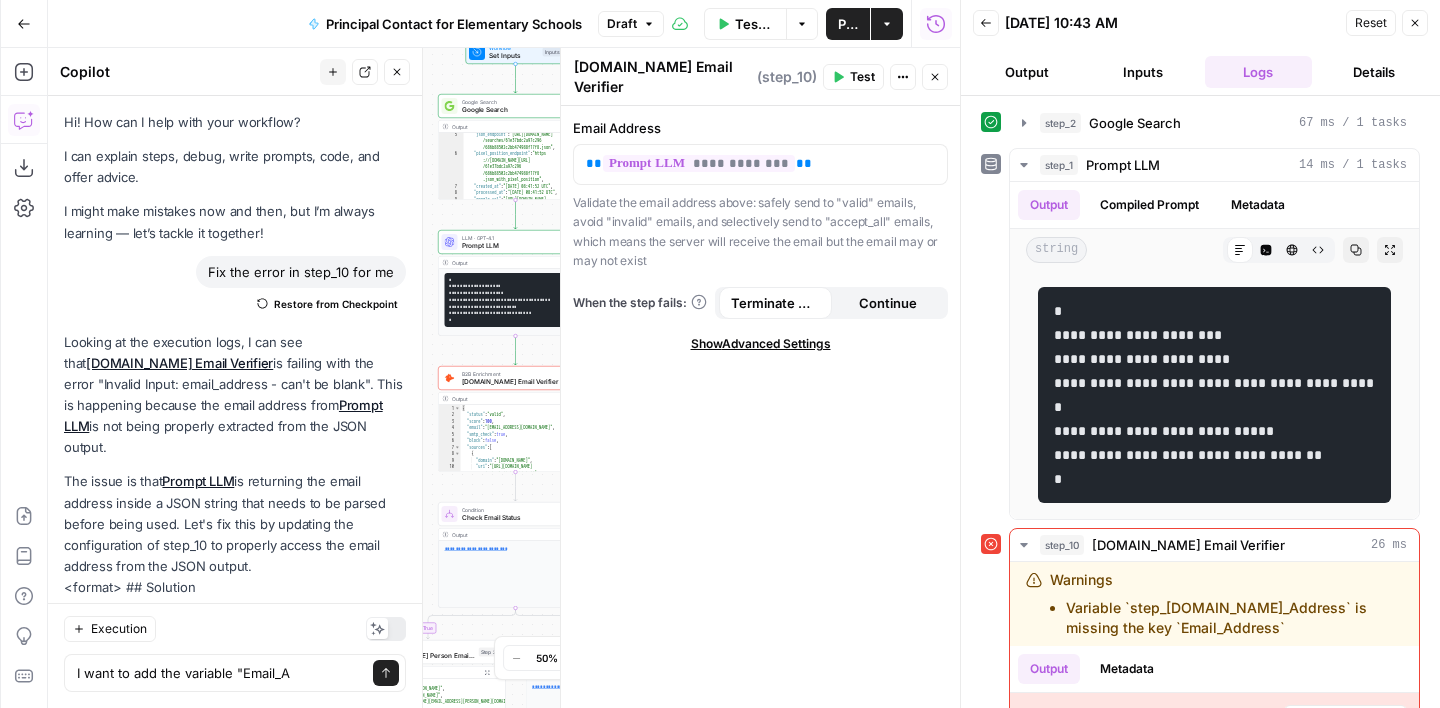 scroll, scrollTop: 0, scrollLeft: 0, axis: both 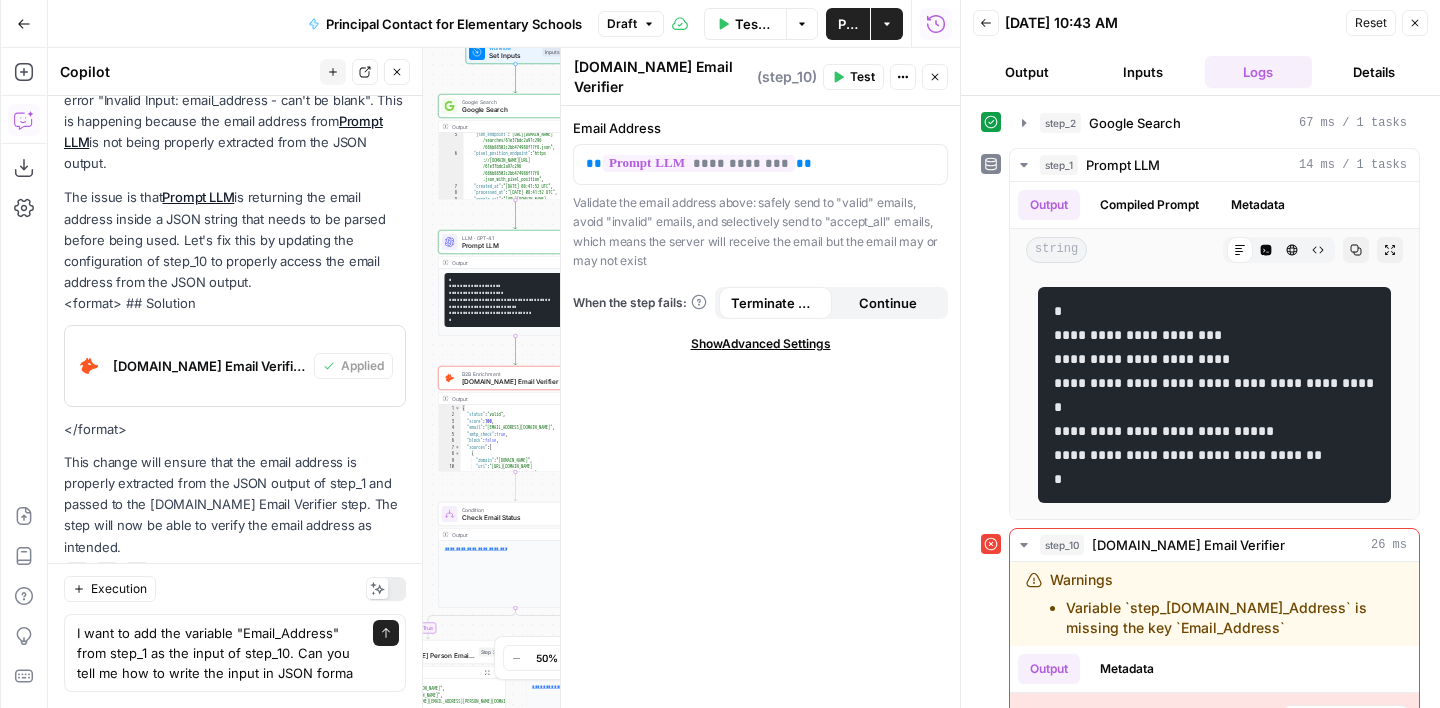 type on "I want to add the variable "Email_Address" from step_1 as the input of step_10. Can you tell me how to write the input in JSON format" 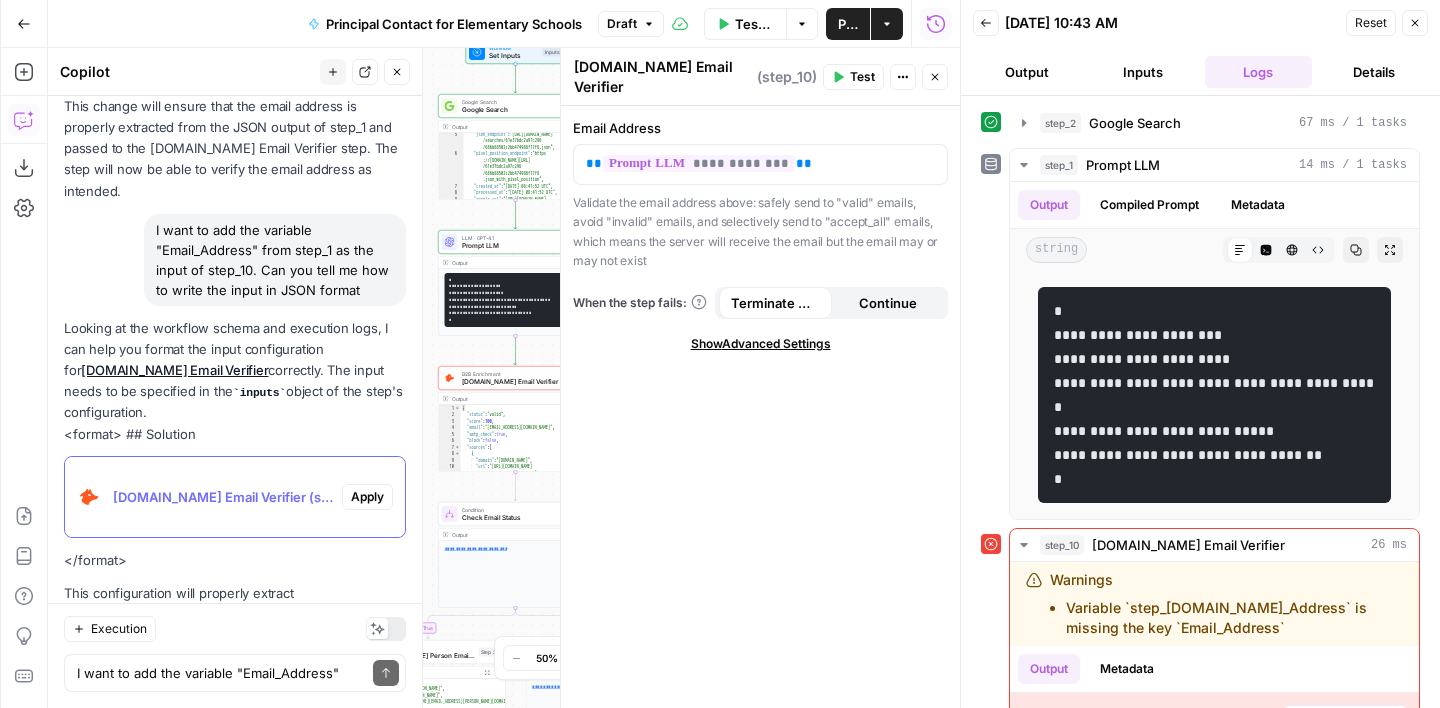 scroll, scrollTop: 730, scrollLeft: 0, axis: vertical 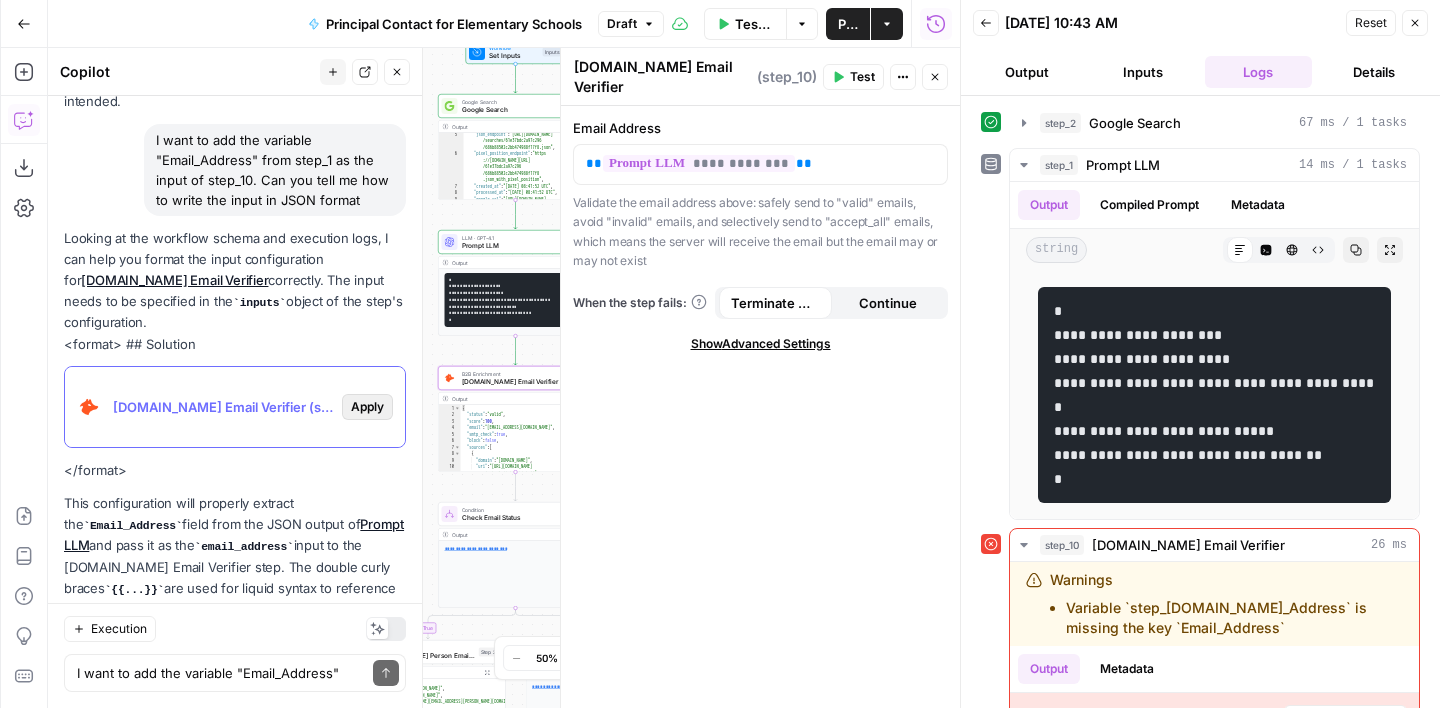 click on "Apply" at bounding box center (367, 407) 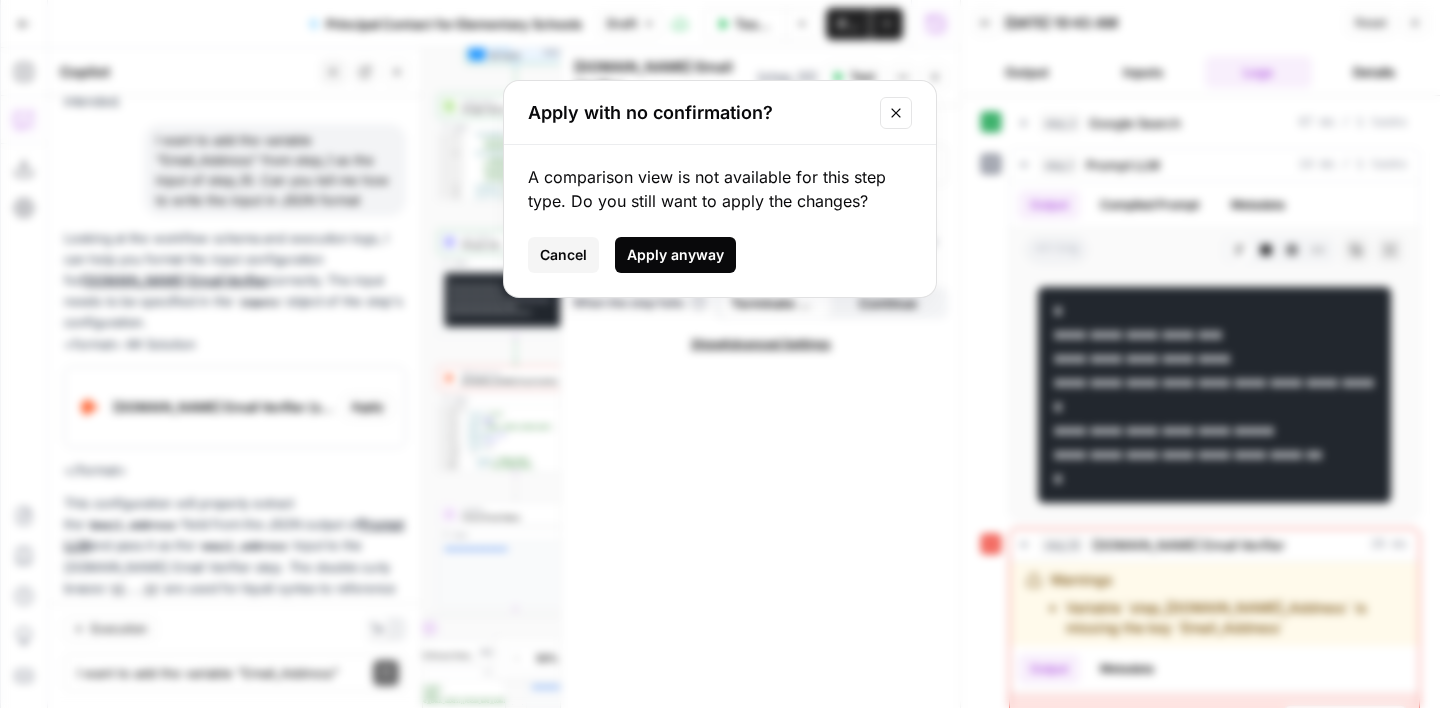 click on "Apply anyway" at bounding box center [675, 255] 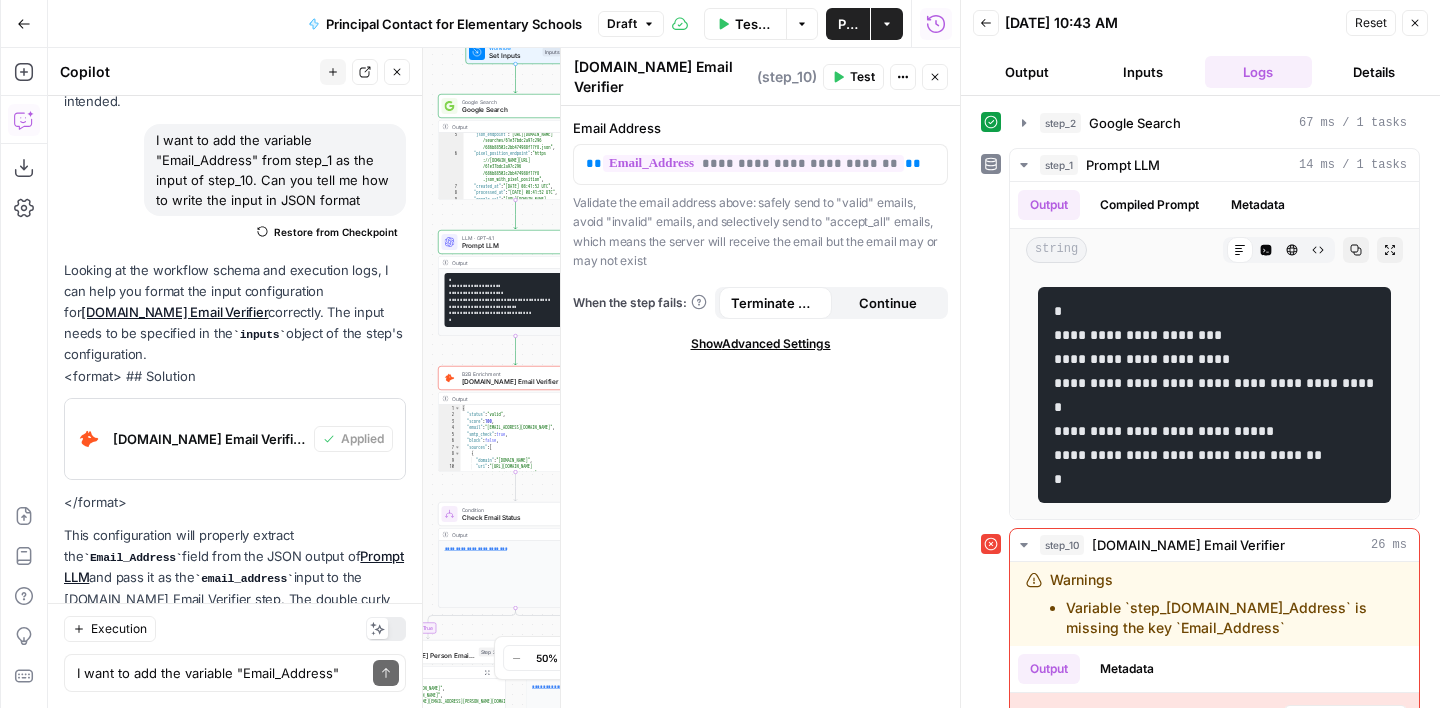 scroll, scrollTop: 730, scrollLeft: 0, axis: vertical 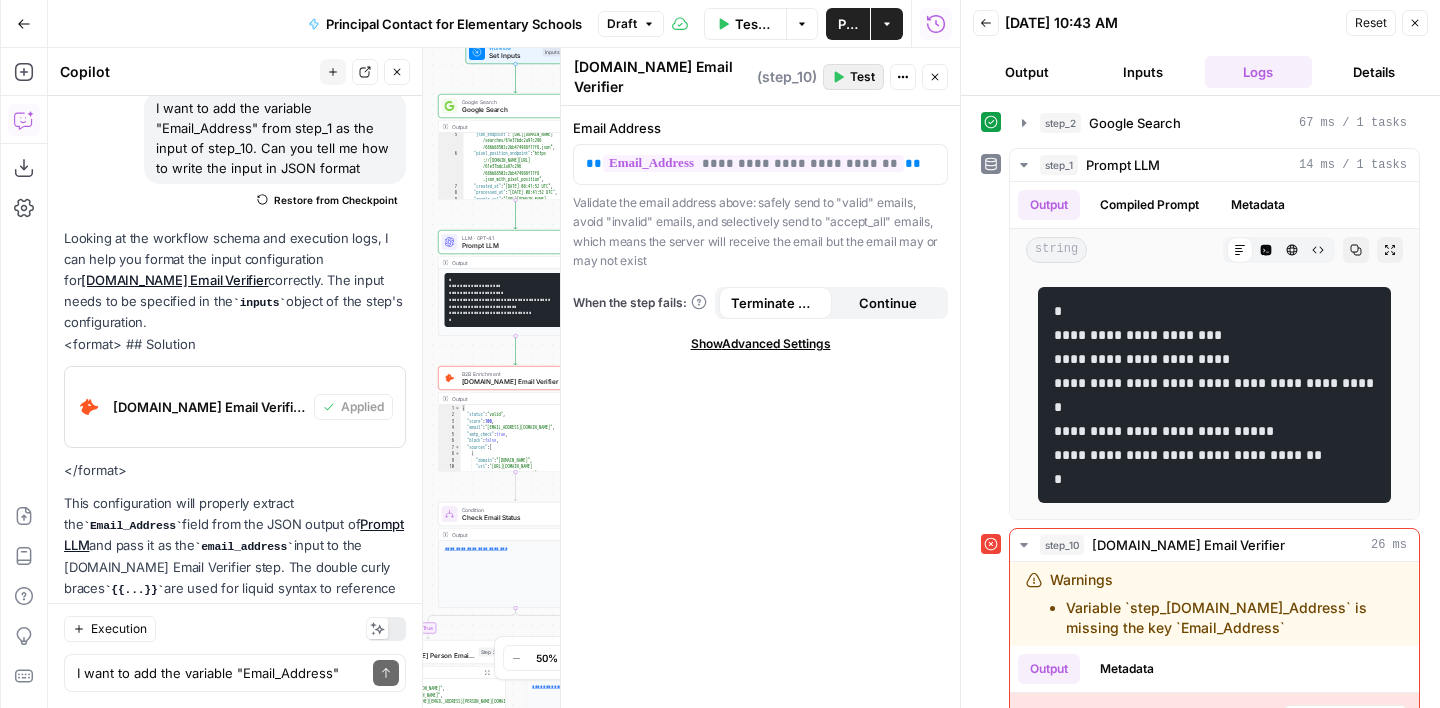 click on "Test" at bounding box center (862, 77) 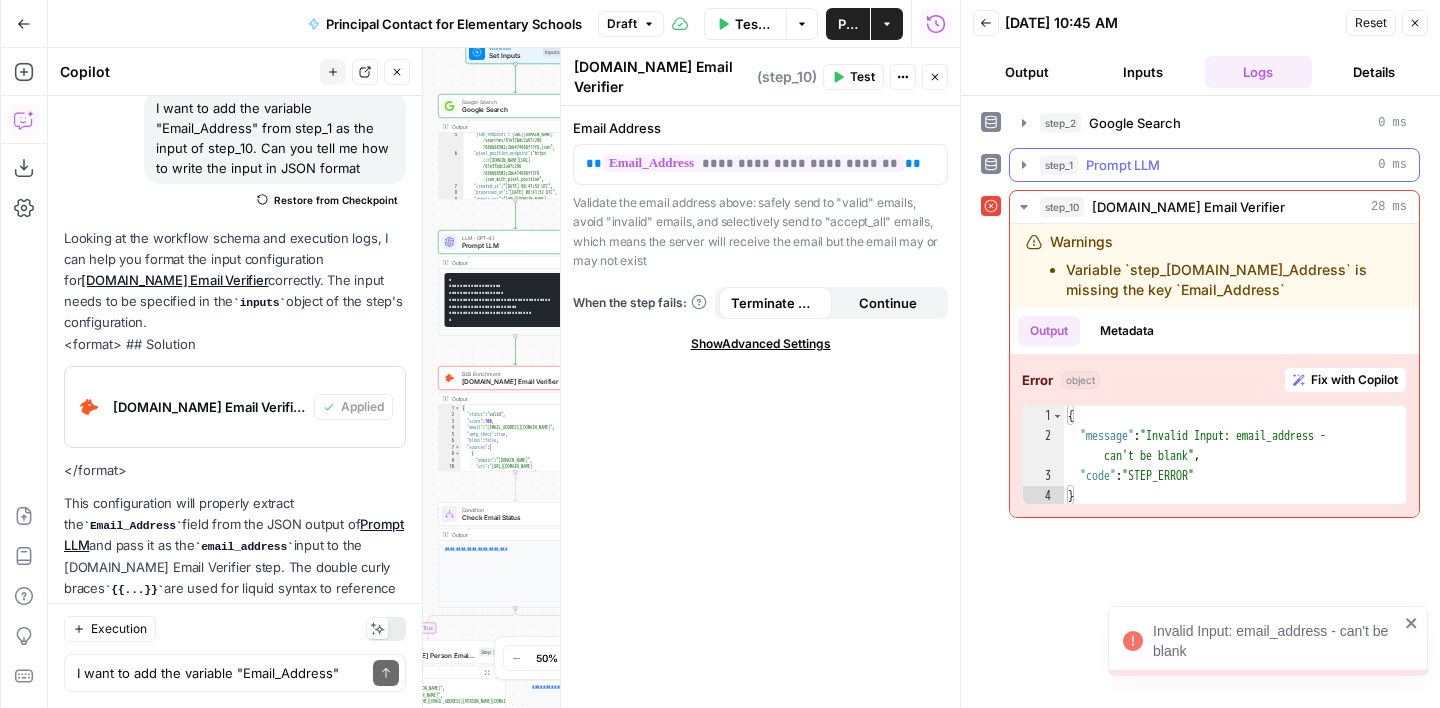 click on "Prompt LLM" at bounding box center (1123, 165) 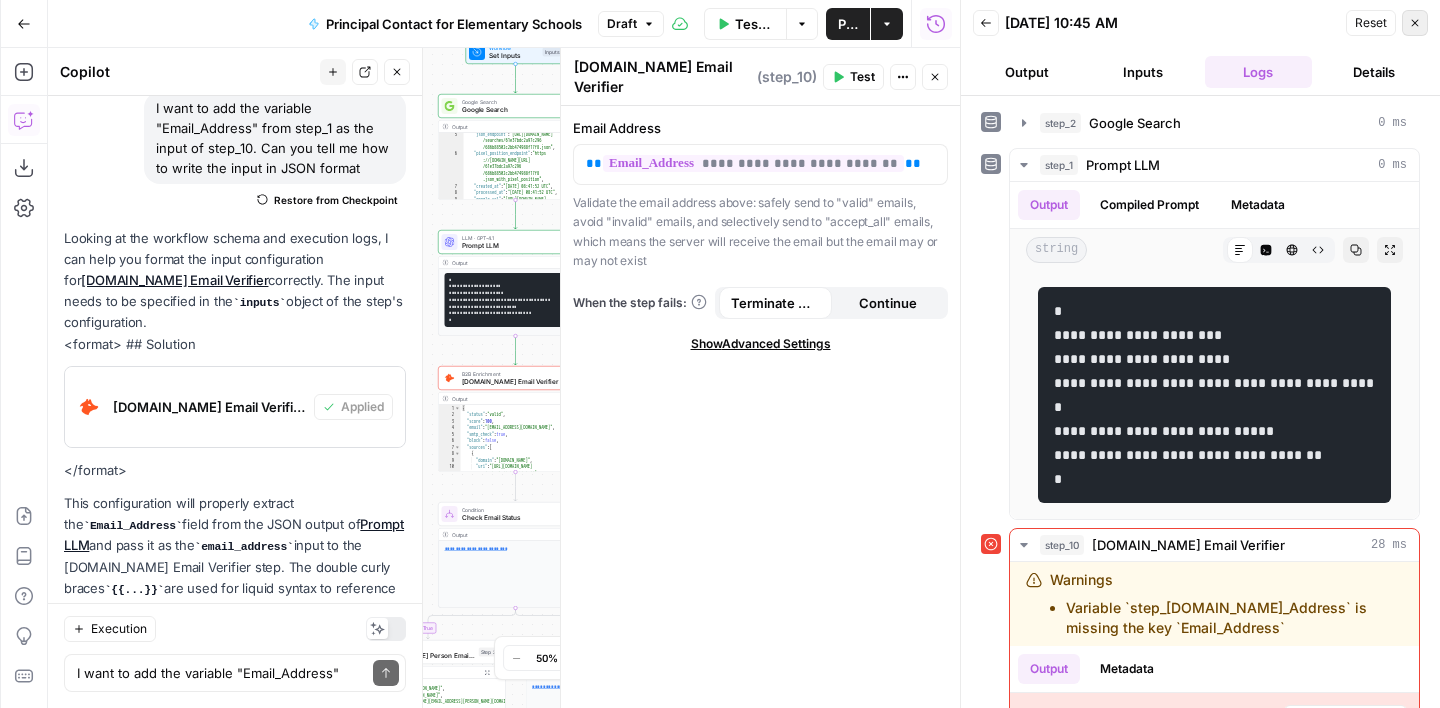 click 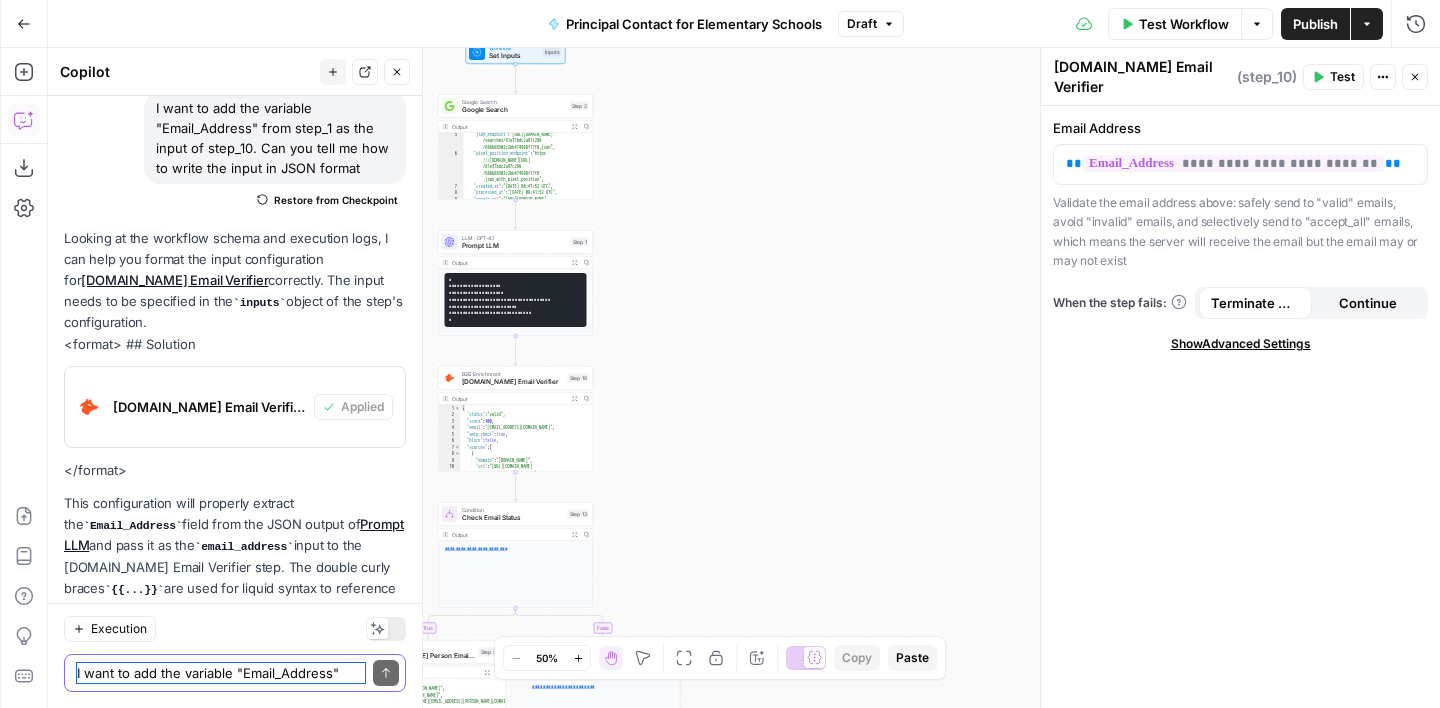 click on "I want to add the variable "Email_Address" from step_1 as the input of step_10. Can you tell me how to write the input in JSON format" at bounding box center (221, 673) 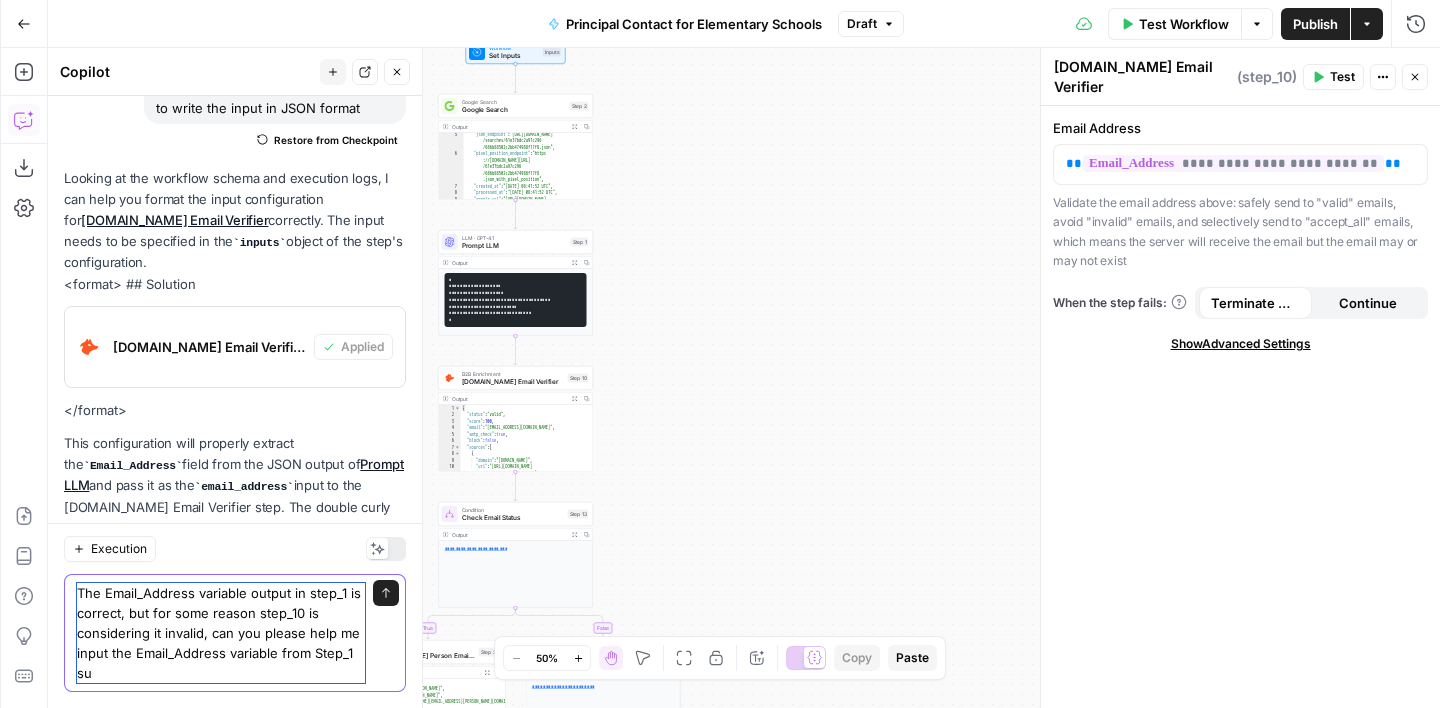 scroll, scrollTop: 810, scrollLeft: 0, axis: vertical 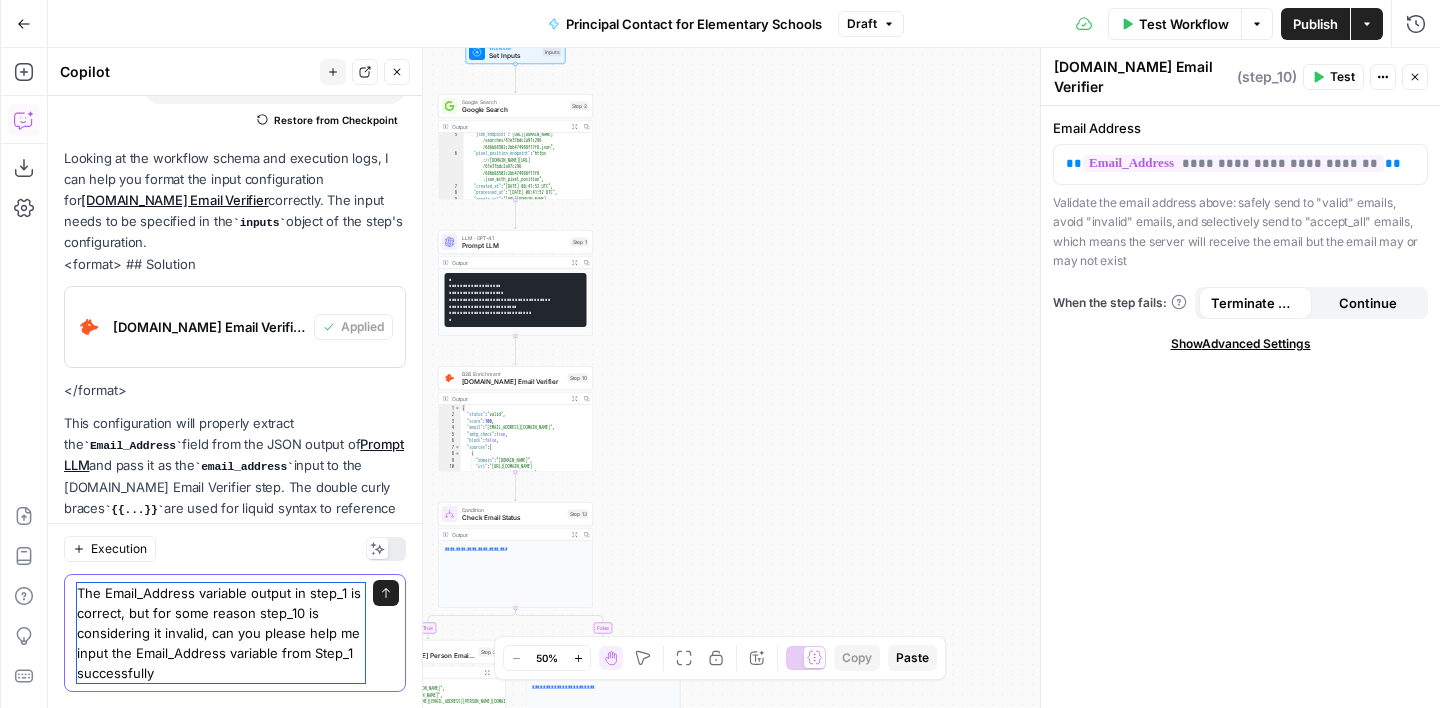 click on "The Email_Address variable output in step_1 is correct, but for some reason step_10 is considering it invalid, can you please help me input the Email_Address variable from Step_1 successfully" at bounding box center (221, 633) 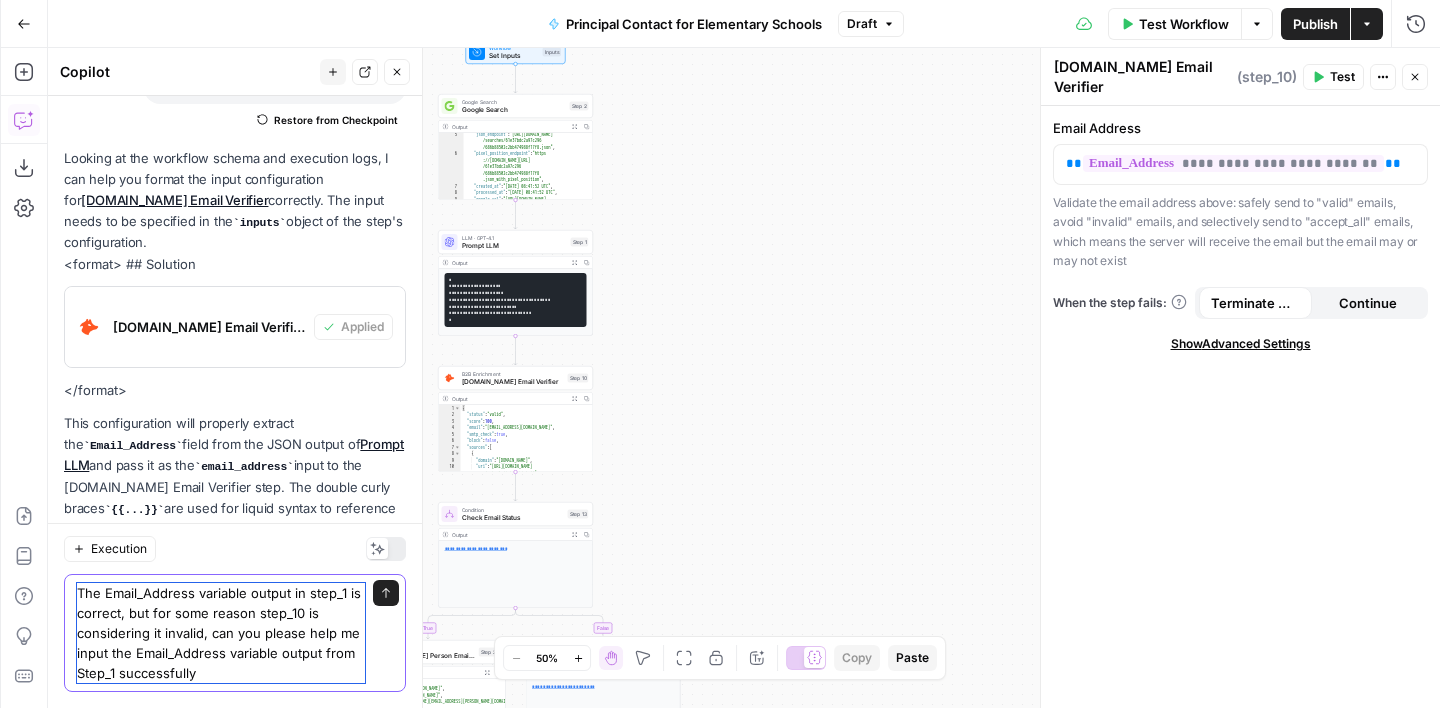 click on "The Email_Address variable output in step_1 is correct, but for some reason step_10 is considering it invalid, can you please help me input the Email_Address variable output from Step_1 successfully" at bounding box center (221, 633) 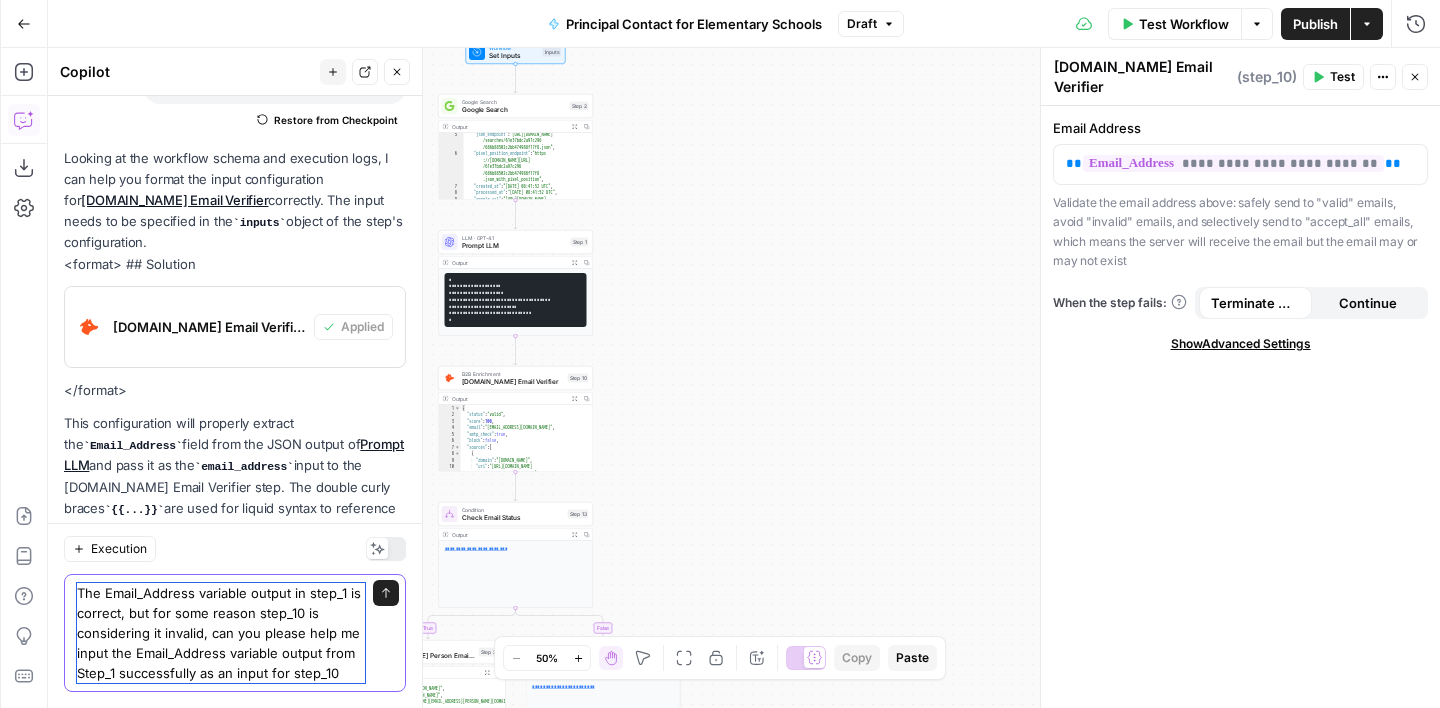 type on "The Email_Address variable output in step_1 is correct, but for some reason step_10 is considering it invalid, can you please help me input the Email_Address variable output from Step_1 successfully as an input for step_10?" 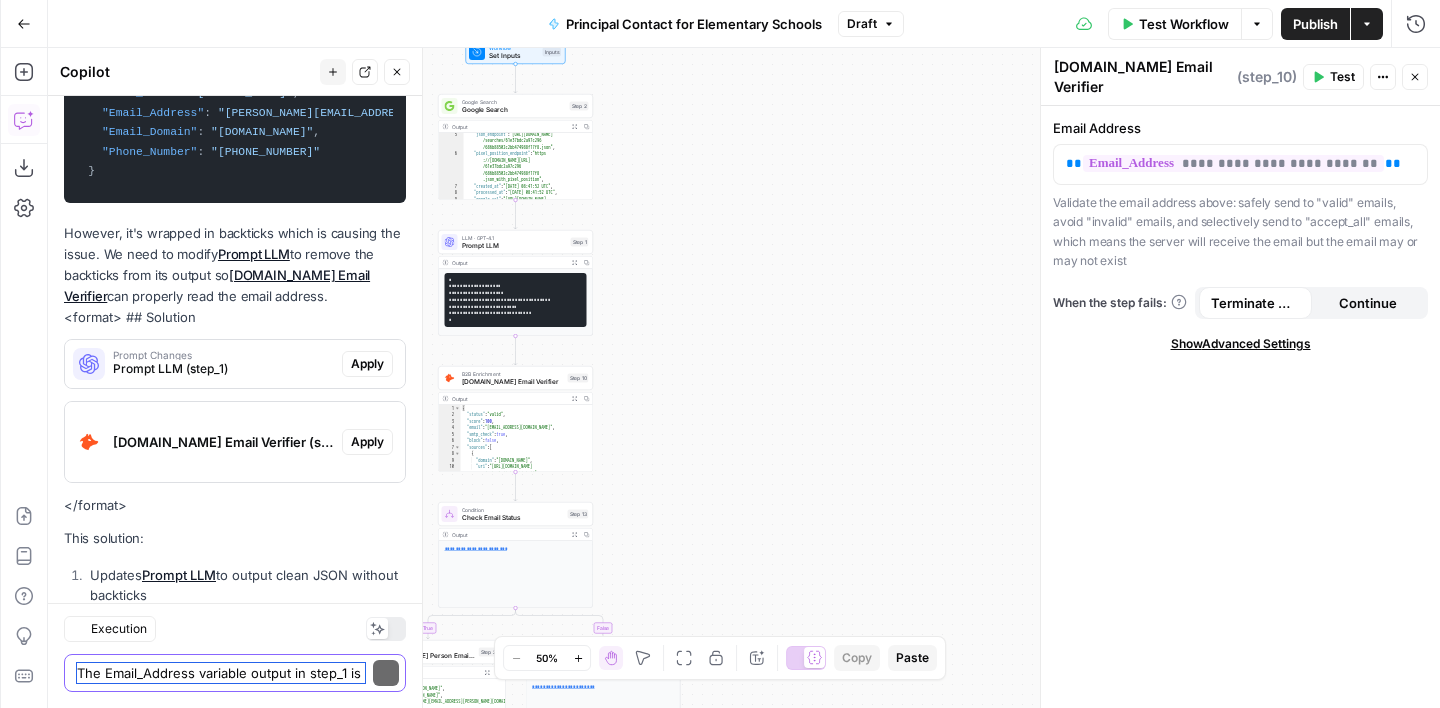 scroll, scrollTop: 1675, scrollLeft: 0, axis: vertical 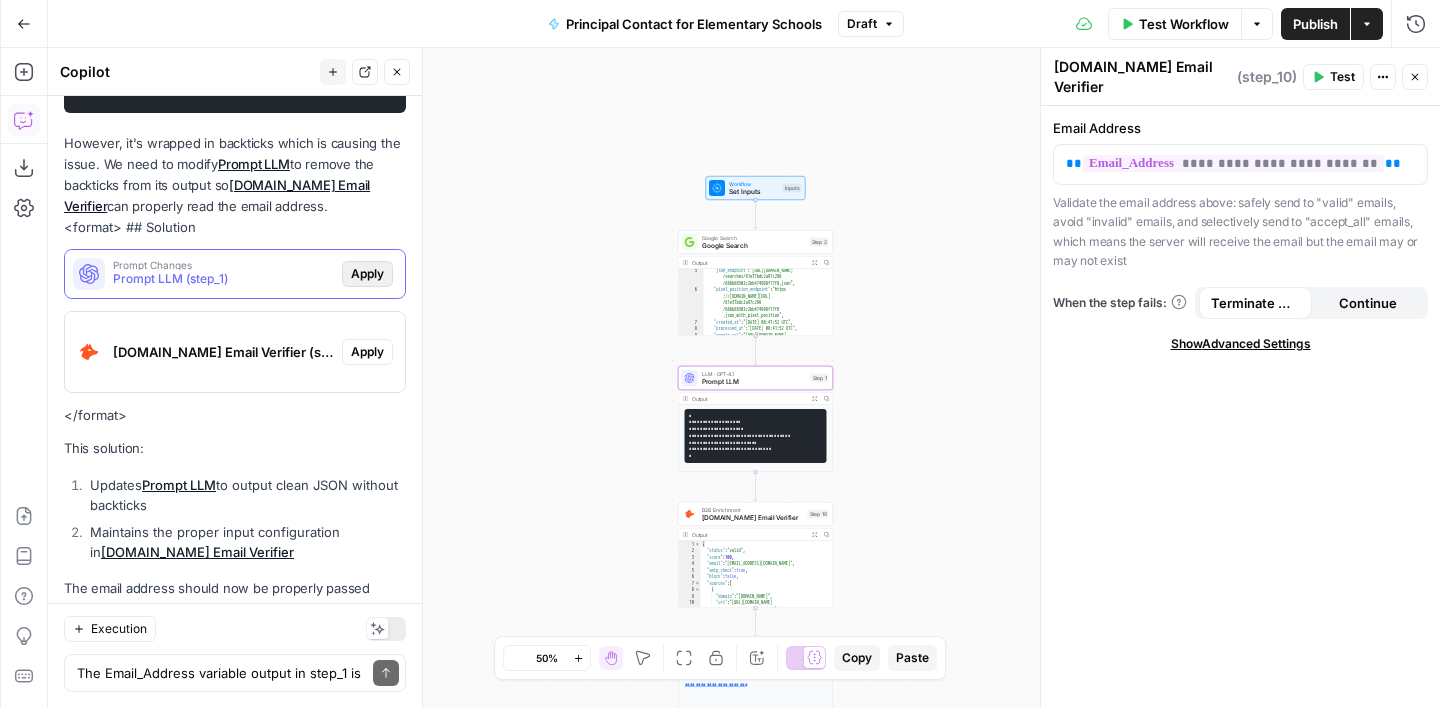 click on "Apply" at bounding box center (367, 274) 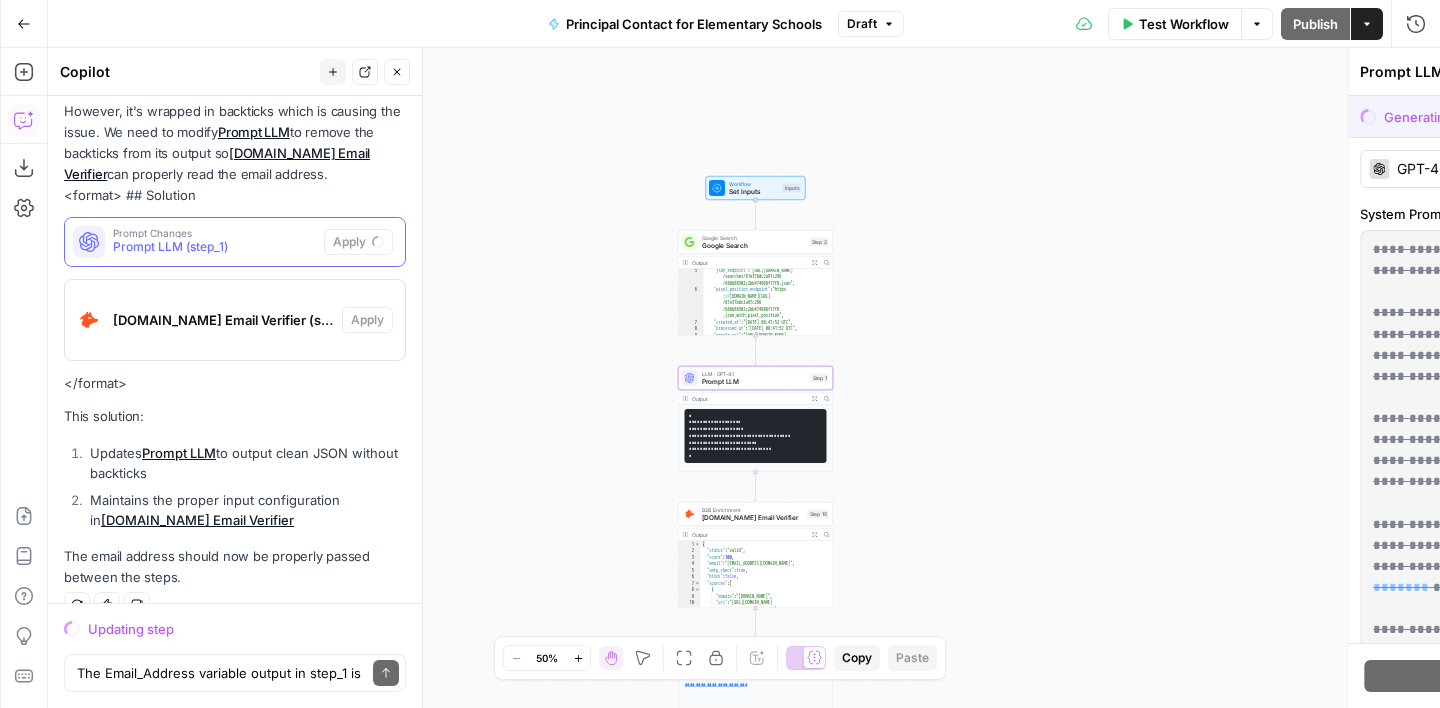 scroll, scrollTop: 1643, scrollLeft: 0, axis: vertical 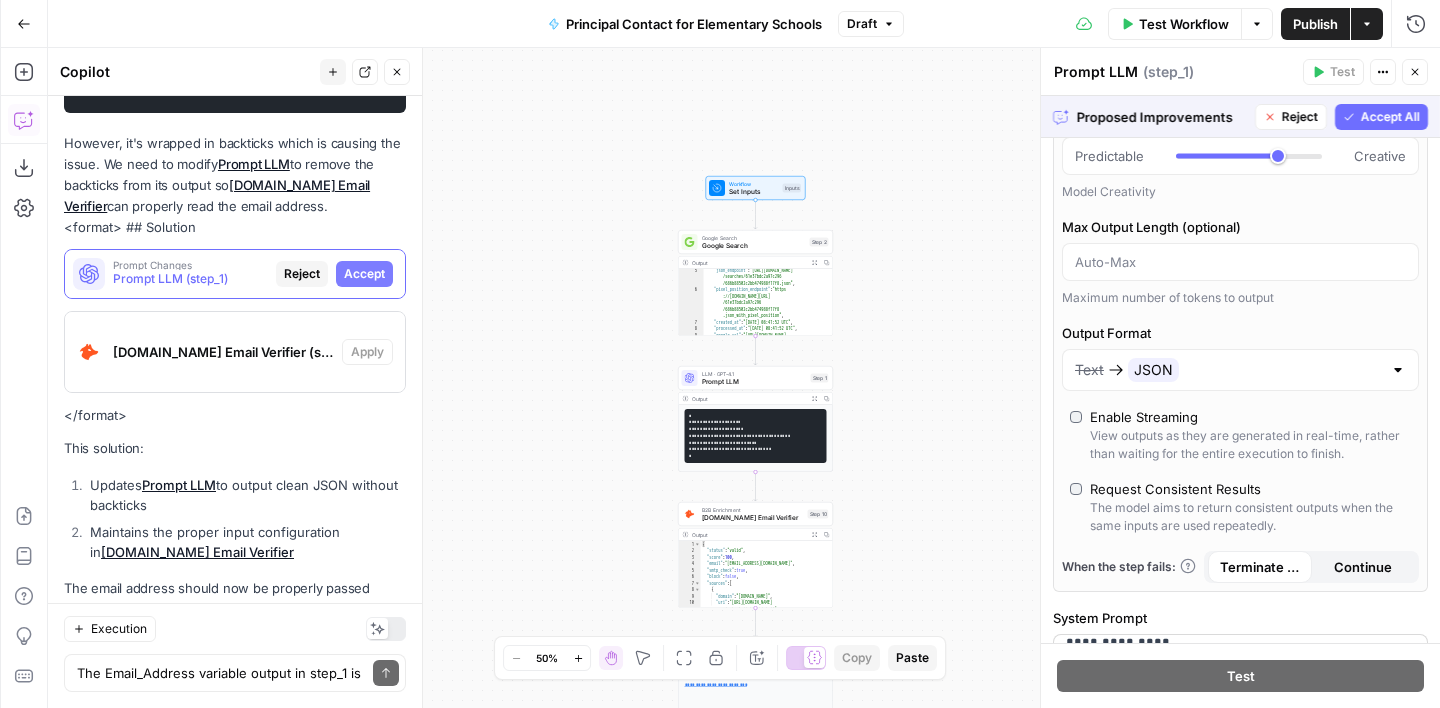 click on "Accept All" at bounding box center (1390, 117) 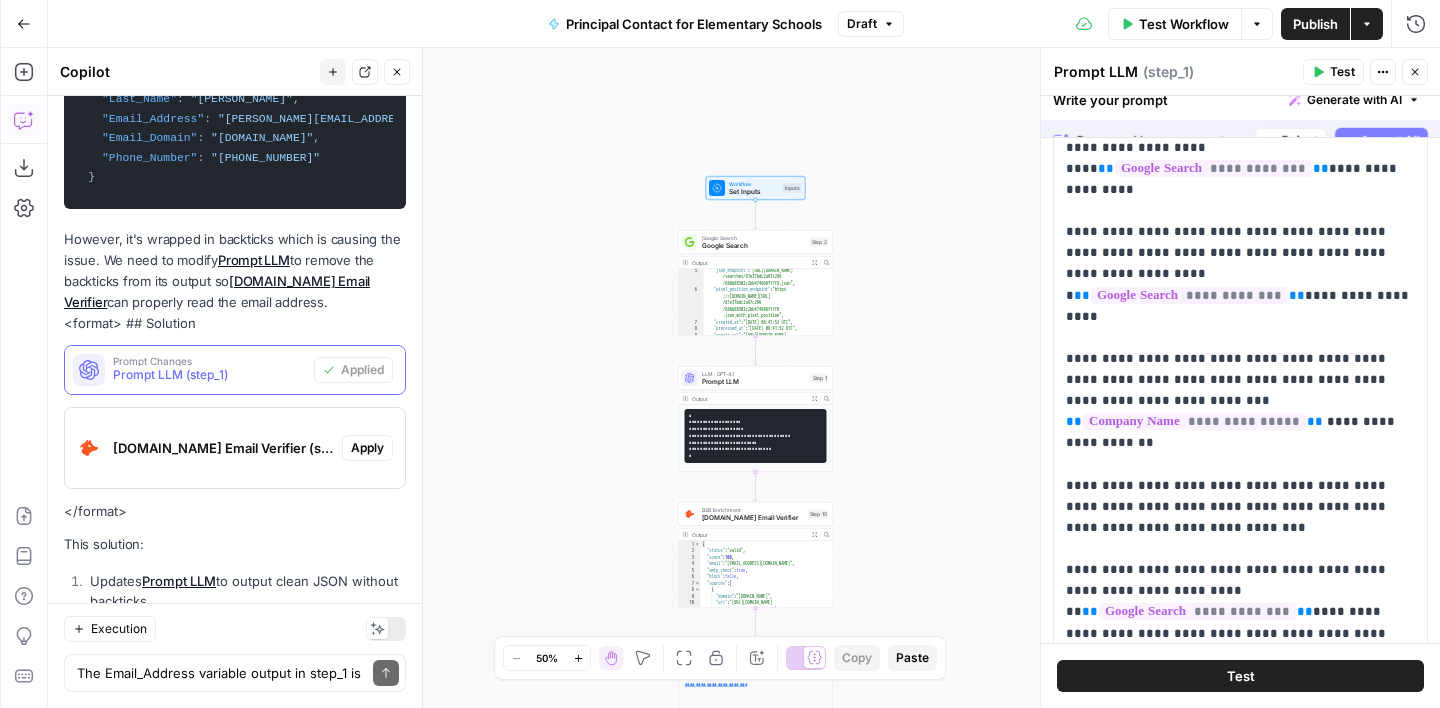 scroll, scrollTop: 1739, scrollLeft: 0, axis: vertical 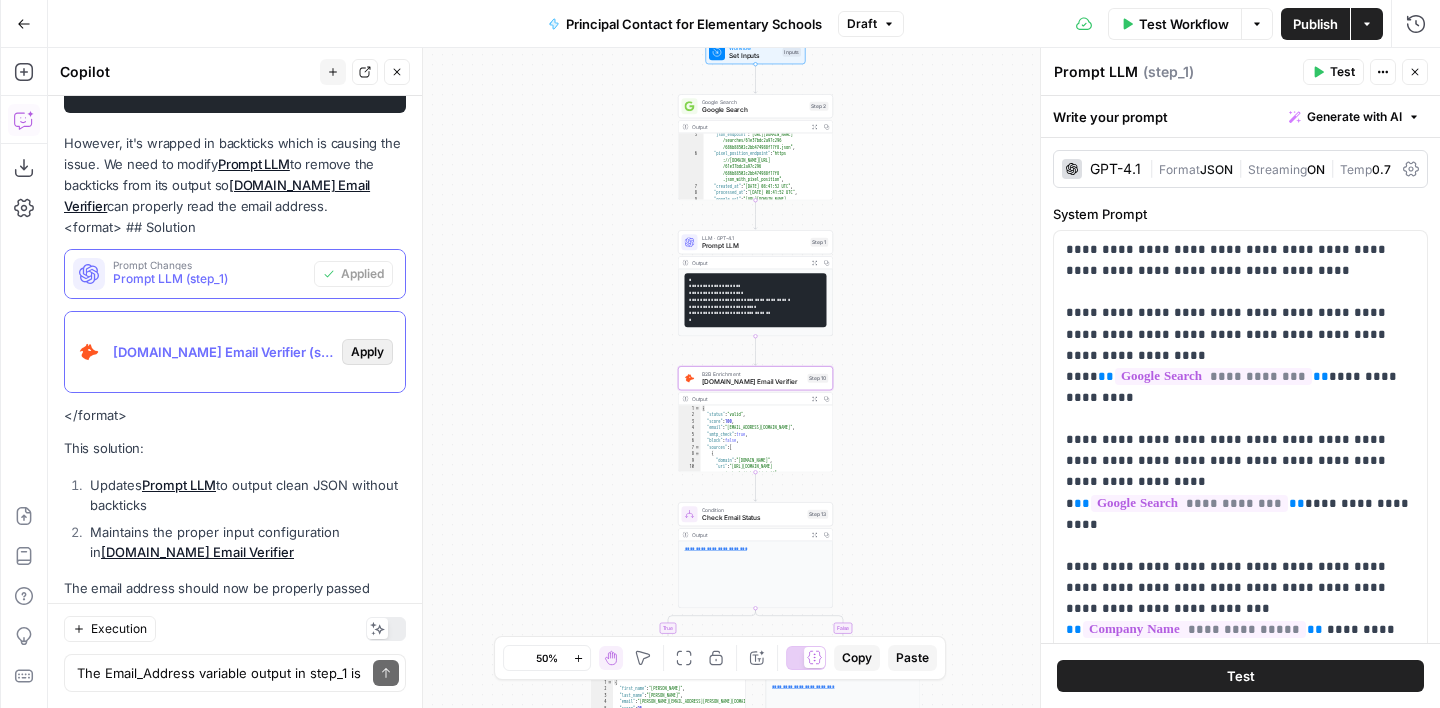 click on "Apply" at bounding box center (367, 352) 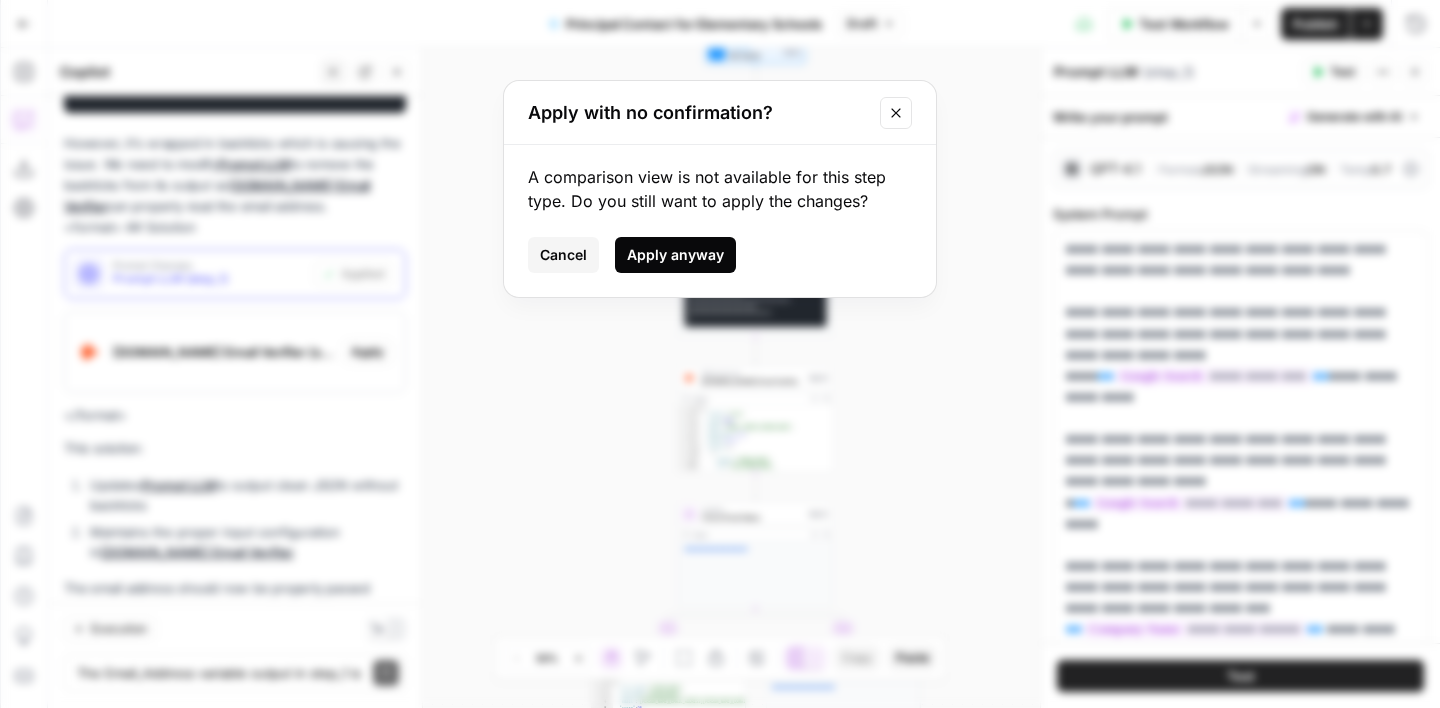click on "Apply anyway" at bounding box center (675, 255) 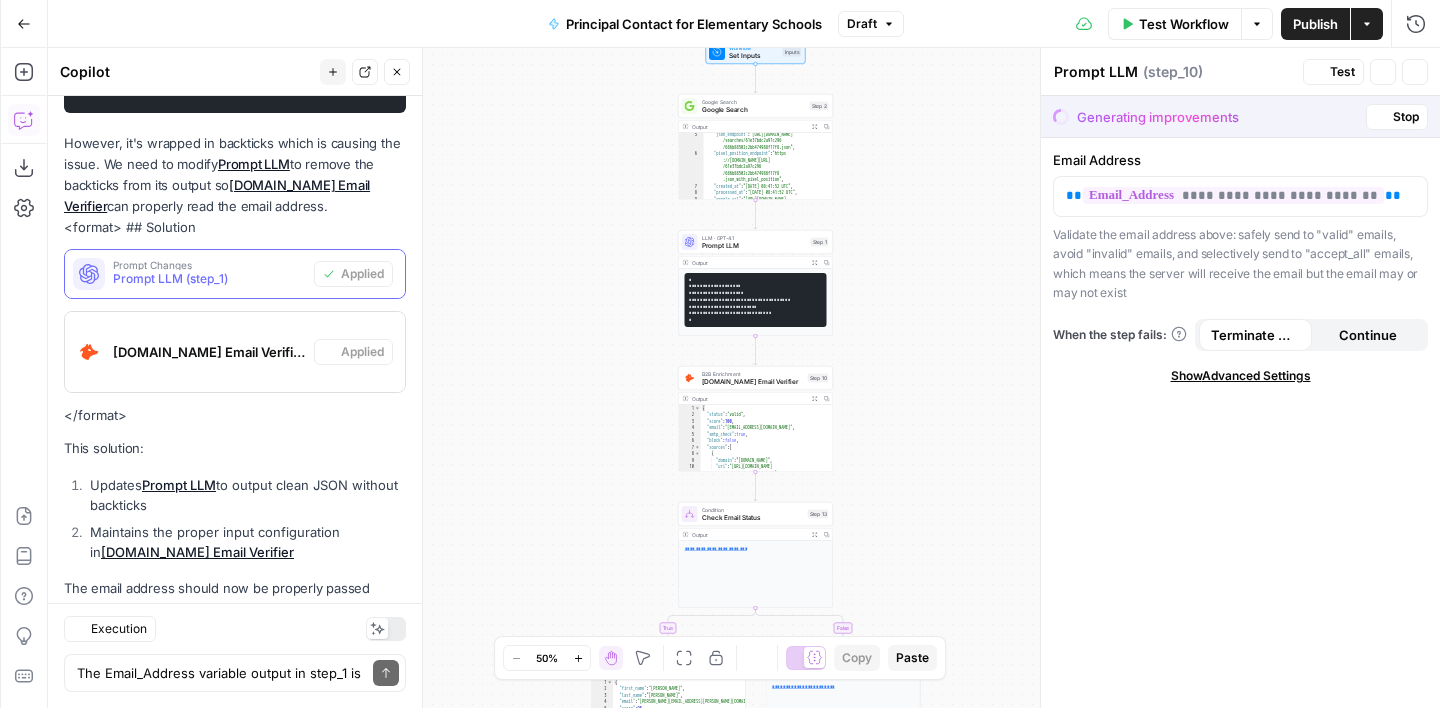 type on "[DOMAIN_NAME] Email Verifier" 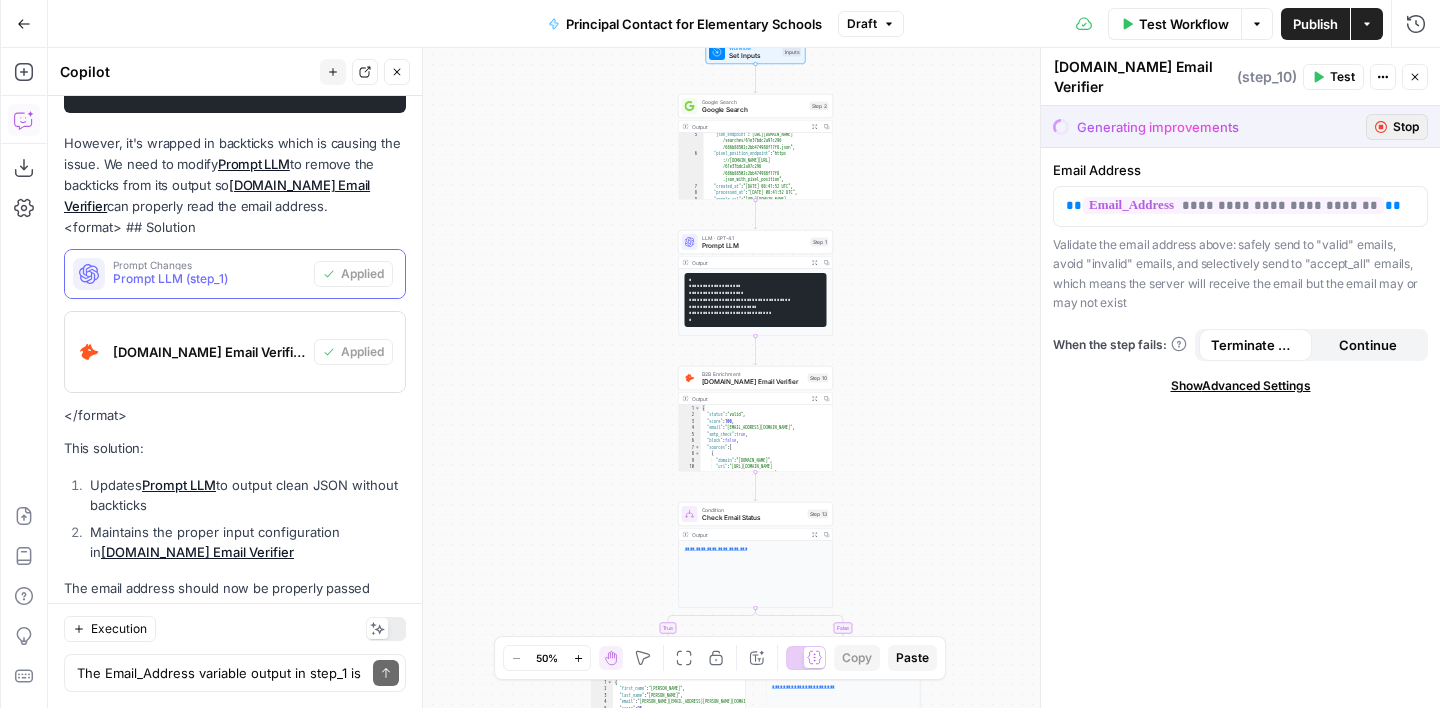click on "Stop" at bounding box center (1406, 127) 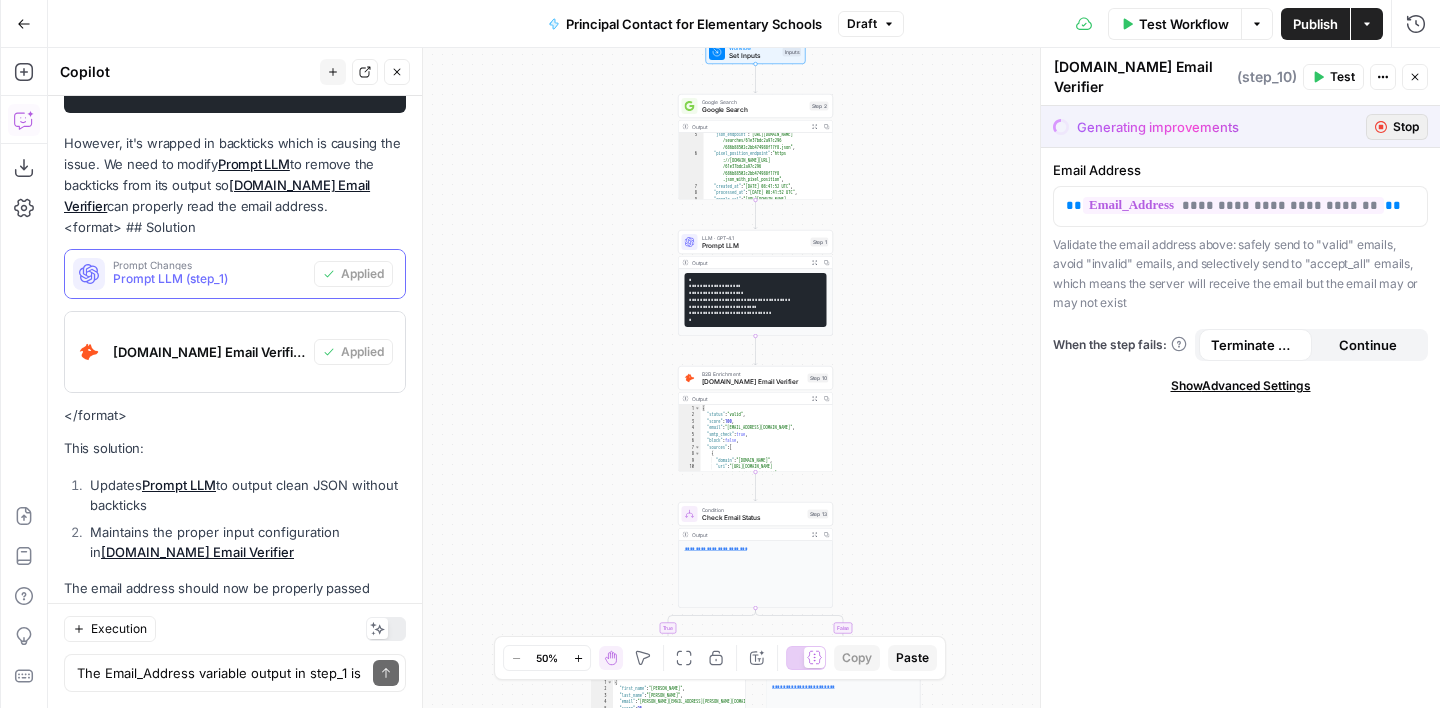 click 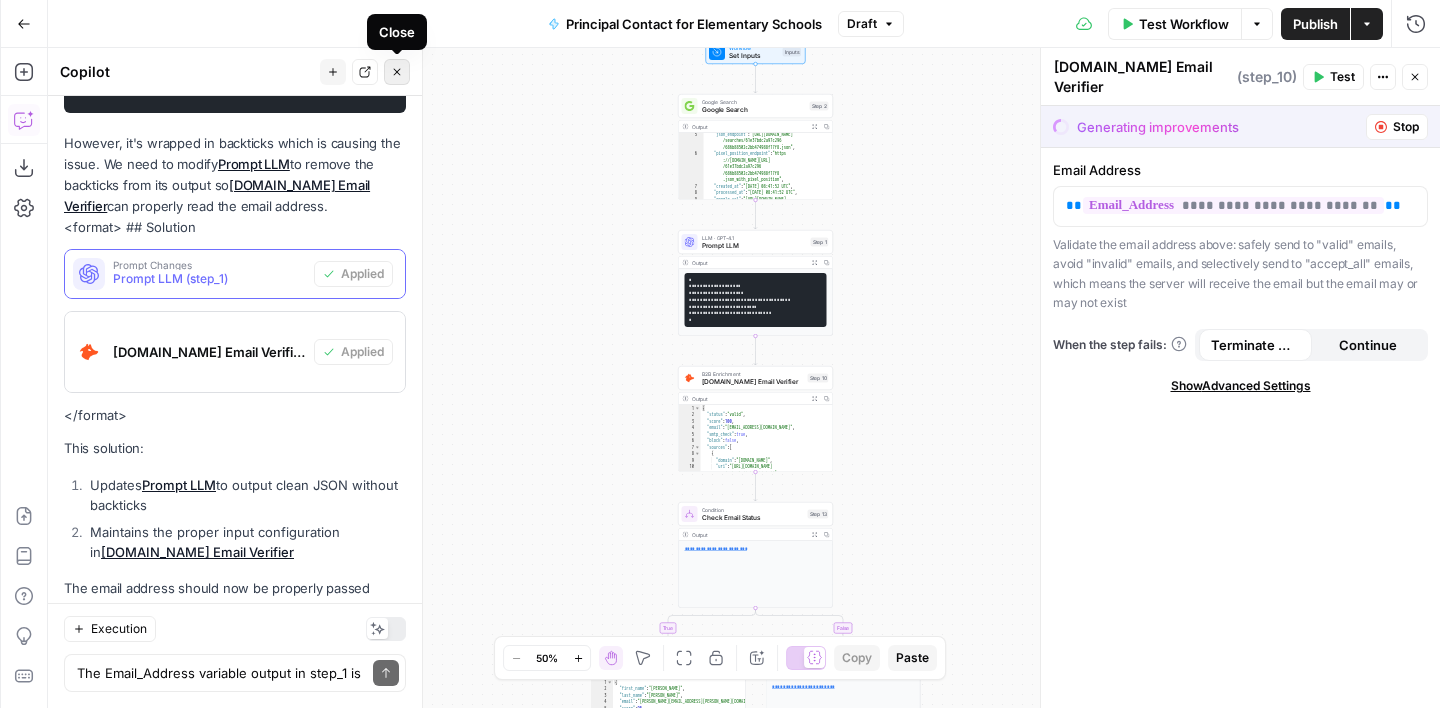 click 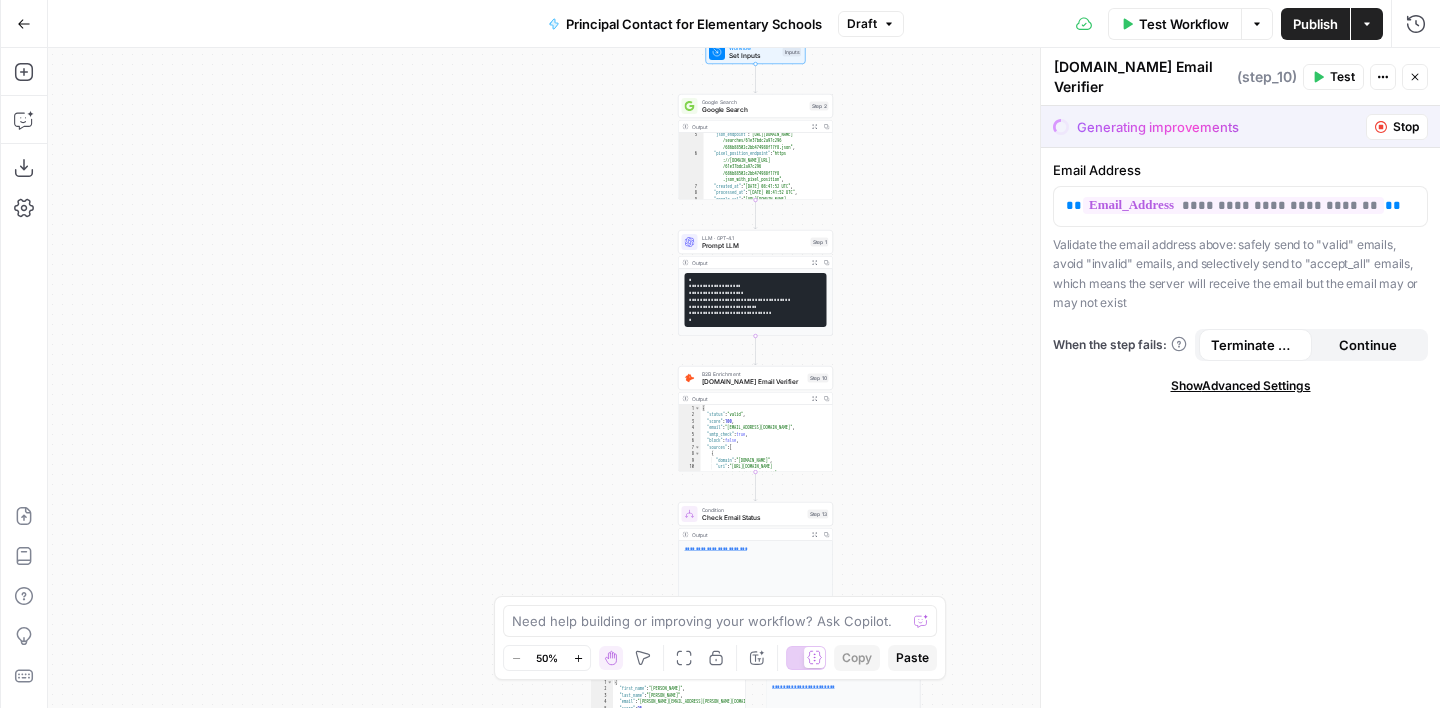 click on "Prompt LLM" at bounding box center (754, 246) 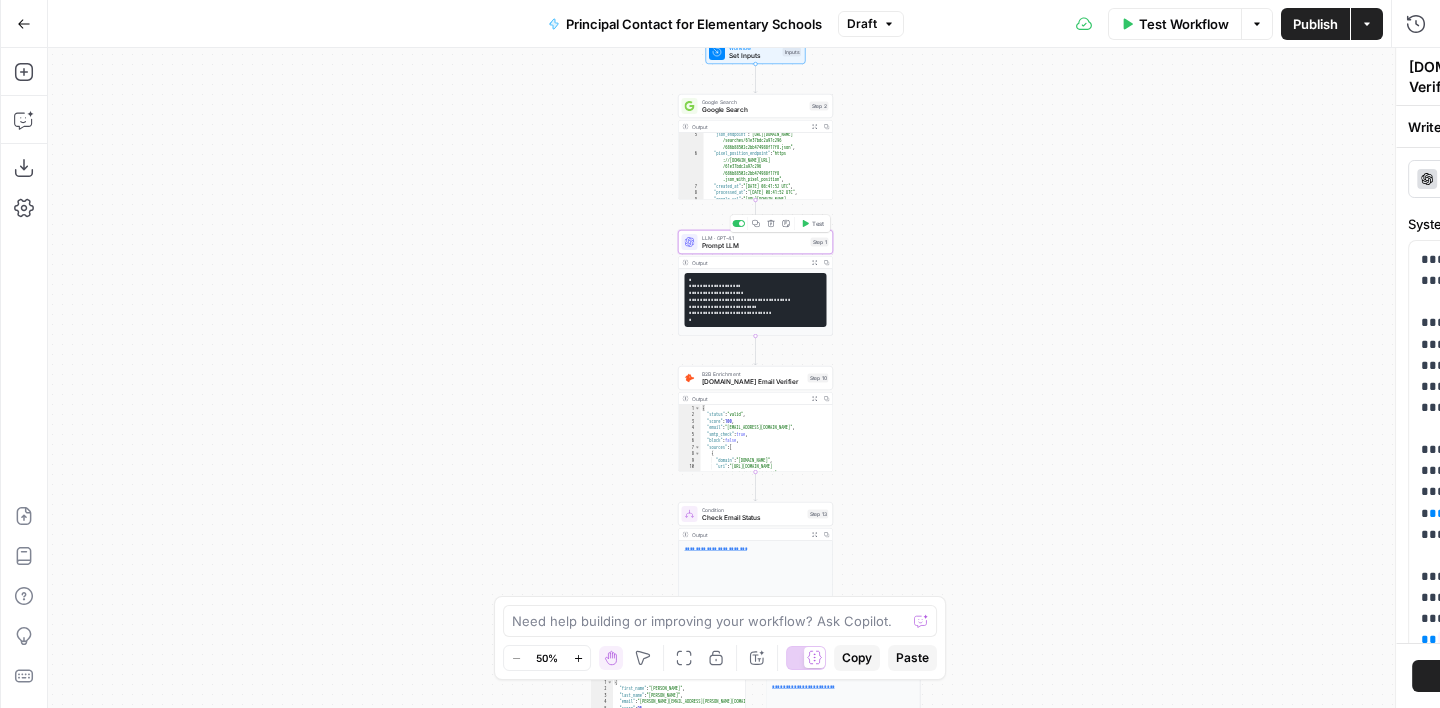 type on "Prompt LLM" 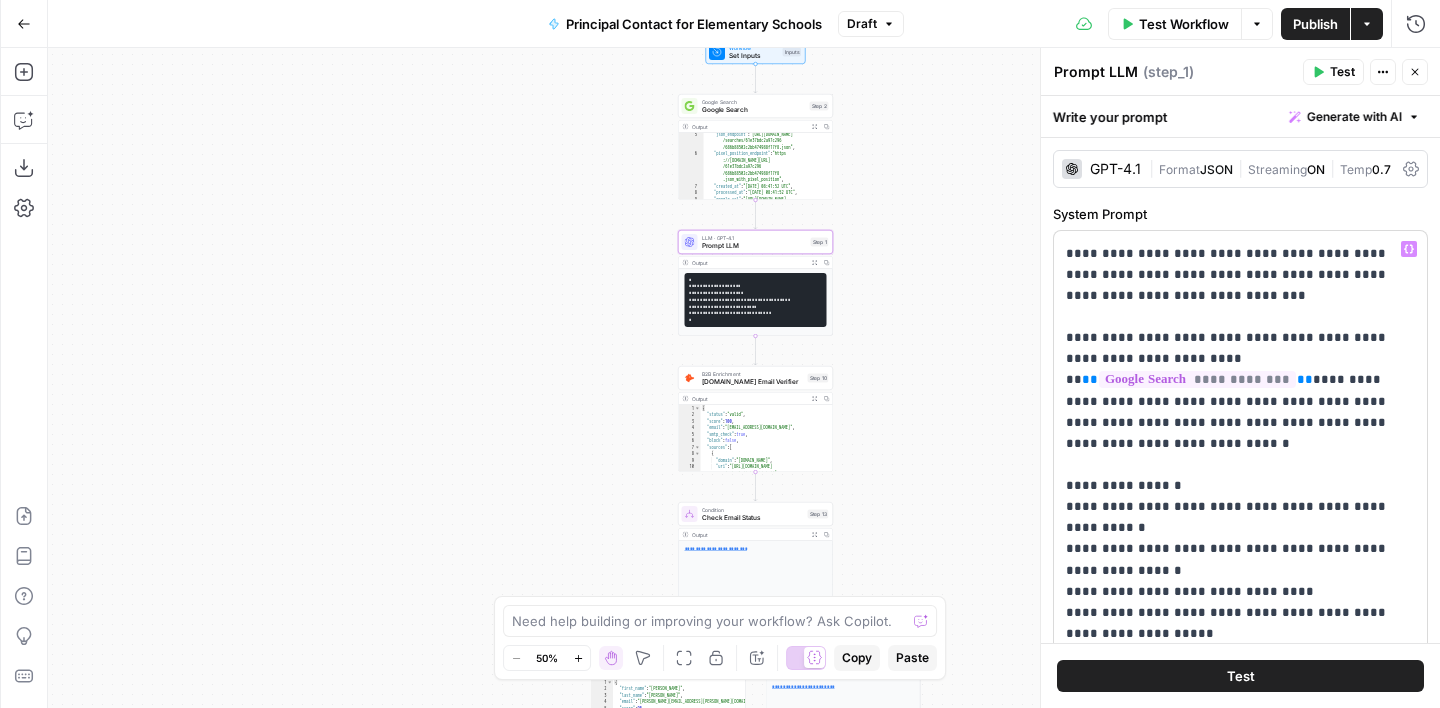 scroll, scrollTop: 448, scrollLeft: 0, axis: vertical 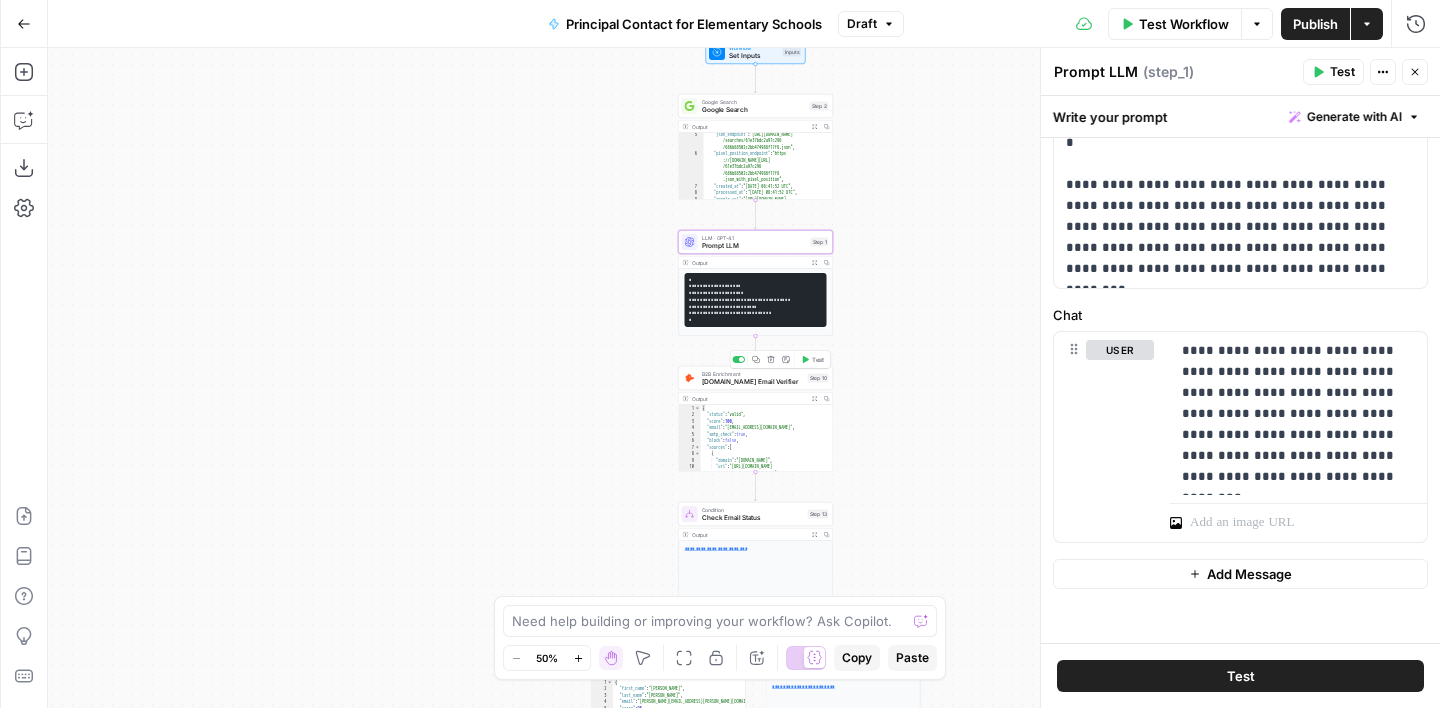 click on "[DOMAIN_NAME] Email Verifier" at bounding box center [753, 382] 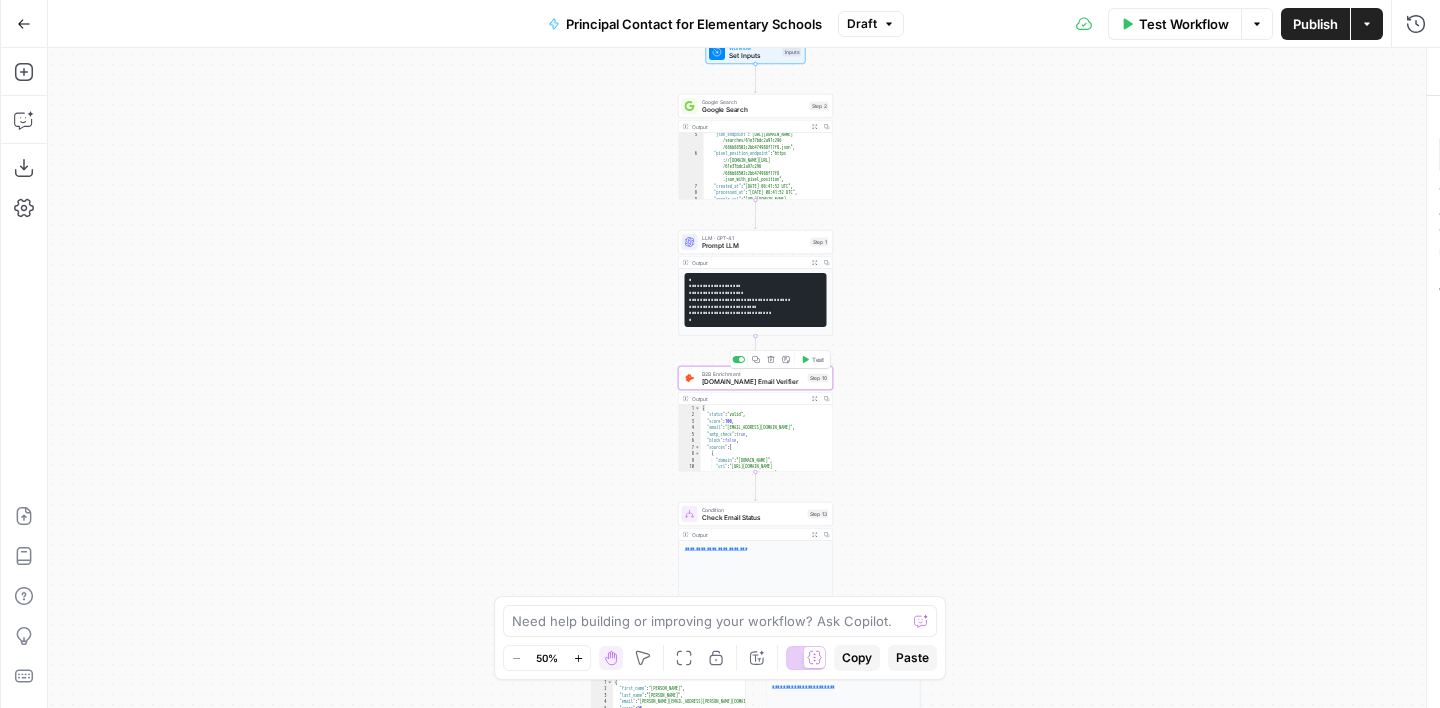 type on "[DOMAIN_NAME] Email Verifier" 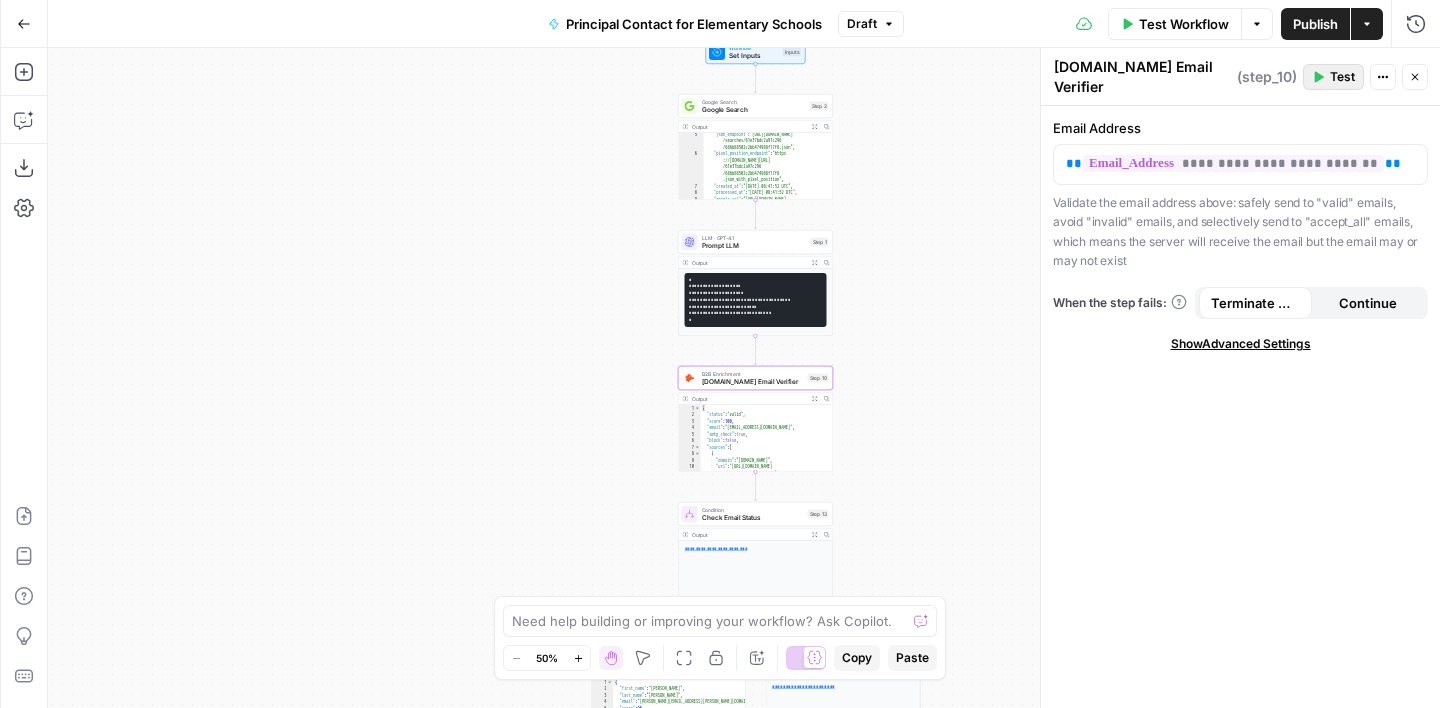 click on "Test" at bounding box center [1342, 77] 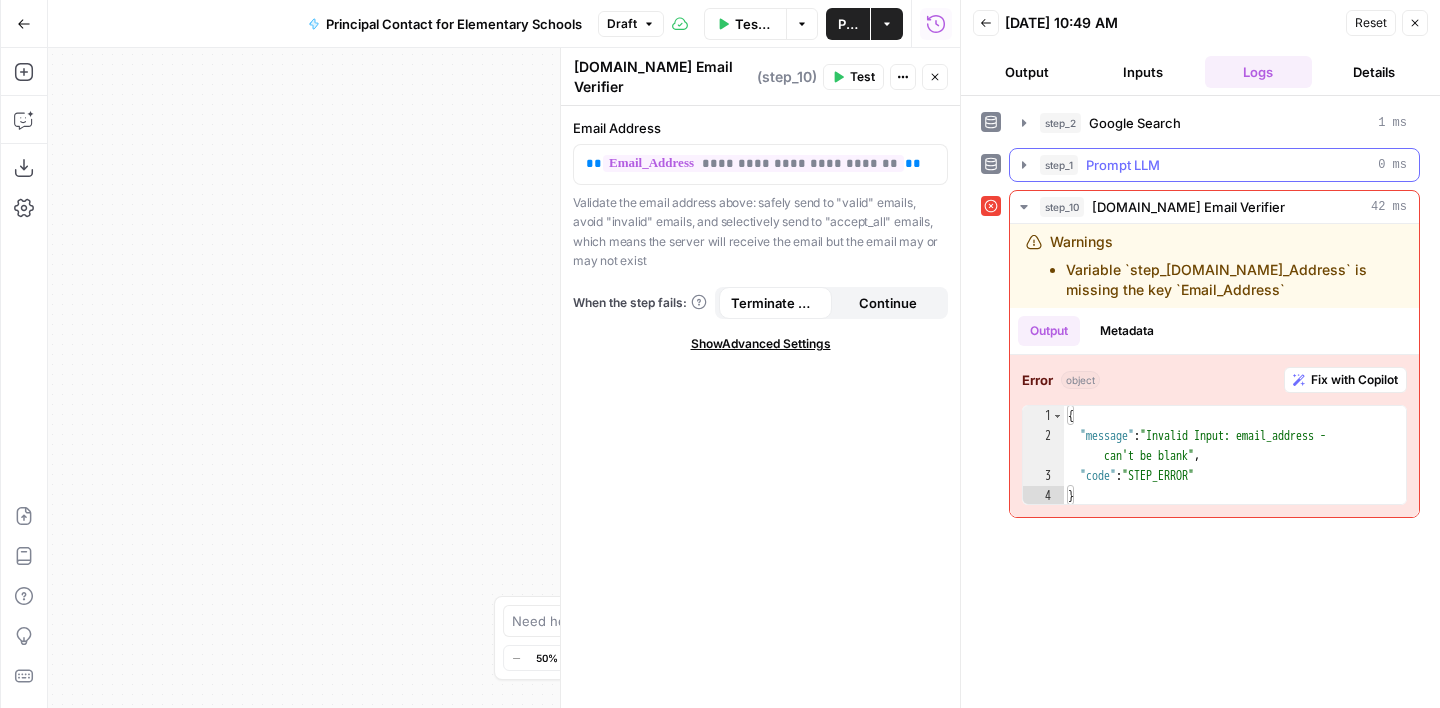 click on "step_1 Prompt LLM 0 ms" at bounding box center [1223, 165] 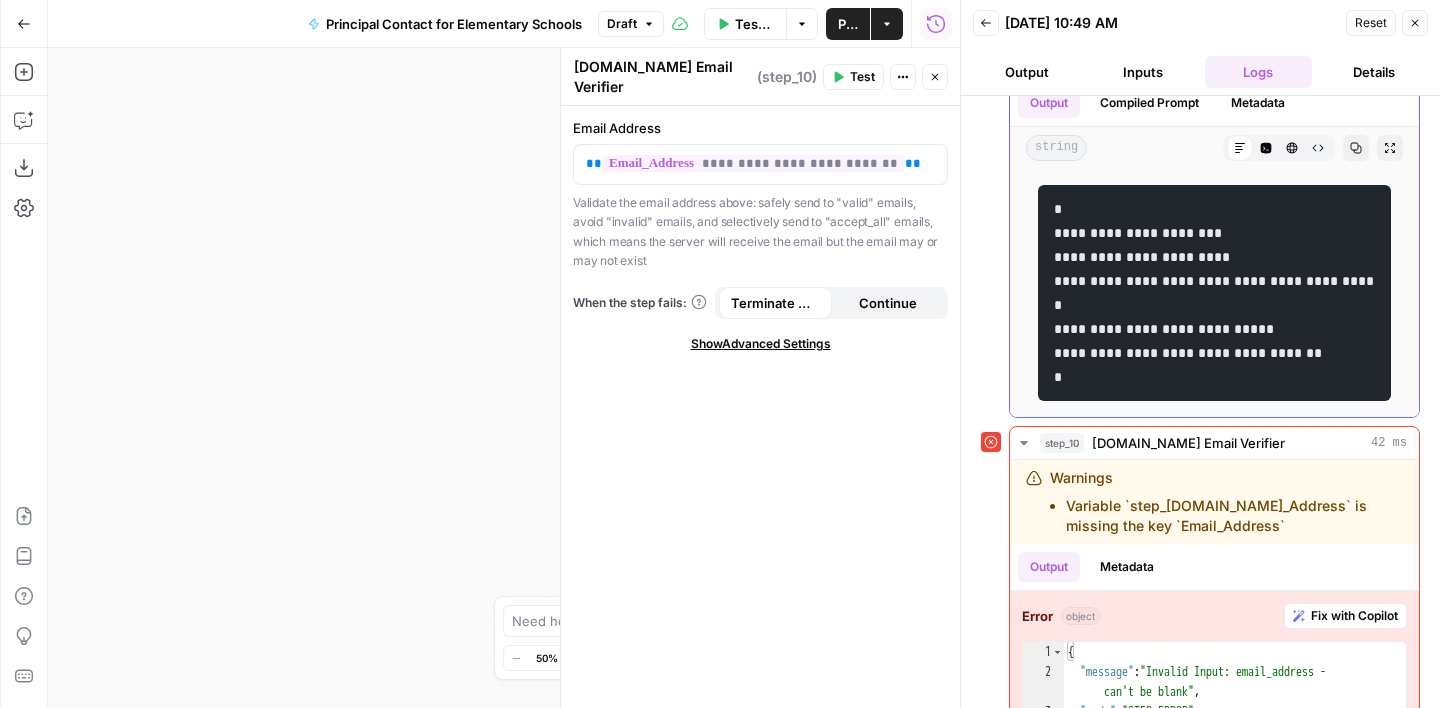 scroll, scrollTop: 0, scrollLeft: 0, axis: both 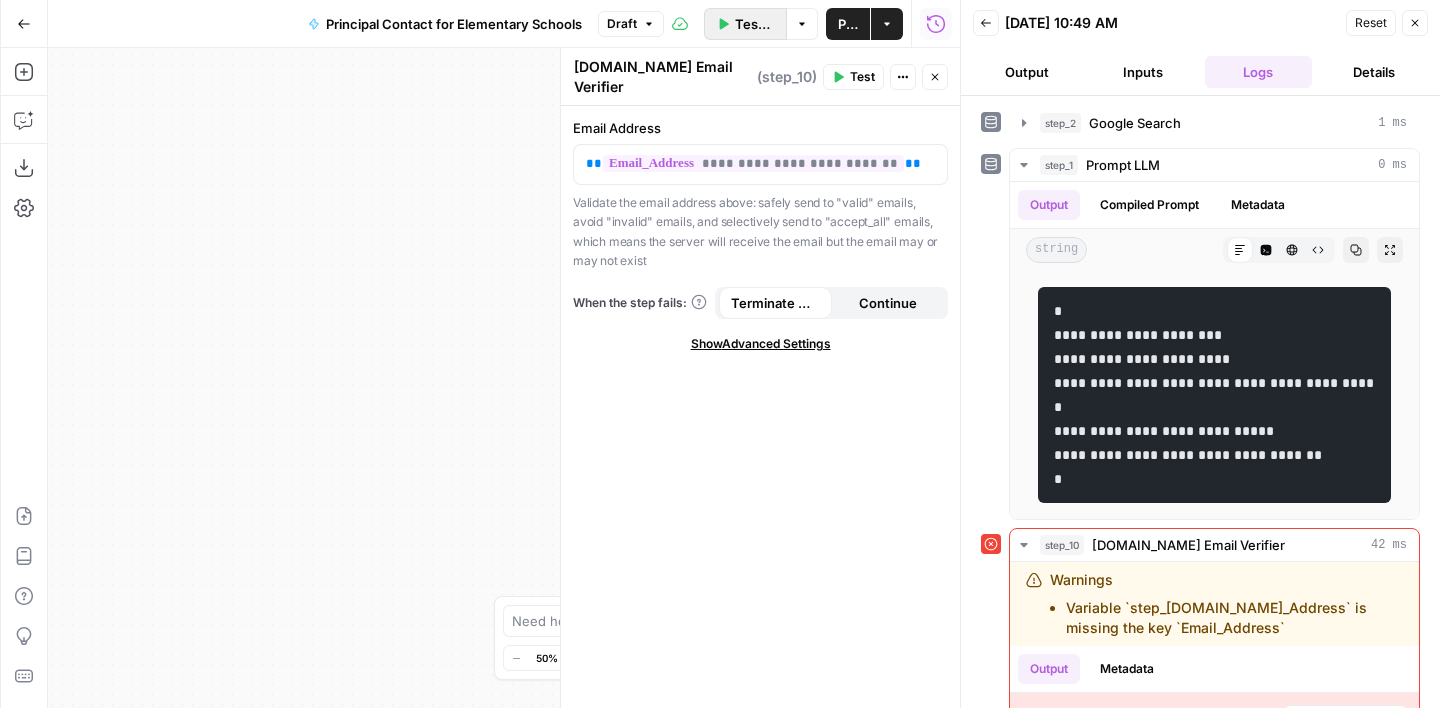 click on "Test Workflow" at bounding box center [754, 24] 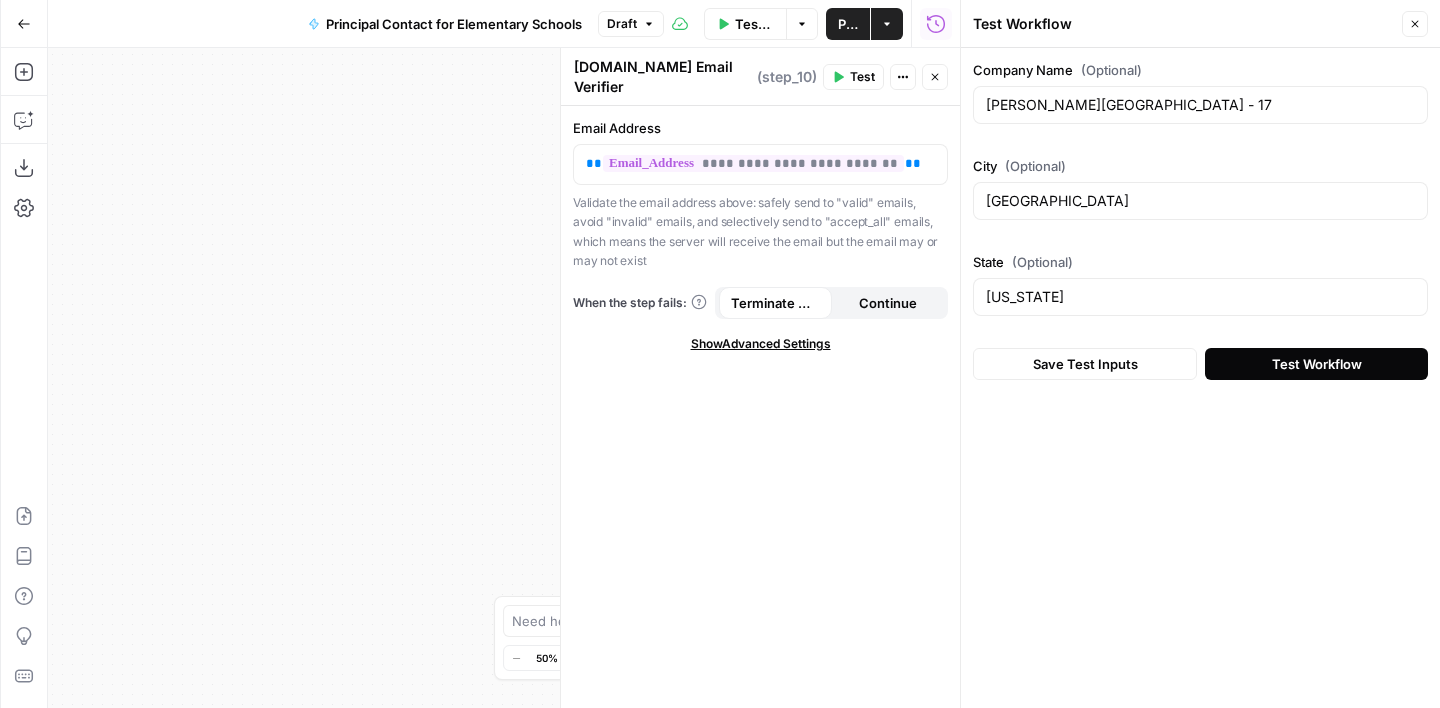 click on "Test Workflow" at bounding box center [1317, 364] 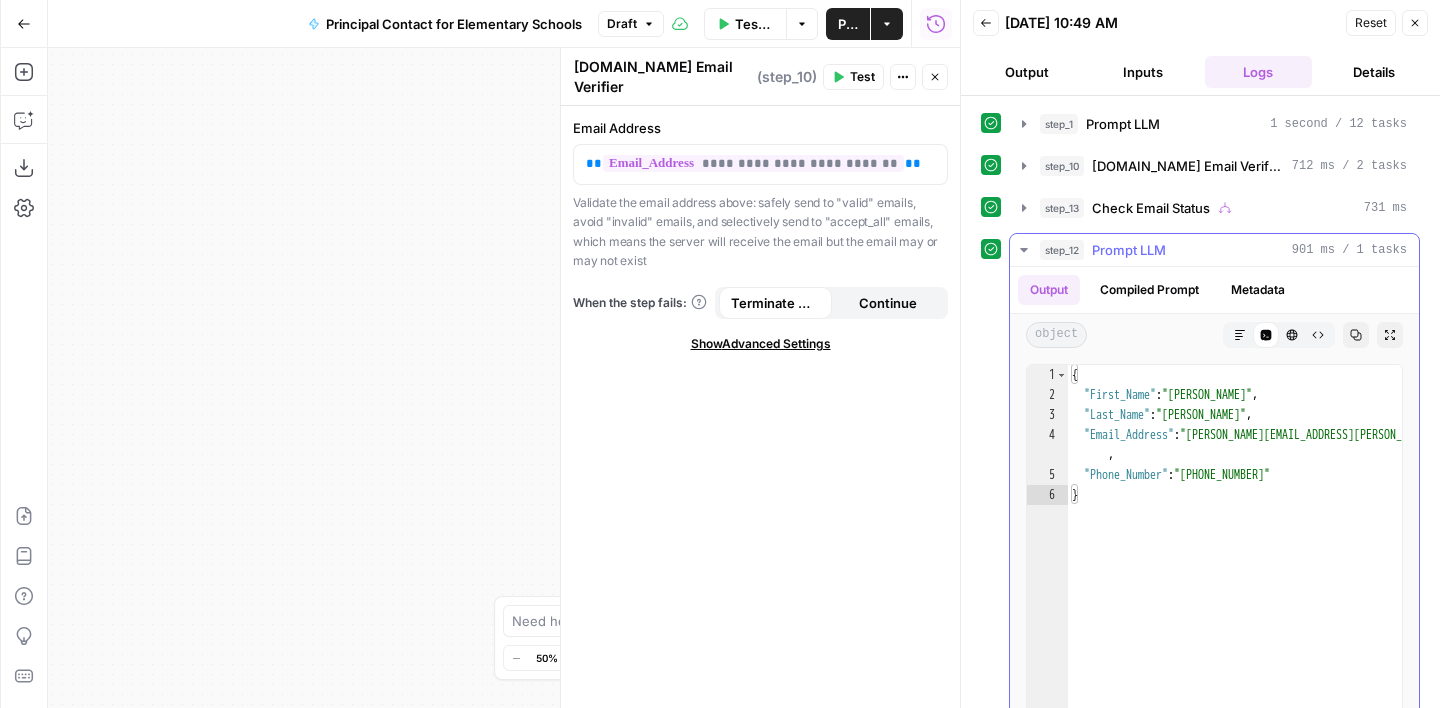 scroll, scrollTop: 0, scrollLeft: 0, axis: both 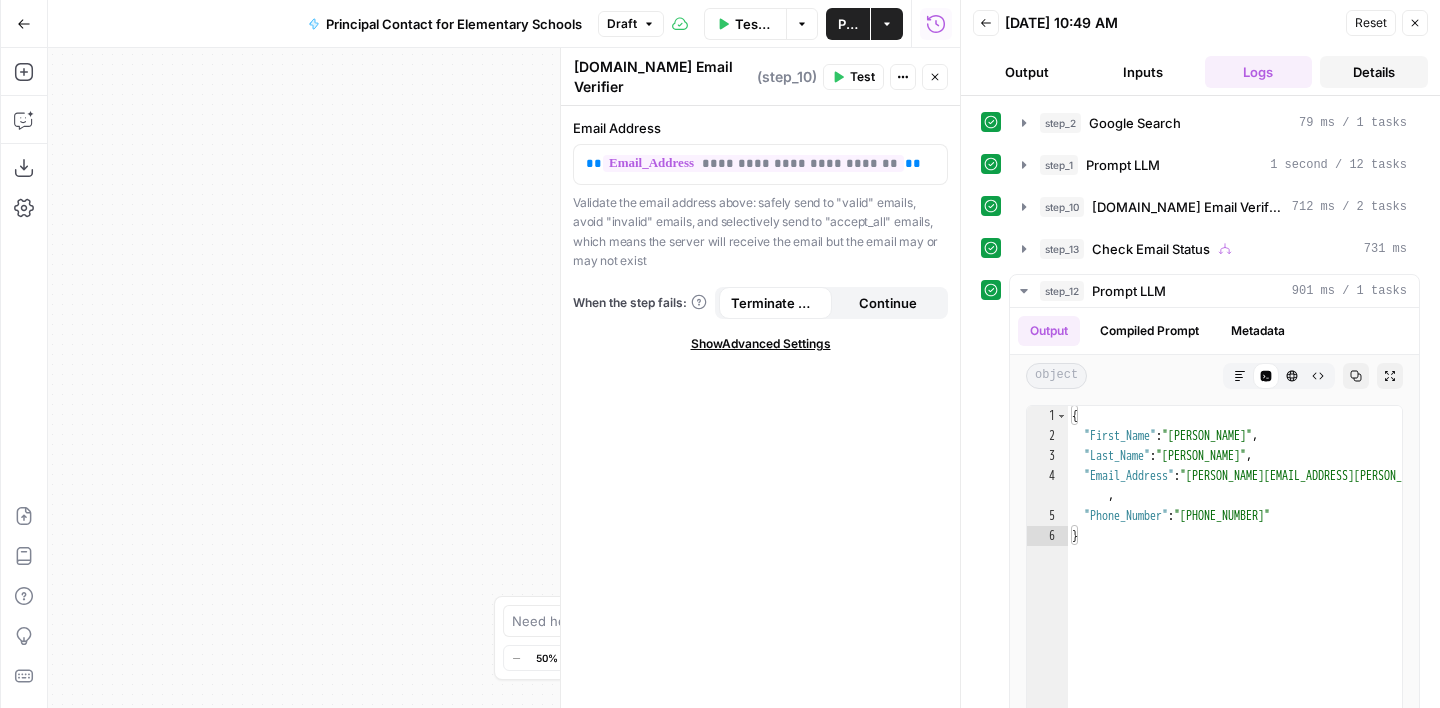click on "Details" at bounding box center [1374, 72] 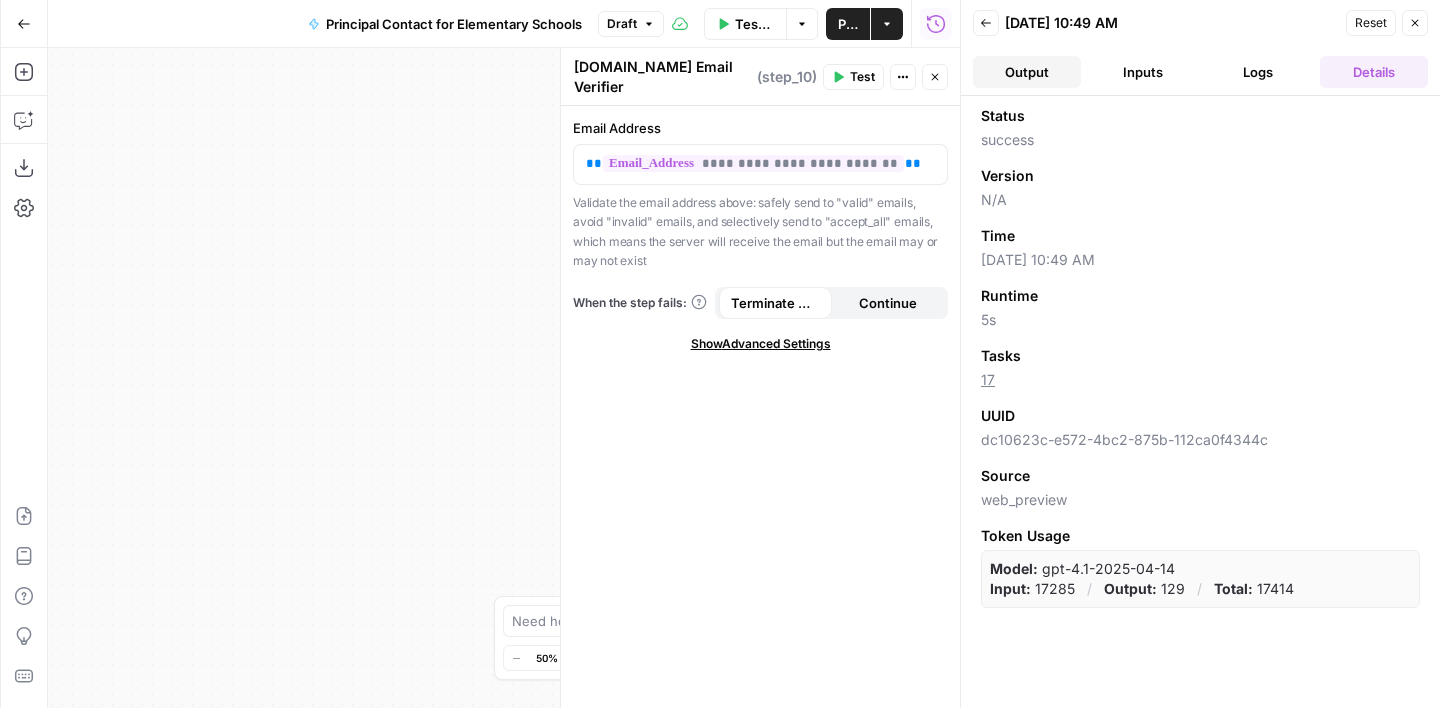 click on "Output" at bounding box center (1027, 72) 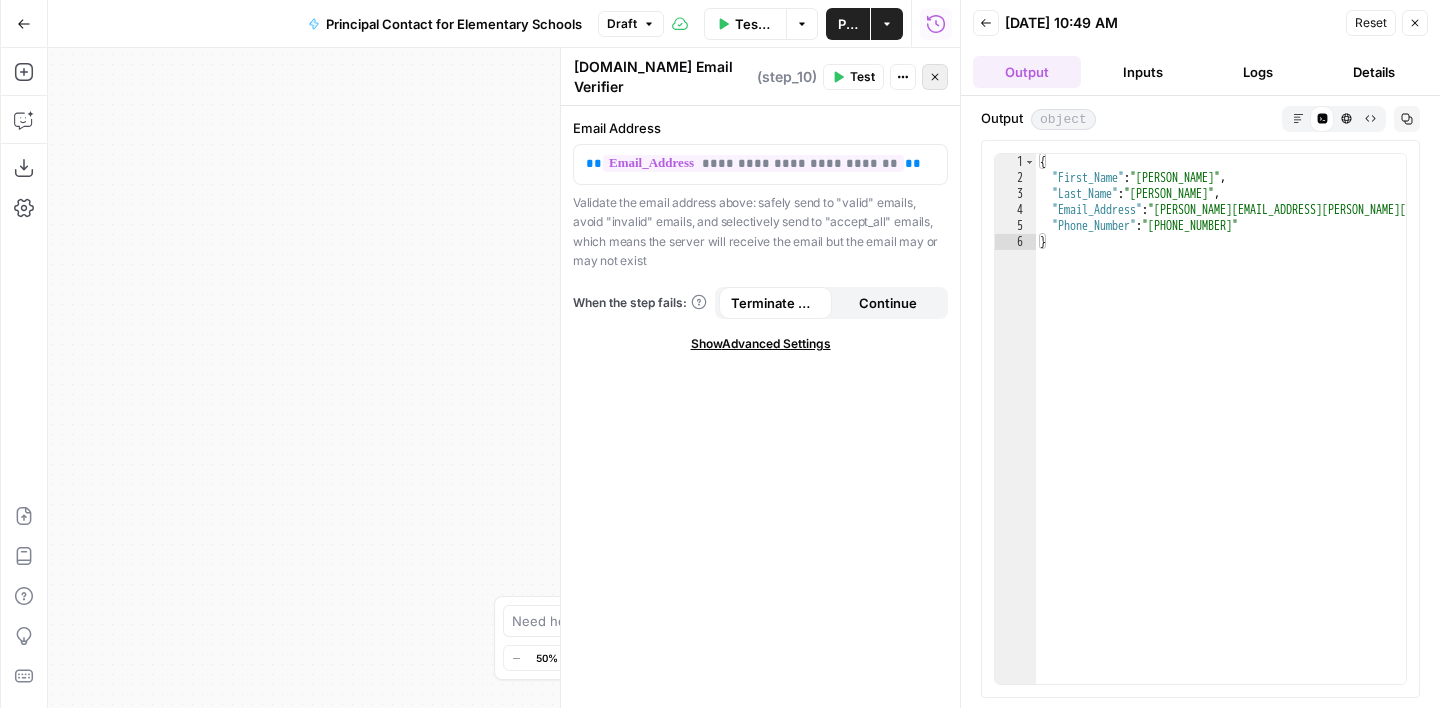 click on "Close" at bounding box center (935, 77) 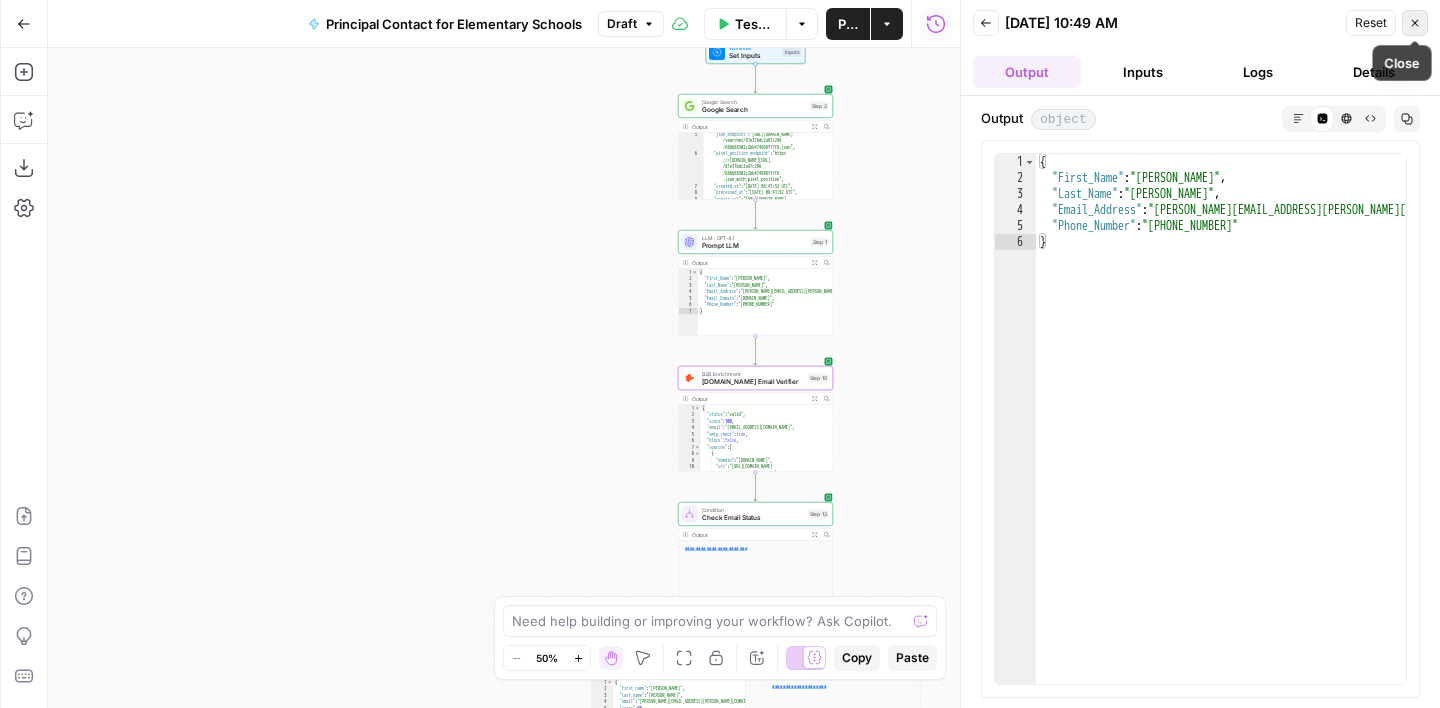 click 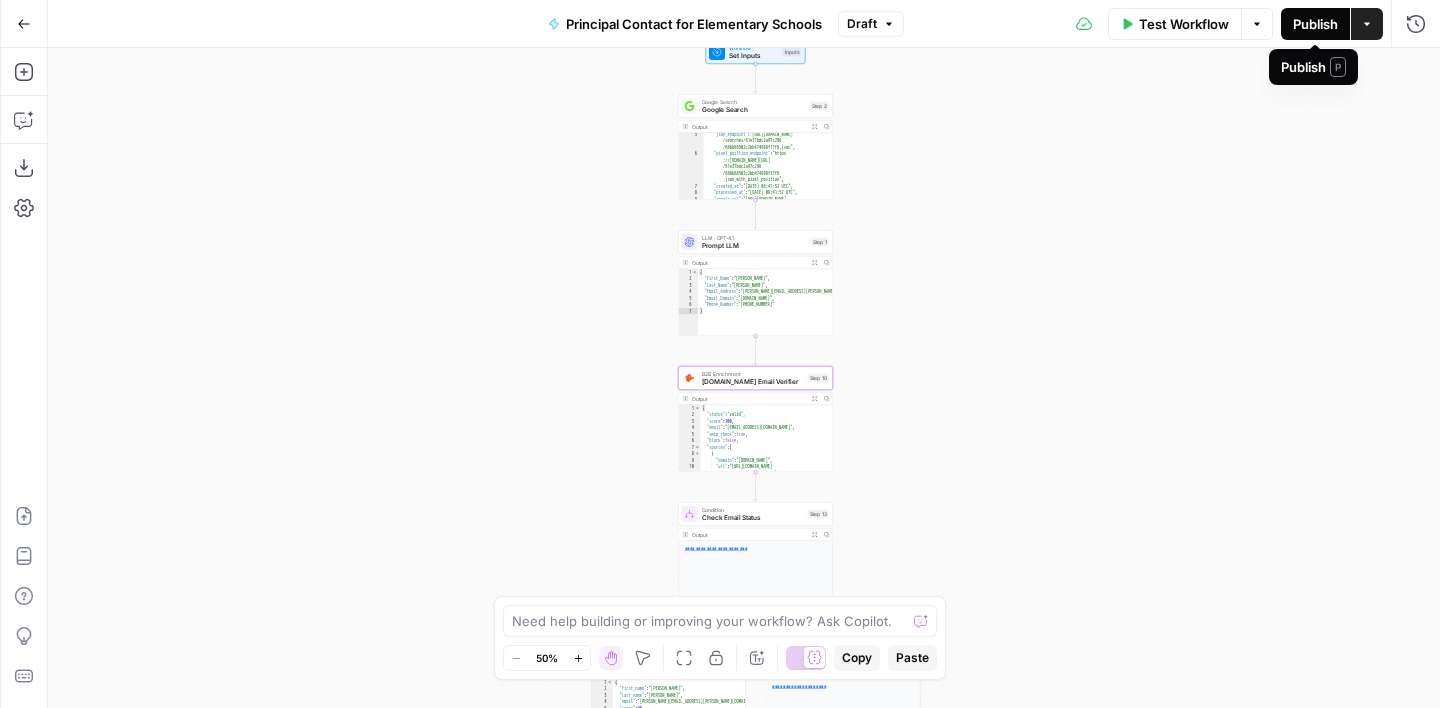 click on "Publish" at bounding box center [1315, 24] 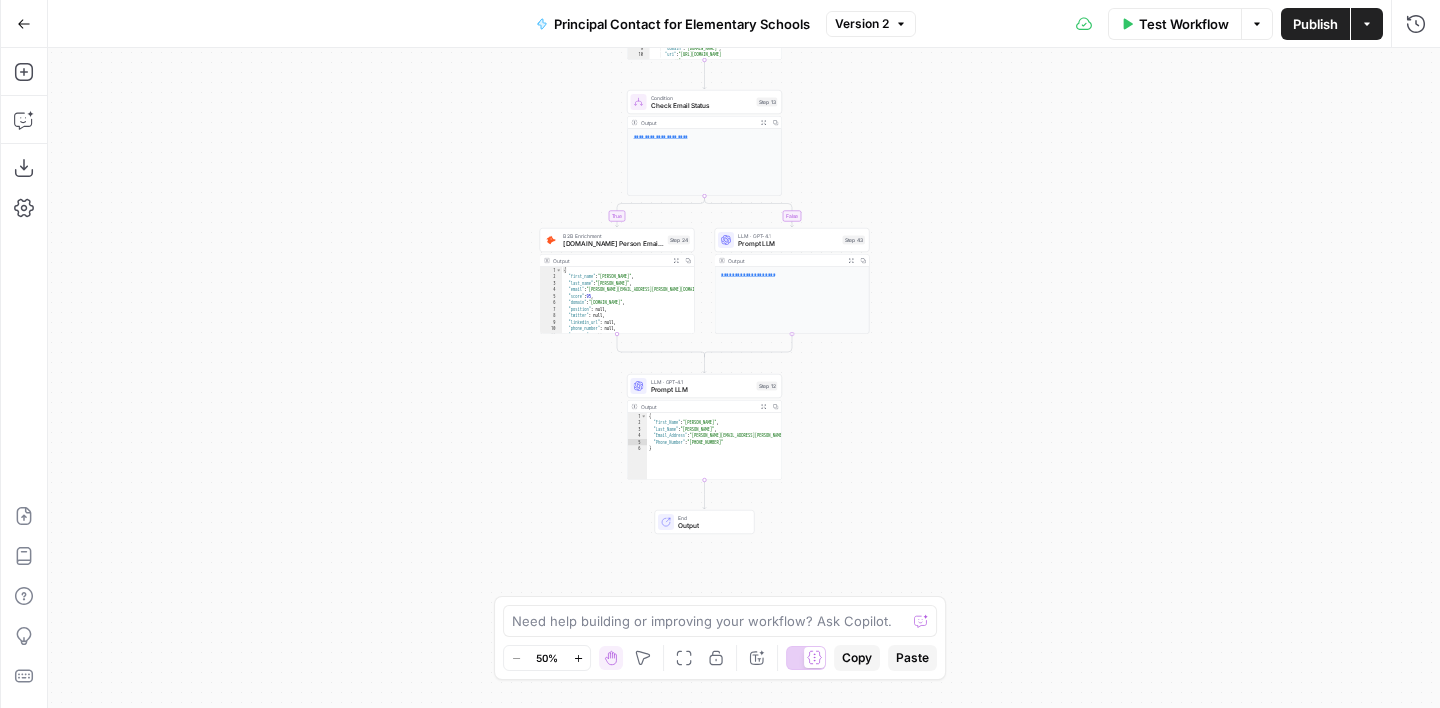 drag, startPoint x: 991, startPoint y: 500, endPoint x: 938, endPoint y: 82, distance: 421.34665 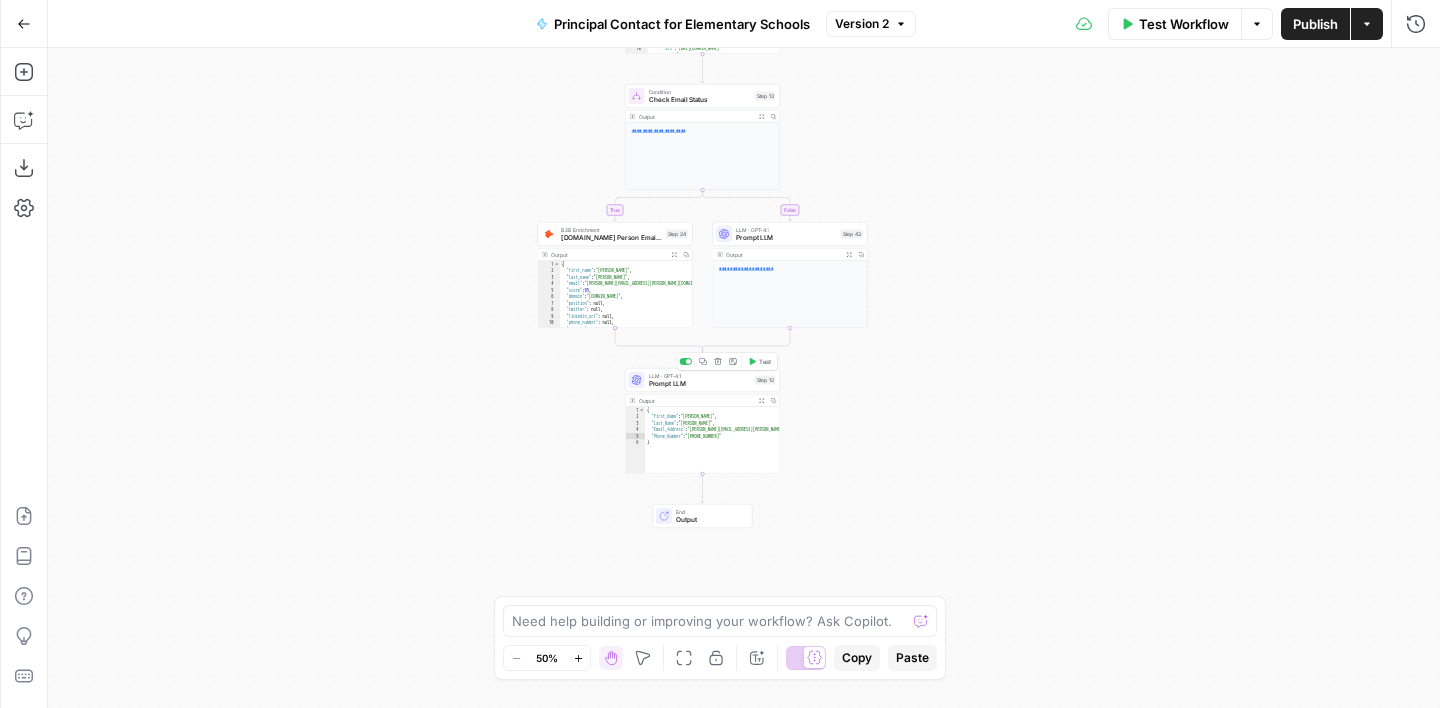 click on "Prompt LLM" at bounding box center [700, 384] 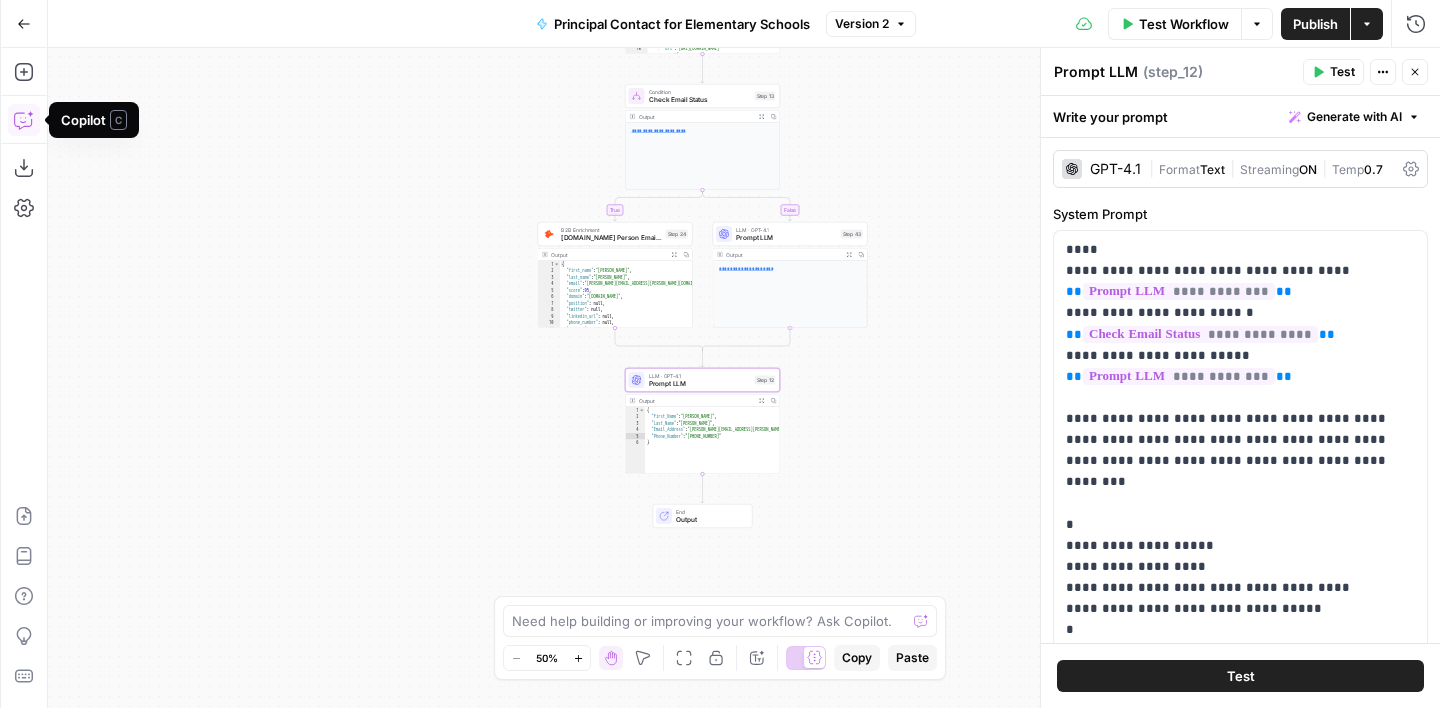 click 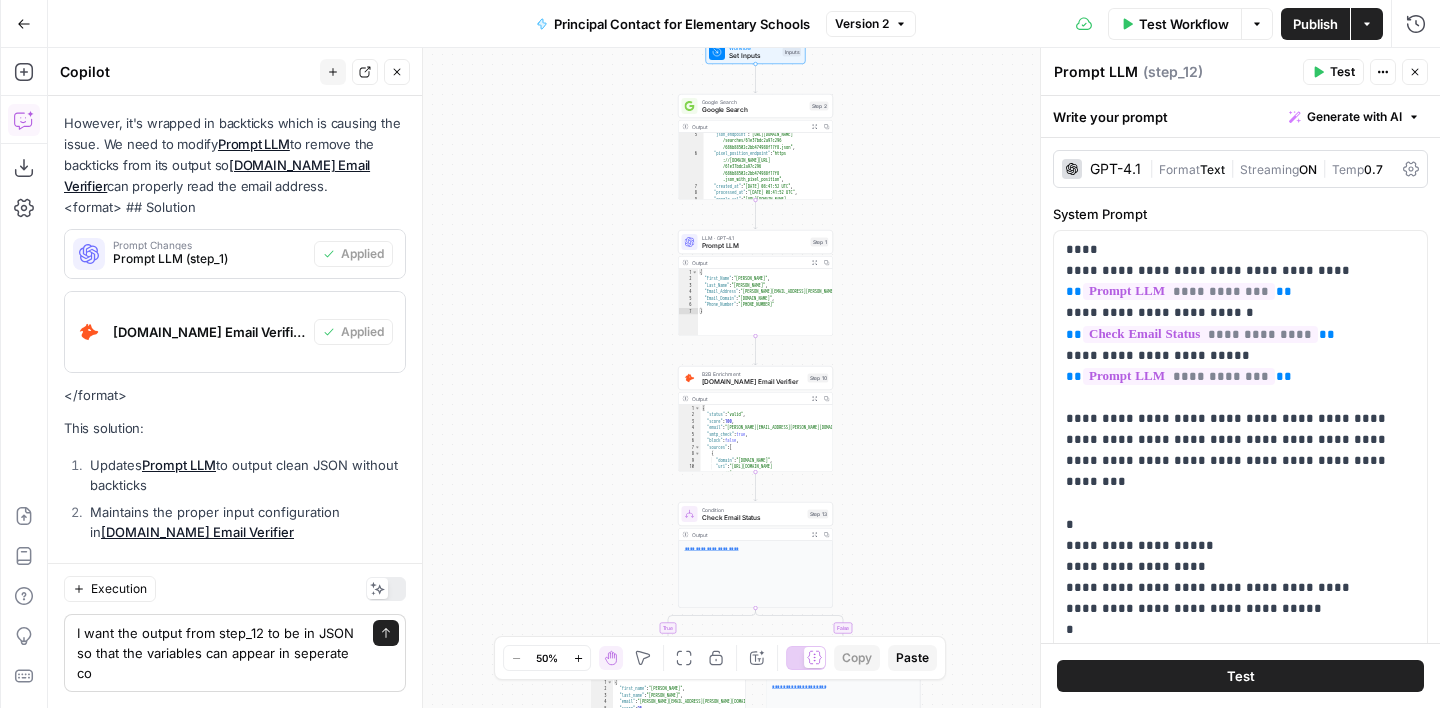 scroll, scrollTop: 1779, scrollLeft: 0, axis: vertical 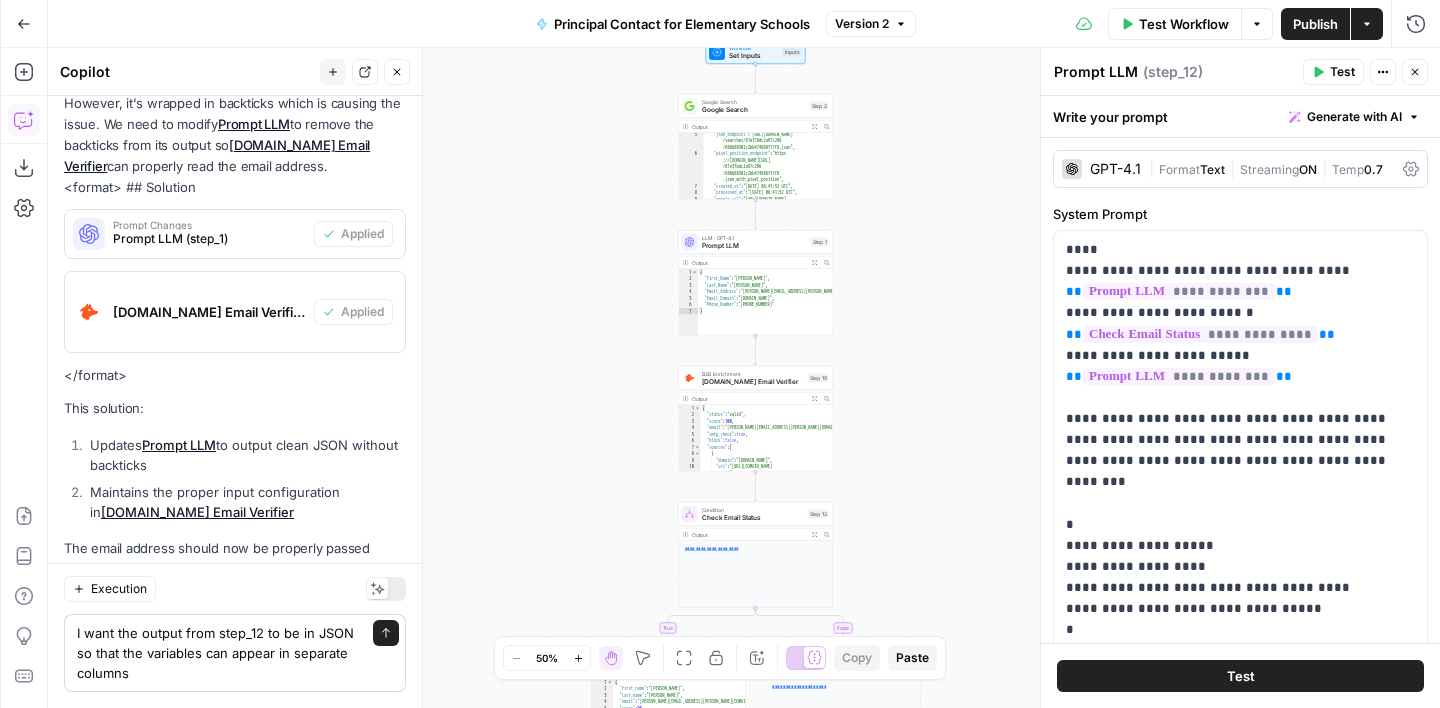 click on "I want the output from step_12 to be in JSON so that the variables can appear in separate columns" at bounding box center [221, 653] 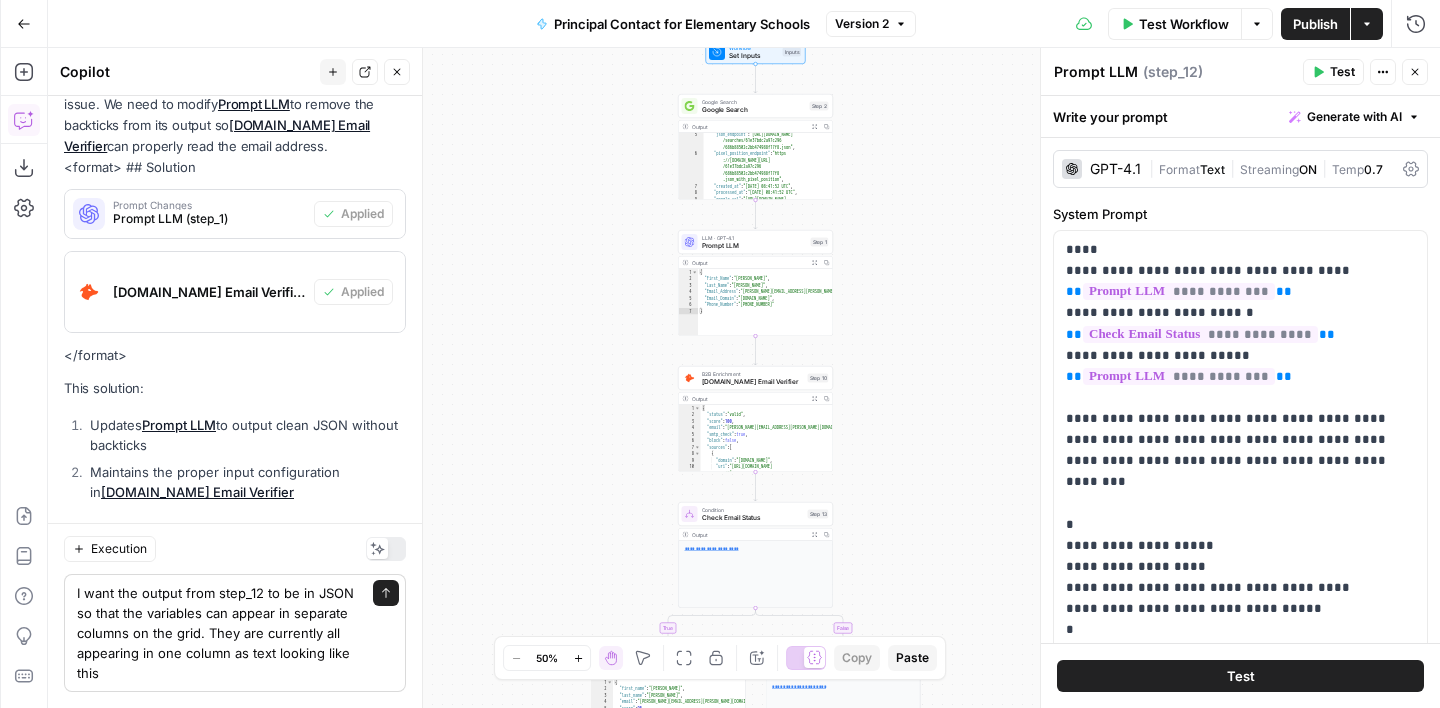 scroll, scrollTop: 1819, scrollLeft: 0, axis: vertical 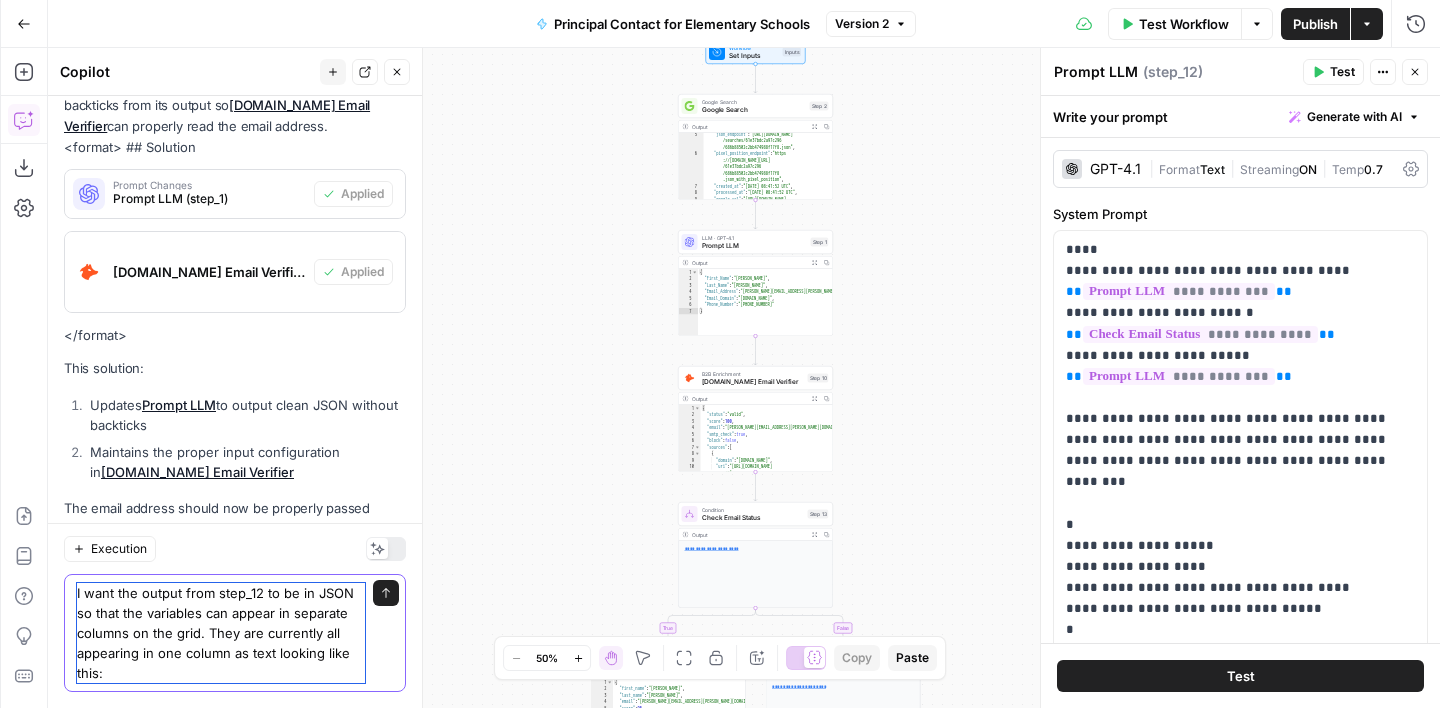 paste on "[GEOGRAPHIC_DATA]" 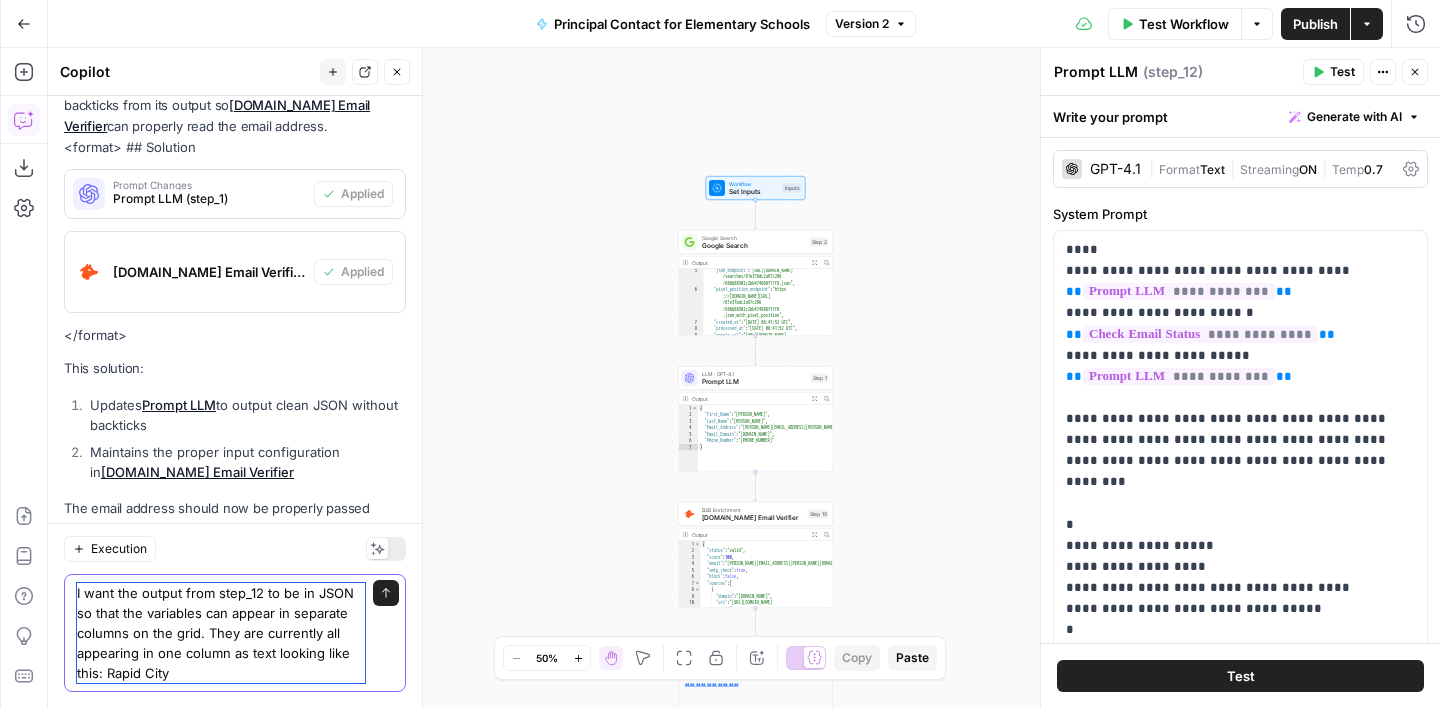 drag, startPoint x: 178, startPoint y: 682, endPoint x: 107, endPoint y: 677, distance: 71.17584 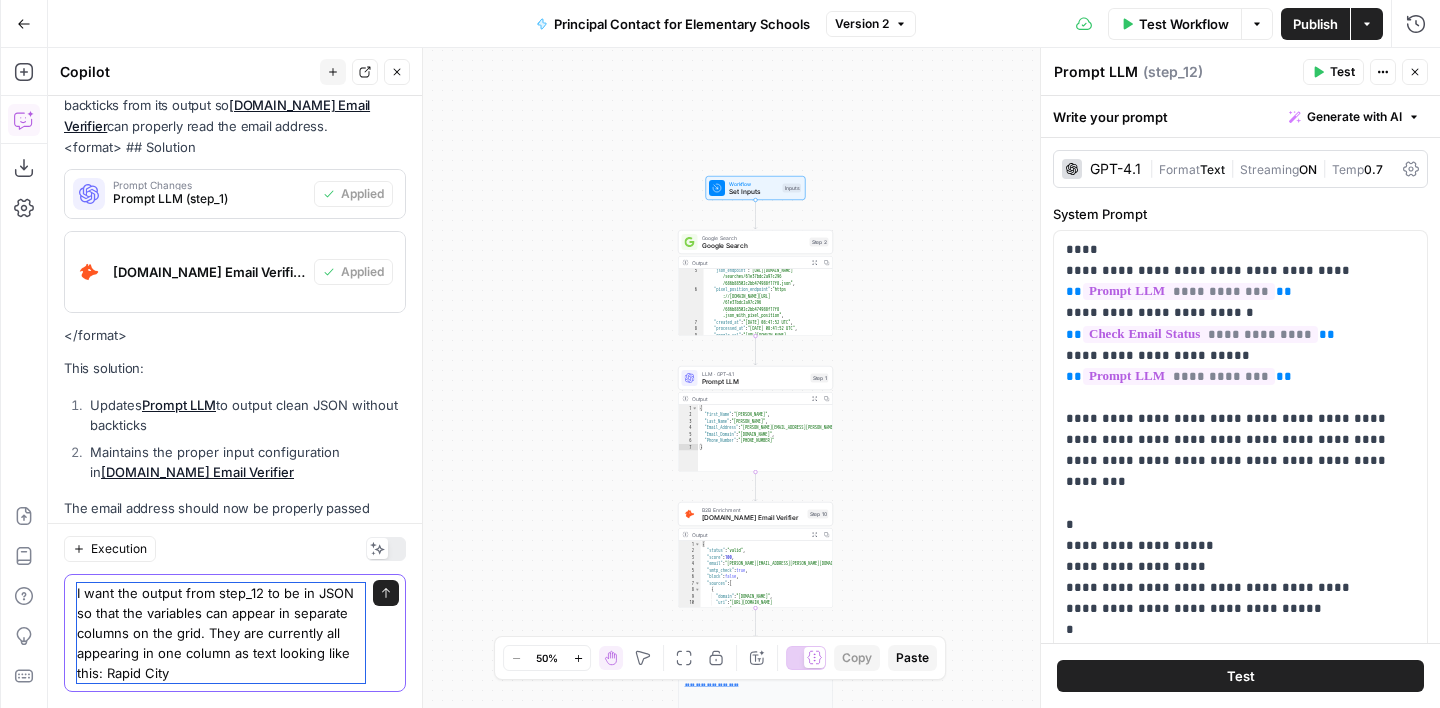 click on "I want the output from step_12 to be in JSON so that the variables can appear in separate columns on the grid. They are currently all appearing in one column as text looking like this: Rapid City" at bounding box center (221, 633) 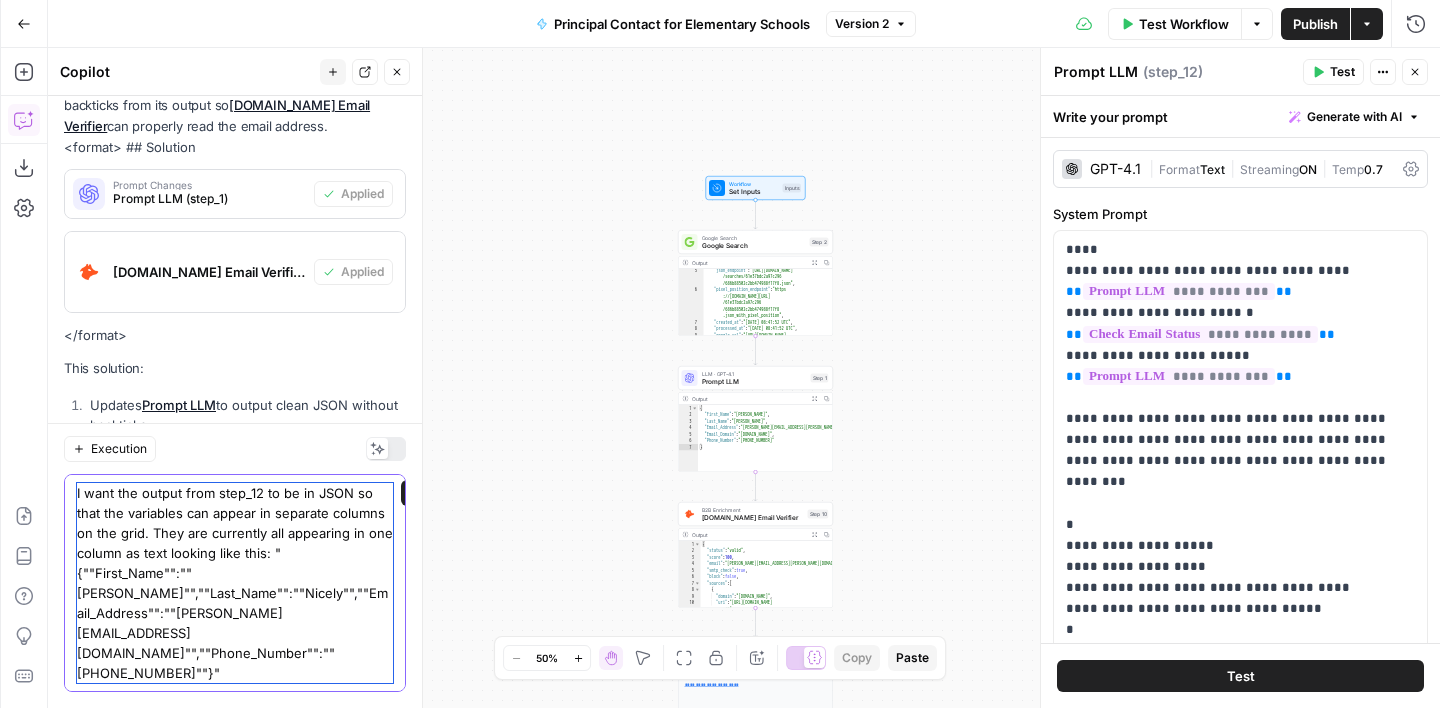 scroll, scrollTop: 1859, scrollLeft: 0, axis: vertical 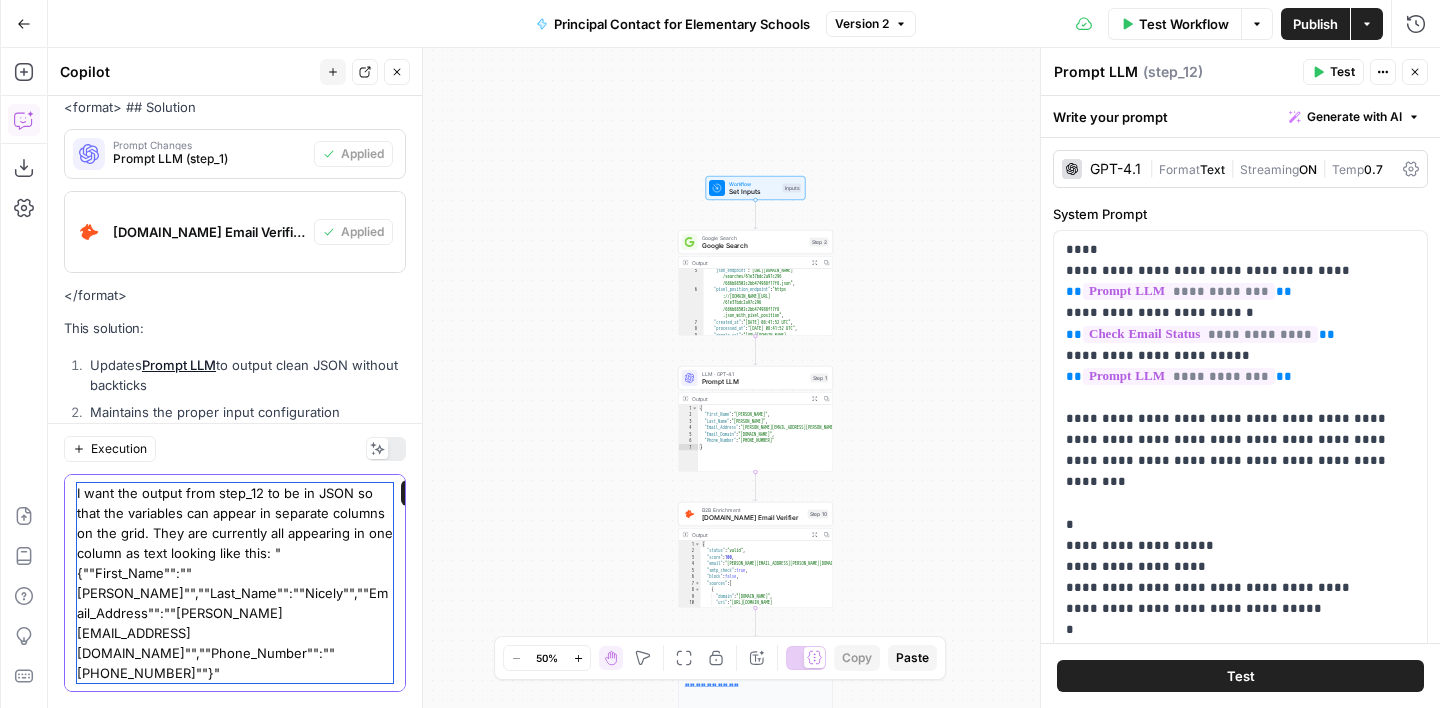 click on "I want the output from step_12 to be in JSON so that the variables can appear in separate columns on the grid. They are currently all appearing in one column as text looking like this: "{""First_Name"":""Tanna"",""Last_Name"":""Nicely"",""Email_Address"":""tanna.nicely@knoxschools.org"",""Phone_Number"":""+1 (865) 594-1800""}"" at bounding box center (235, 583) 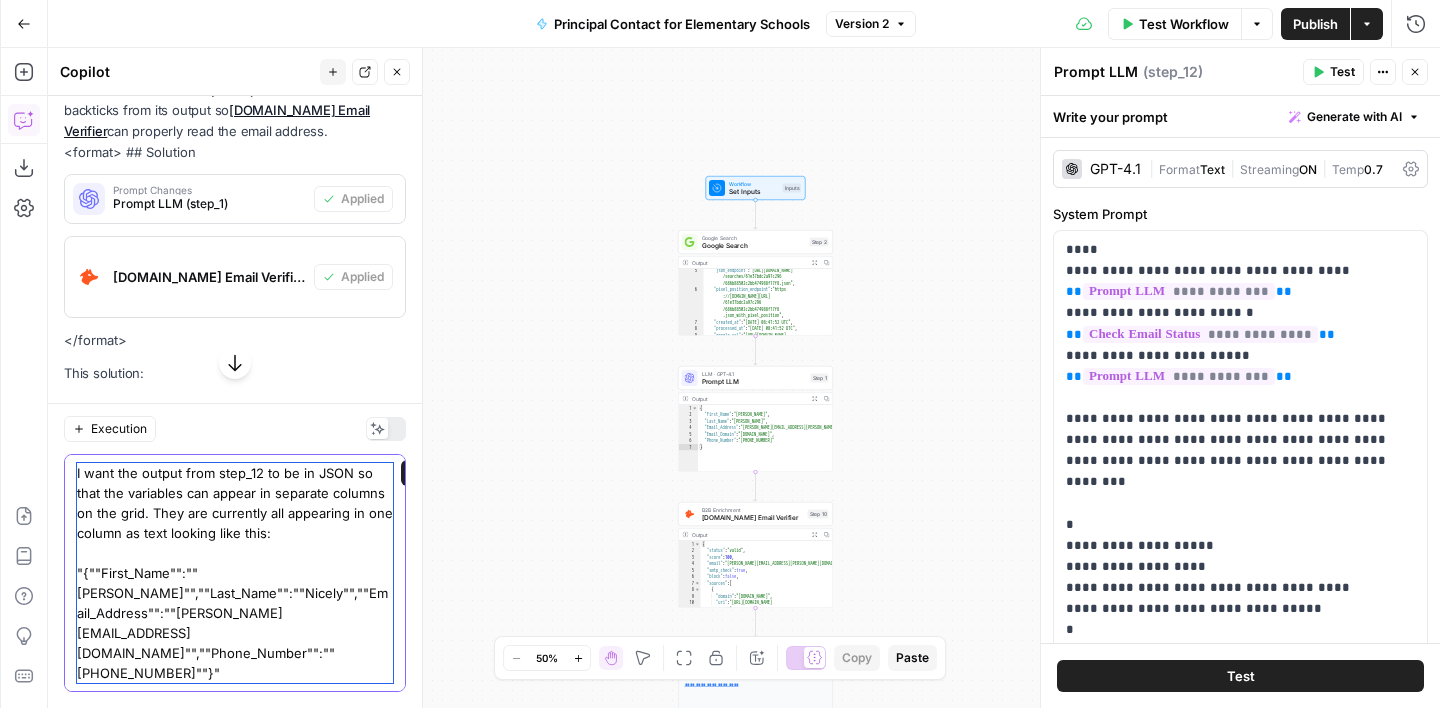 scroll, scrollTop: 1837, scrollLeft: 0, axis: vertical 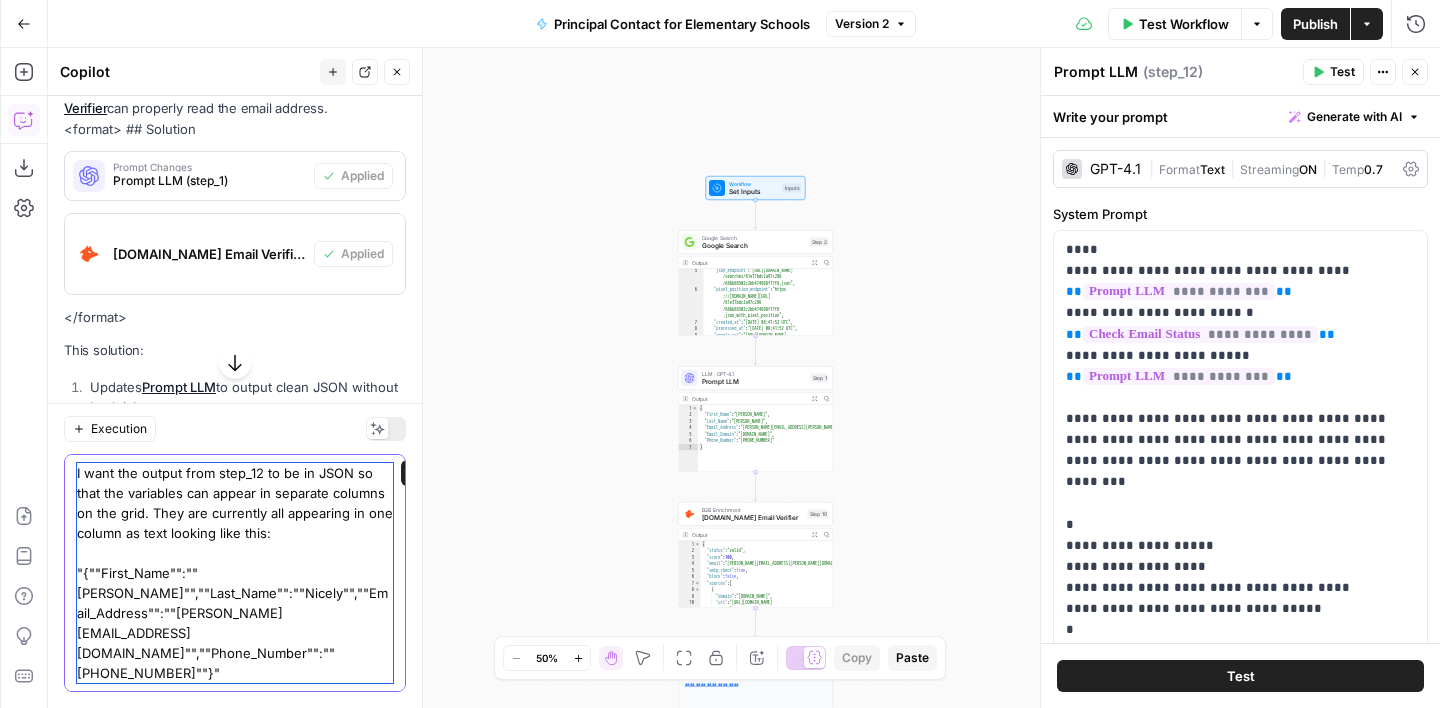 click on "I want the output from step_12 to be in JSON so that the variables can appear in separate columns on the grid. They are currently all appearing in one column as text looking like this:
"{""First_Name"":""Tanna"",""Last_Name"":""Nicely"",""Email_Address"":""tanna.nicely@knoxschools.org"",""Phone_Number"":""+1 (865) 594-1800""}"" at bounding box center (235, 573) 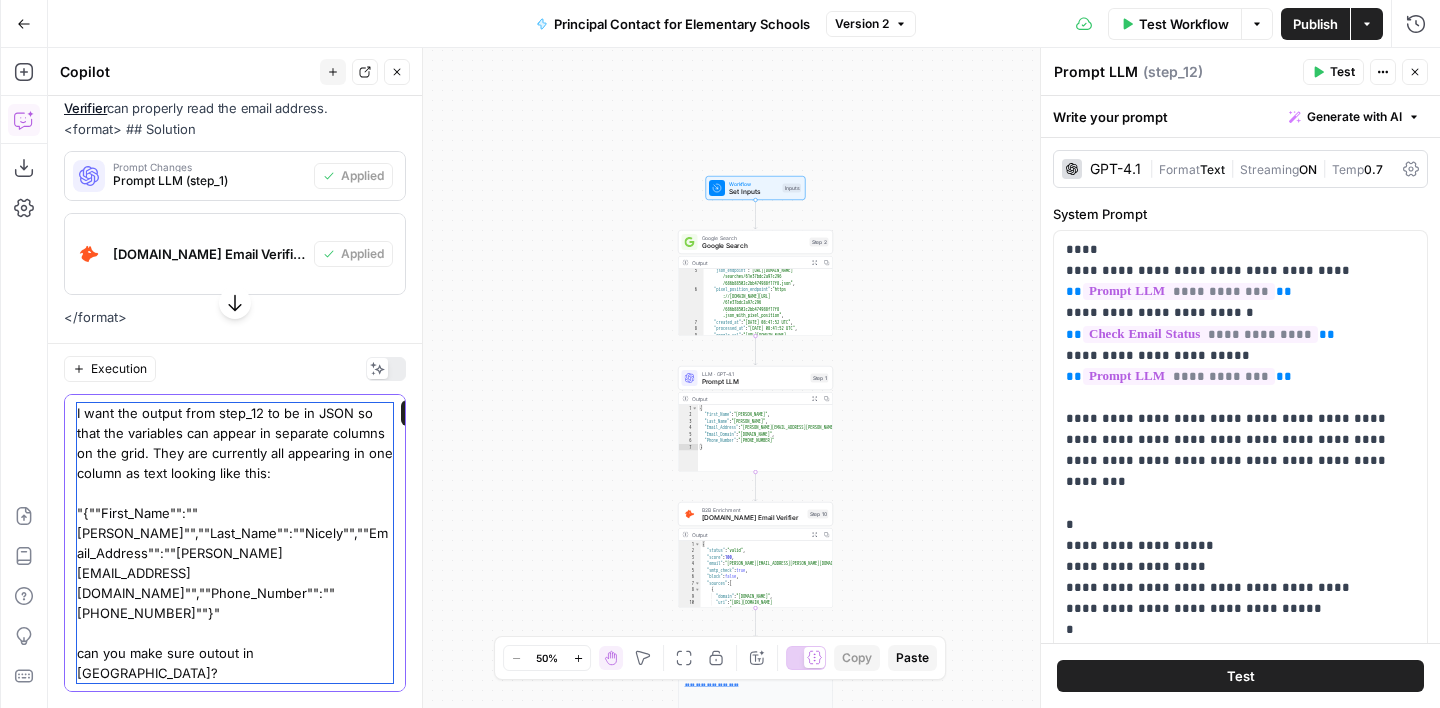 click on "I want the output from step_12 to be in JSON so that the variables can appear in separate columns on the grid. They are currently all appearing in one column as text looking like this:
"{""First_Name"":""Tanna"",""Last_Name"":""Nicely"",""Email_Address"":""tanna.nicely@knoxschools.org"",""Phone_Number"":""+1 (865) 594-1800""}"
can you make sure outout in JSON?" at bounding box center [235, 543] 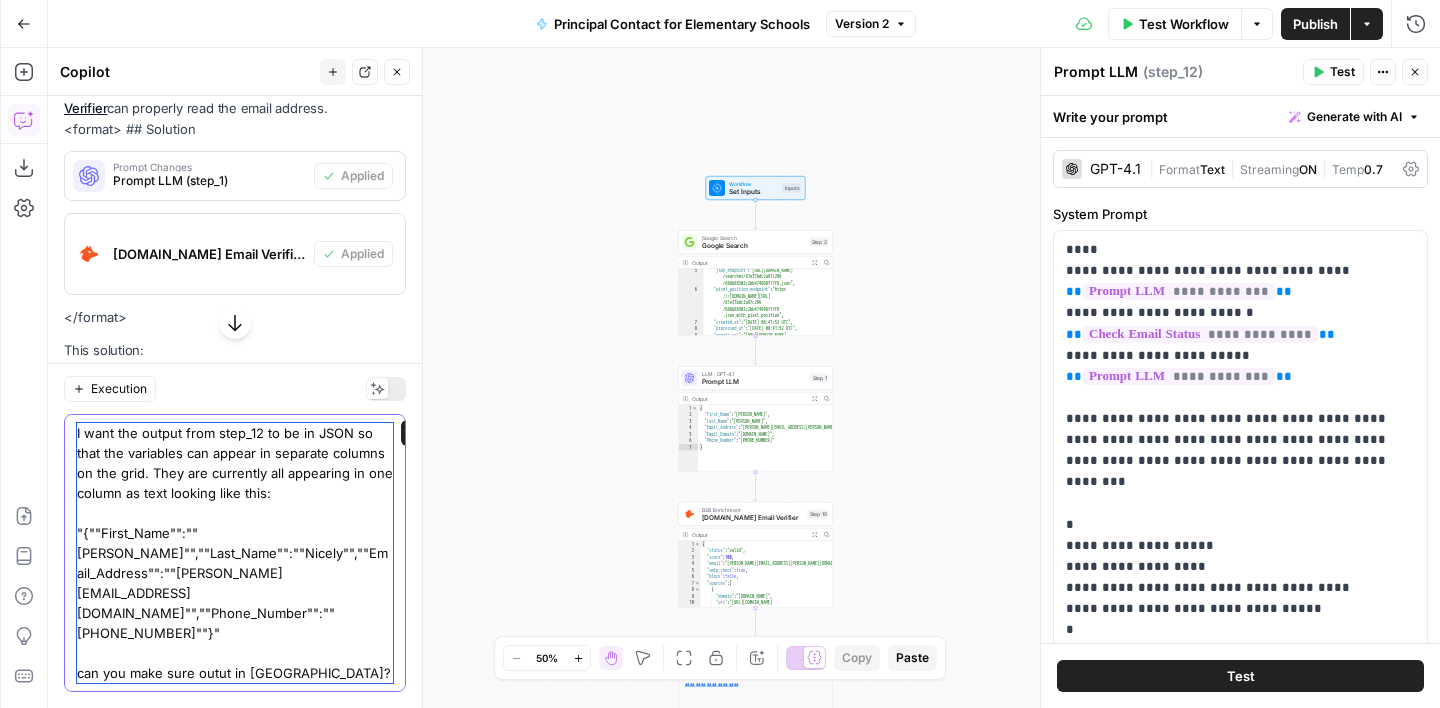 type on "I want the output from step_12 to be in JSON so that the variables can appear in separate columns on the grid. They are currently all appearing in one column as text looking like this:
"{""First_Name"":""Tanna"",""Last_Name"":""Nicely"",""Email_Address"":""tanna.nicely@knoxschools.org"",""Phone_Number"":""+1 (865) 594-1800""}"
can you make sure output in JSON?" 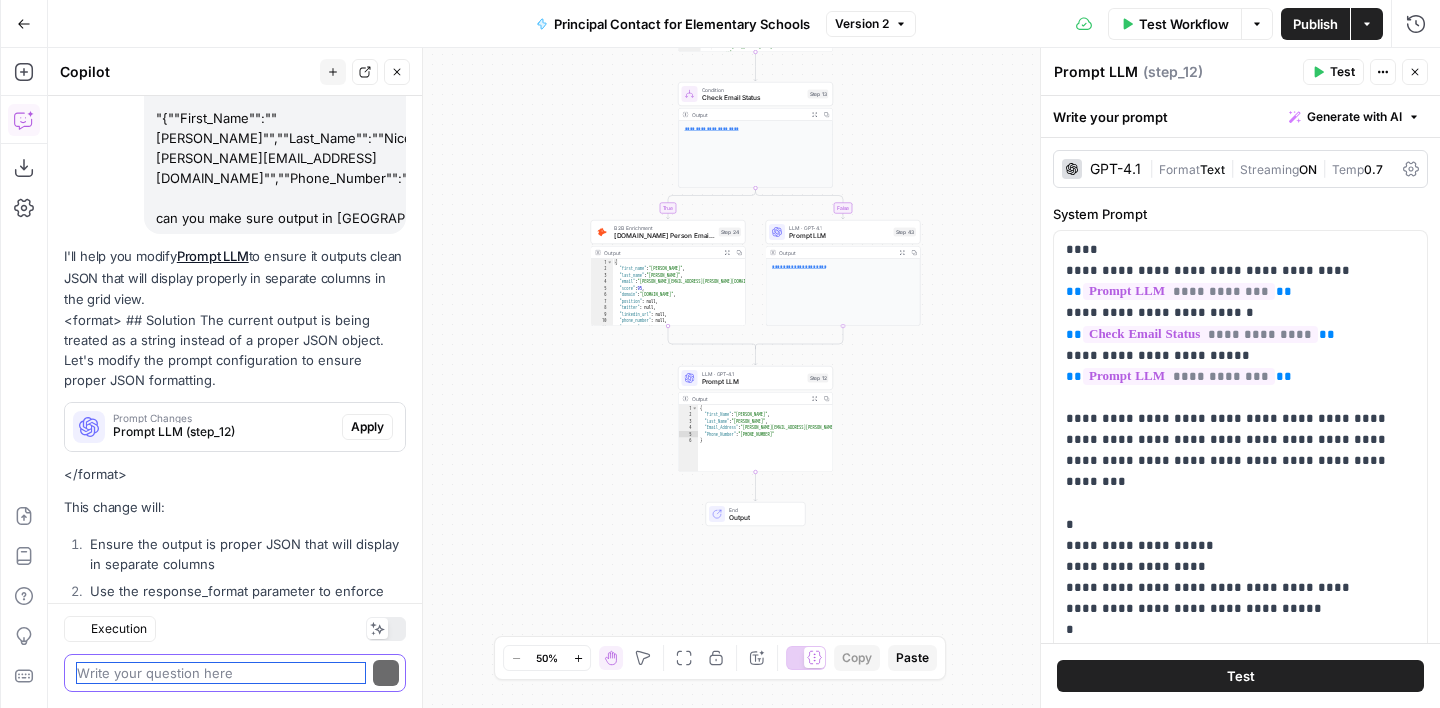 scroll, scrollTop: 2503, scrollLeft: 0, axis: vertical 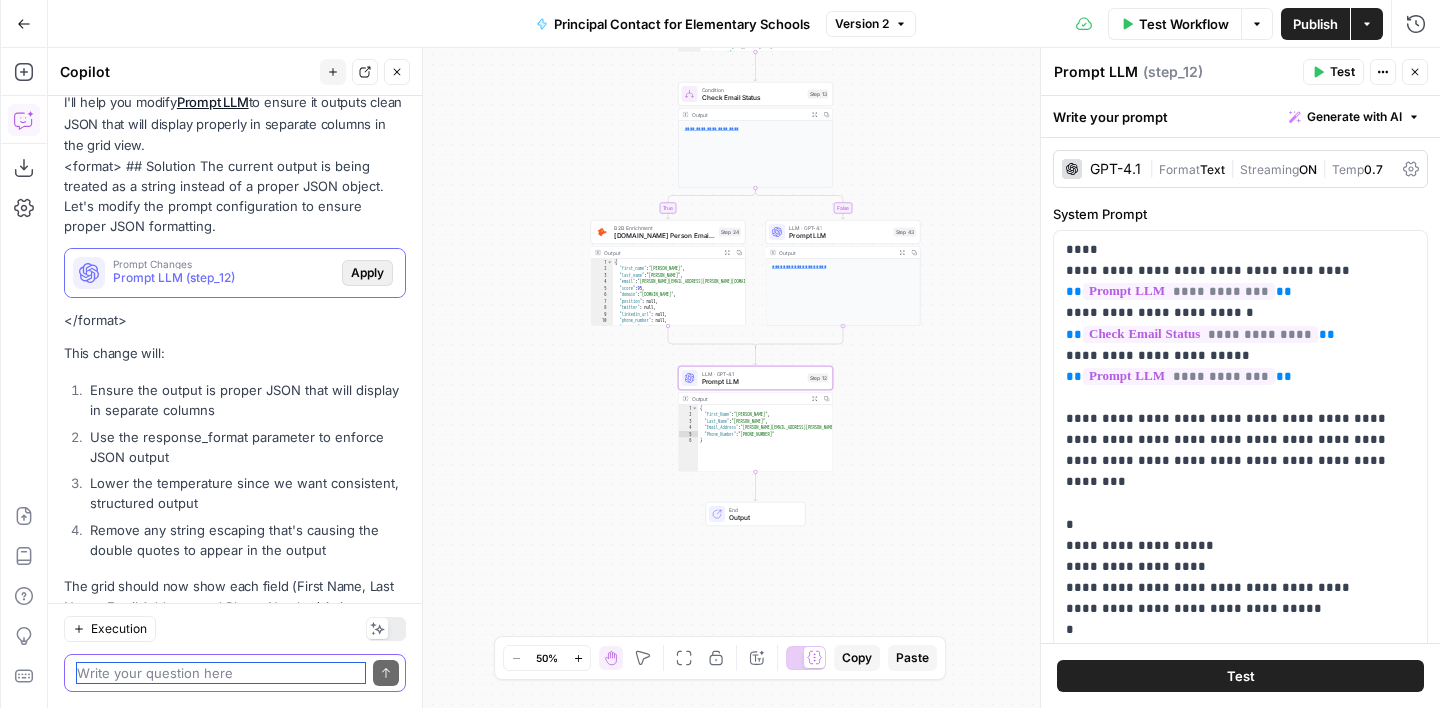 type 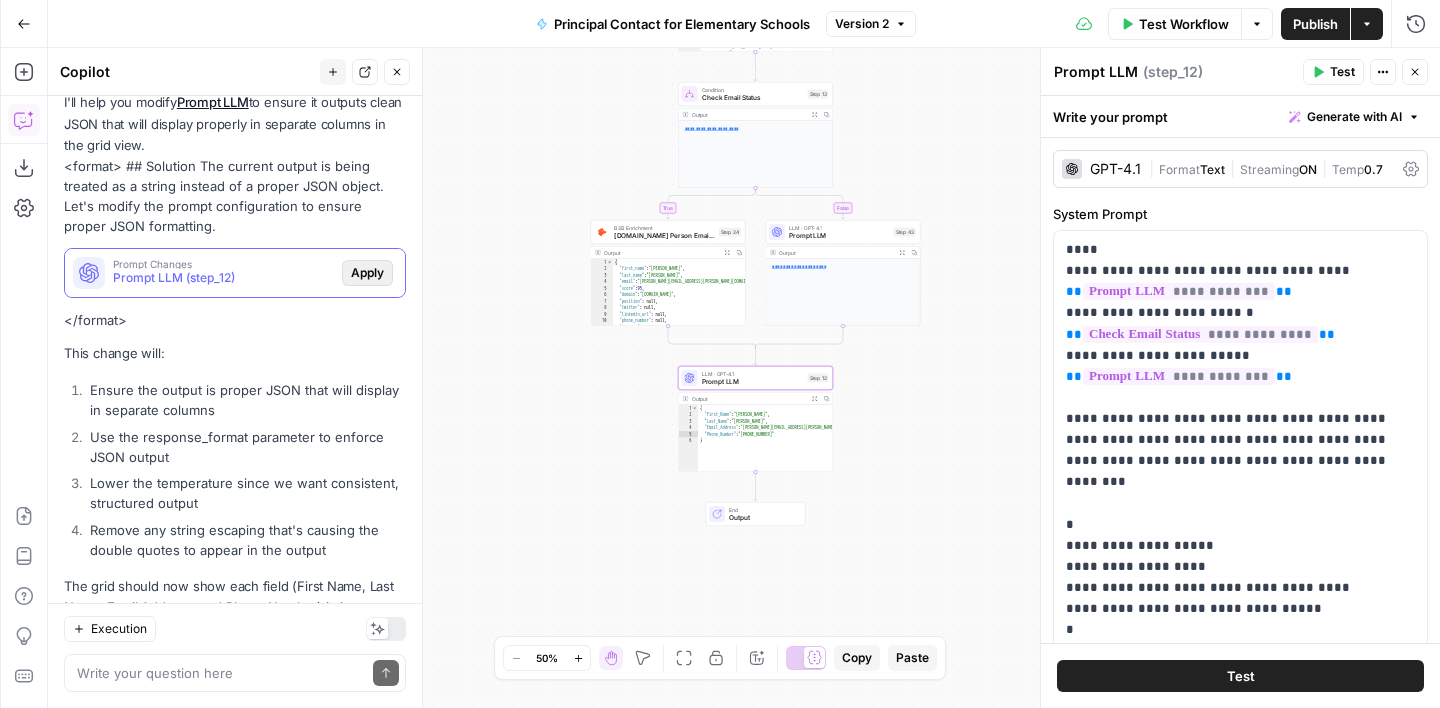 click on "Apply" at bounding box center (367, 273) 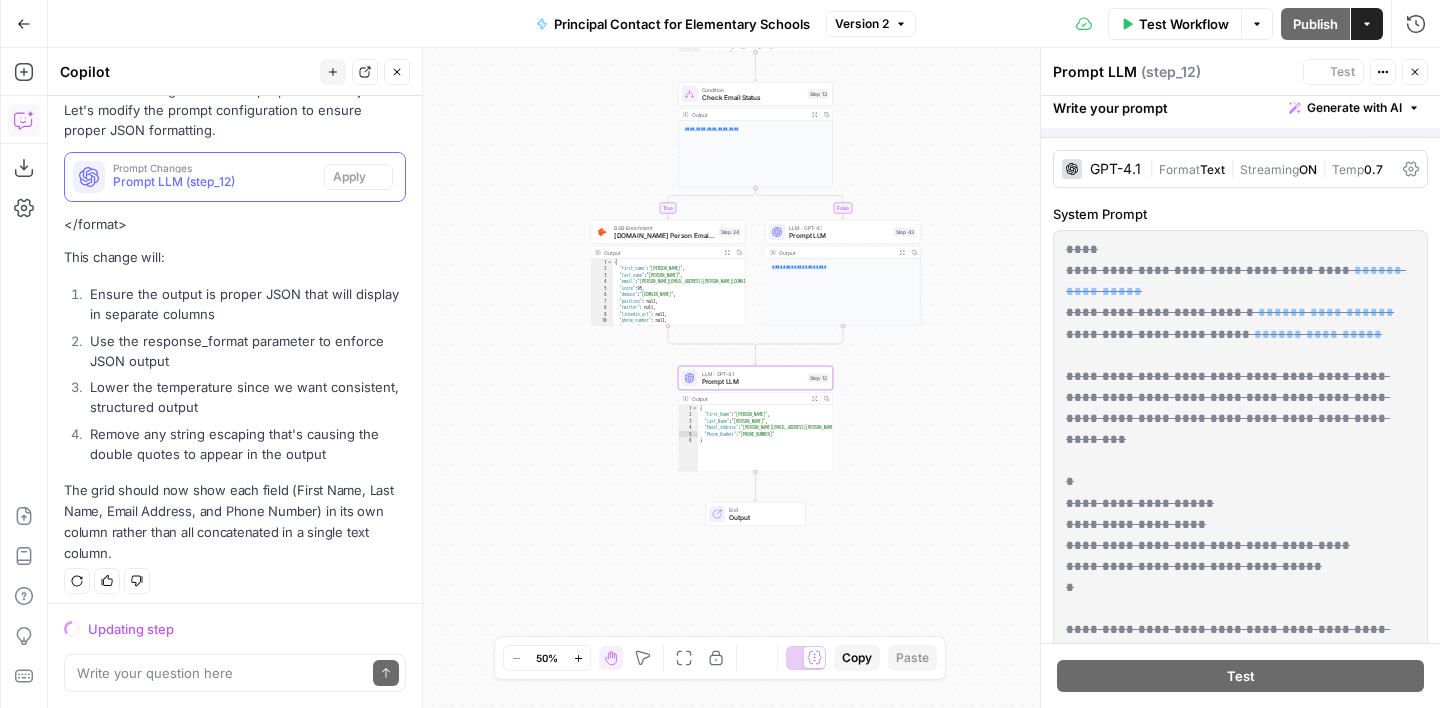 scroll, scrollTop: 2407, scrollLeft: 0, axis: vertical 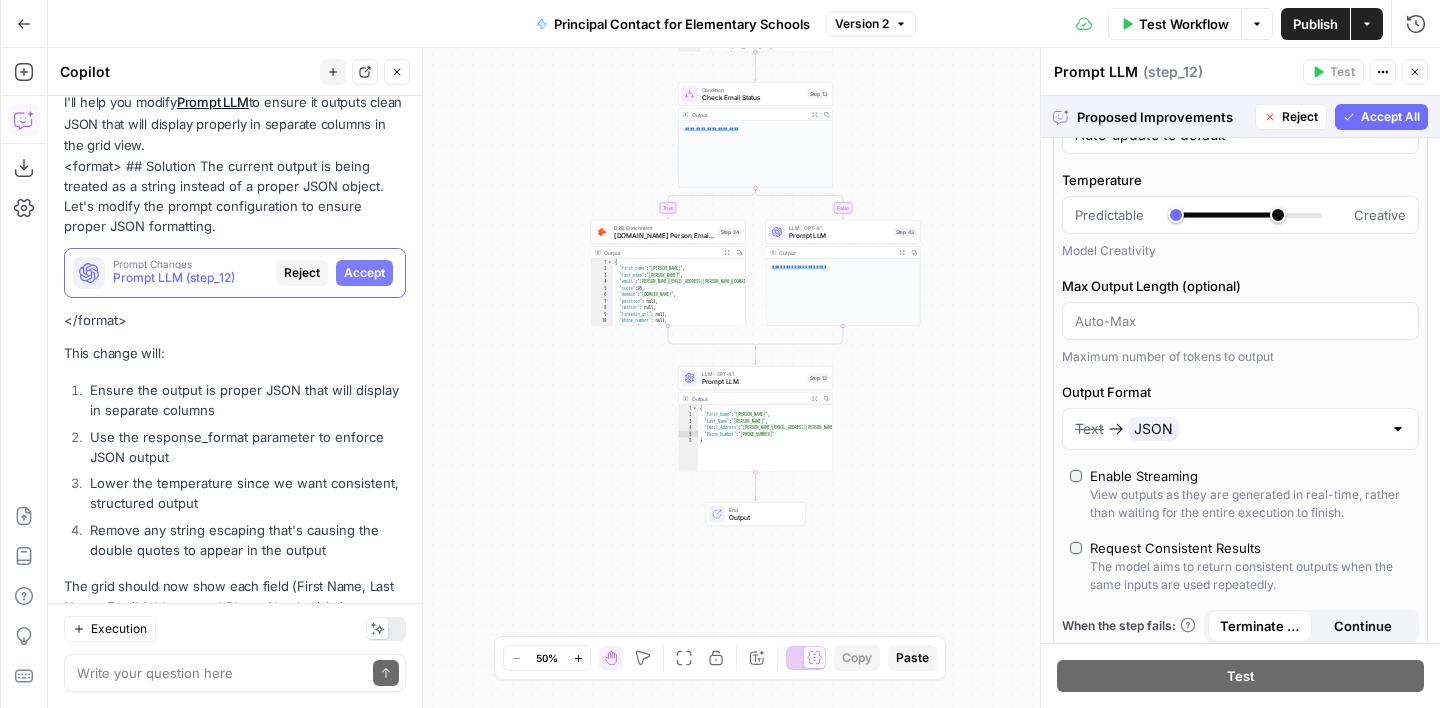 click on "Accept All" at bounding box center (1390, 117) 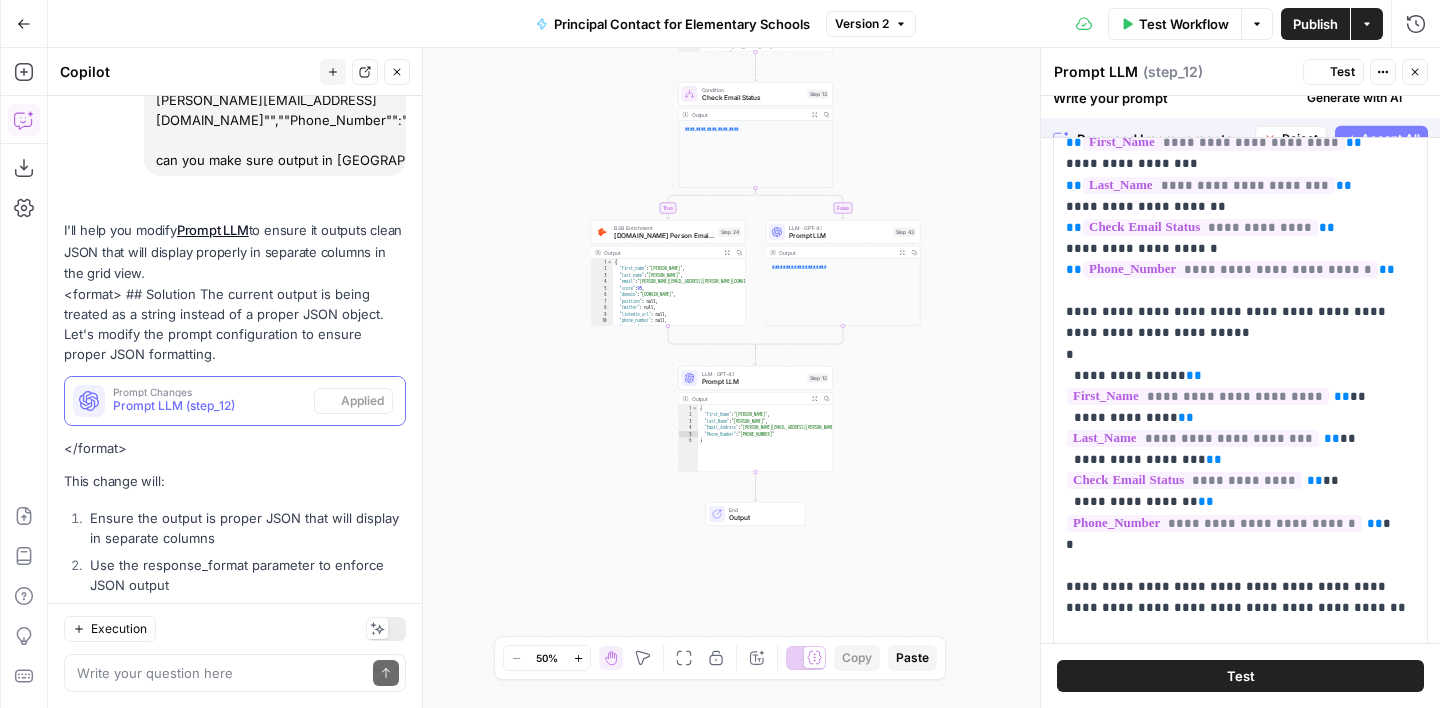 scroll, scrollTop: 0, scrollLeft: 0, axis: both 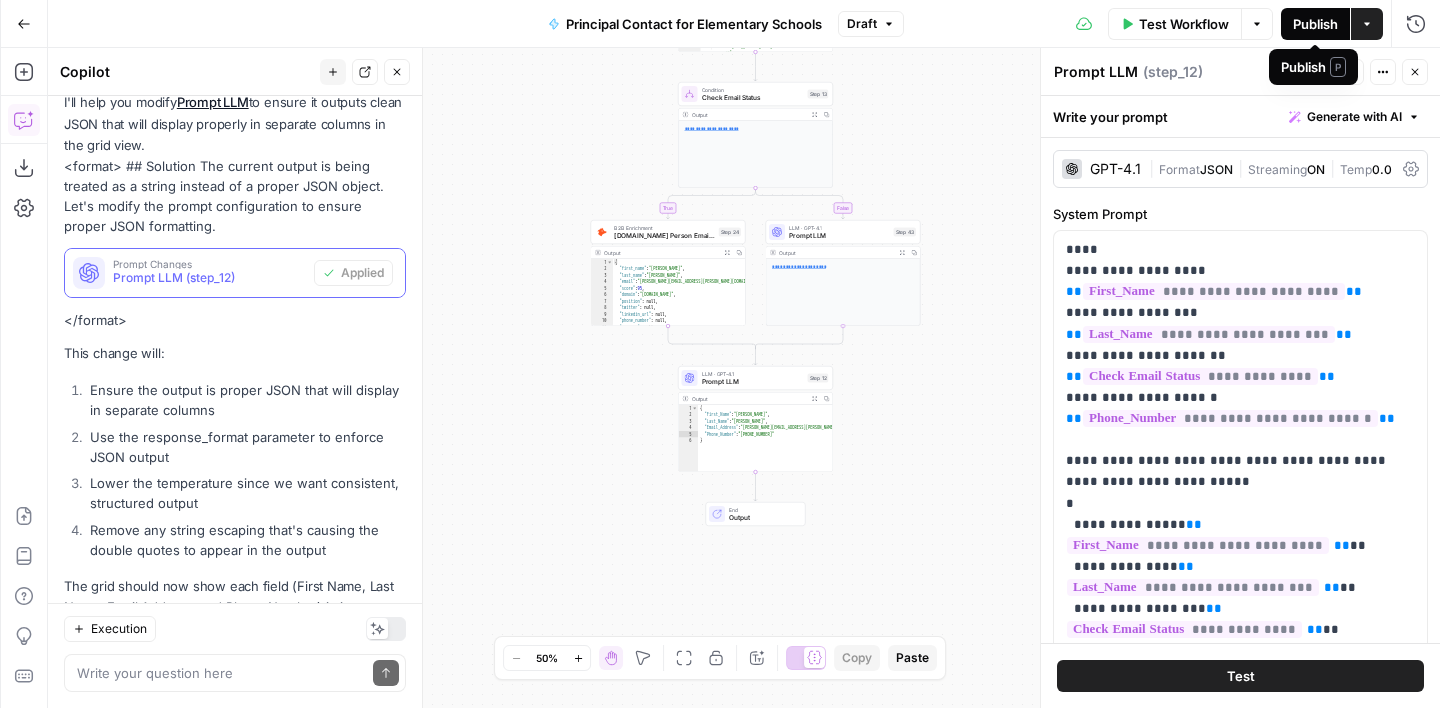 click on "Publish" at bounding box center [1315, 24] 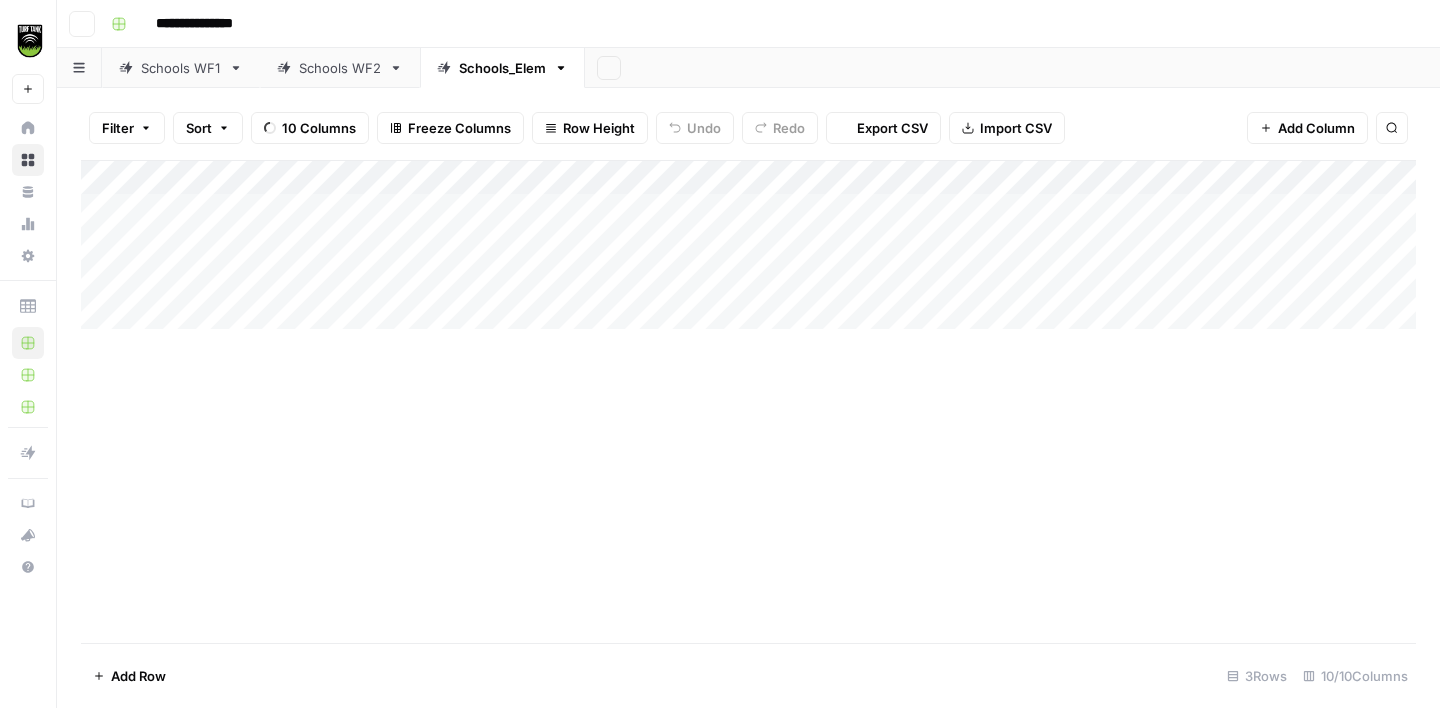 scroll, scrollTop: 0, scrollLeft: 0, axis: both 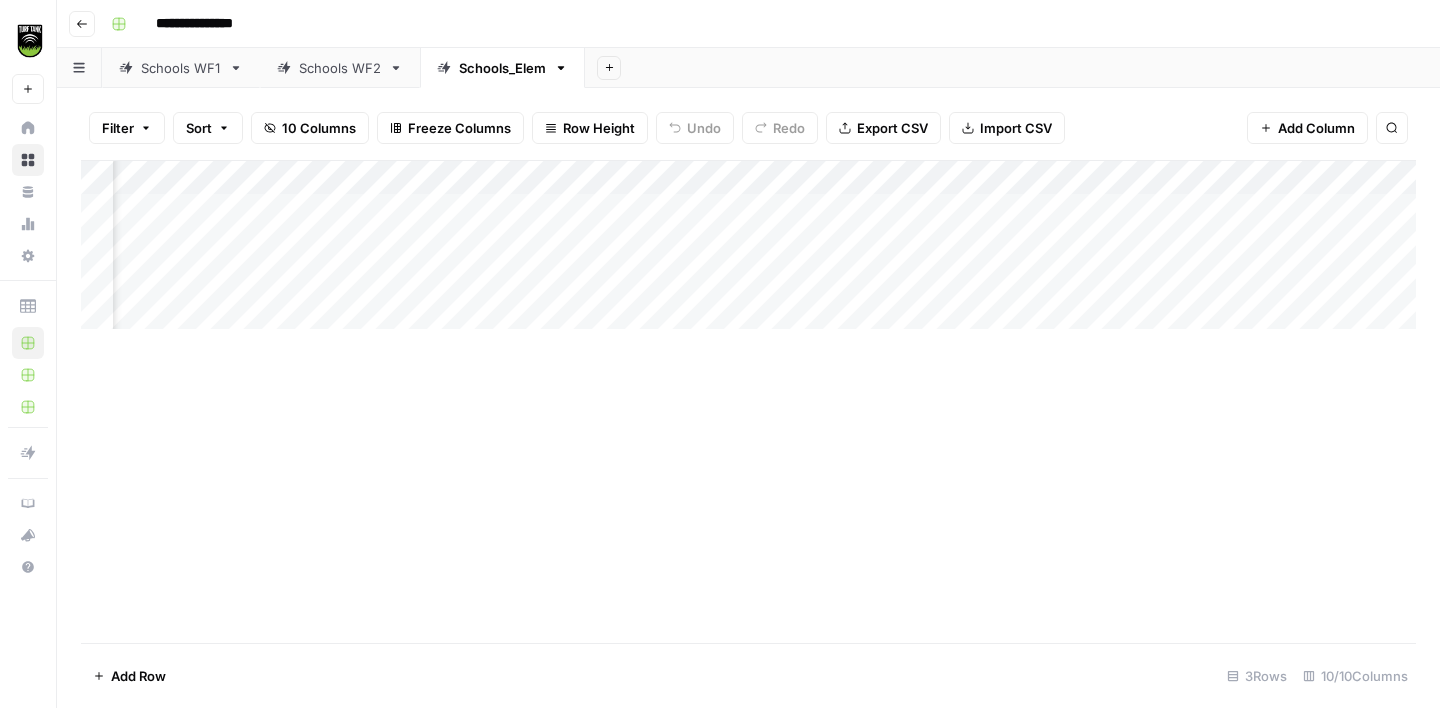 click on "Add Column" at bounding box center (748, 245) 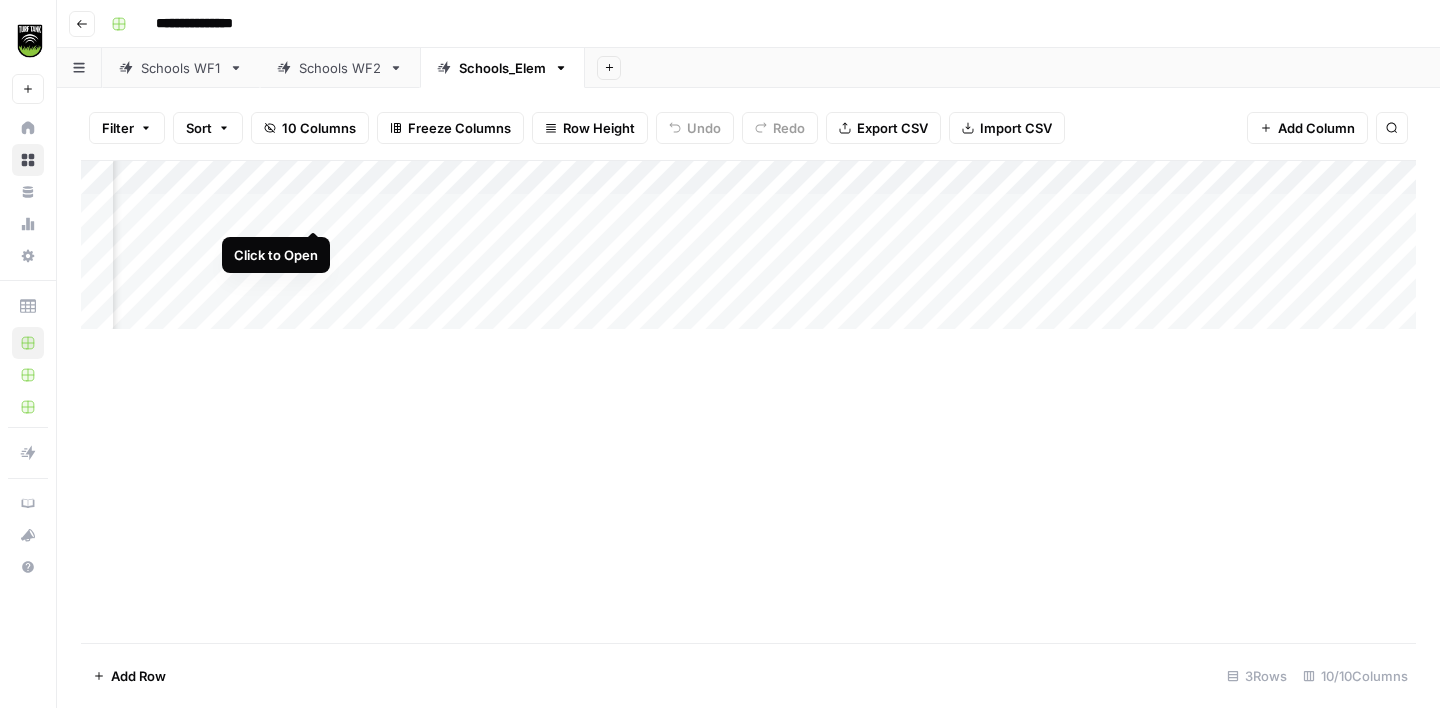 click on "Add Column" at bounding box center [748, 245] 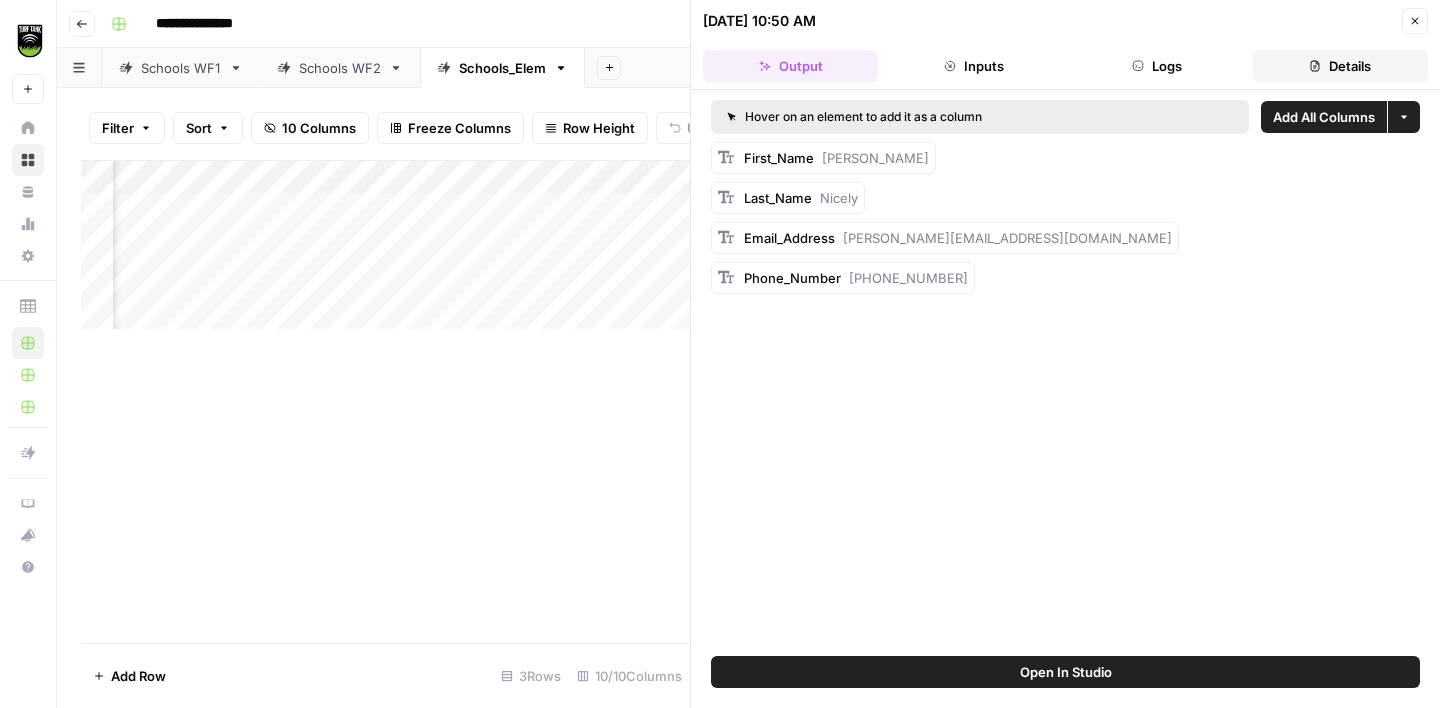 click on "Details" at bounding box center (1340, 66) 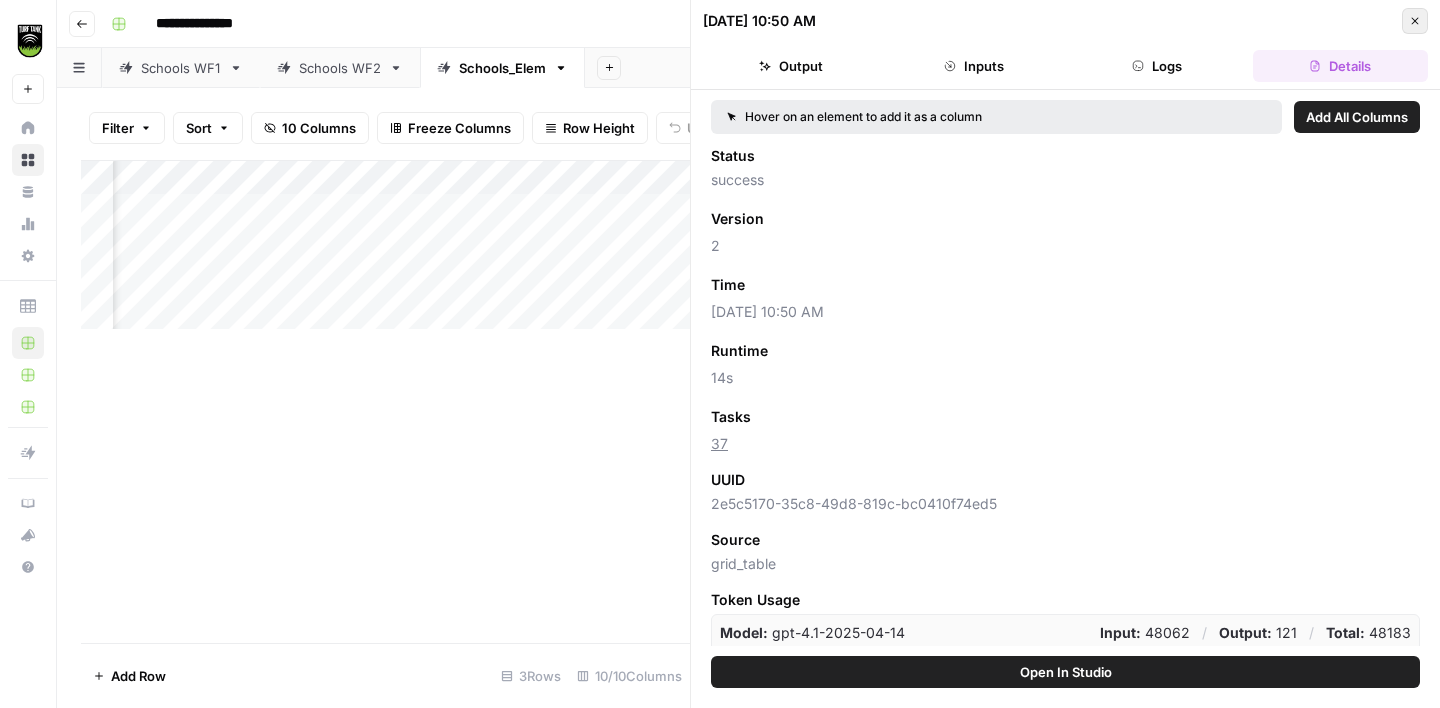 click on "Close" at bounding box center [1415, 21] 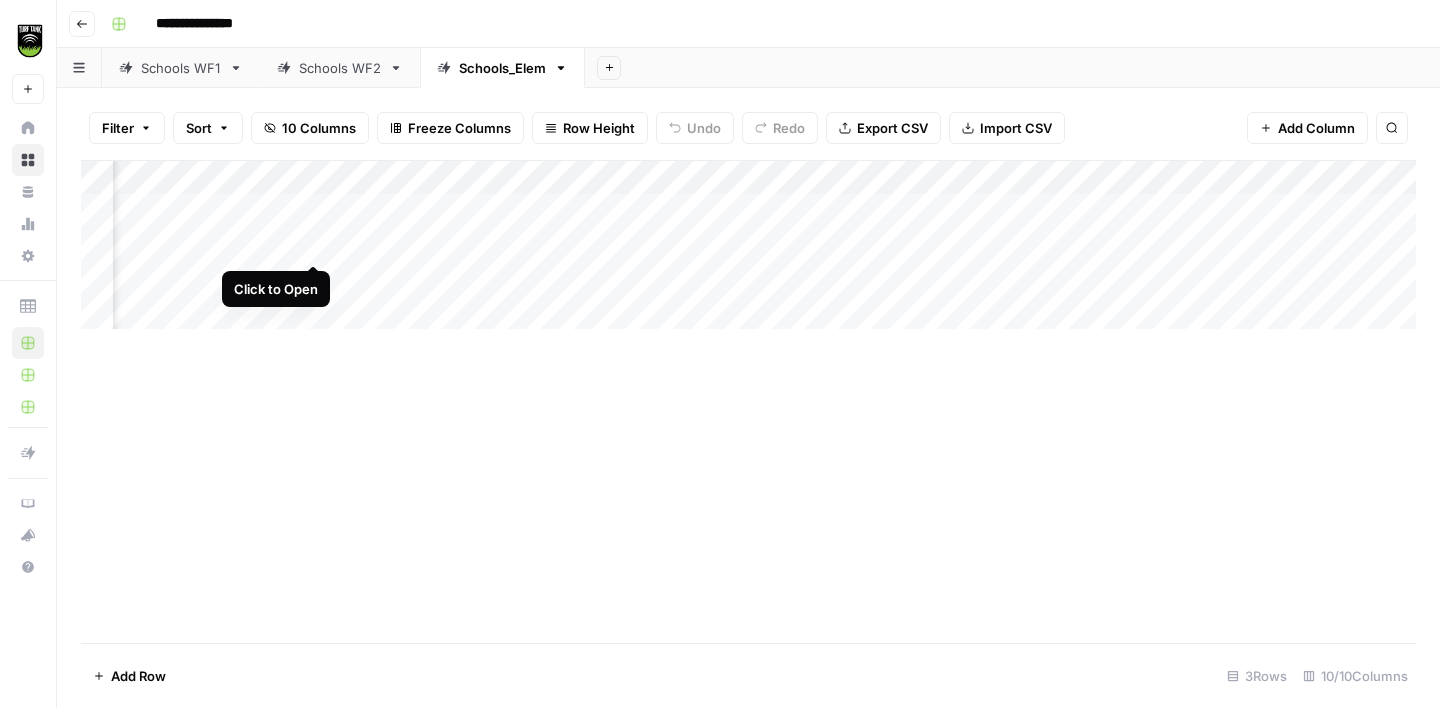 click on "Add Column" at bounding box center (748, 245) 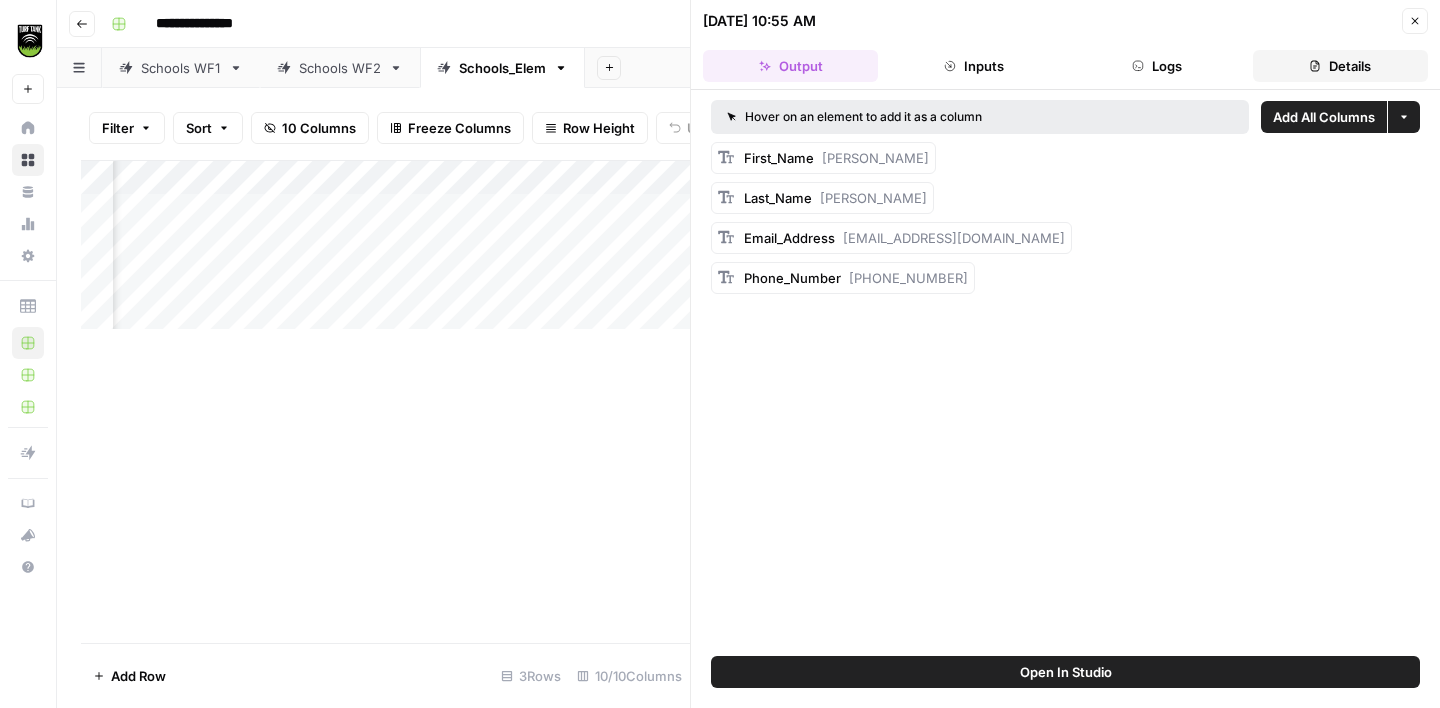 click on "Details" at bounding box center [1340, 66] 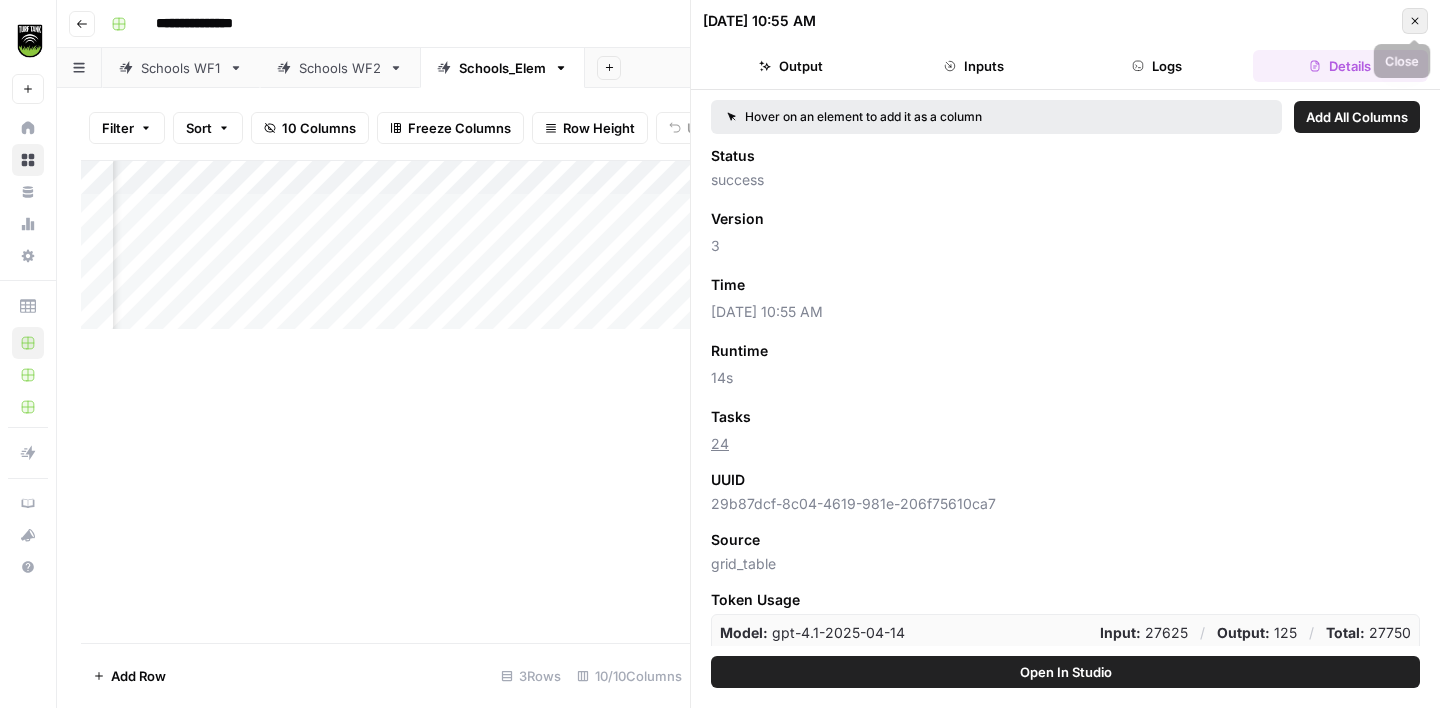 click on "Close" at bounding box center [1415, 21] 